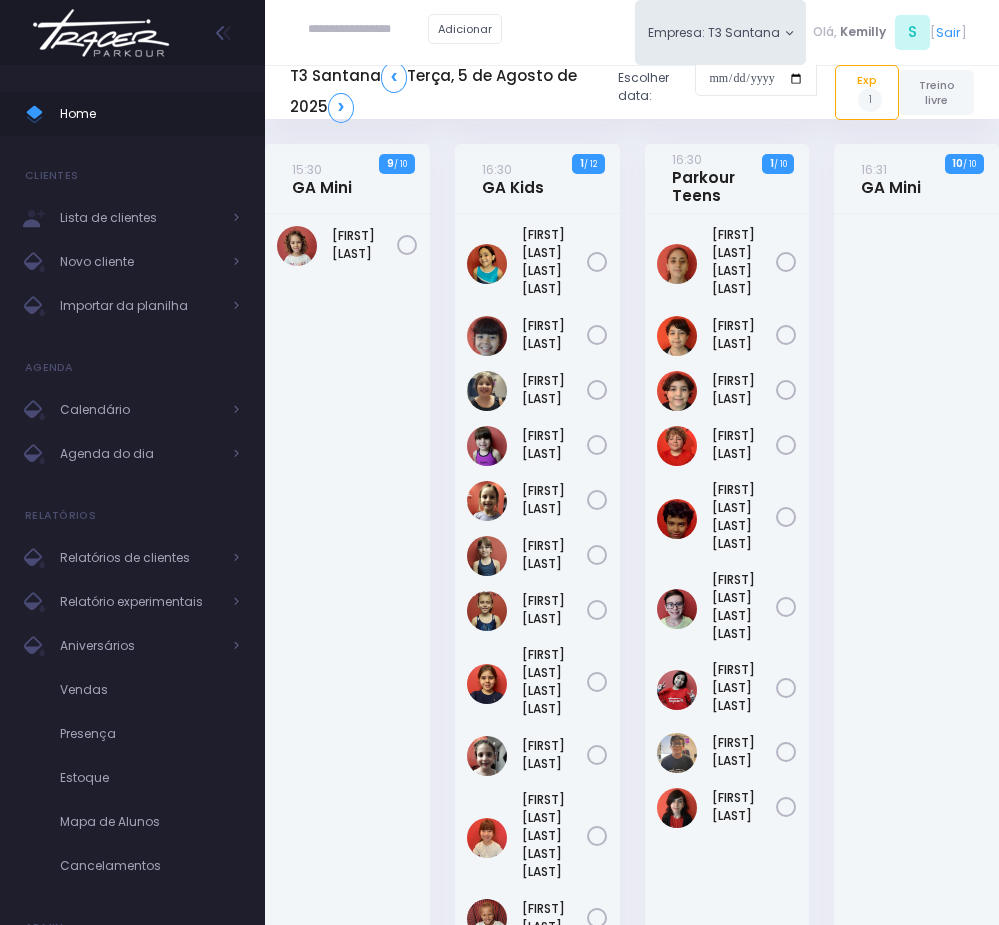 scroll, scrollTop: 0, scrollLeft: 0, axis: both 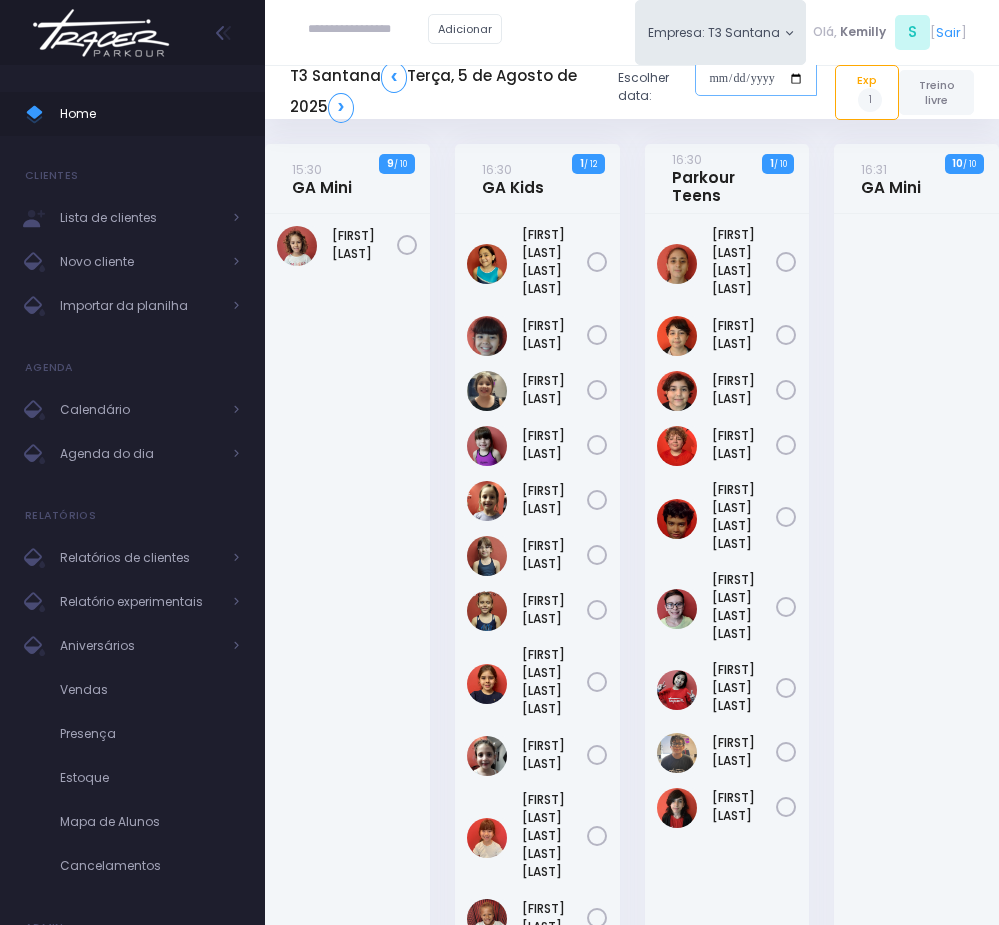 click at bounding box center [756, 79] 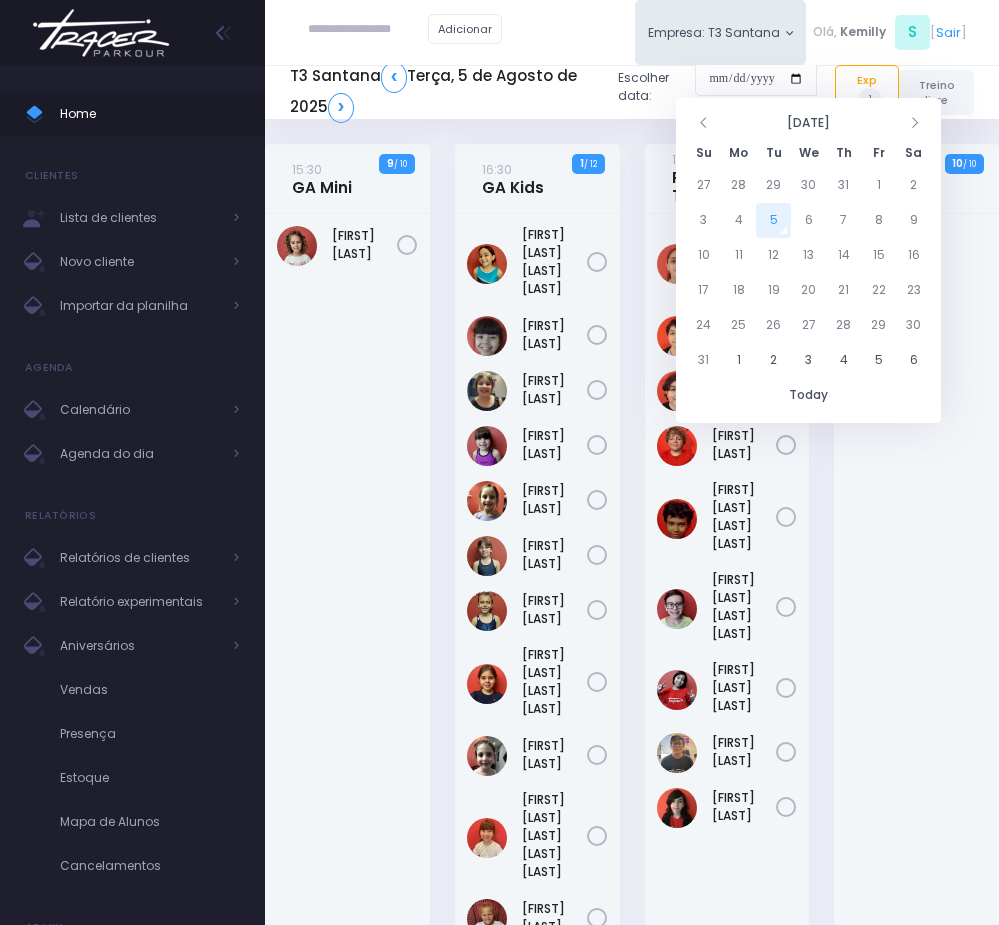 click on "T3 Santana  ❮
Terça, 5 de Agosto de 2025  ❯" at bounding box center [446, 92] 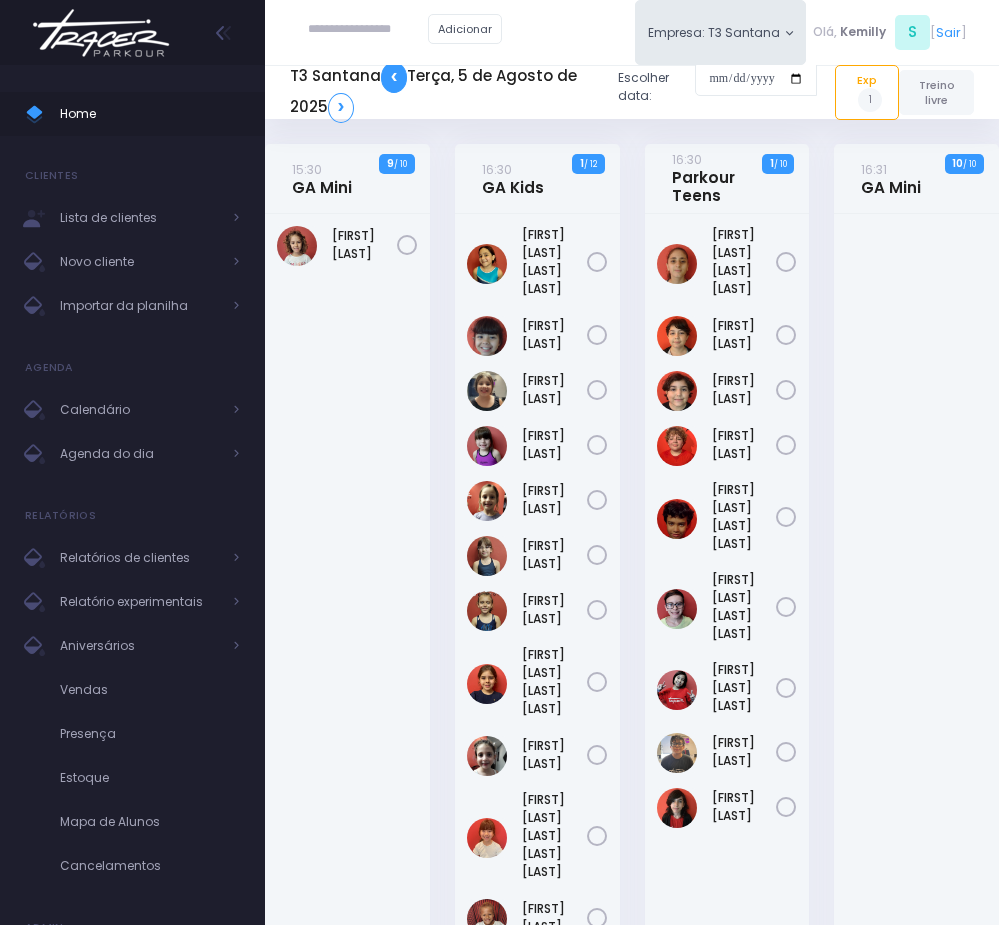 click on "❮" at bounding box center [394, 77] 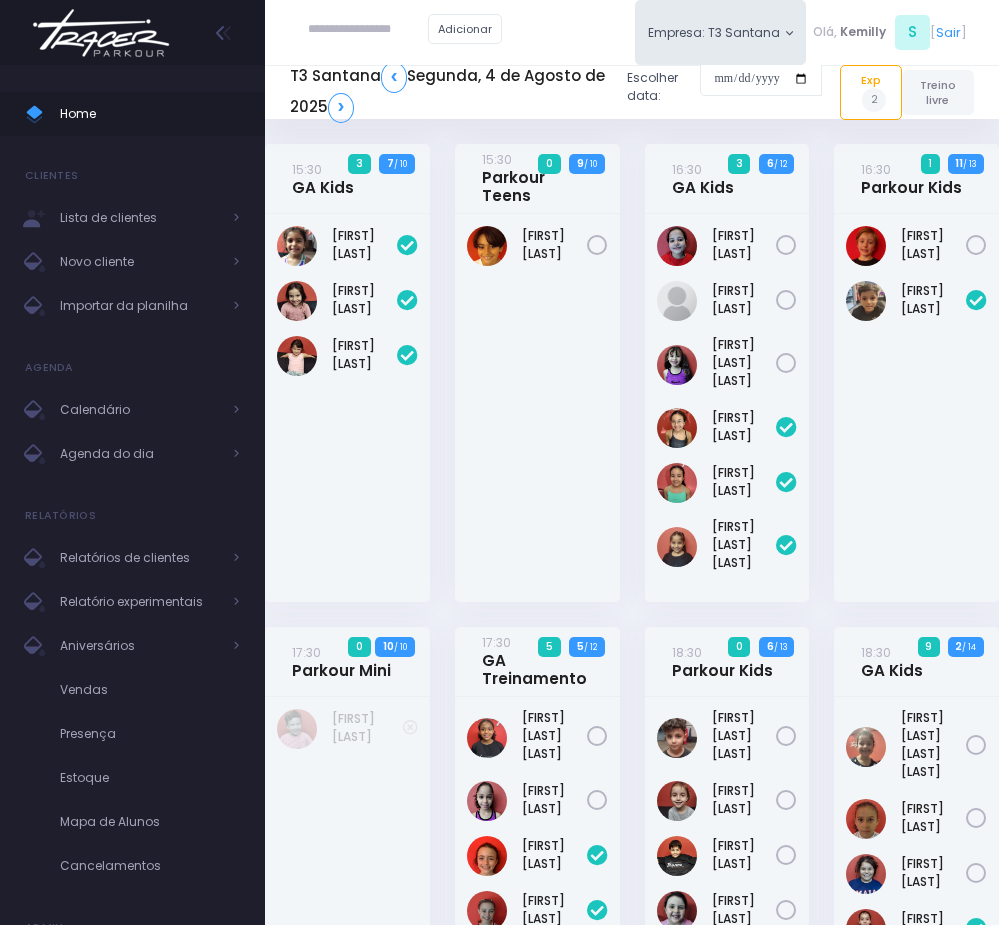 scroll, scrollTop: 0, scrollLeft: 0, axis: both 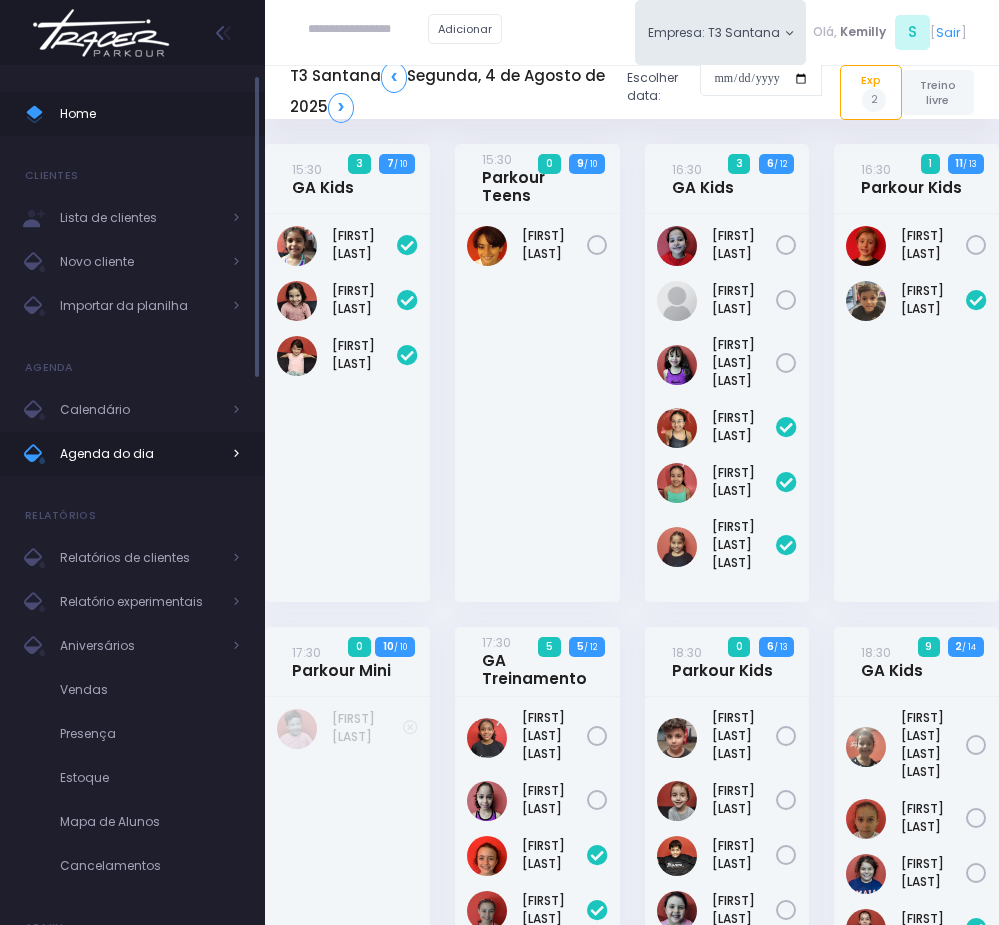 click on "Agenda do dia" at bounding box center [140, 454] 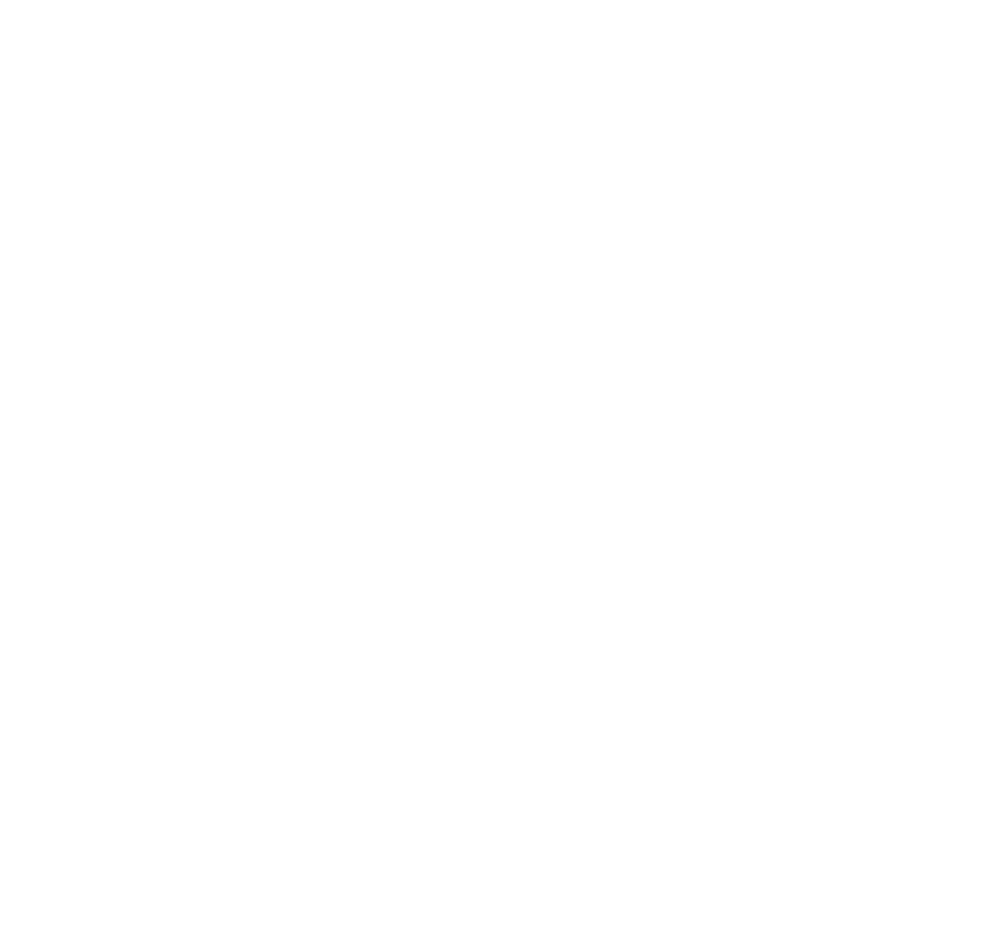 scroll, scrollTop: 0, scrollLeft: 0, axis: both 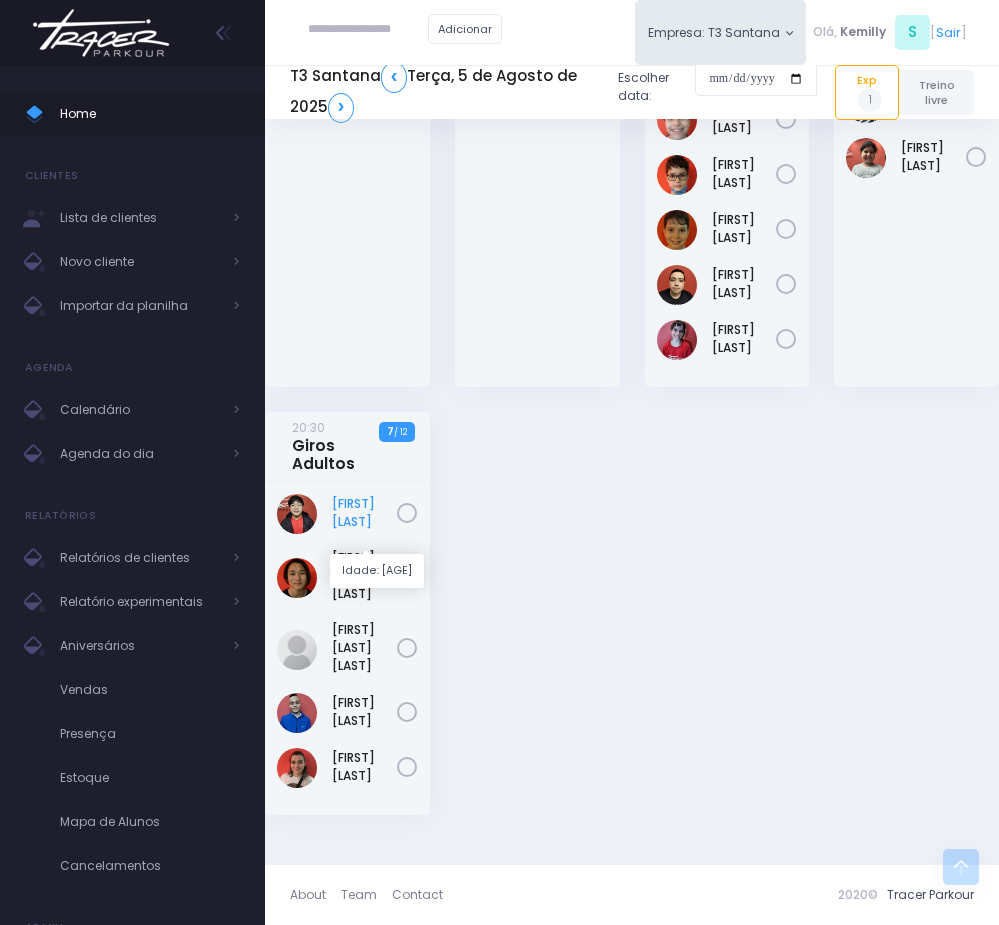 click on "[FIRST] [LAST]" at bounding box center [364, 513] 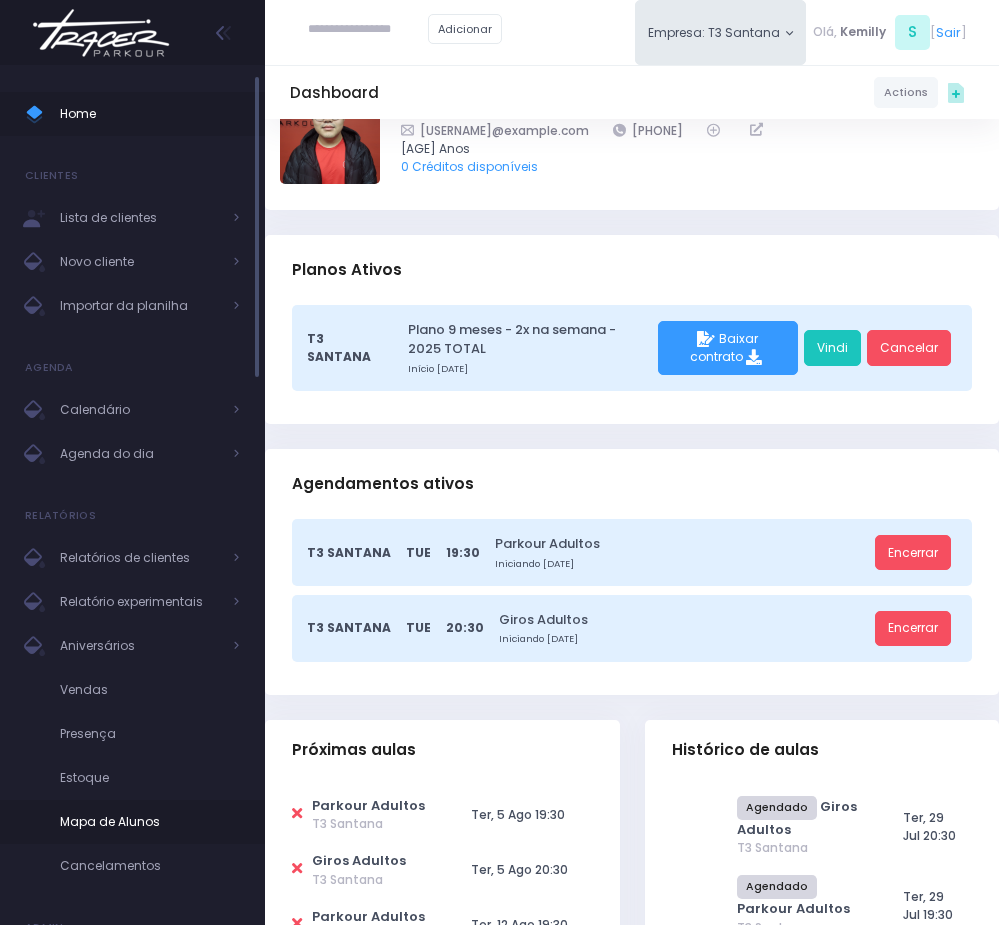 scroll, scrollTop: 150, scrollLeft: 0, axis: vertical 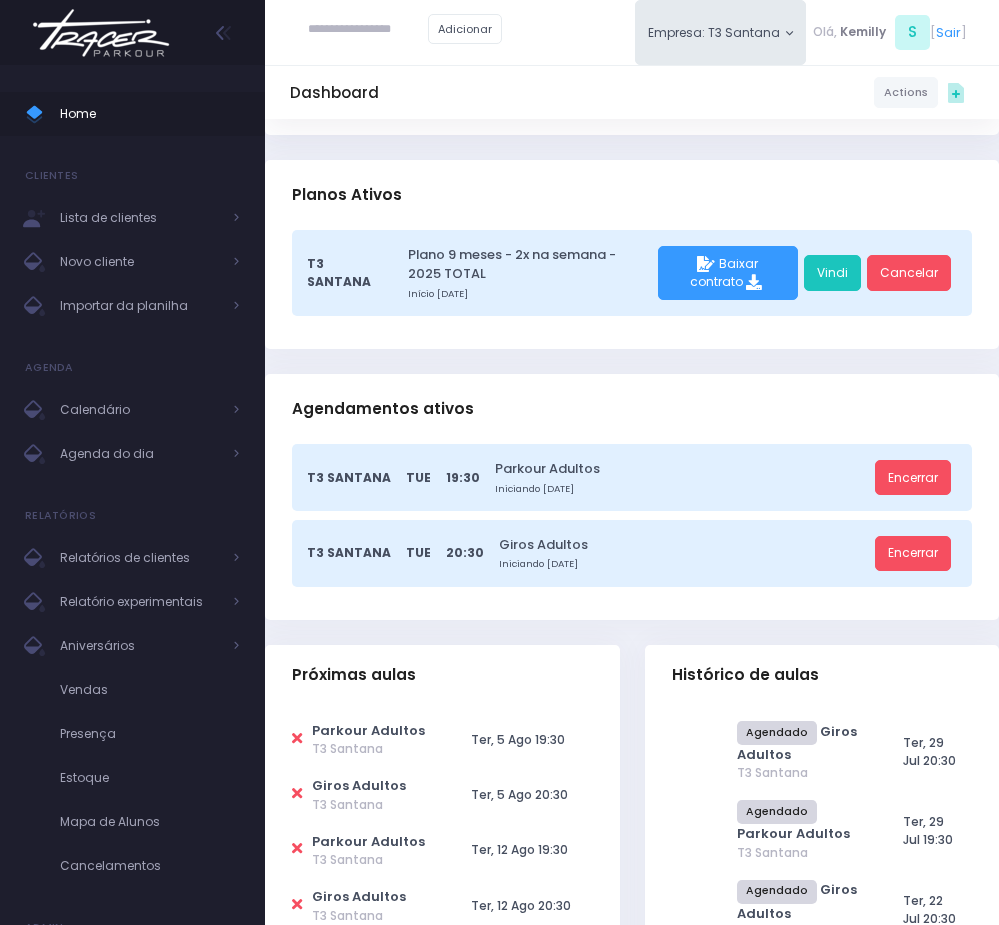 click at bounding box center (297, 738) 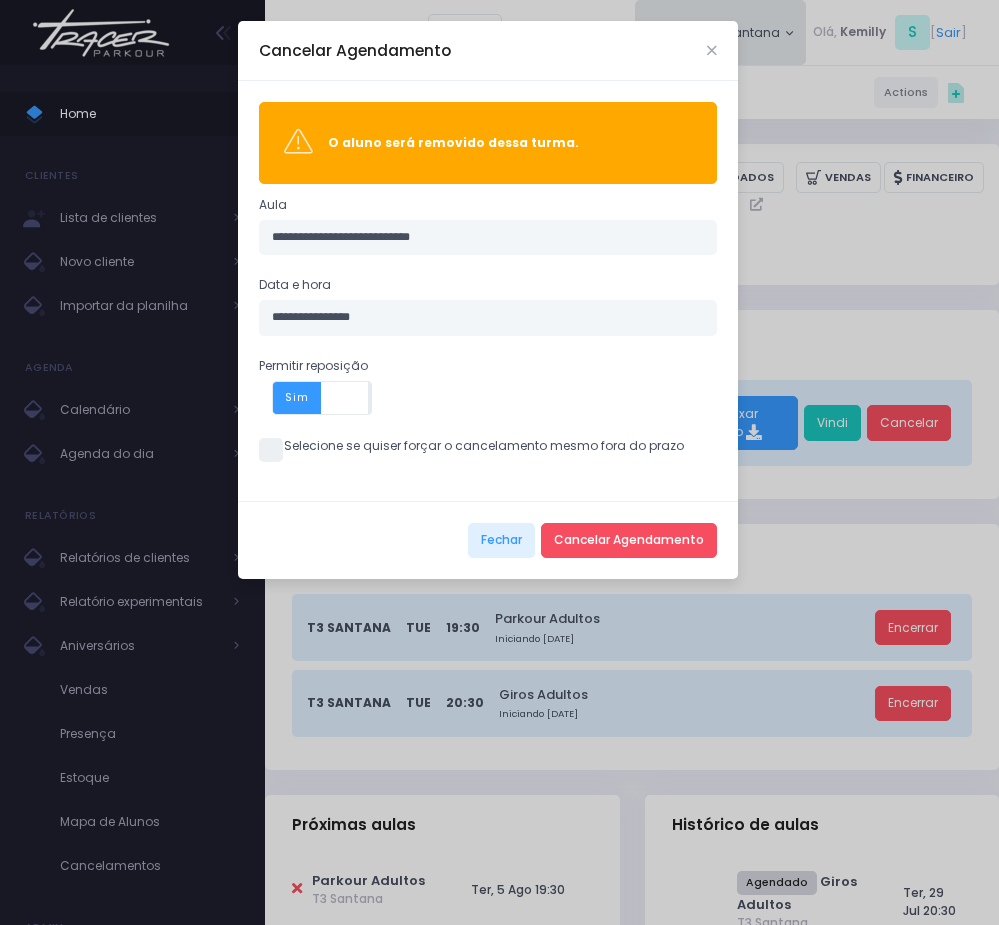 click at bounding box center [271, 450] 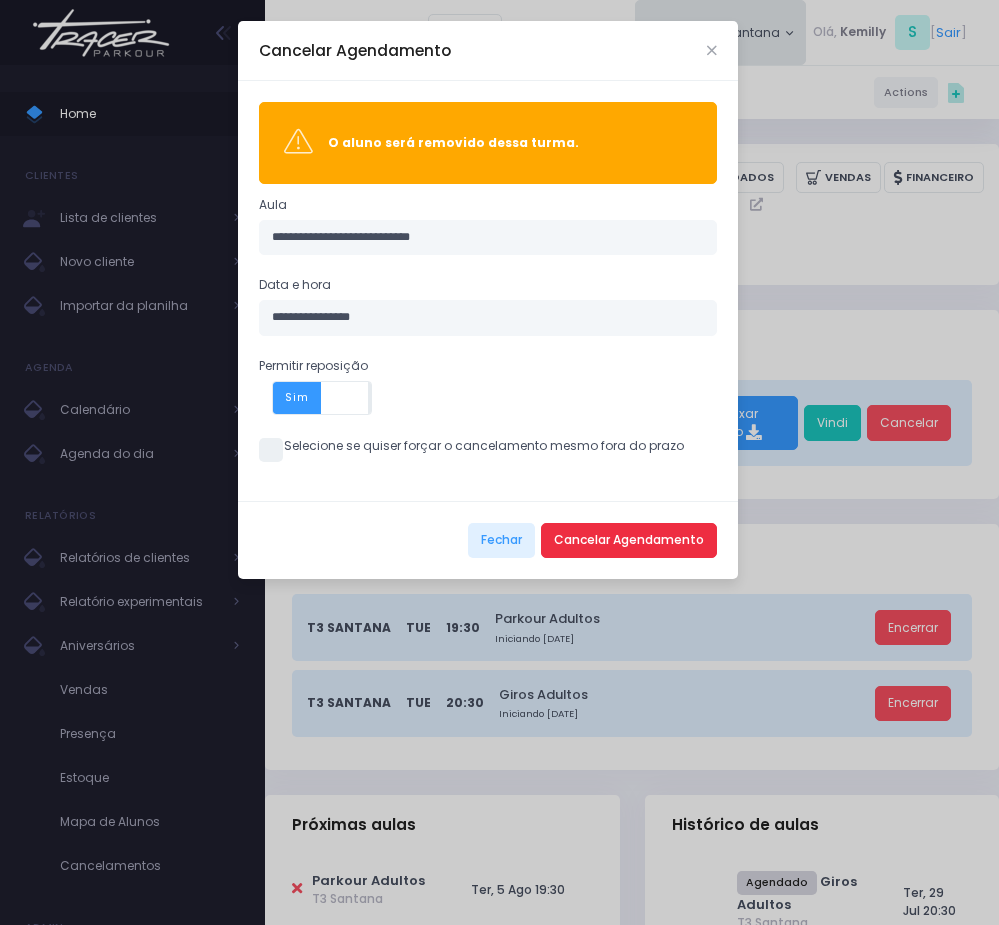 click on "Cancelar Agendamento" at bounding box center (629, 541) 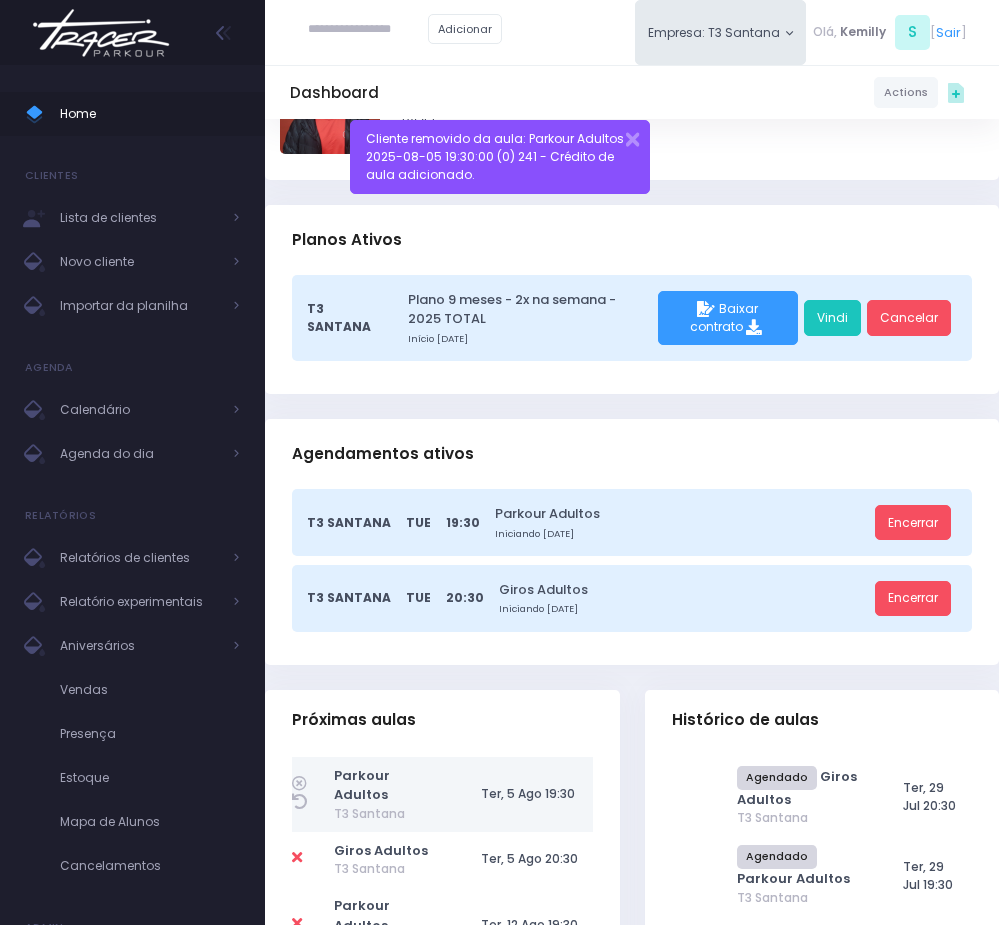scroll, scrollTop: 150, scrollLeft: 0, axis: vertical 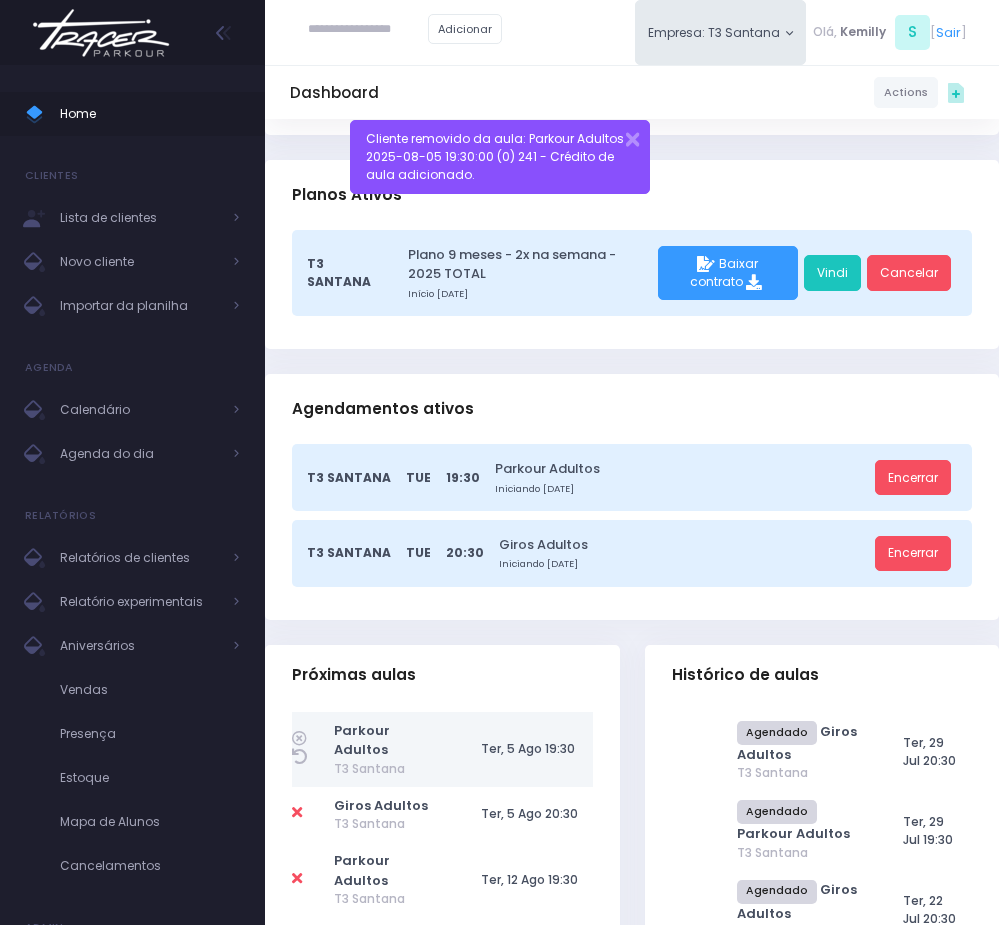 click at bounding box center [442, 1350] 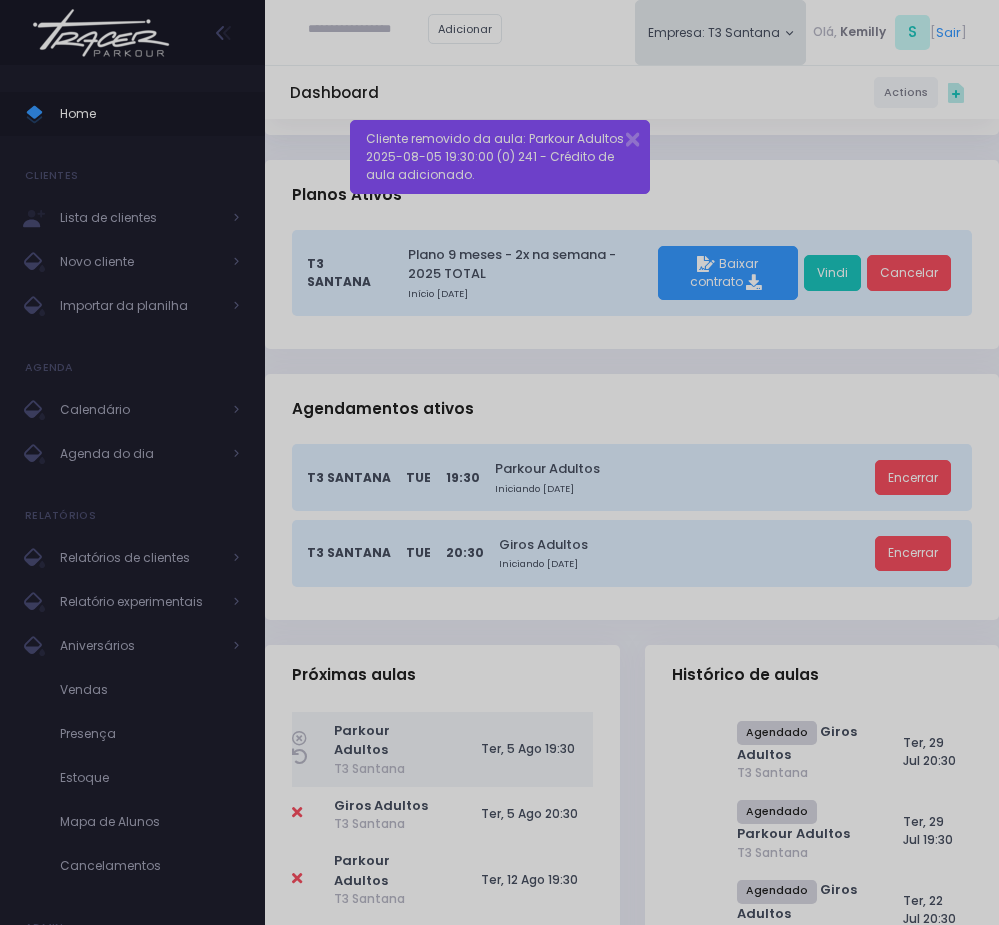 scroll, scrollTop: 0, scrollLeft: 0, axis: both 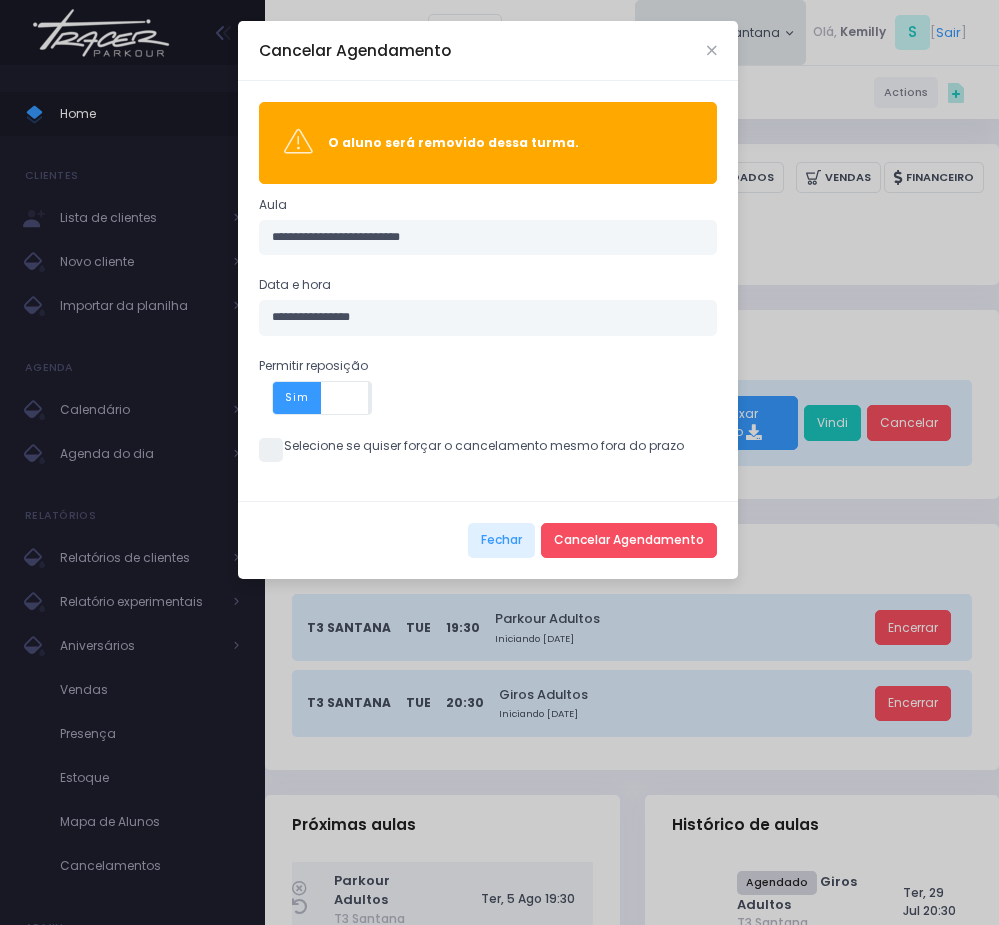 click at bounding box center [271, 450] 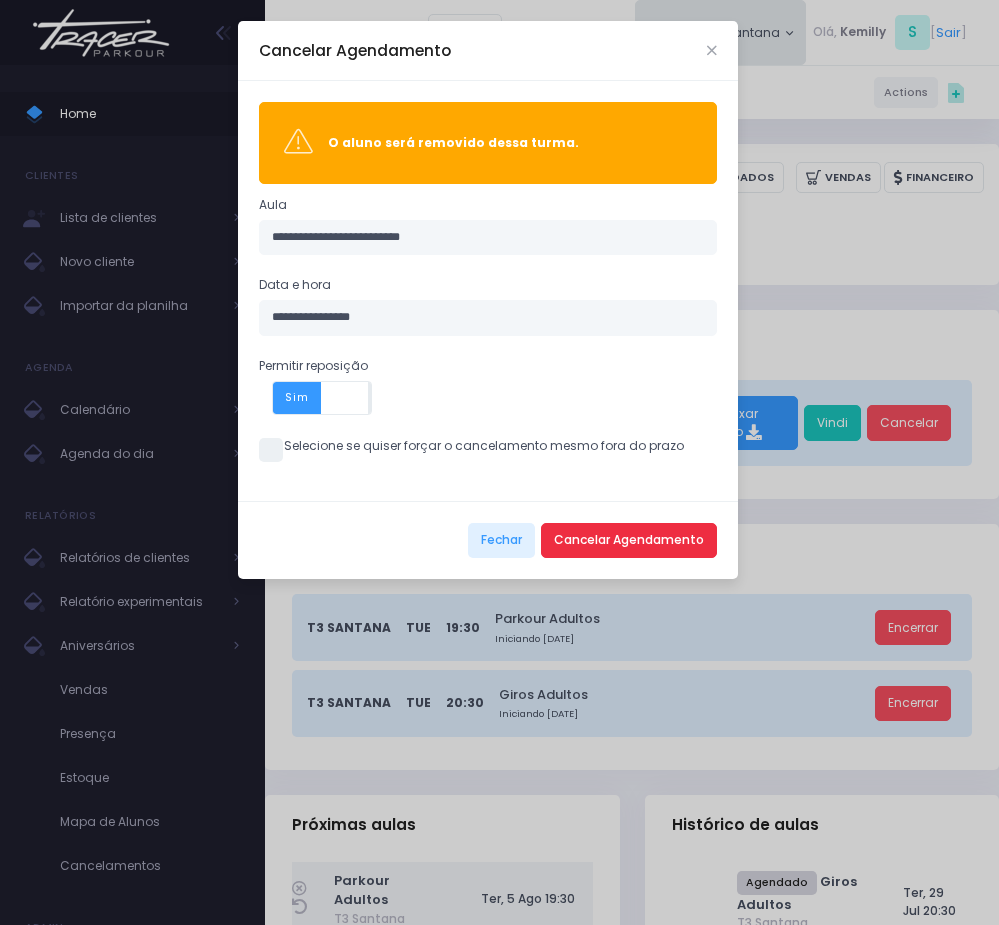 click on "Cancelar Agendamento" at bounding box center [629, 541] 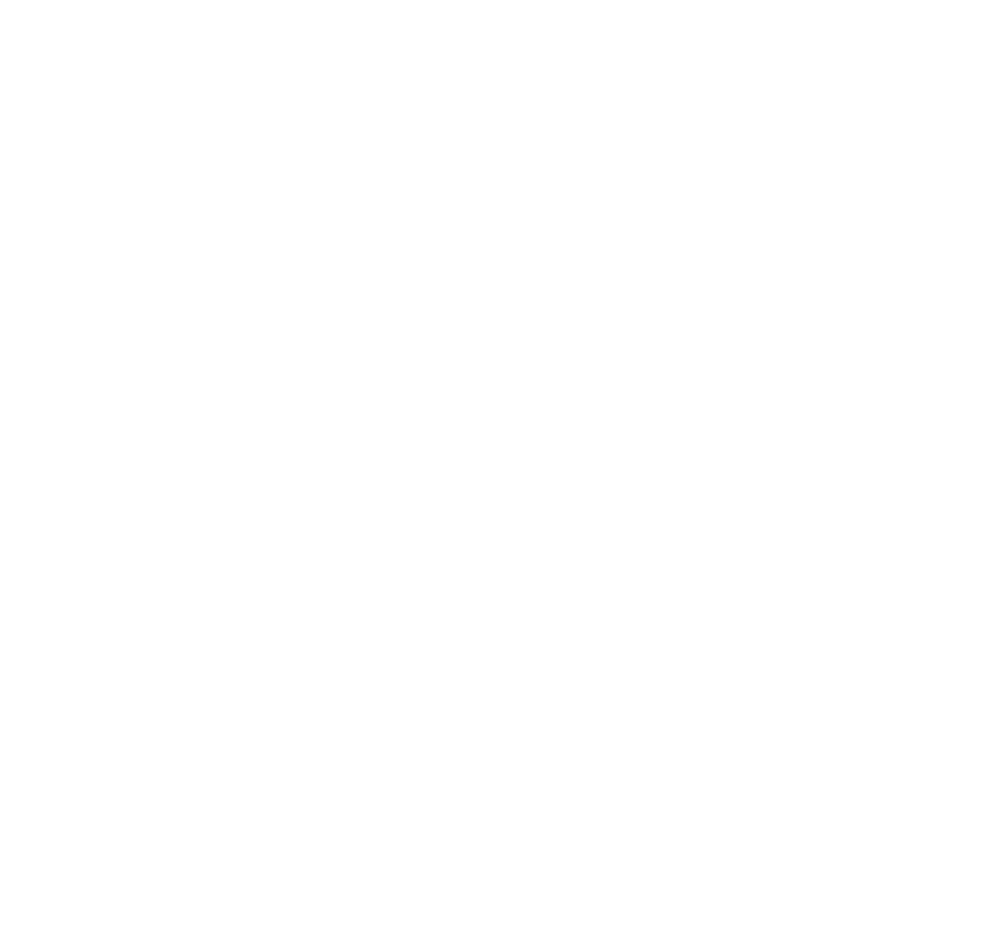 scroll, scrollTop: 0, scrollLeft: 0, axis: both 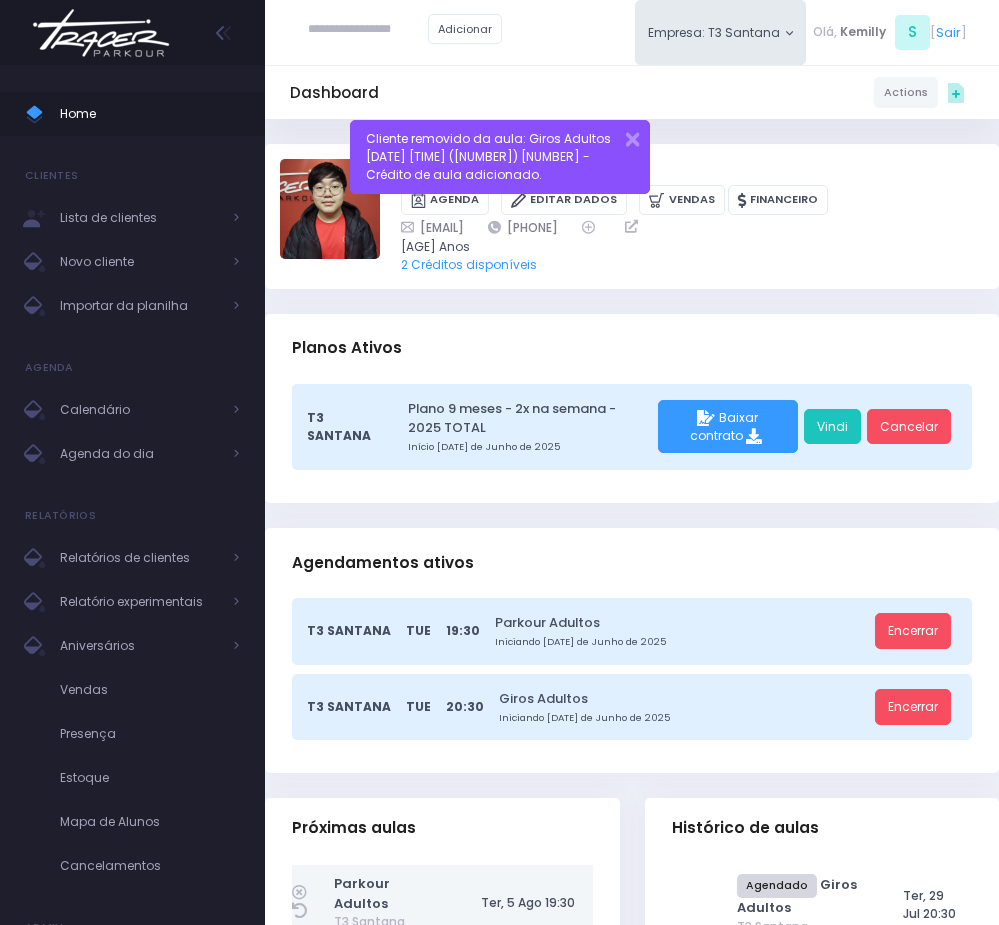 click at bounding box center [368, 30] 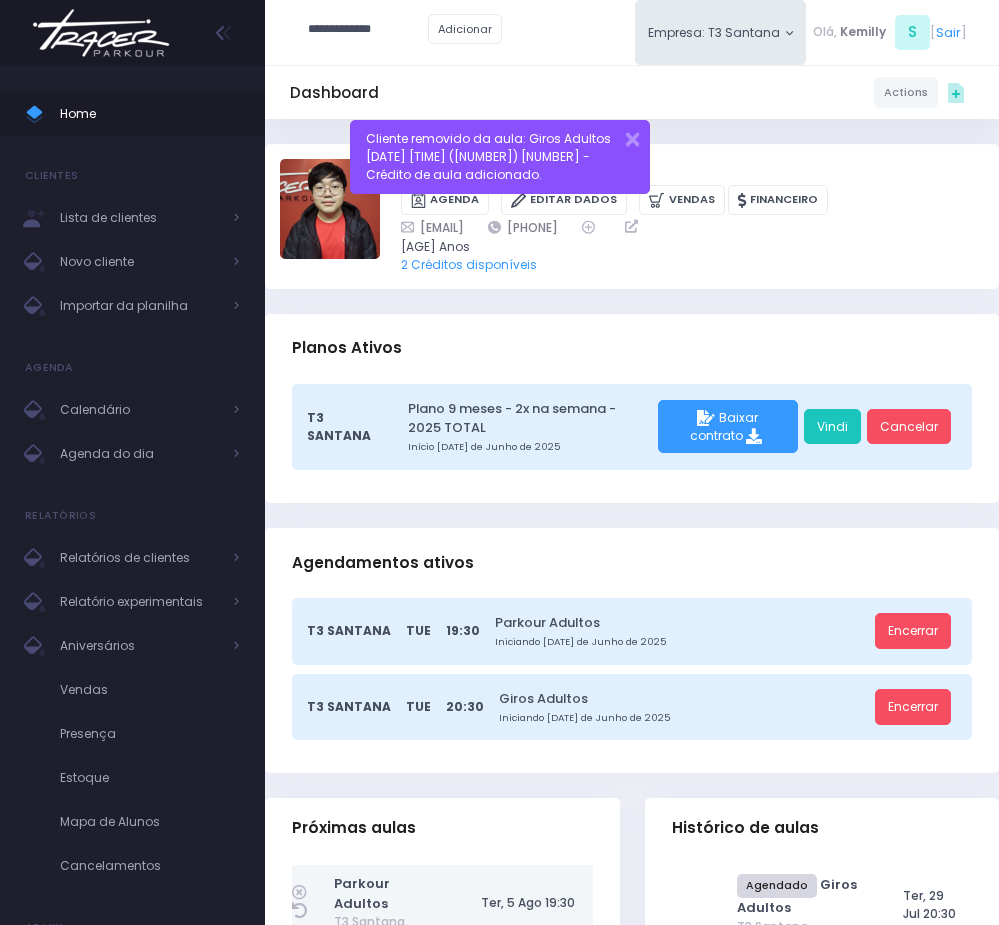 click on "**********" at bounding box center [368, 30] 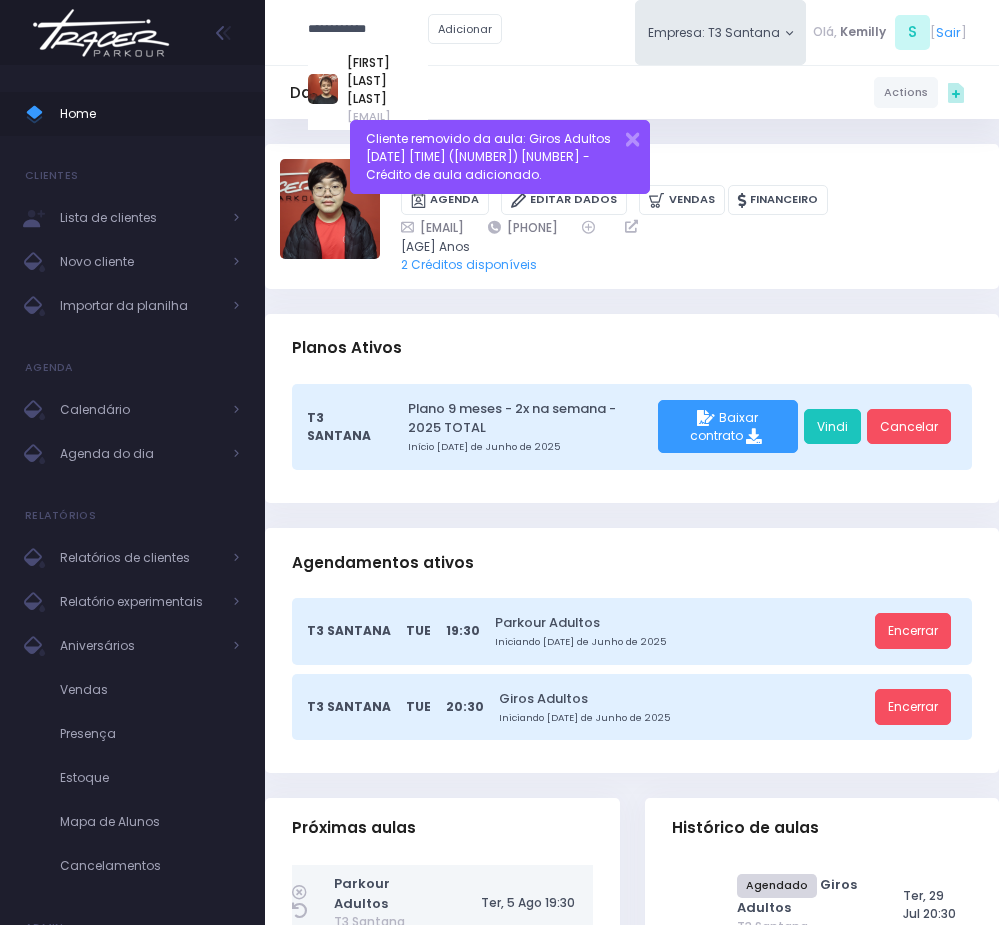 click on "[EMAIL]" at bounding box center (387, 116) 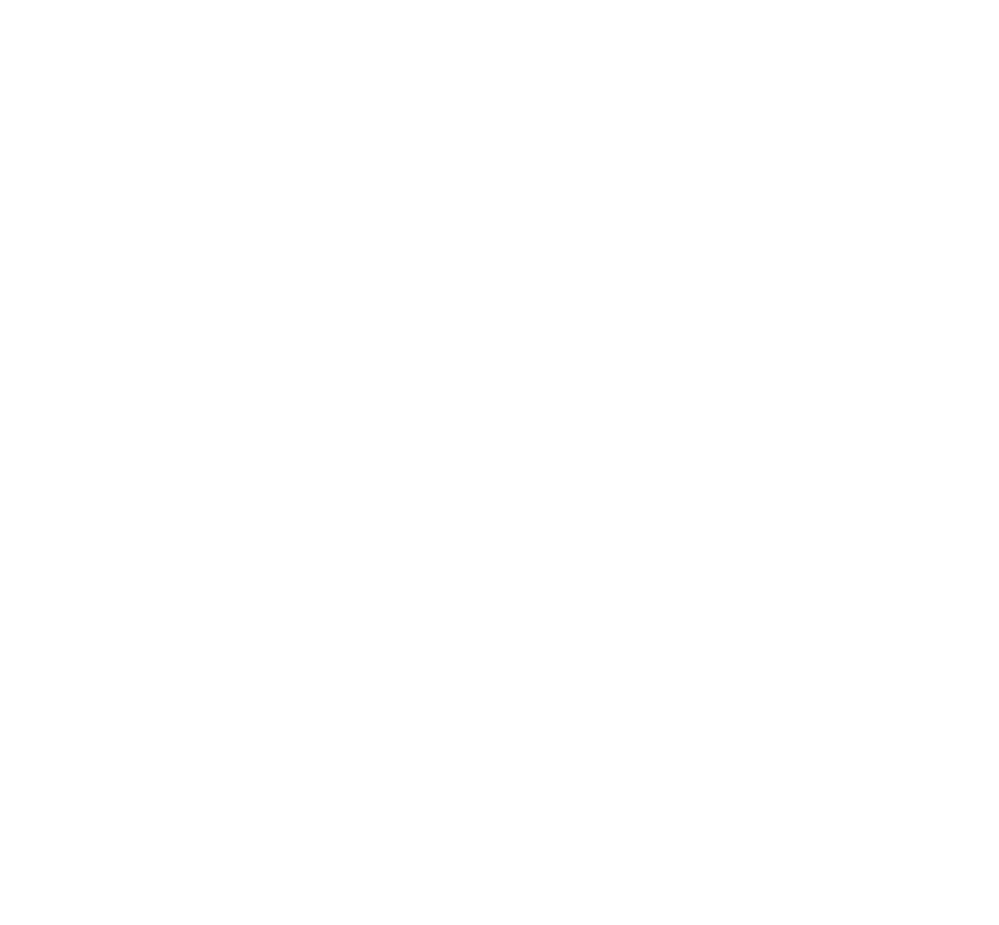 scroll, scrollTop: 0, scrollLeft: 0, axis: both 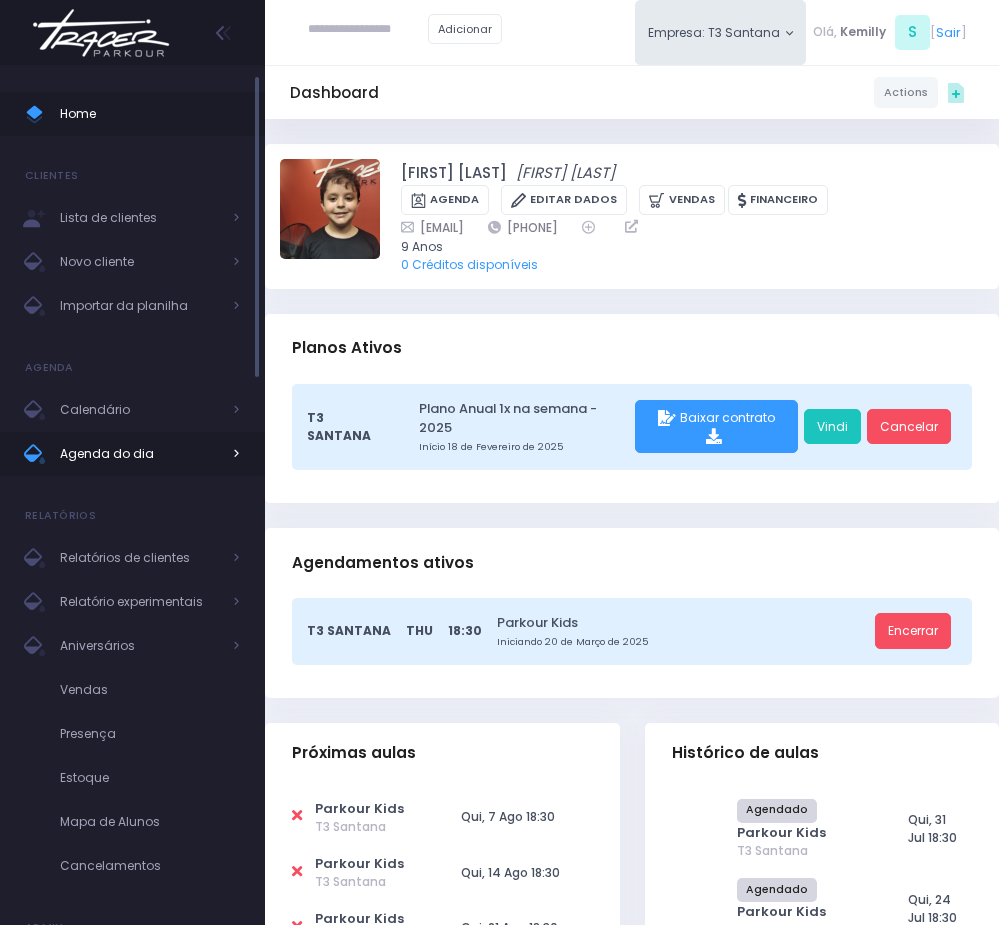 click on "Agenda do dia" at bounding box center (140, 454) 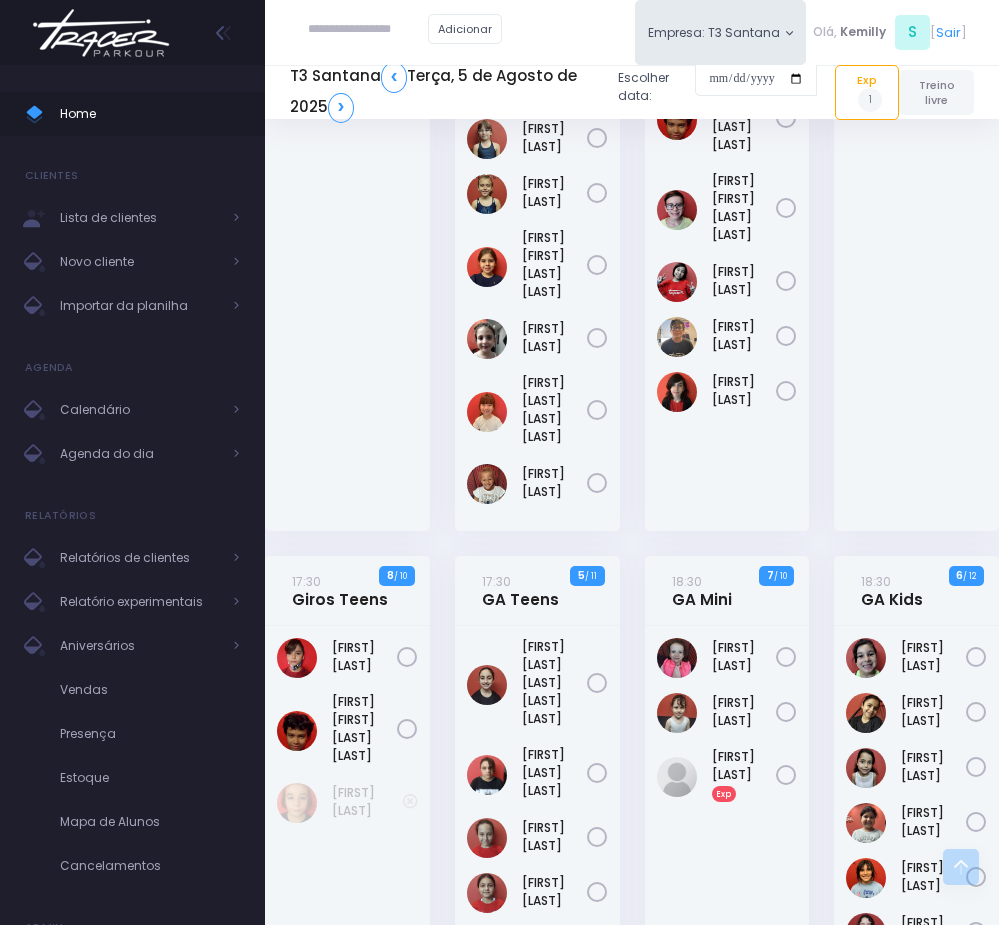 scroll, scrollTop: 450, scrollLeft: 0, axis: vertical 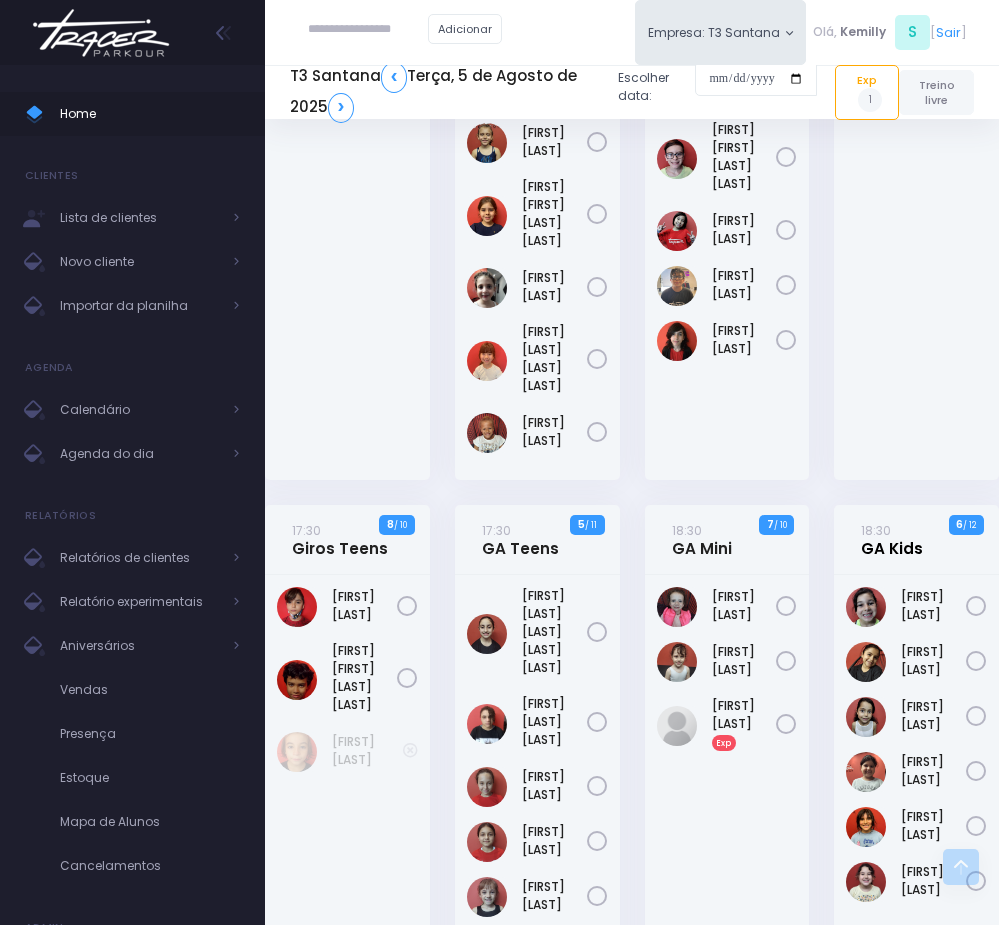 click on "18:30 GA Kids" at bounding box center (892, 539) 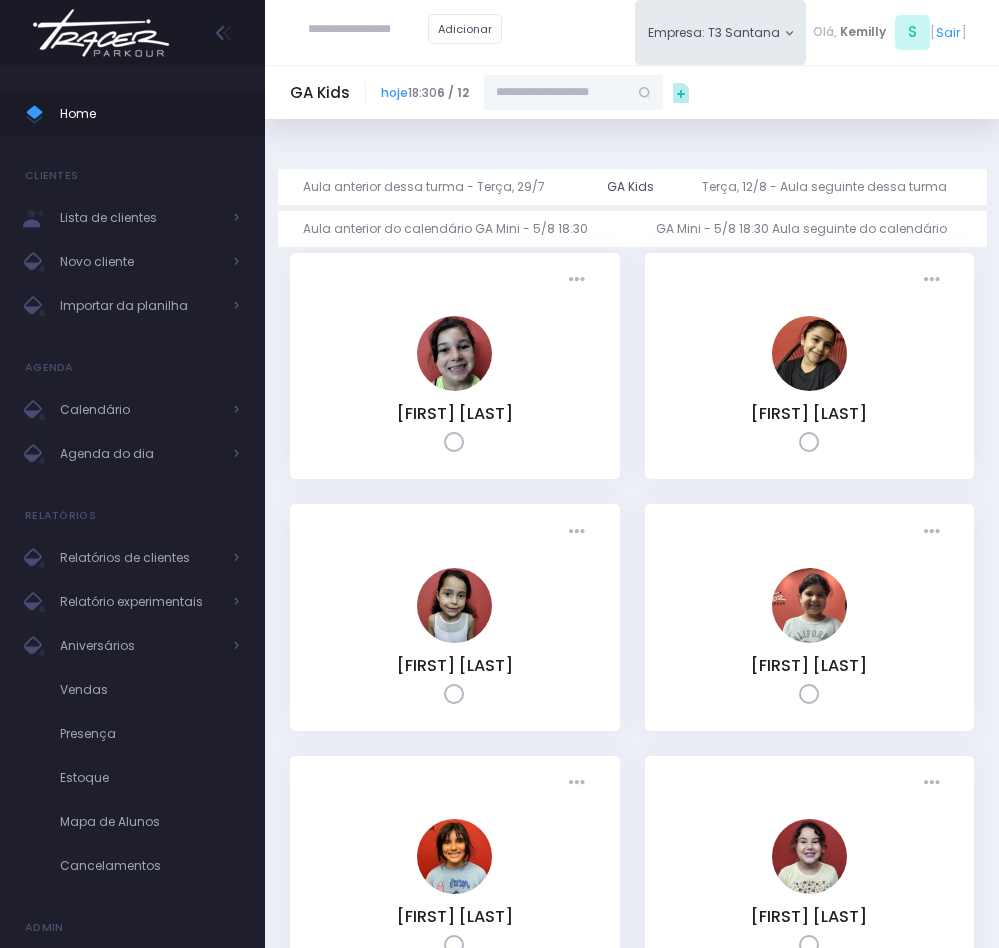 scroll, scrollTop: 0, scrollLeft: 0, axis: both 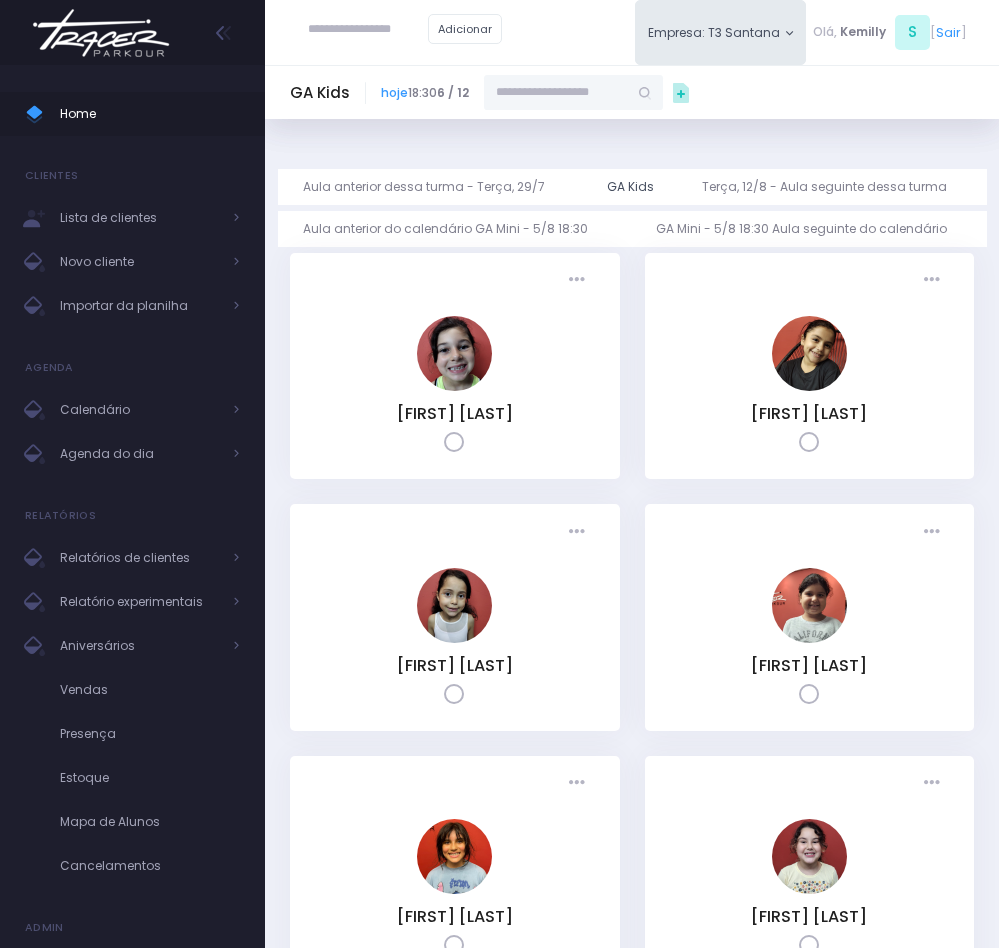 click at bounding box center [556, 93] 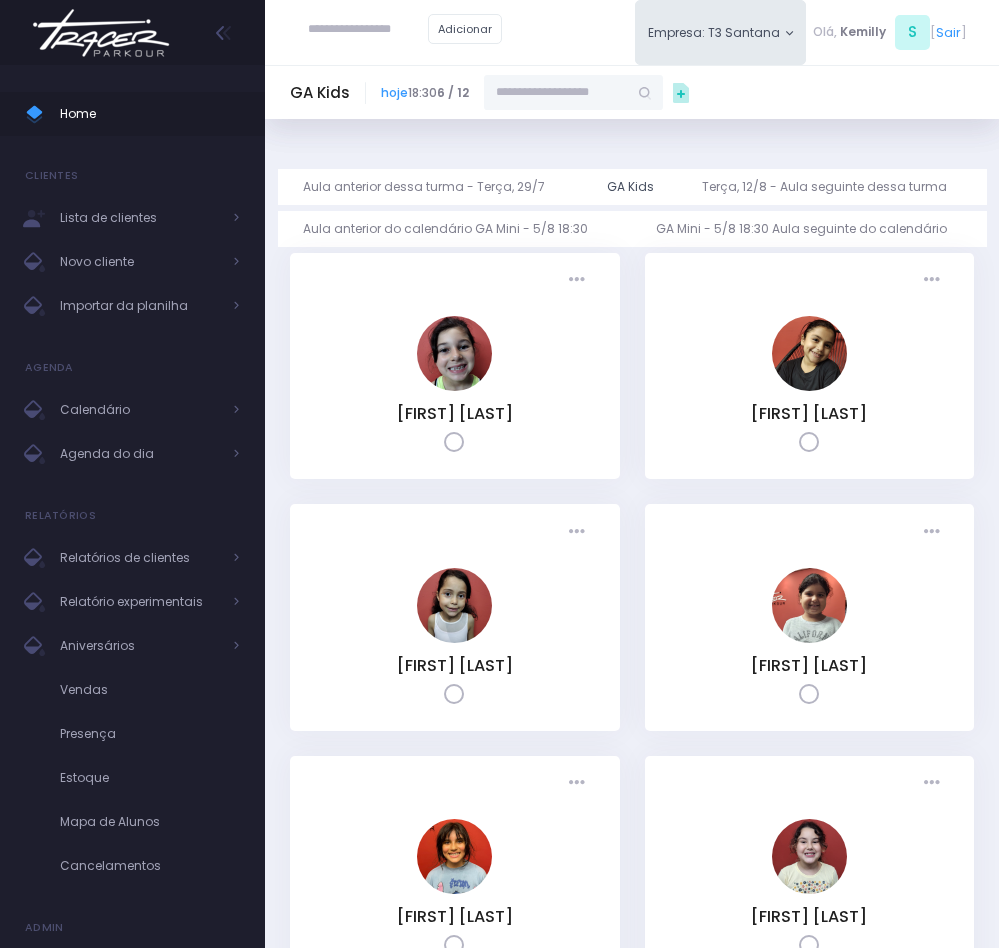 paste on "**********" 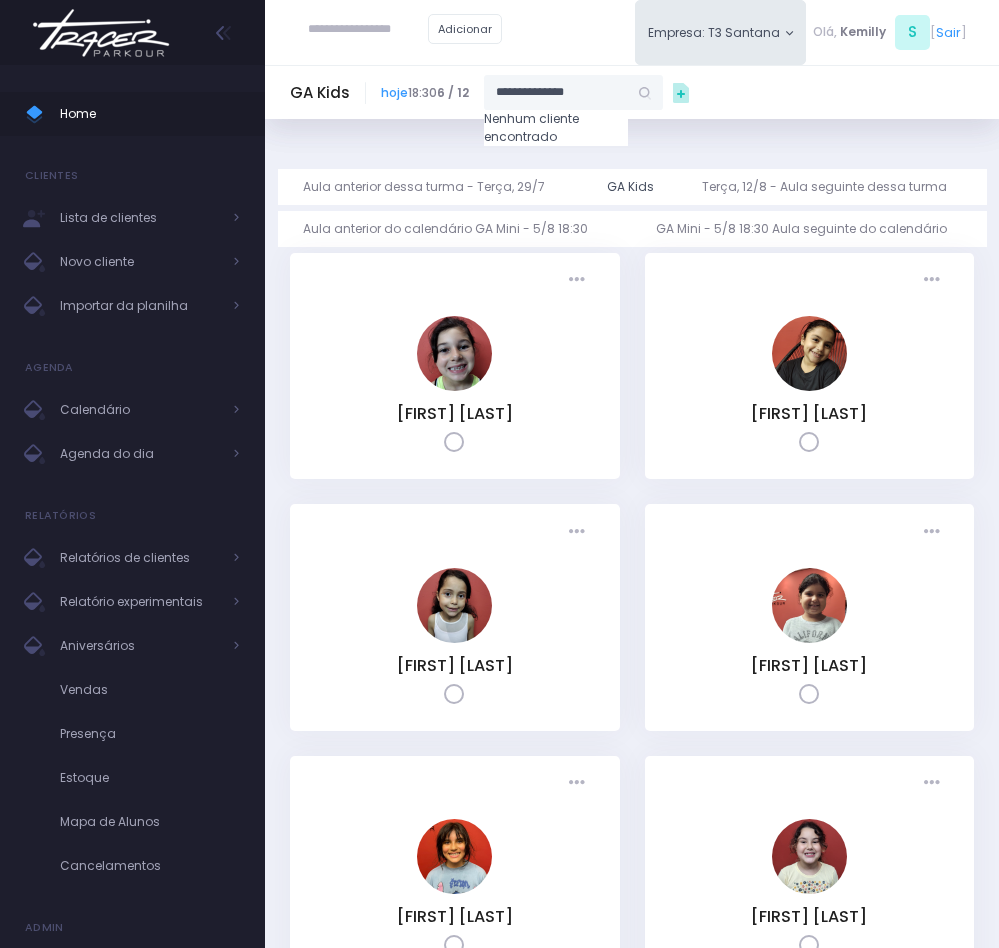 drag, startPoint x: 558, startPoint y: 91, endPoint x: 561, endPoint y: 148, distance: 57.07889 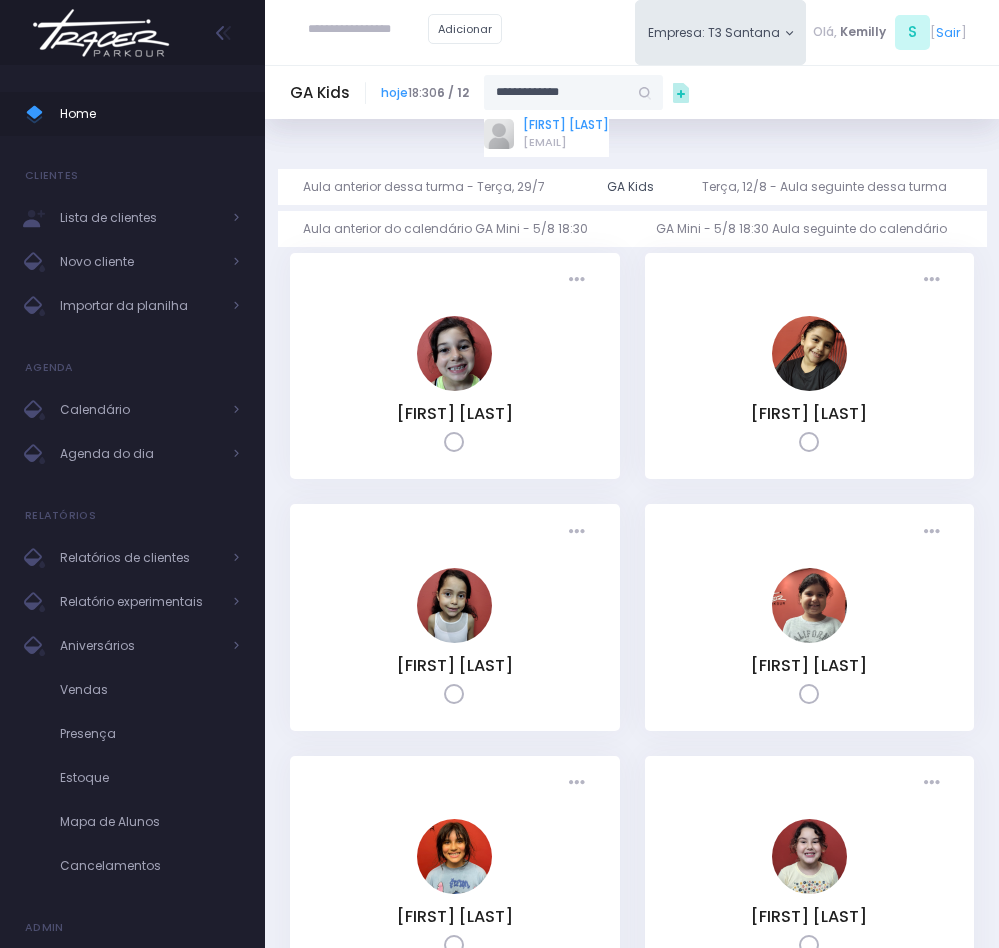 click on "Flora Caroni
jamilecaroni@hotmail.com" at bounding box center [546, 133] 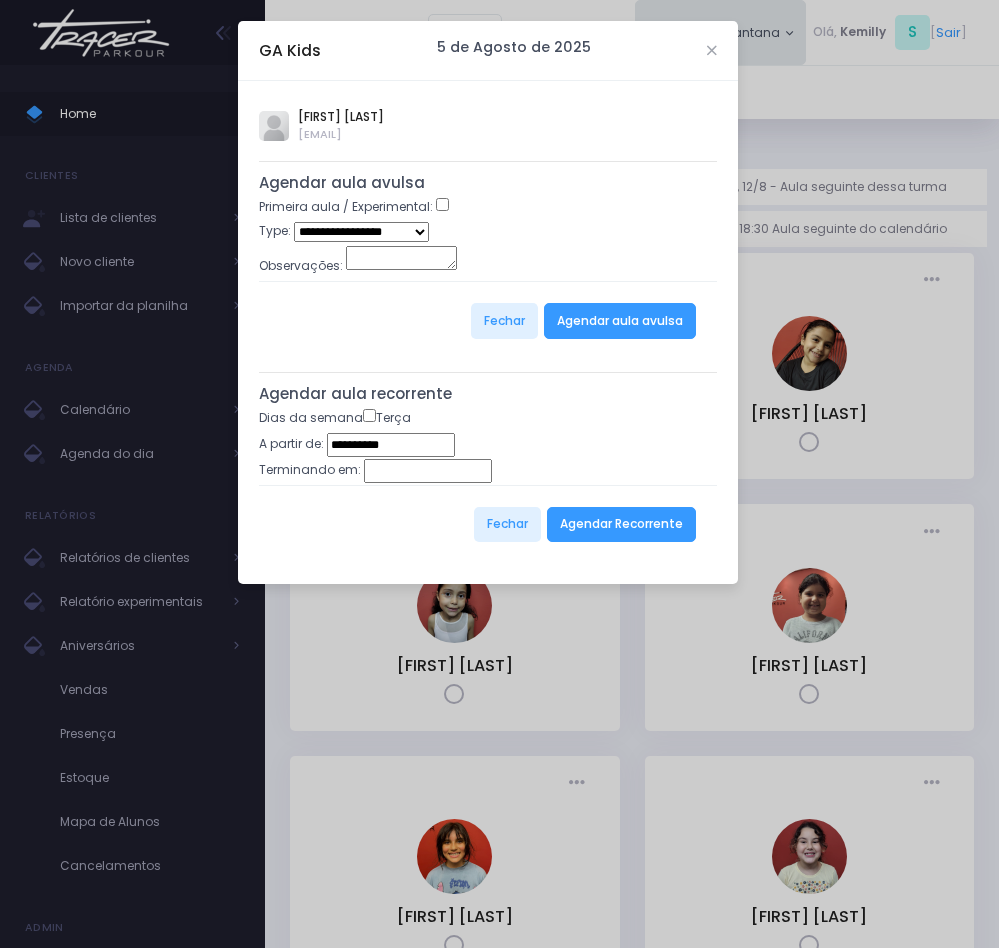 type on "**********" 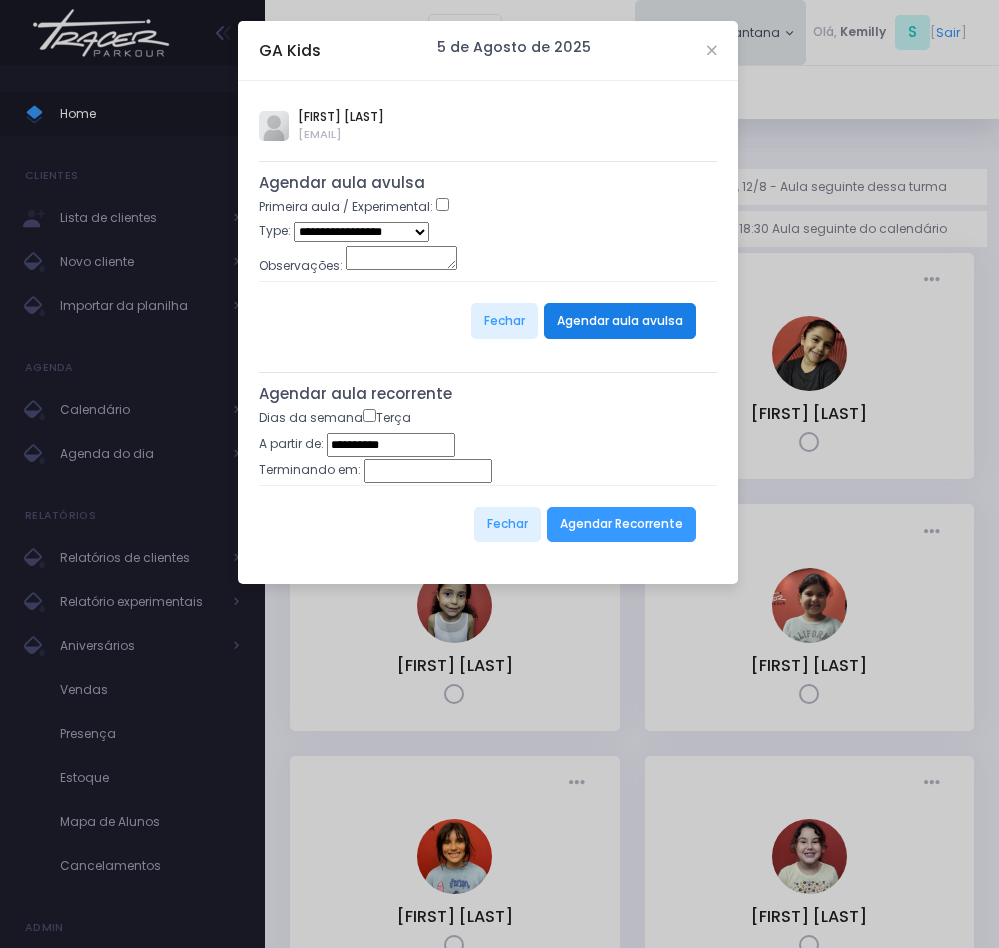 click on "Agendar aula avulsa" at bounding box center [620, 321] 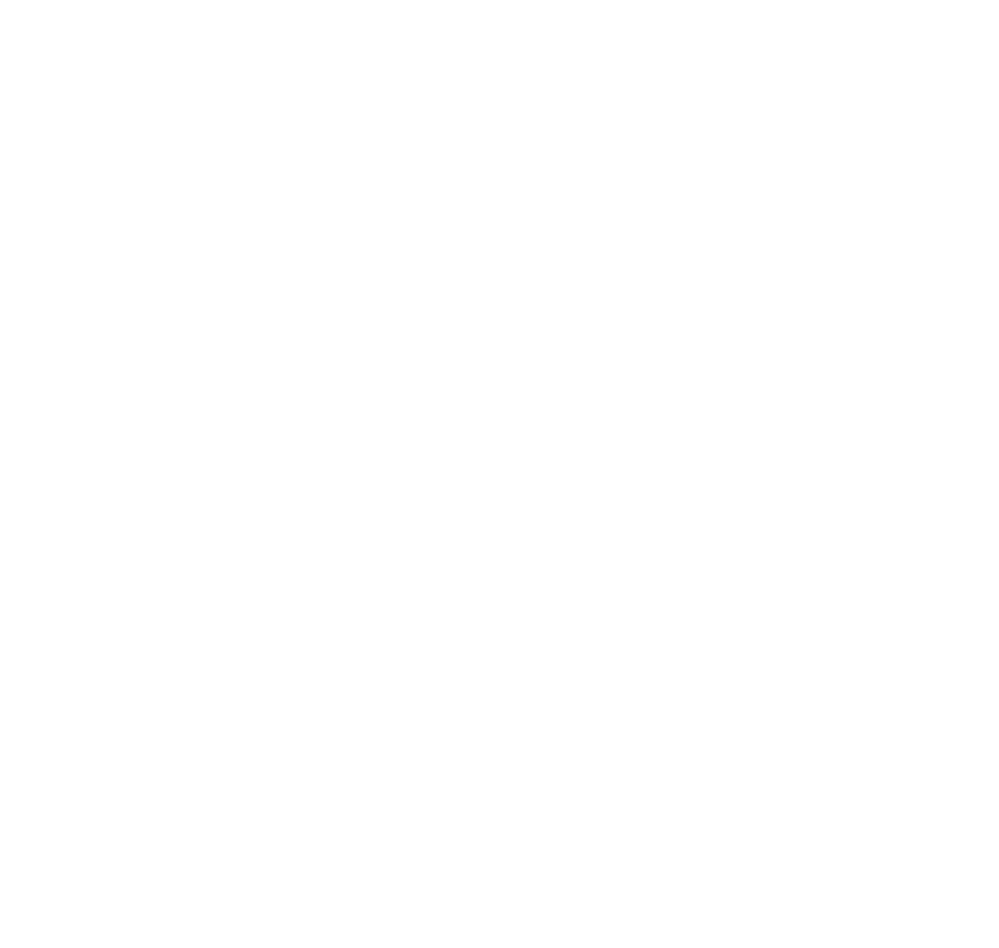 scroll, scrollTop: 0, scrollLeft: 0, axis: both 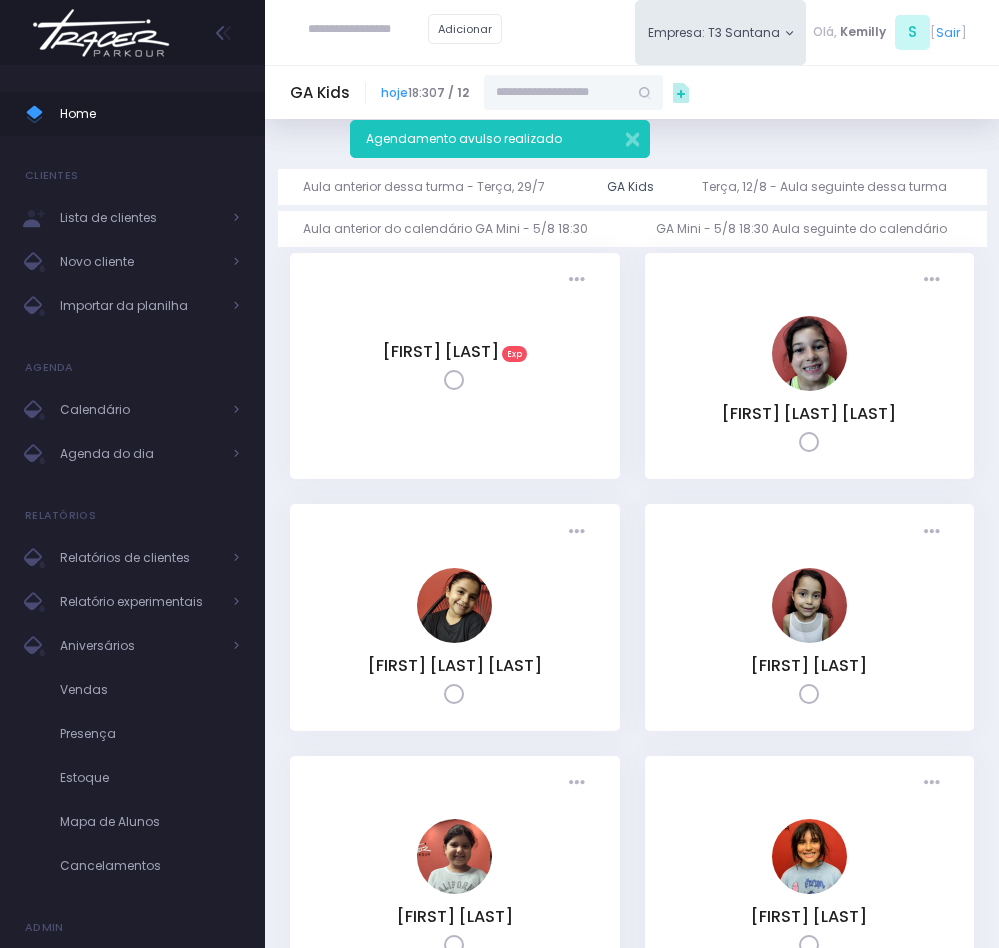 paste on "**********" 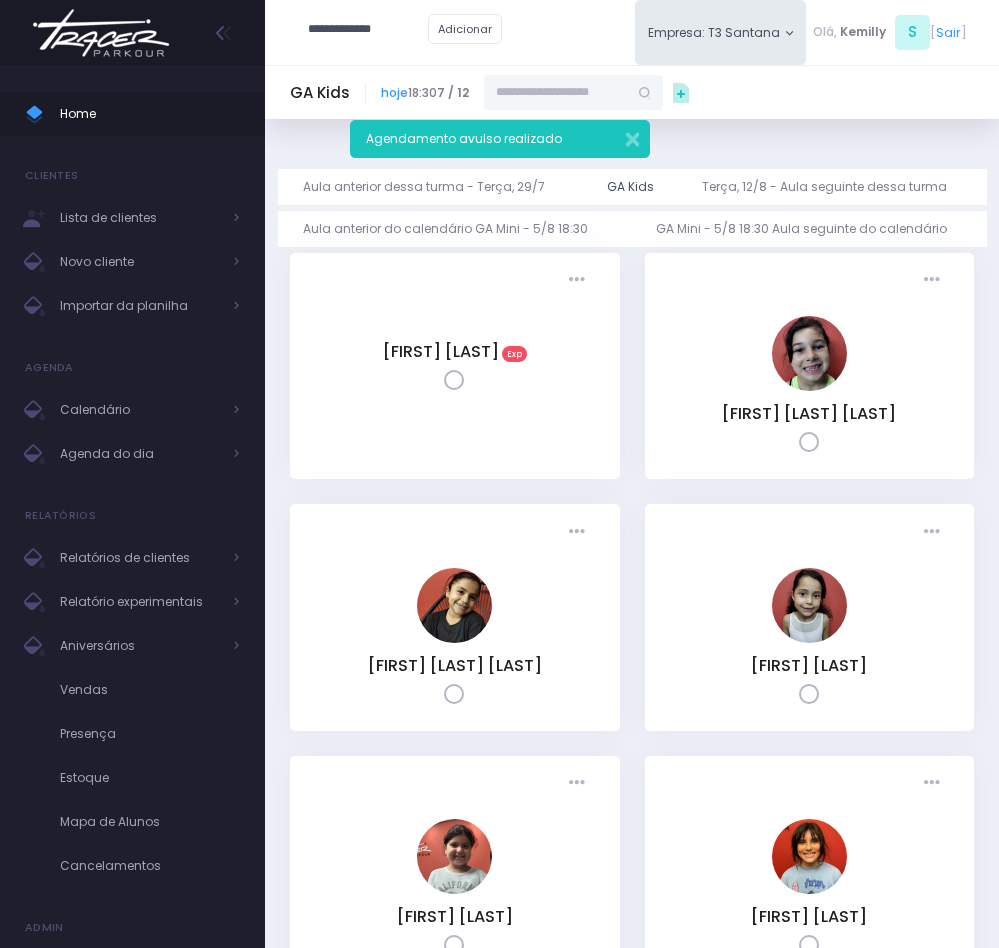 click on "**********" at bounding box center (368, 30) 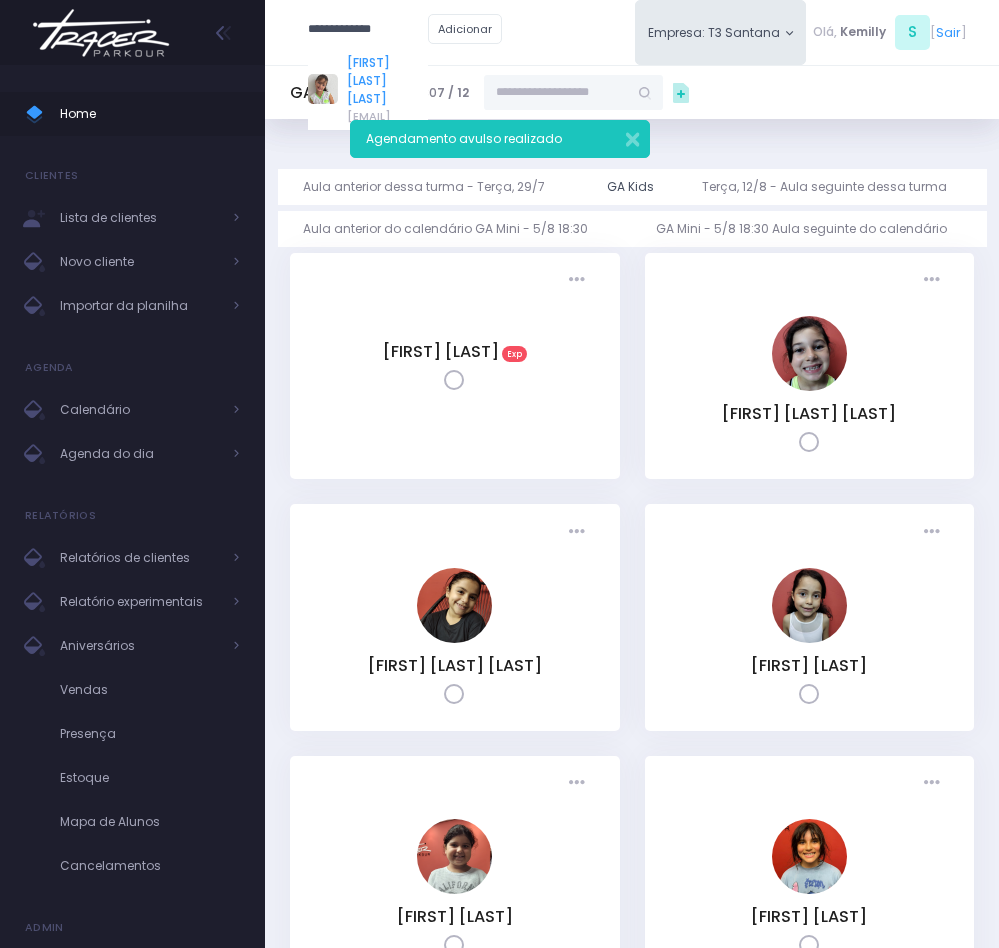 click on "[FIRST] [LAST] [LAST]" at bounding box center [387, 81] 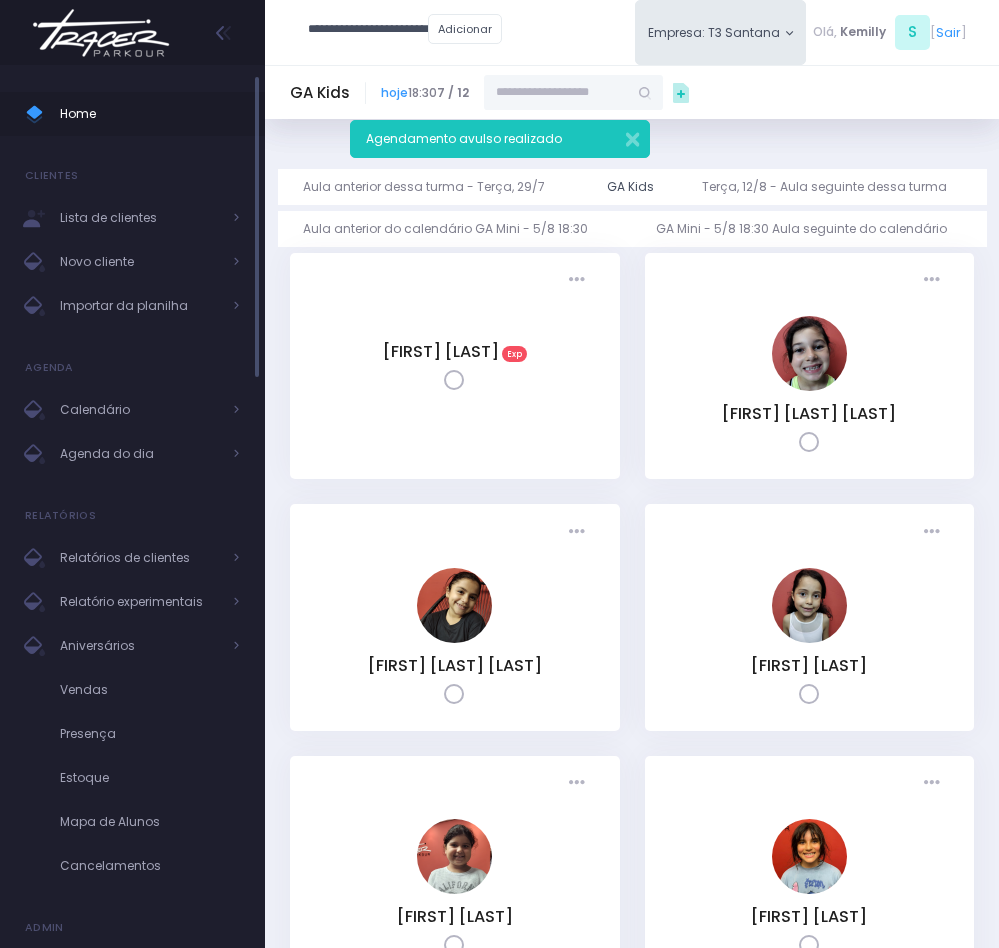 type on "**********" 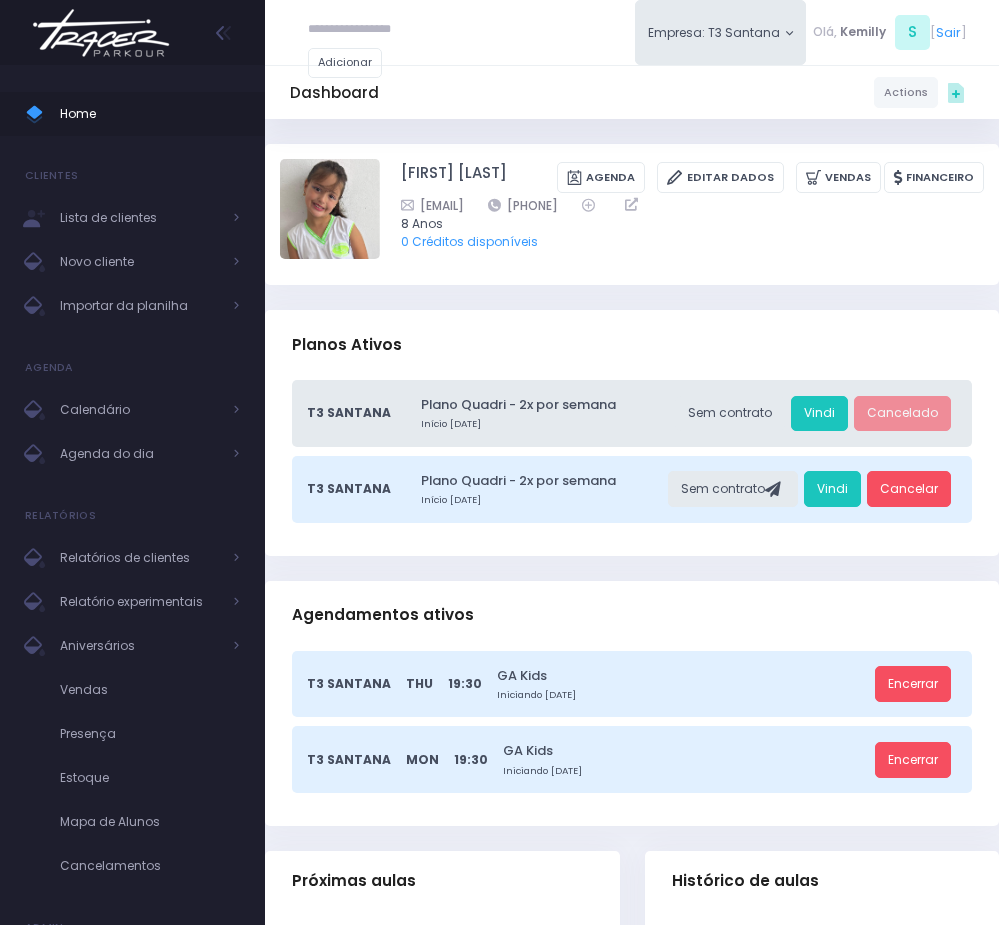 scroll, scrollTop: 0, scrollLeft: 0, axis: both 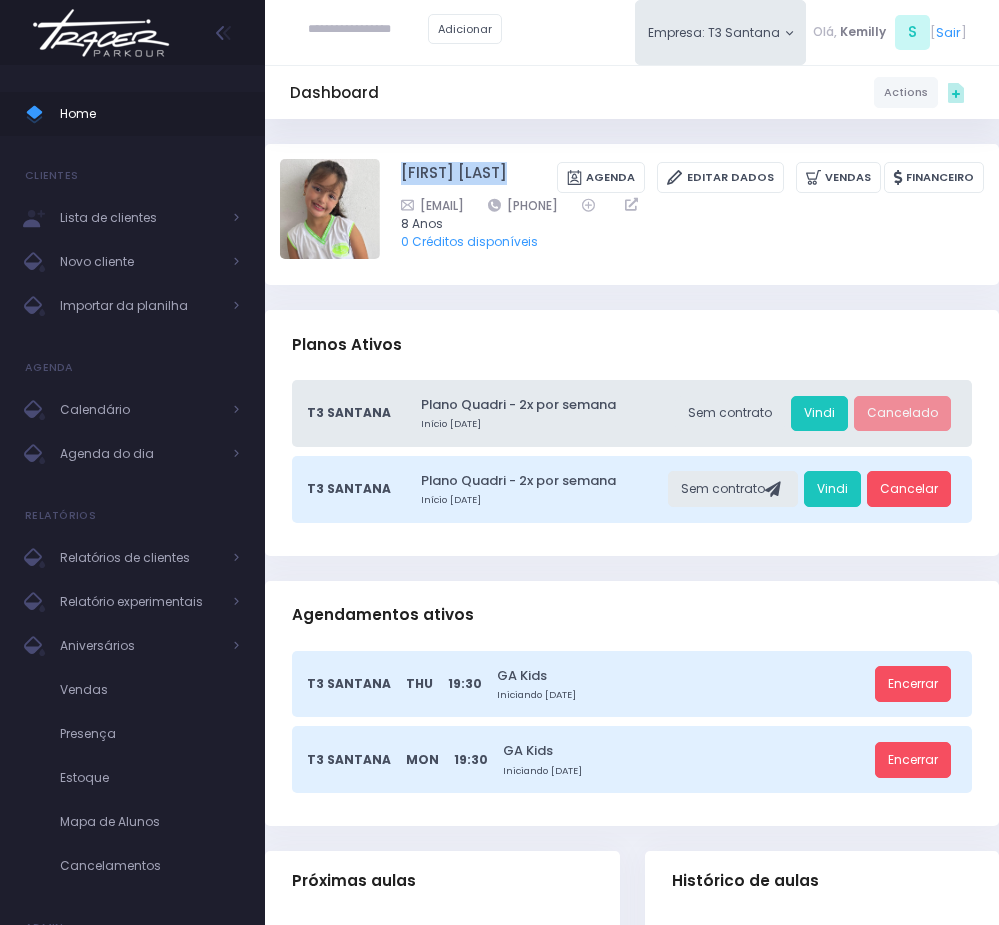 drag, startPoint x: 382, startPoint y: 166, endPoint x: 594, endPoint y: 169, distance: 212.02122 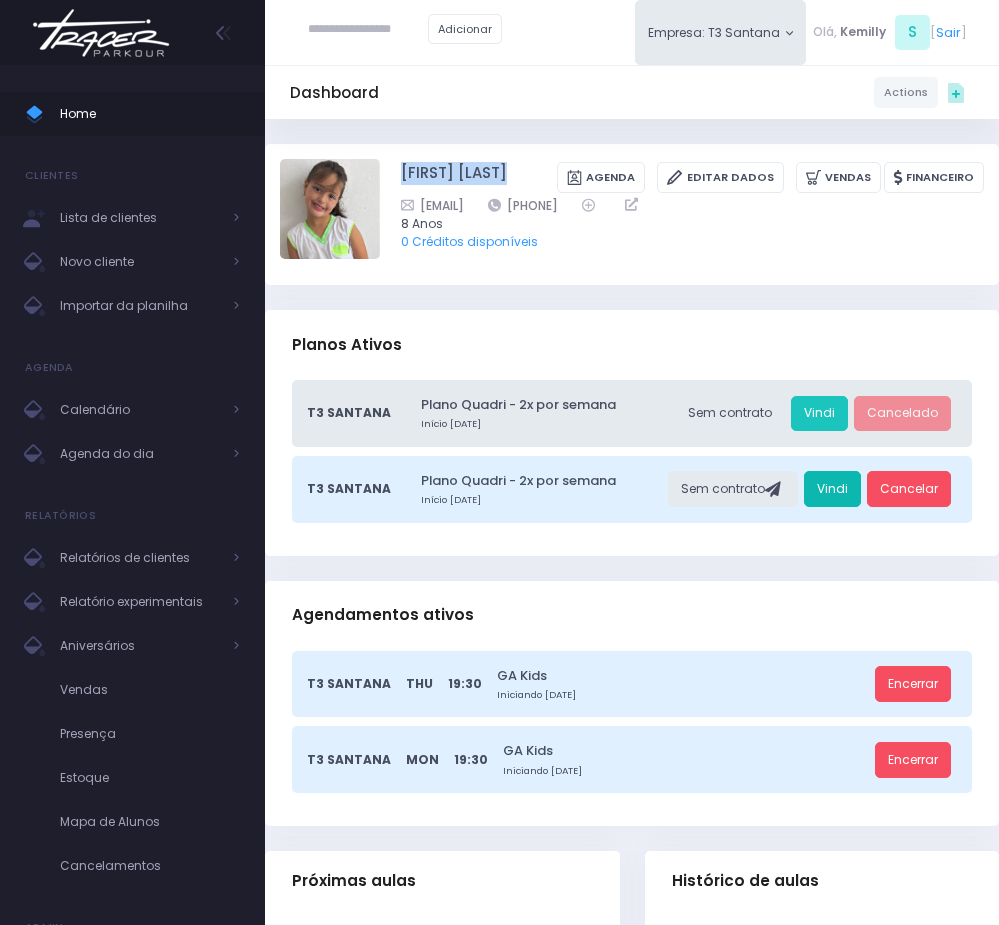 click on "Vindi" at bounding box center [832, 489] 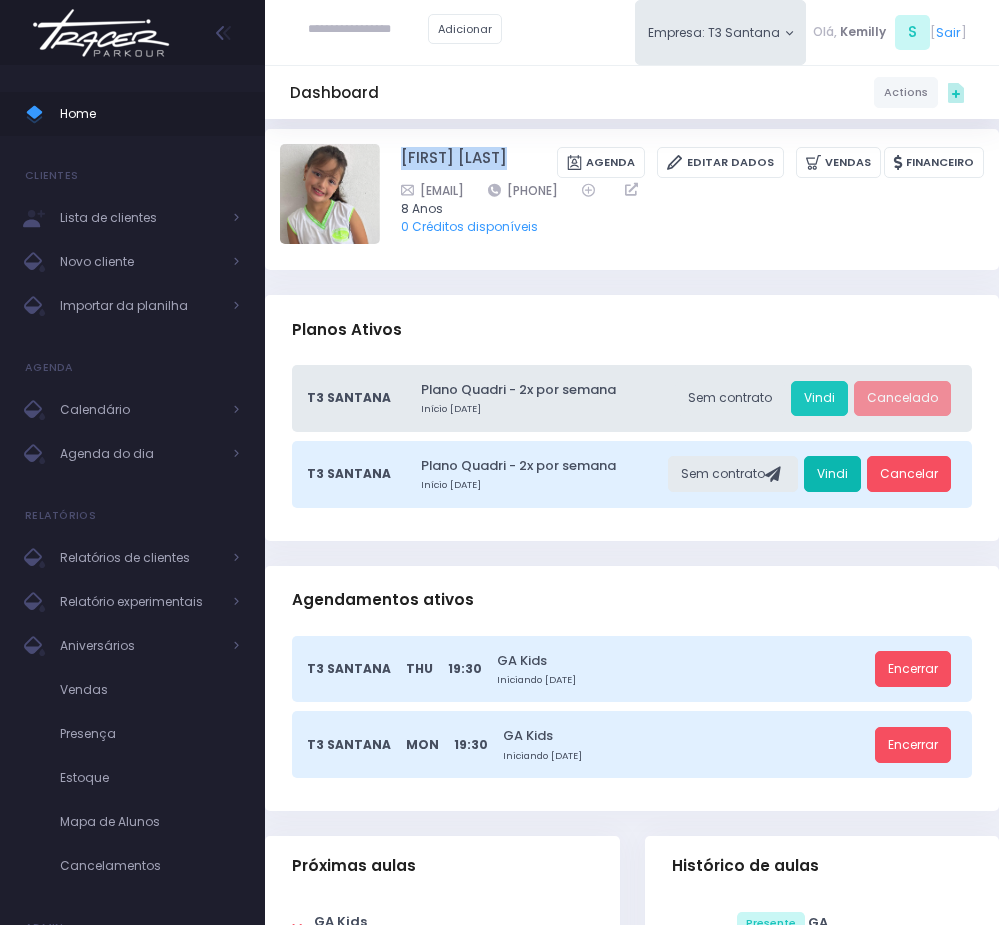 scroll, scrollTop: 0, scrollLeft: 0, axis: both 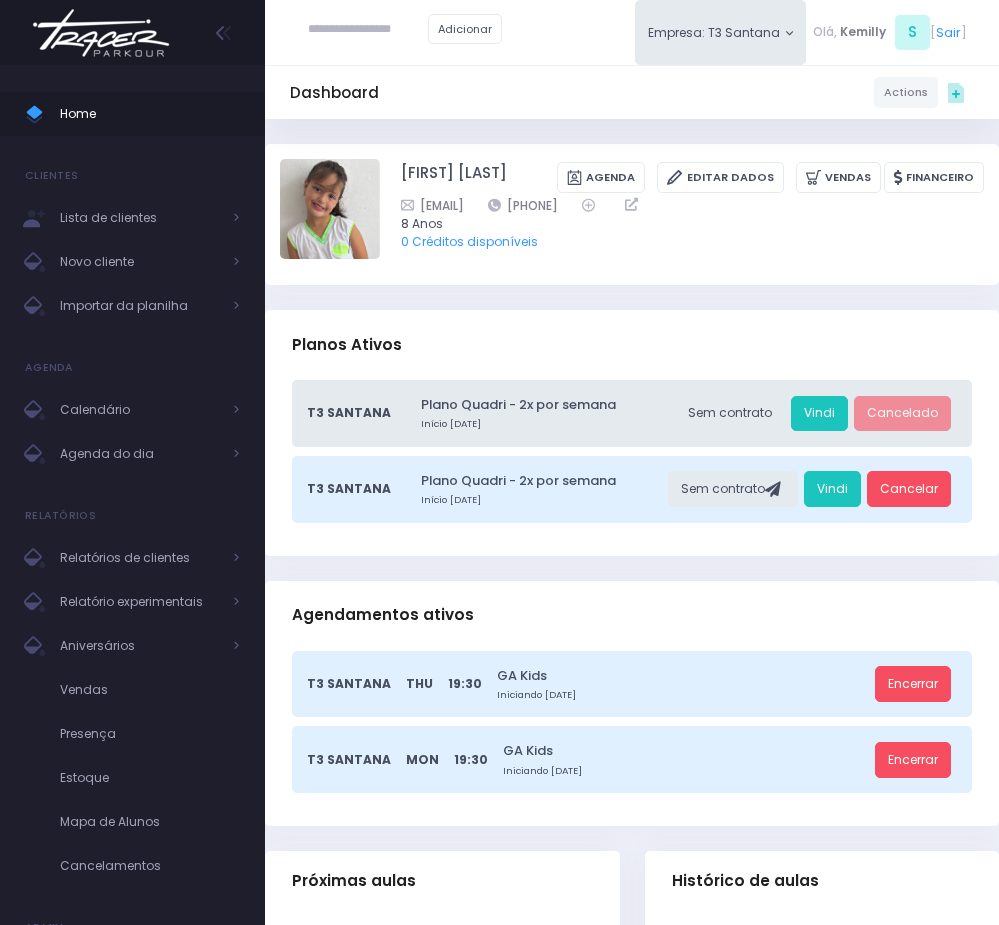 click at bounding box center [368, 30] 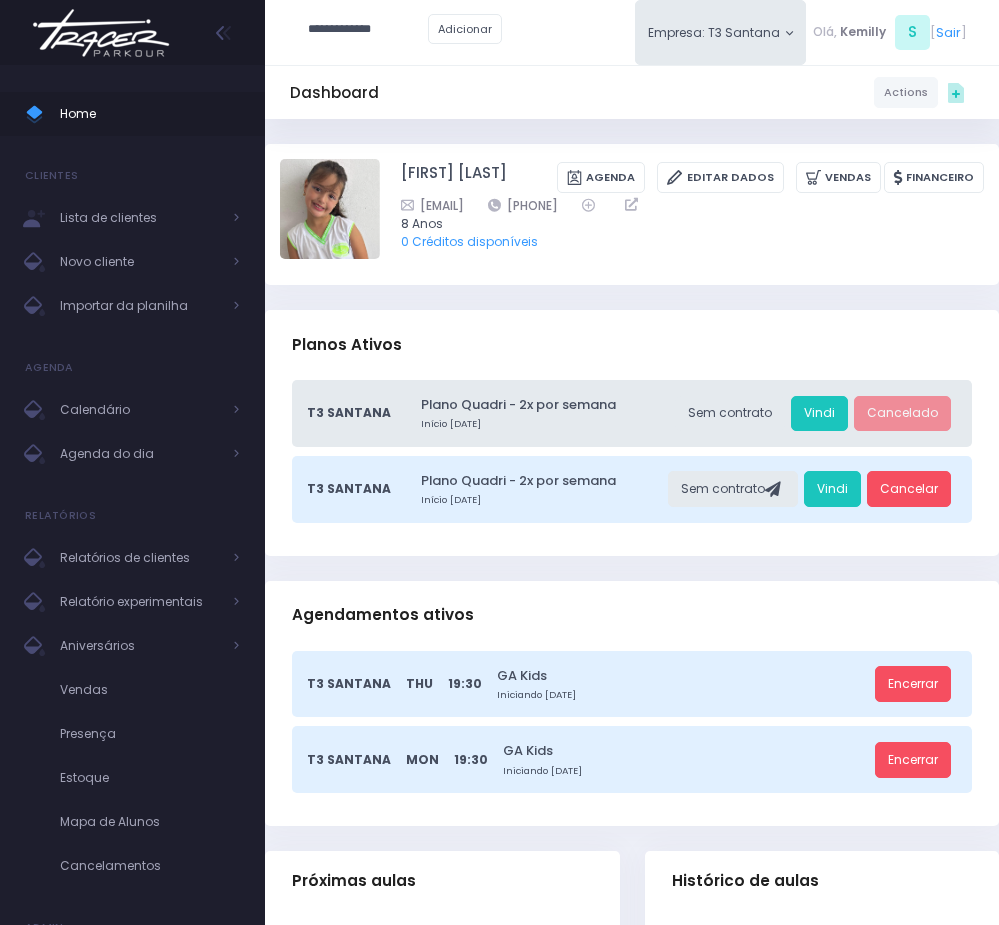 click on "**********" at bounding box center (368, 30) 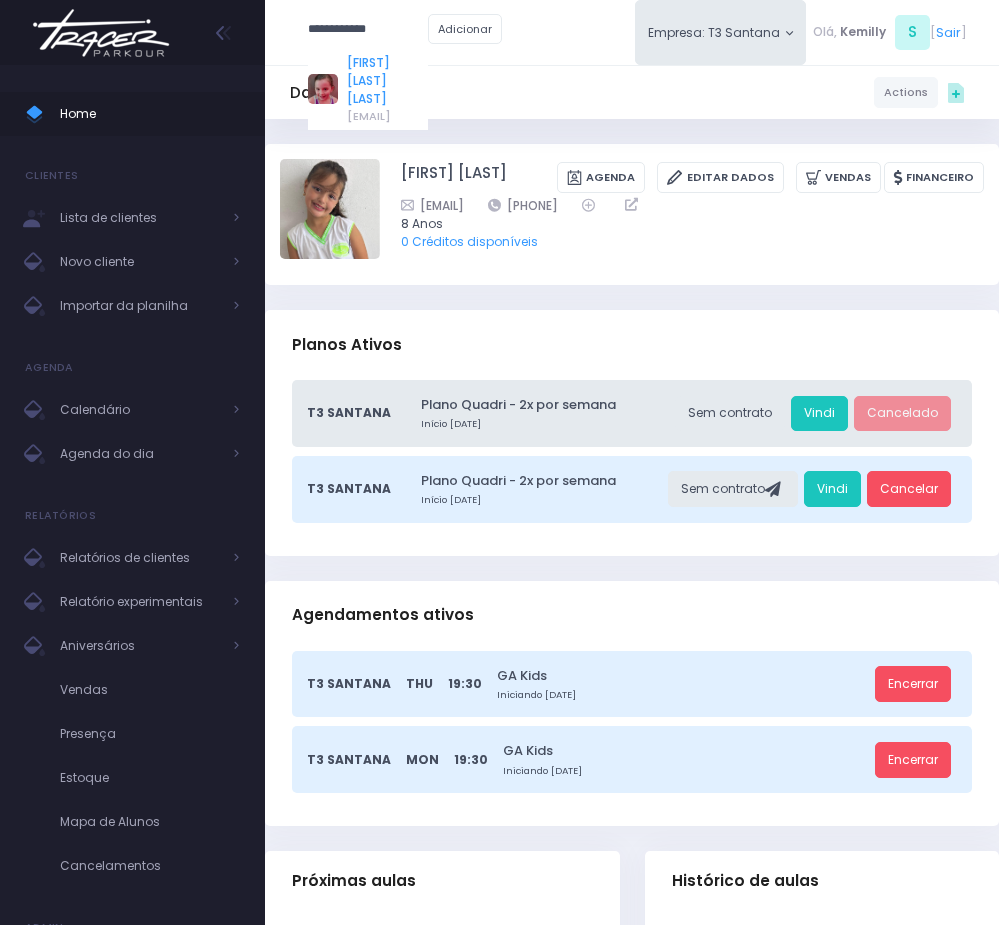 click on "[FIRST] [LAST] [LAST]" at bounding box center (387, 81) 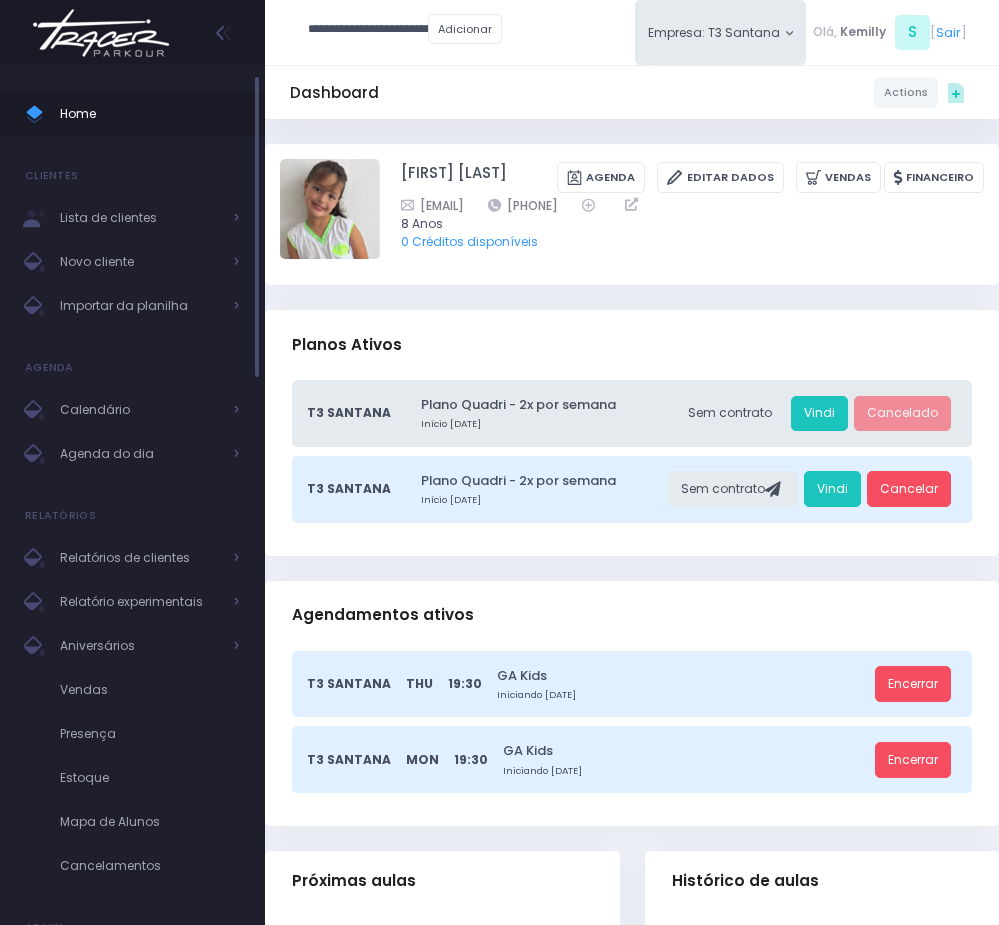 type on "**********" 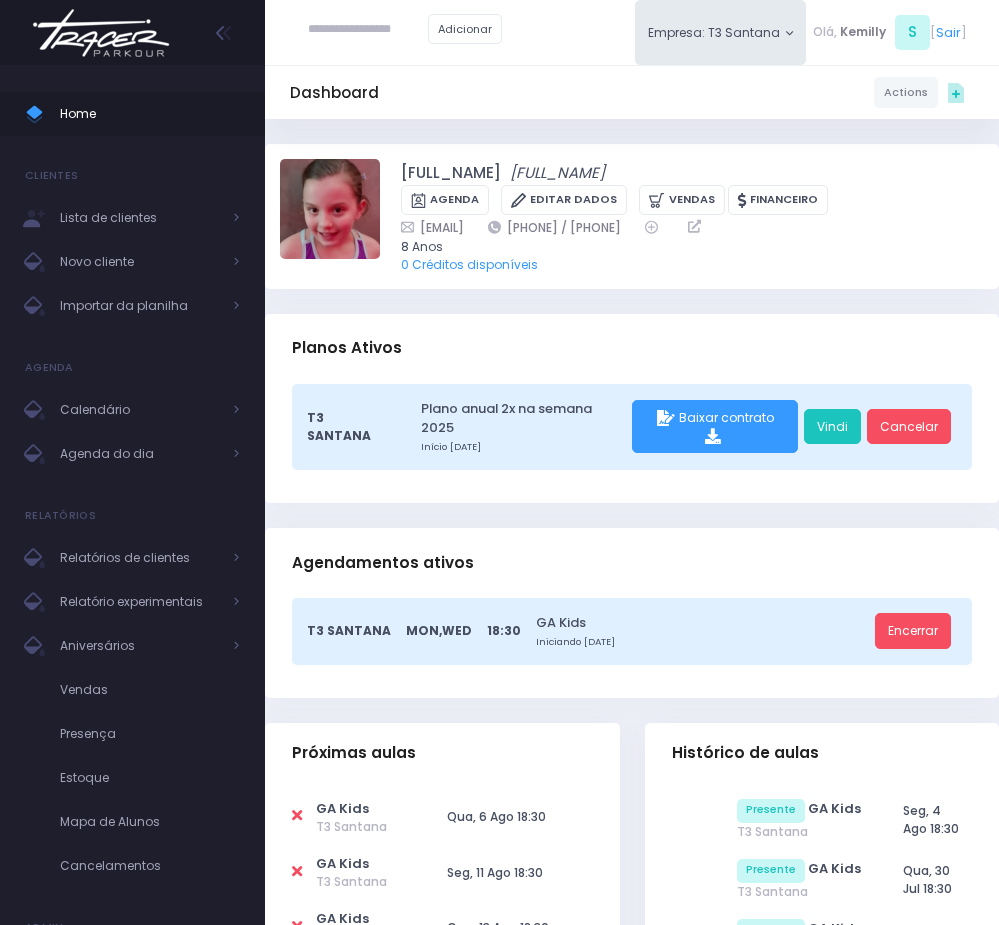 scroll, scrollTop: 0, scrollLeft: 0, axis: both 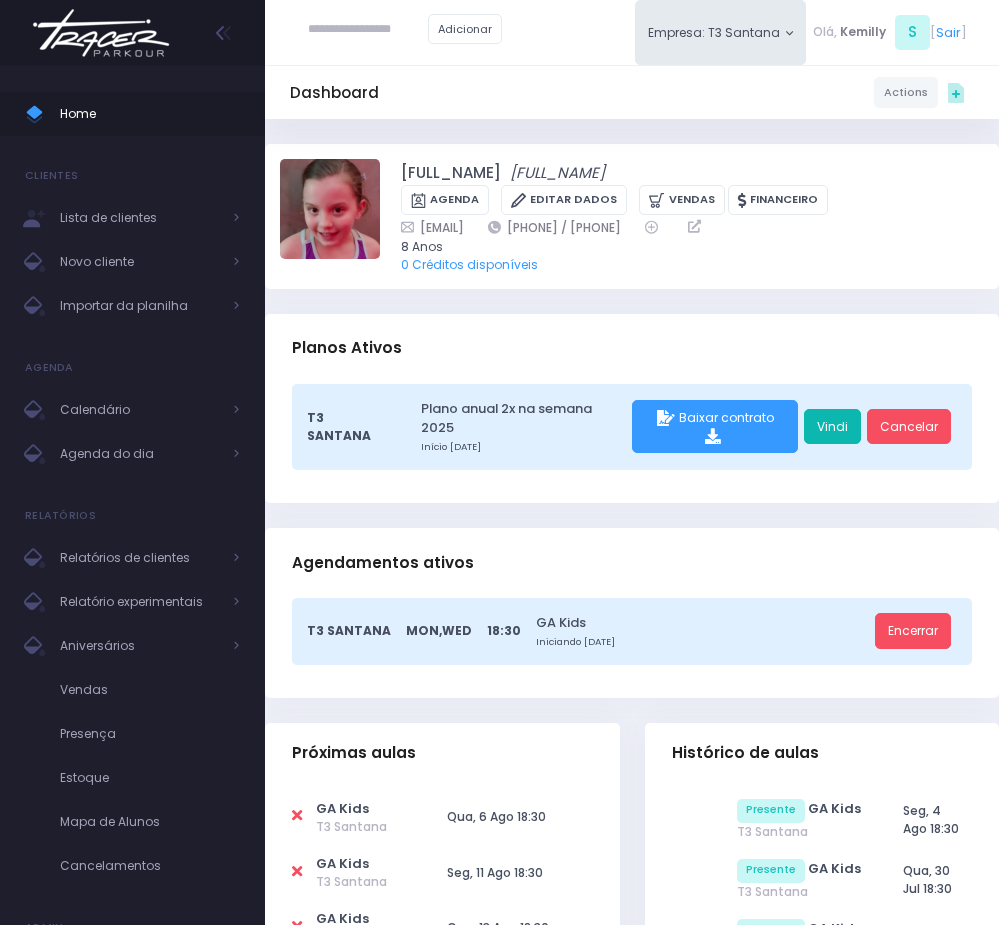 click on "Vindi" at bounding box center (832, 427) 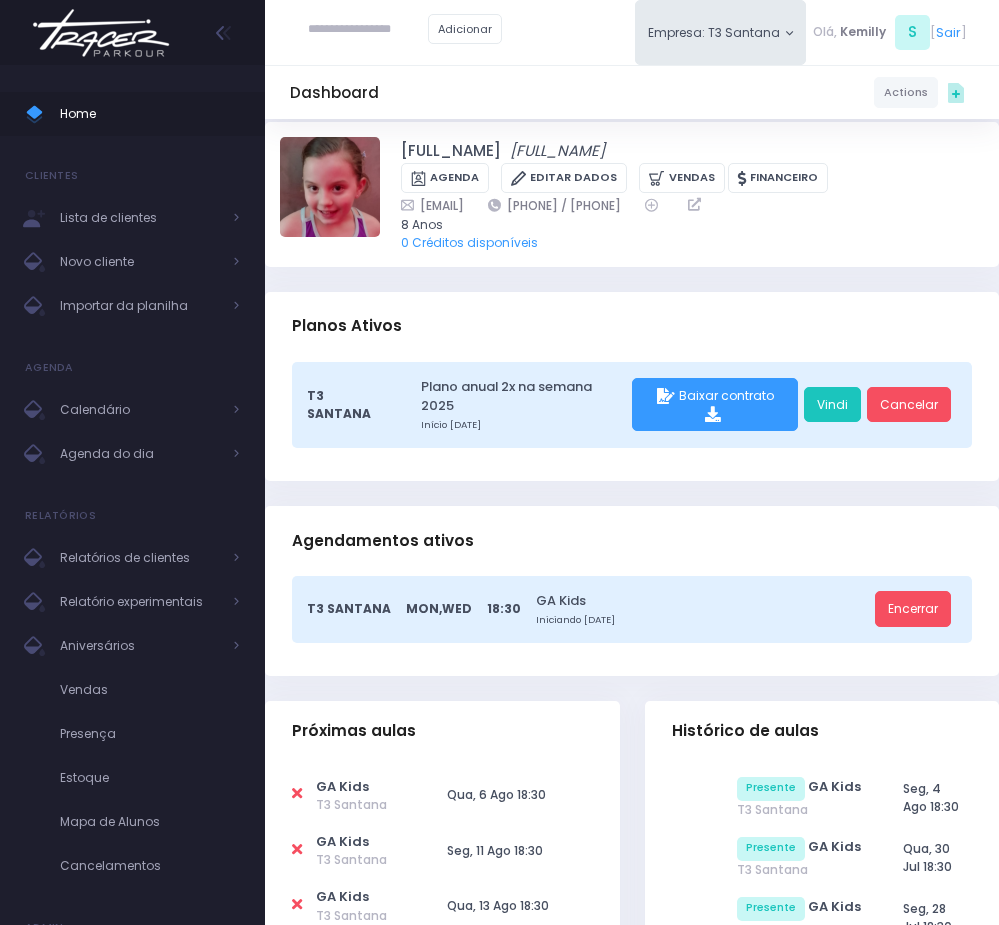 scroll, scrollTop: 0, scrollLeft: 0, axis: both 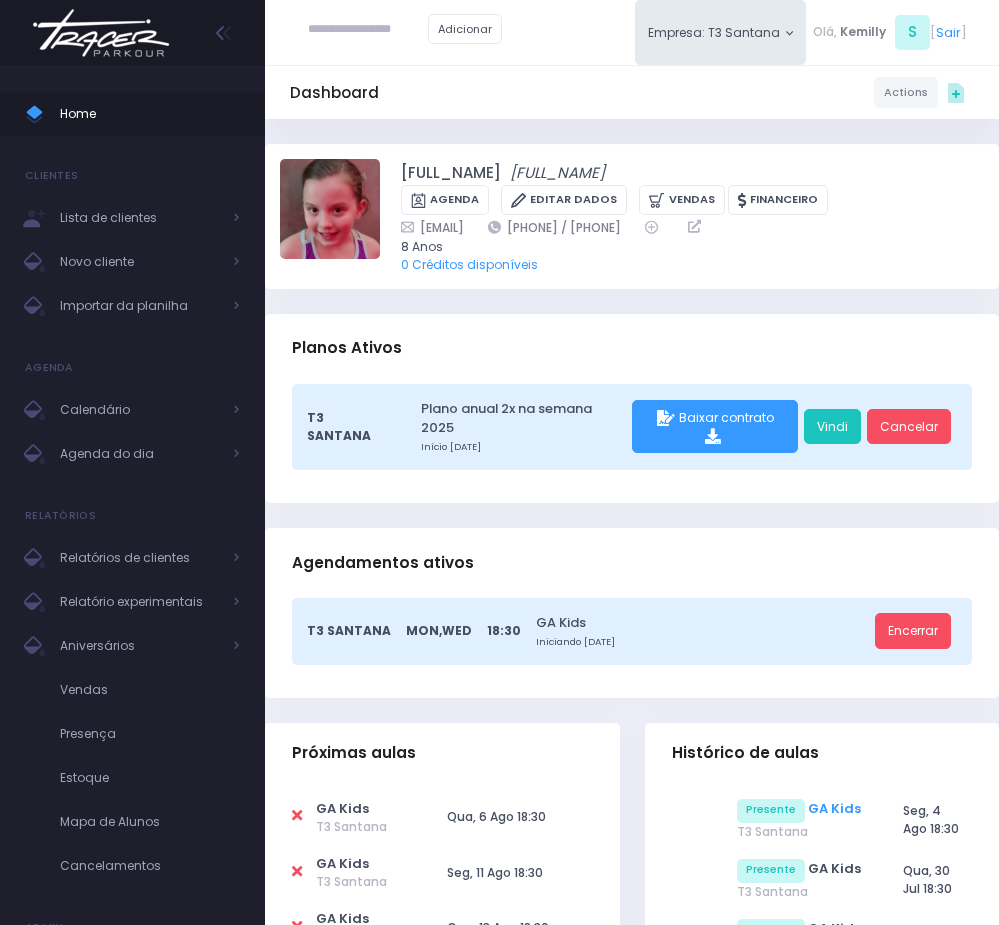 click on "GA Kids" at bounding box center (834, 808) 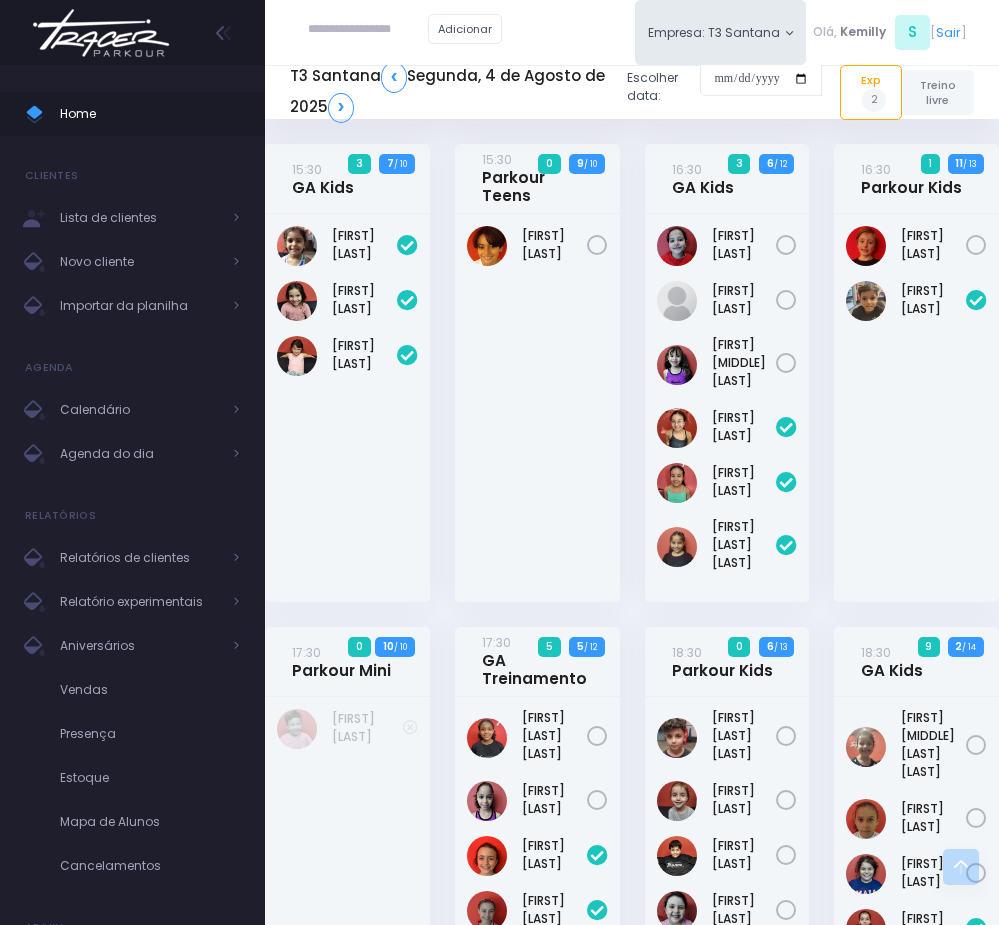 scroll, scrollTop: 664, scrollLeft: 0, axis: vertical 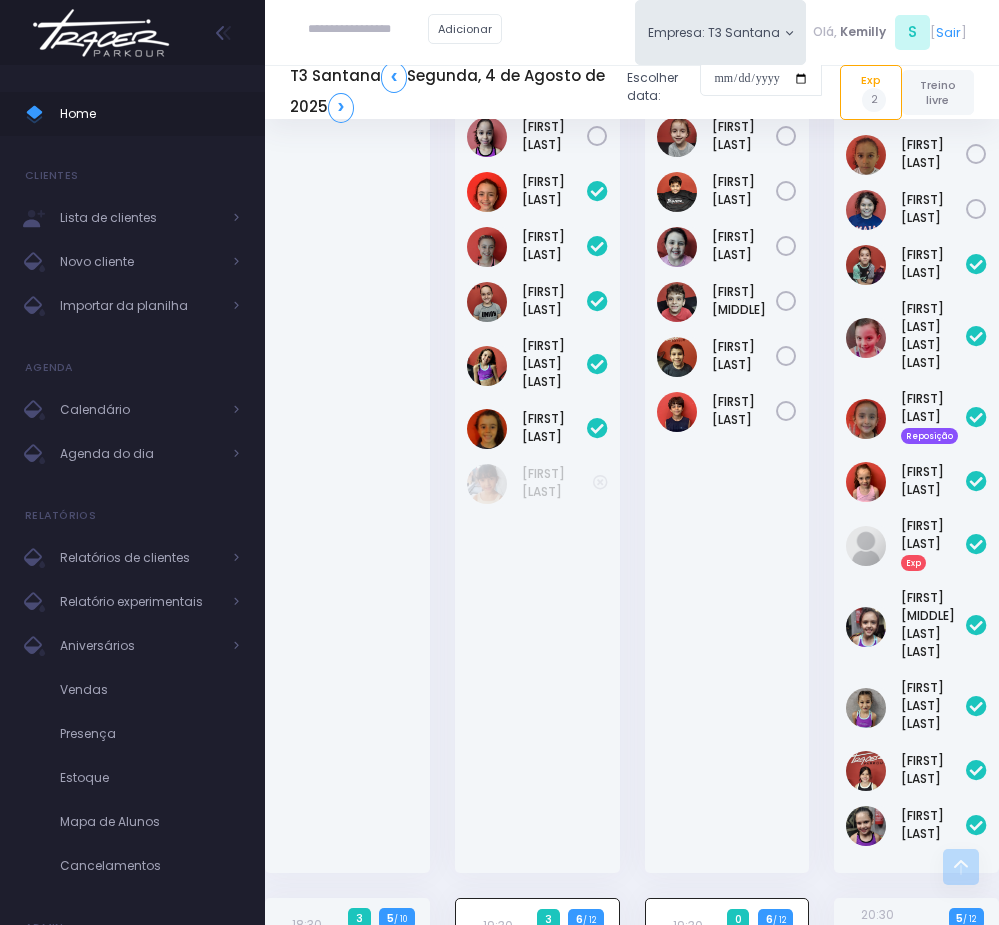 click at bounding box center [368, 30] 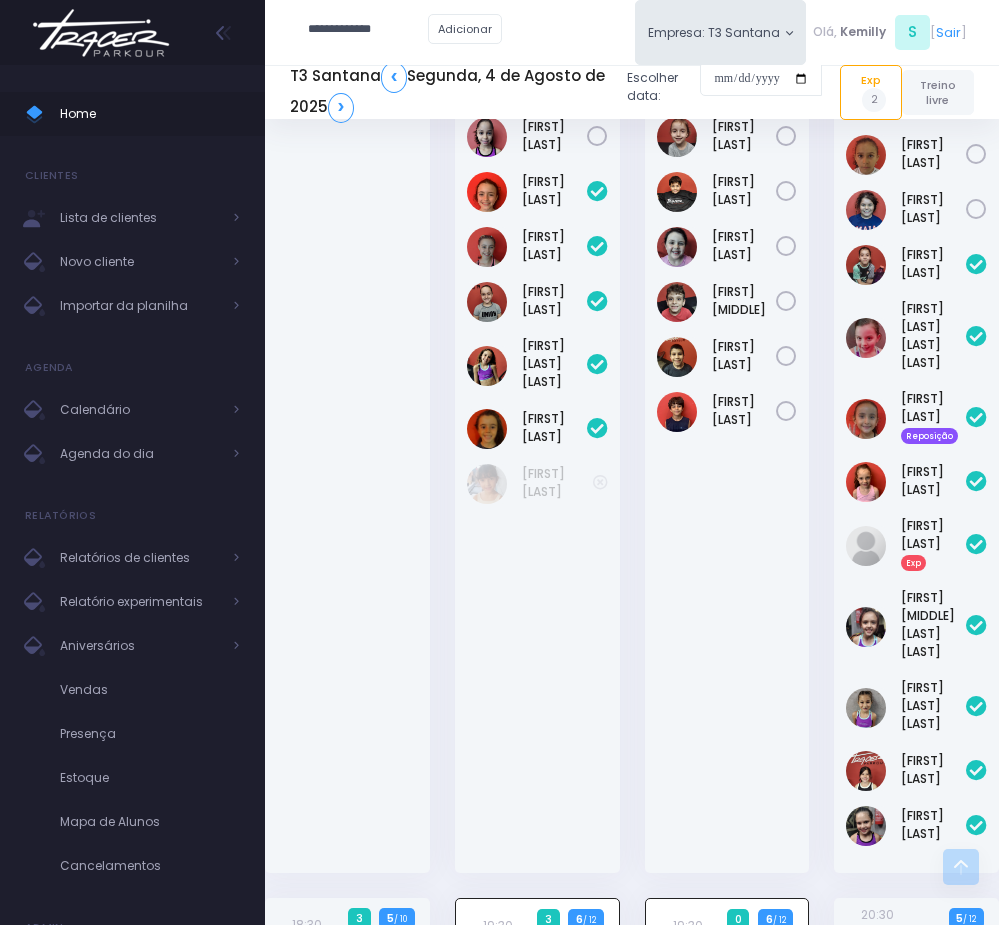 click on "**********" at bounding box center [368, 30] 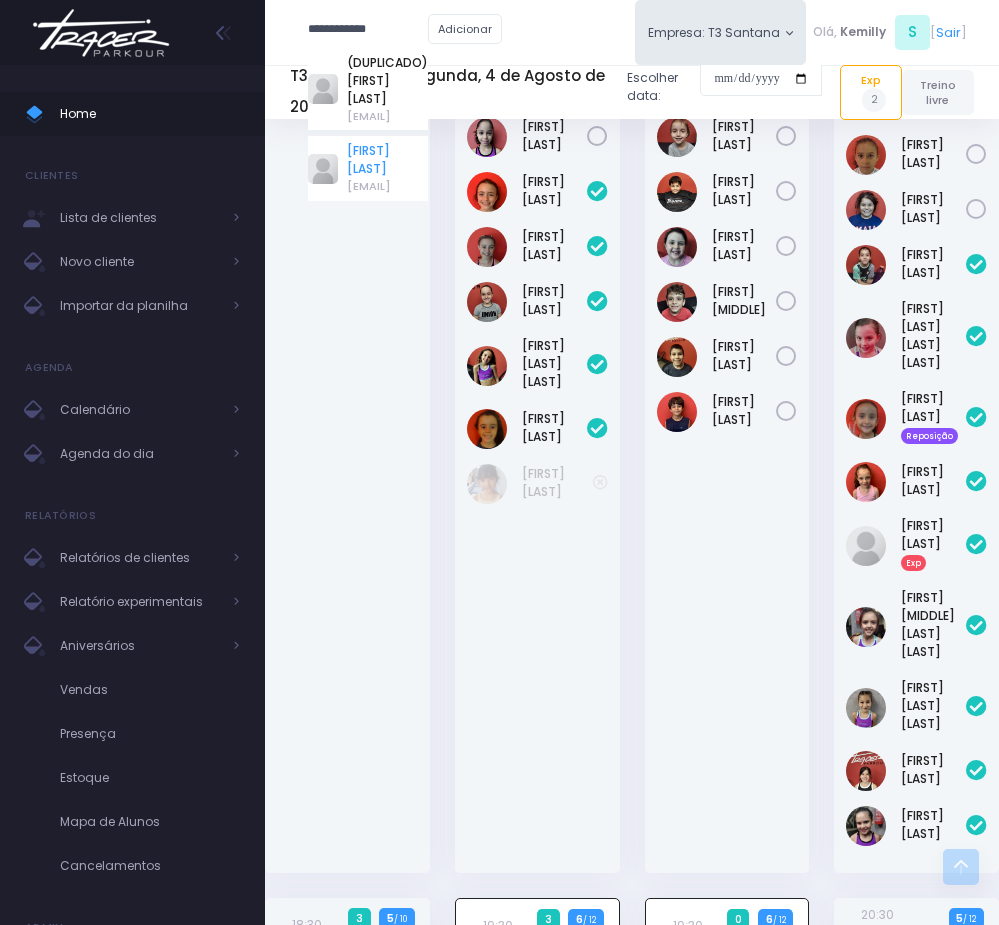 click on "Marianne Damasceno" at bounding box center [387, 160] 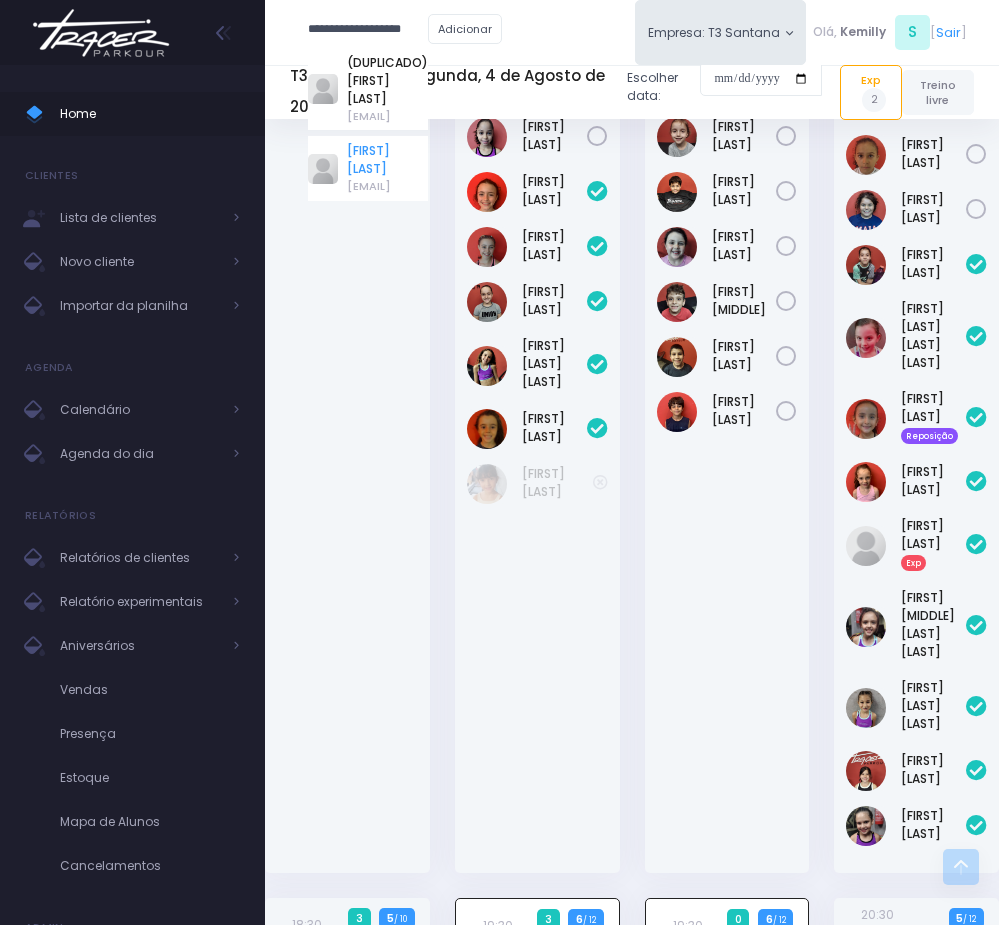 scroll, scrollTop: 0, scrollLeft: 0, axis: both 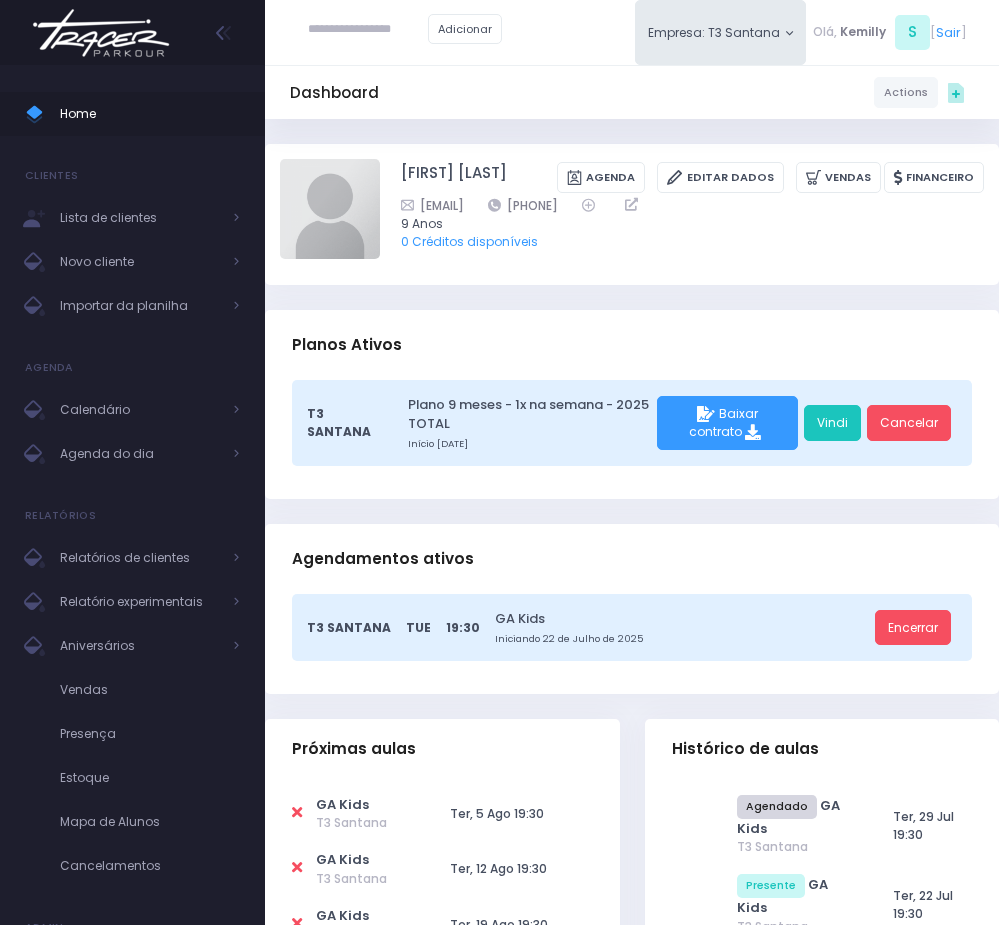 click at bounding box center [297, 812] 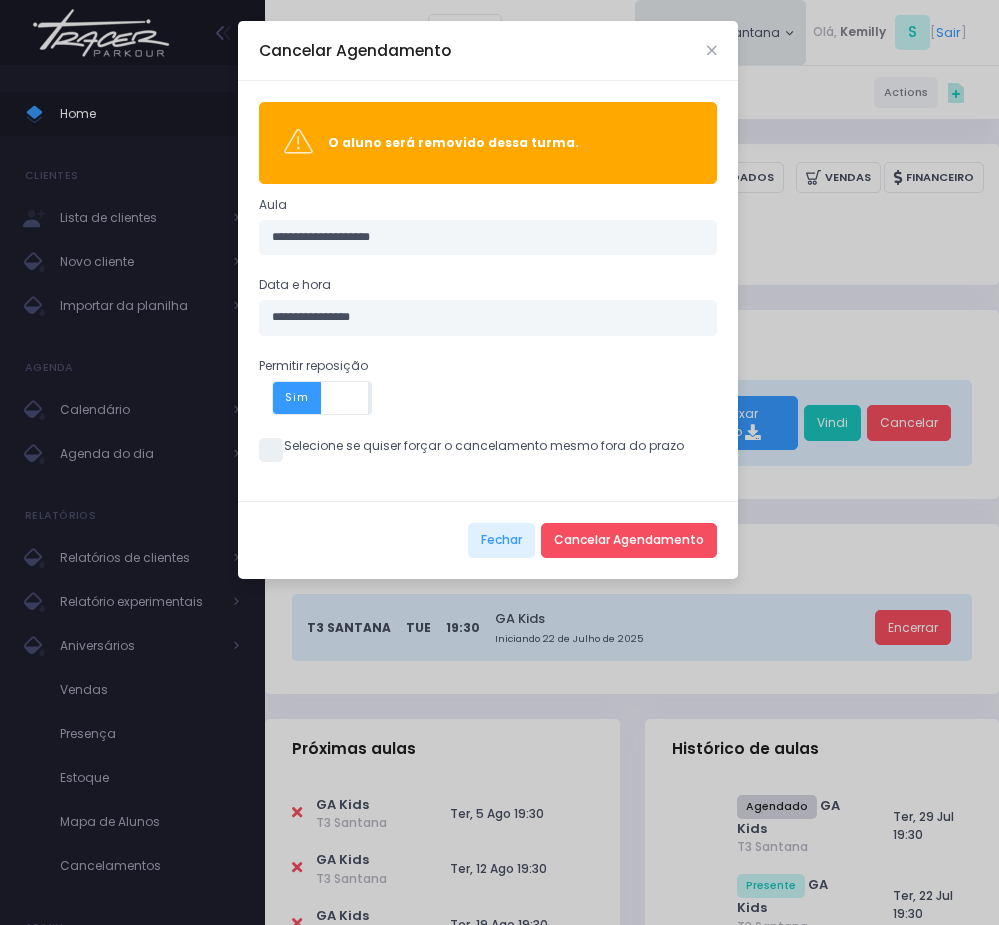 drag, startPoint x: 265, startPoint y: 456, endPoint x: 366, endPoint y: 505, distance: 112.25863 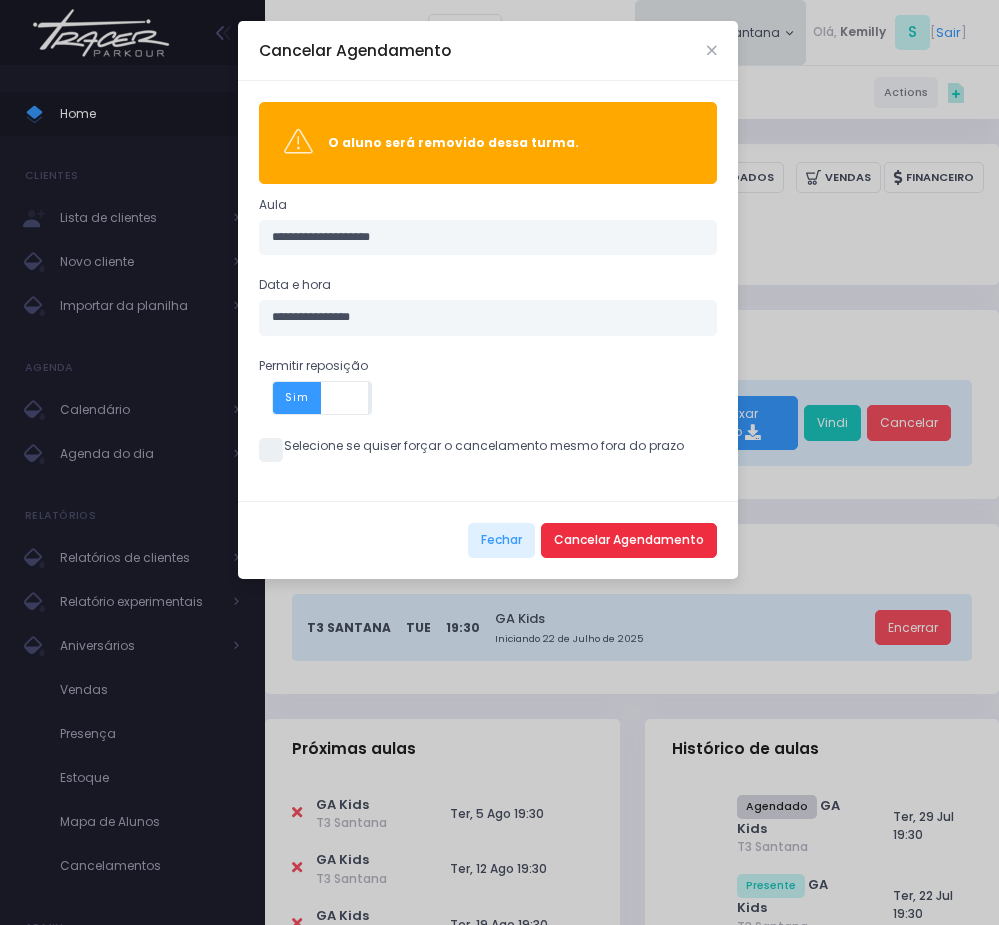 click on "Cancelar Agendamento" at bounding box center [629, 541] 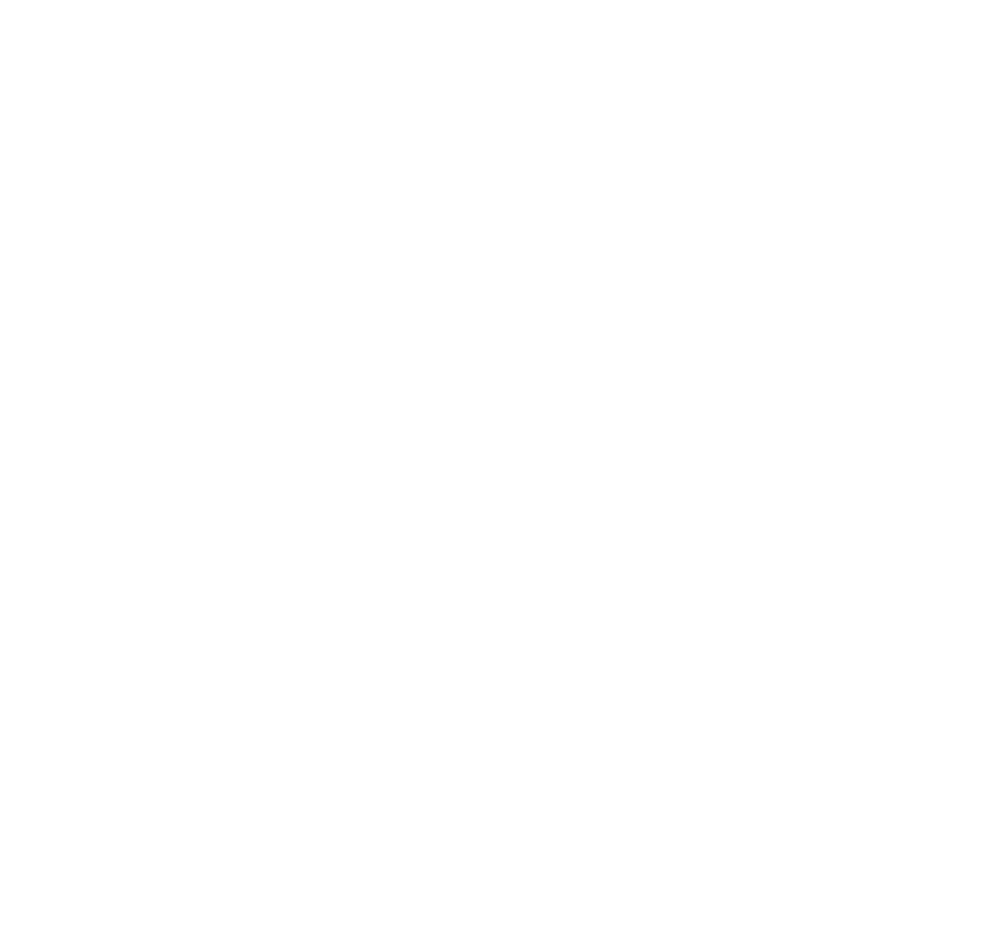 scroll, scrollTop: 0, scrollLeft: 0, axis: both 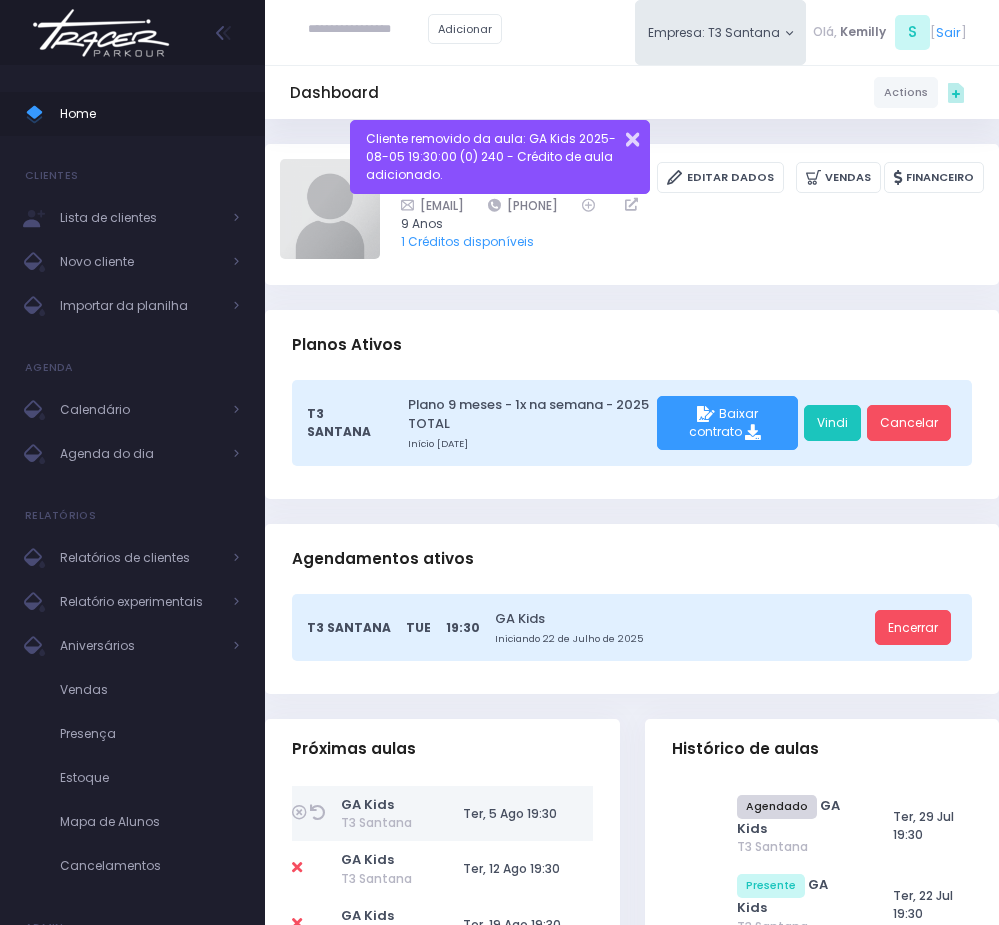 click at bounding box center [620, 136] 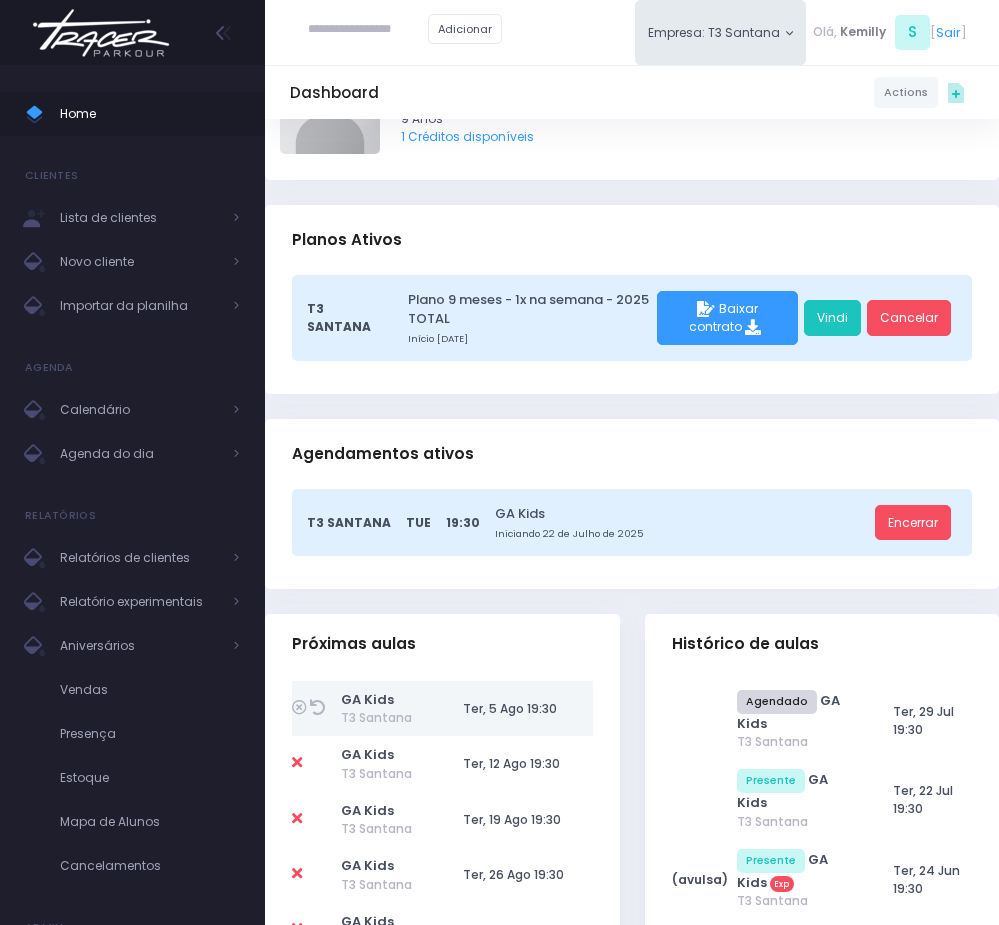 scroll, scrollTop: 150, scrollLeft: 0, axis: vertical 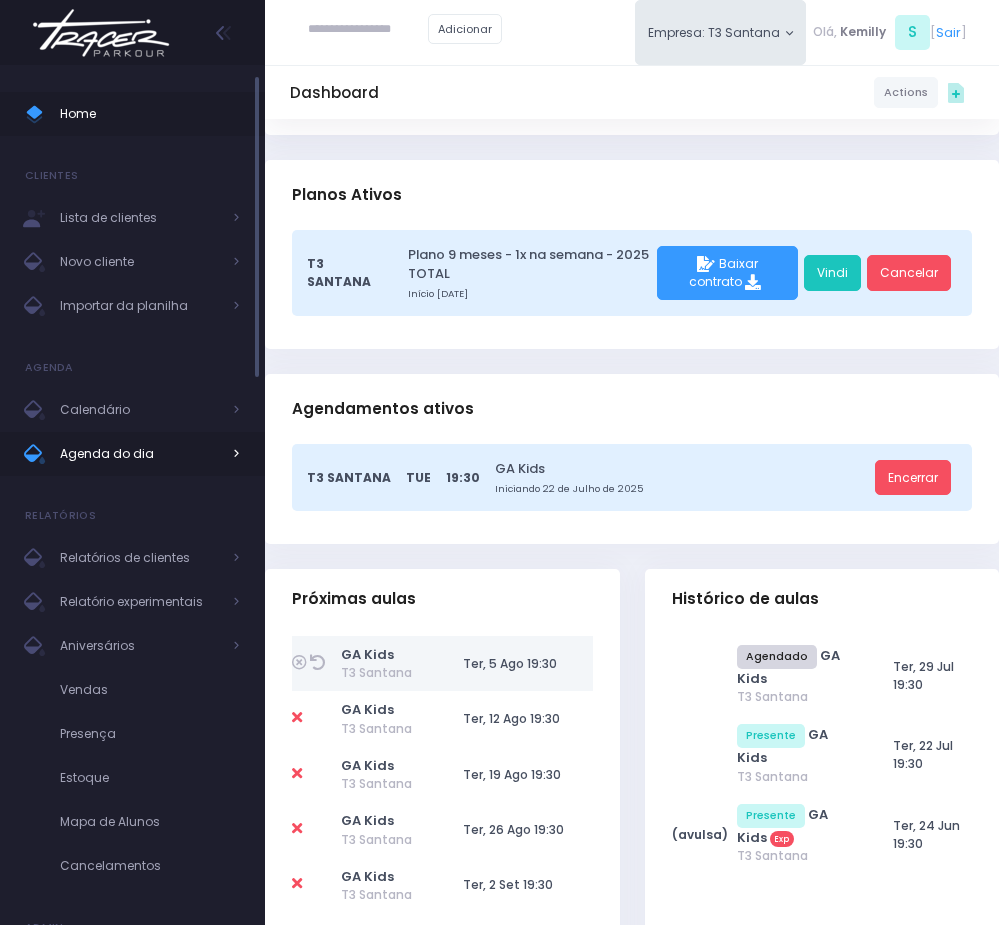 click on "Agenda do dia" at bounding box center [140, 454] 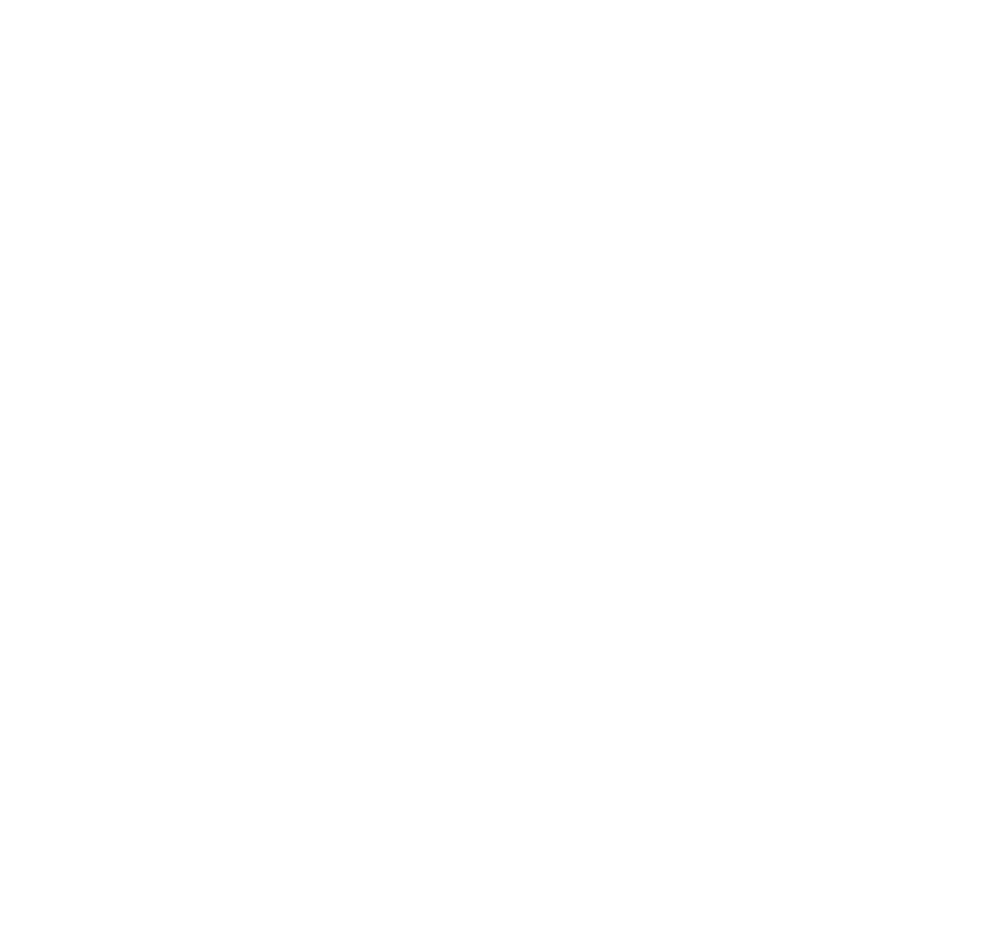 scroll, scrollTop: 0, scrollLeft: 0, axis: both 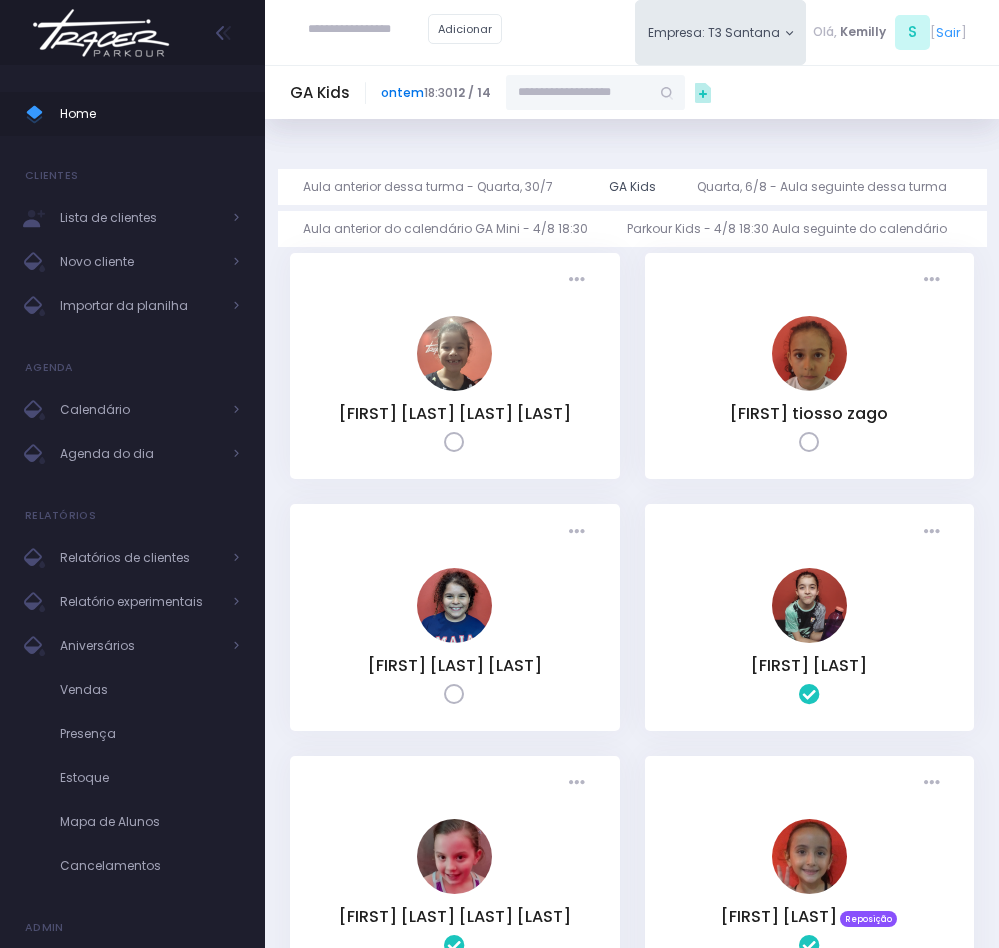 click on "ontem" at bounding box center [402, 92] 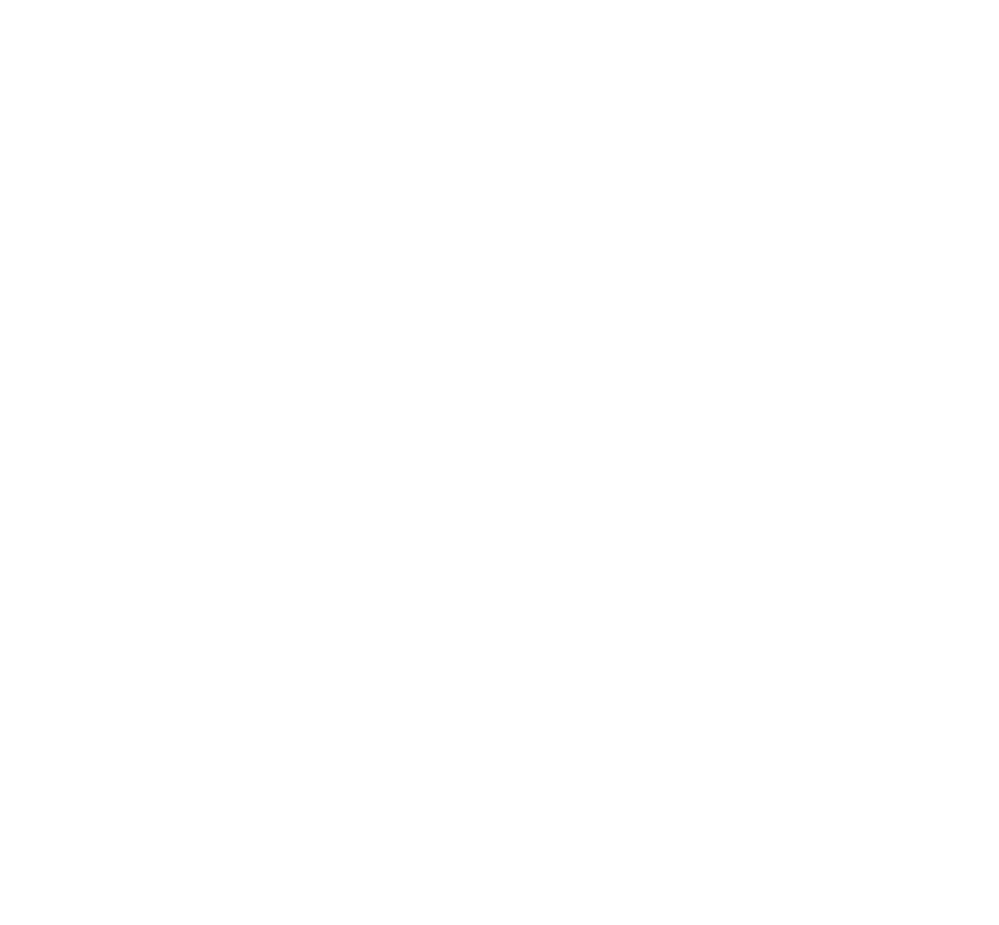 scroll, scrollTop: 0, scrollLeft: 0, axis: both 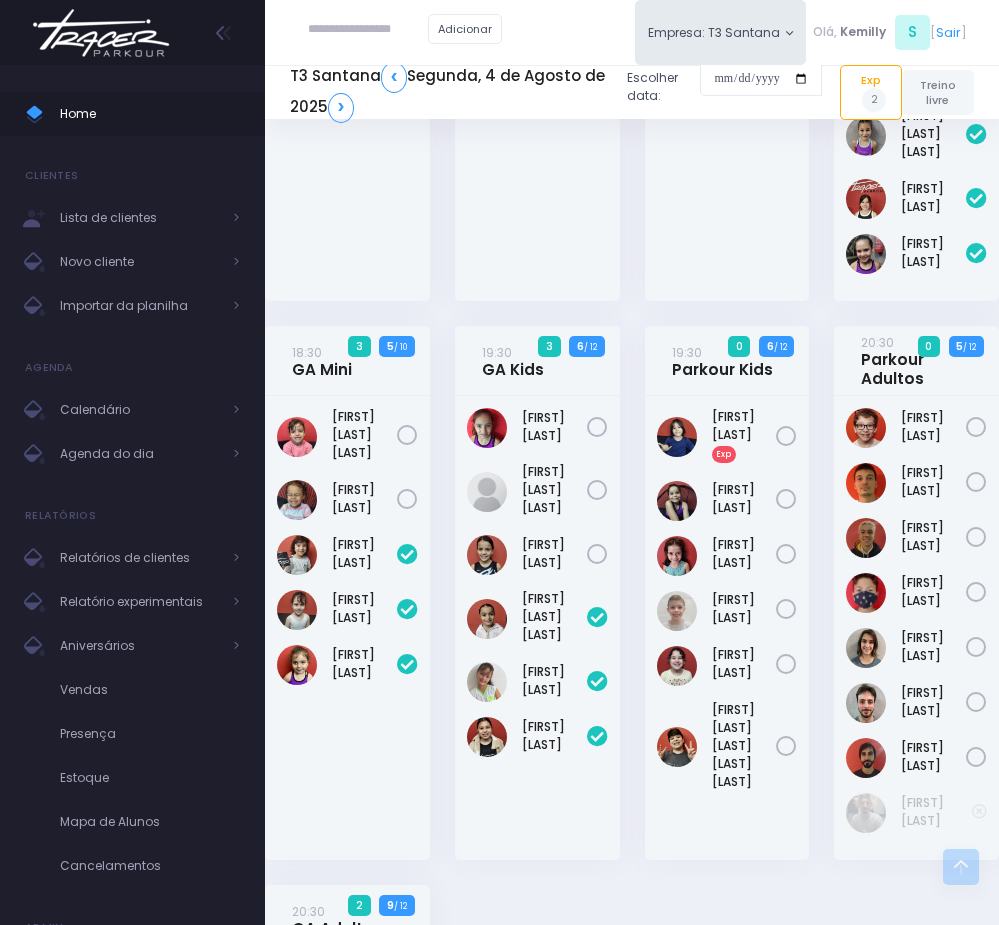 click at bounding box center [368, 30] 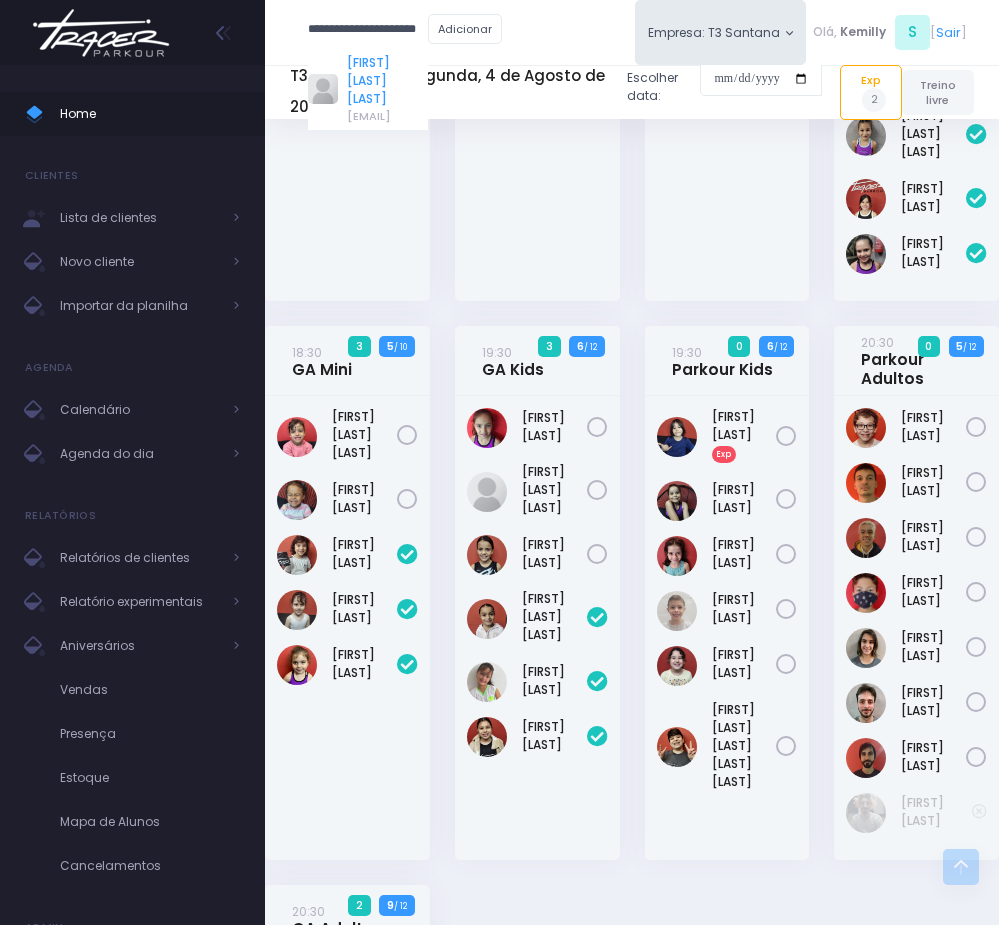 click on "[FIRST] de Sousa Alves" at bounding box center (387, 81) 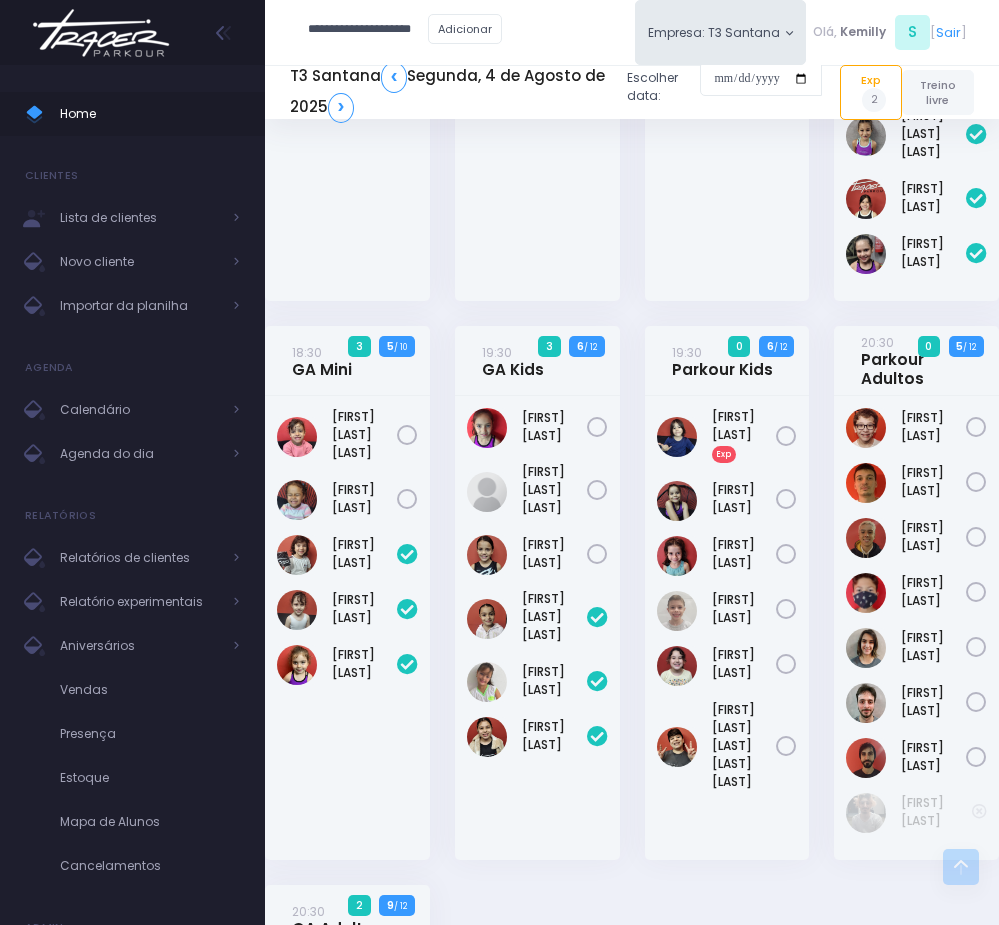 scroll, scrollTop: 0, scrollLeft: 0, axis: both 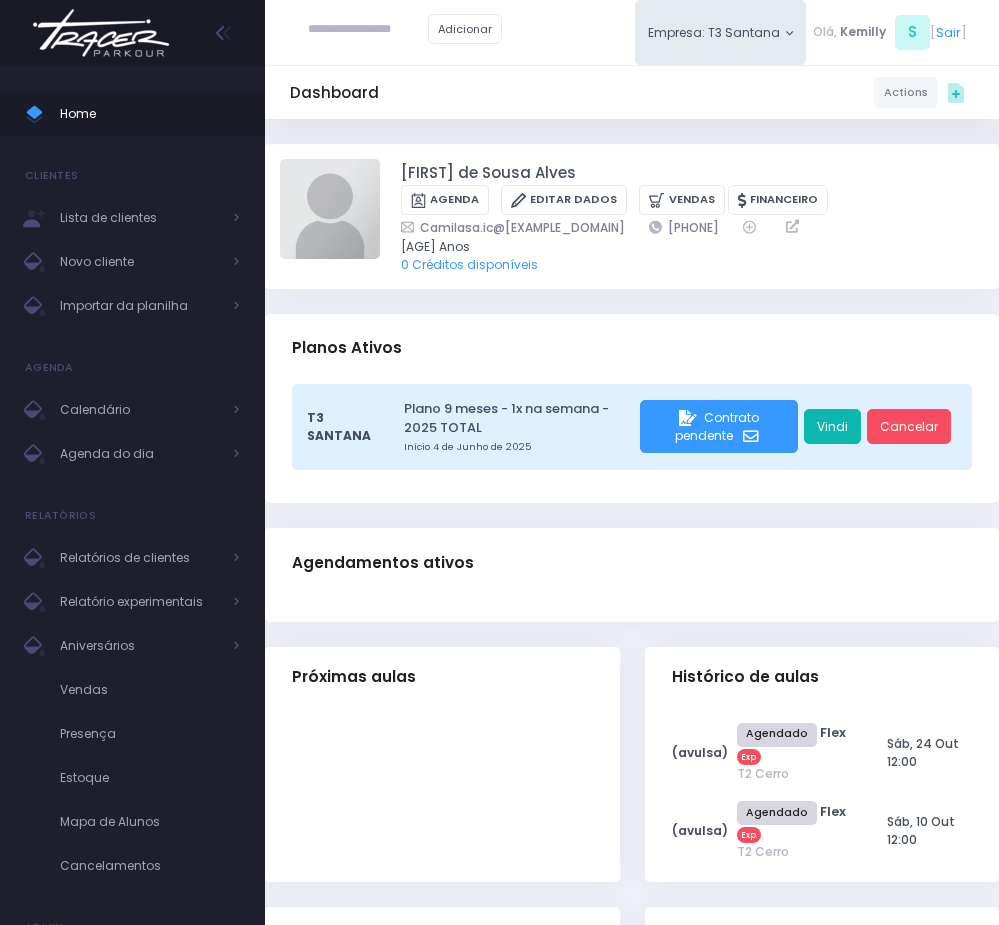 click on "Vindi" at bounding box center (832, 427) 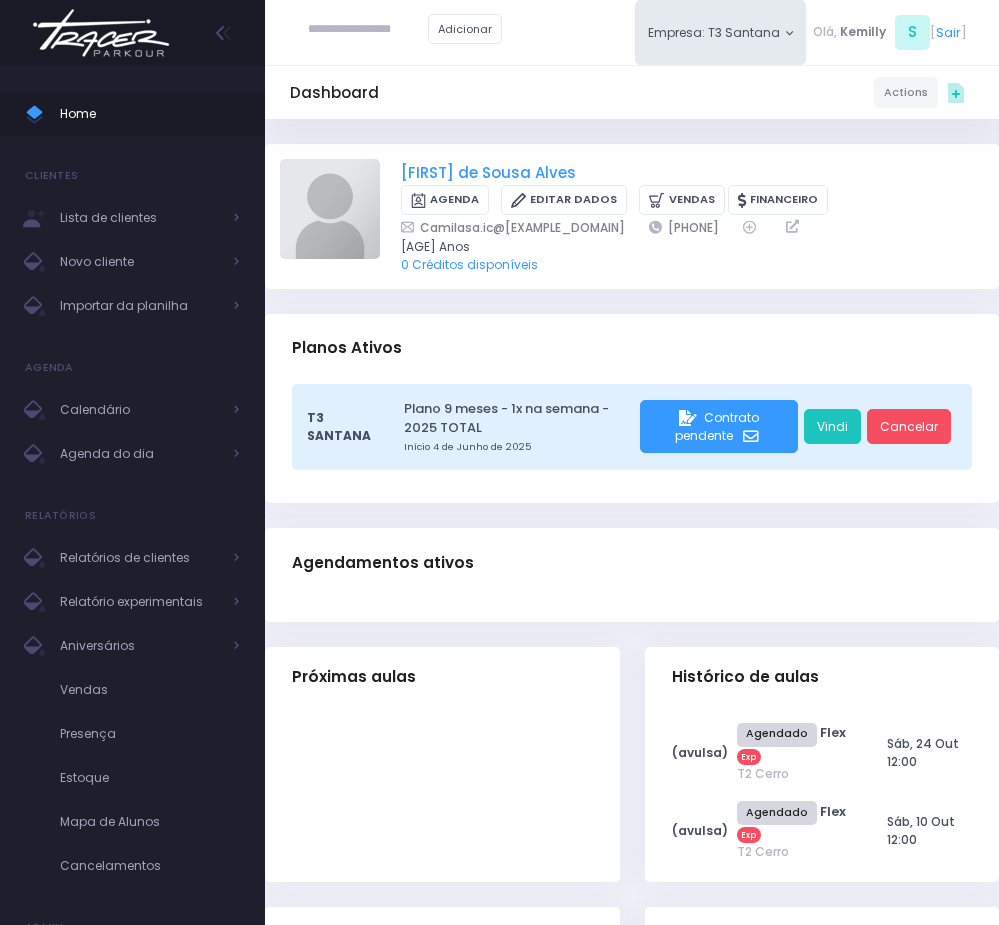 click on "[FIRST] [LAST]" at bounding box center [488, 173] 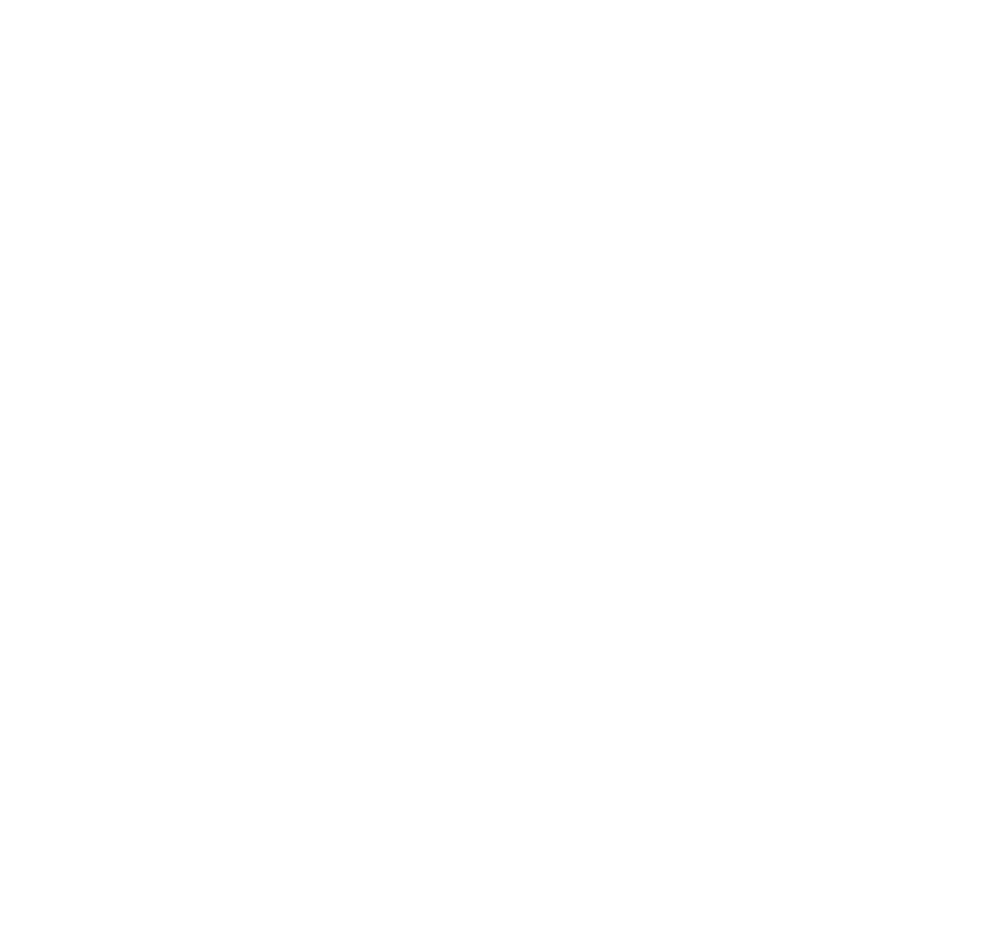 scroll, scrollTop: 0, scrollLeft: 0, axis: both 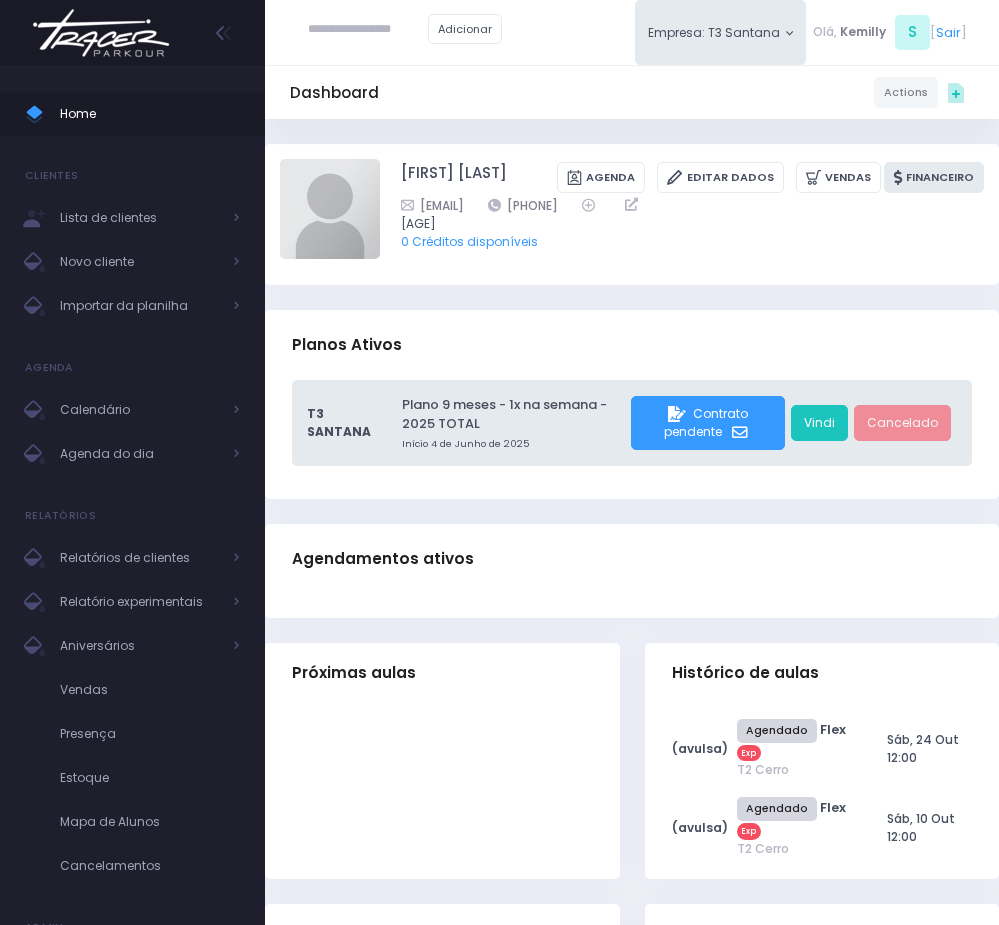 click on "Financeiro" at bounding box center [934, 177] 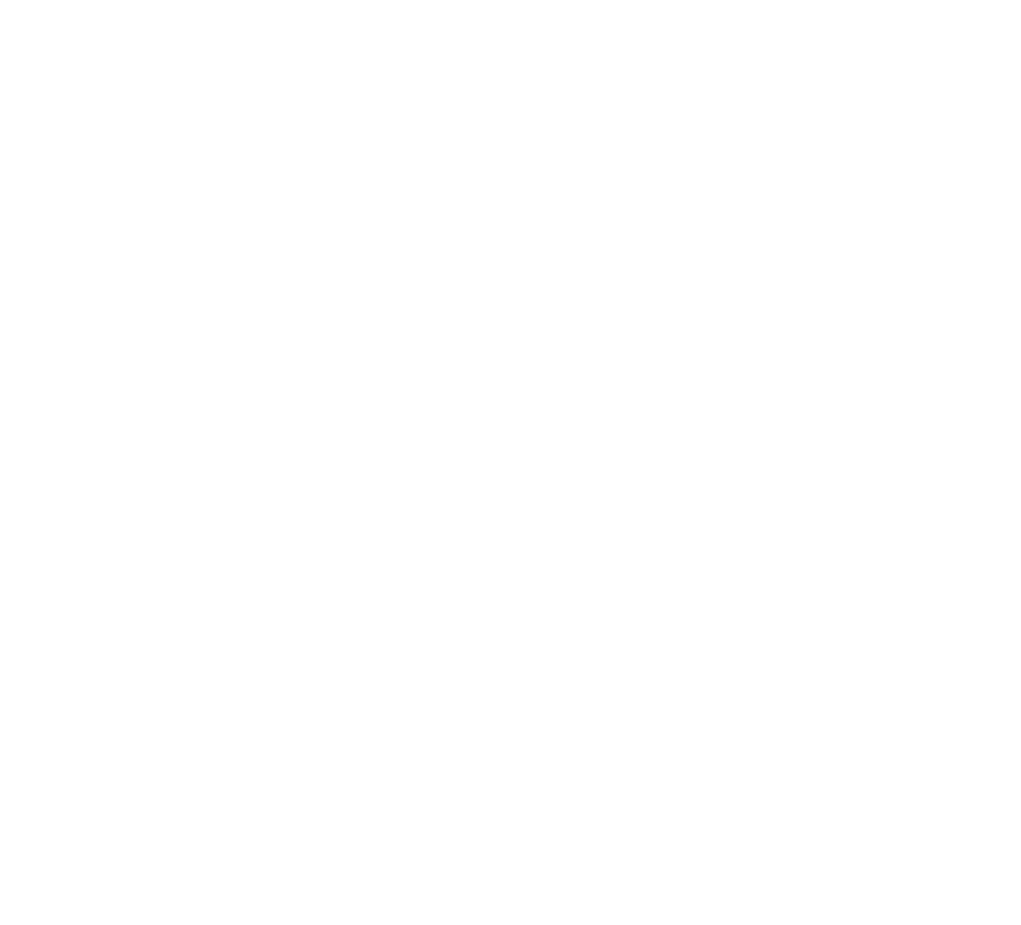 scroll, scrollTop: 0, scrollLeft: 0, axis: both 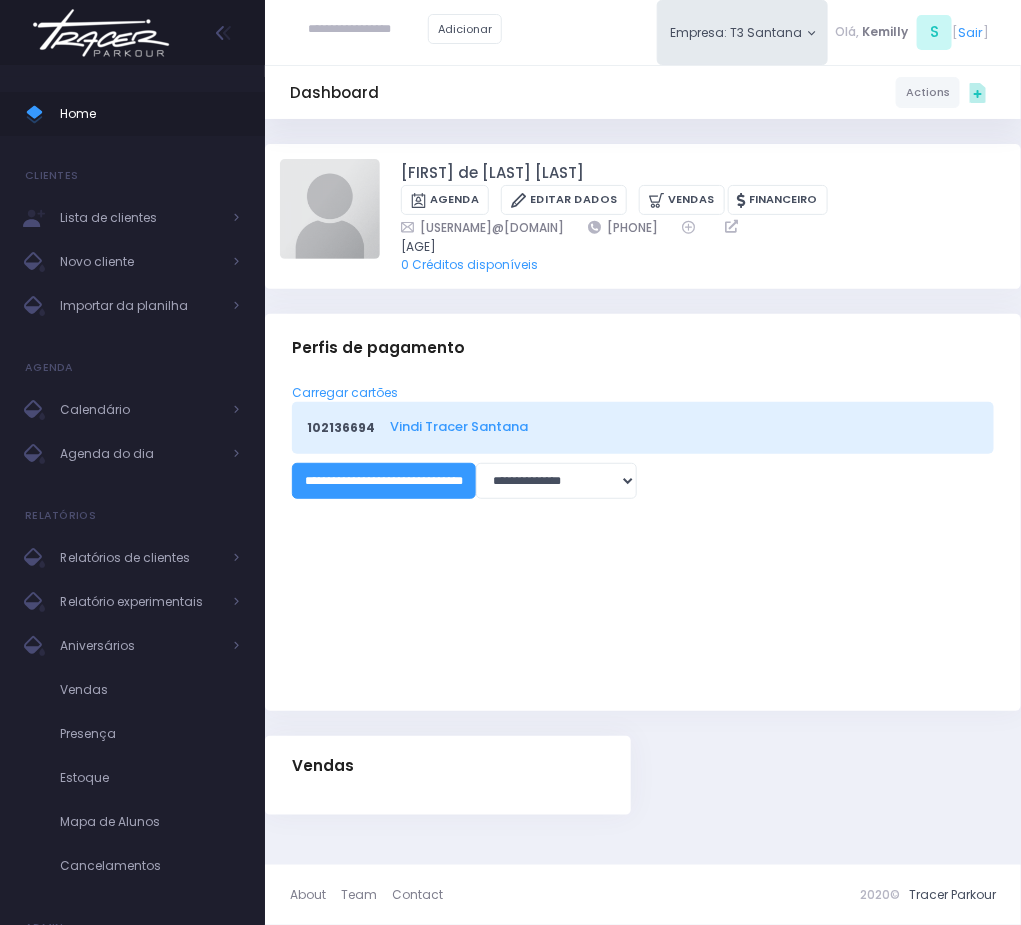 click on "Vindi Tracer Santana" at bounding box center [681, 426] 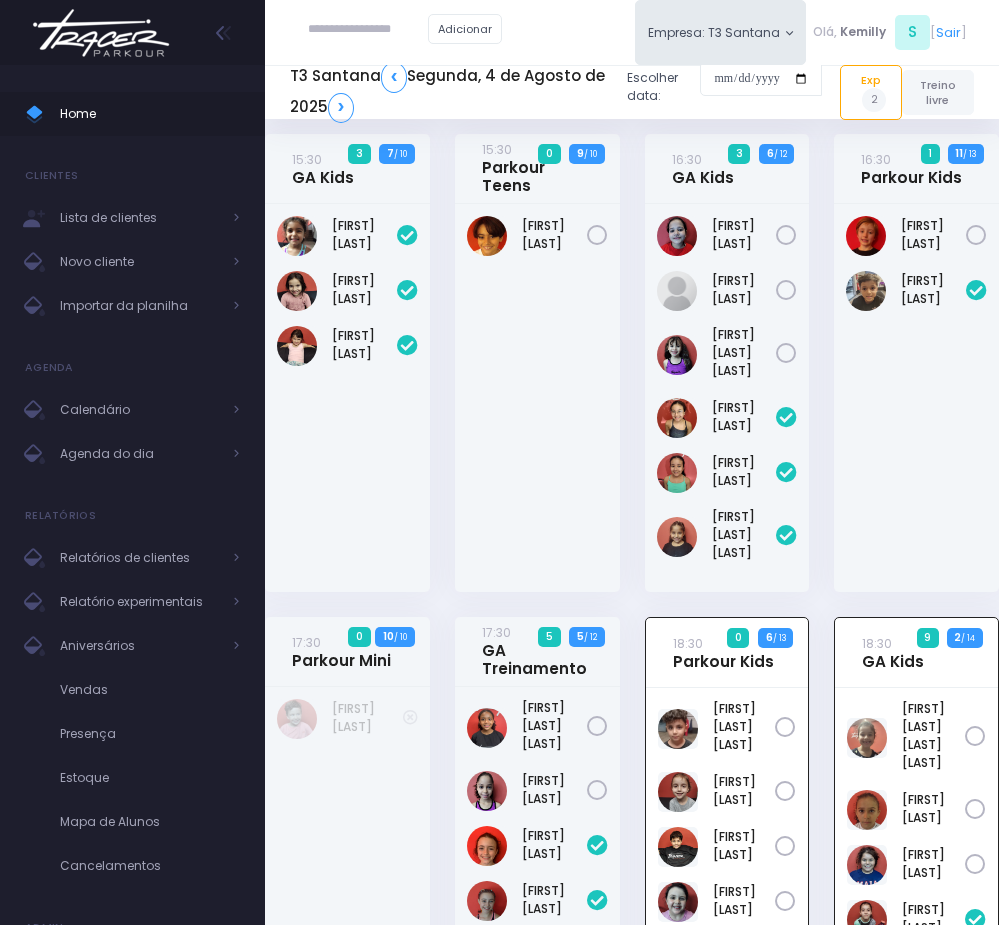 scroll, scrollTop: 0, scrollLeft: 0, axis: both 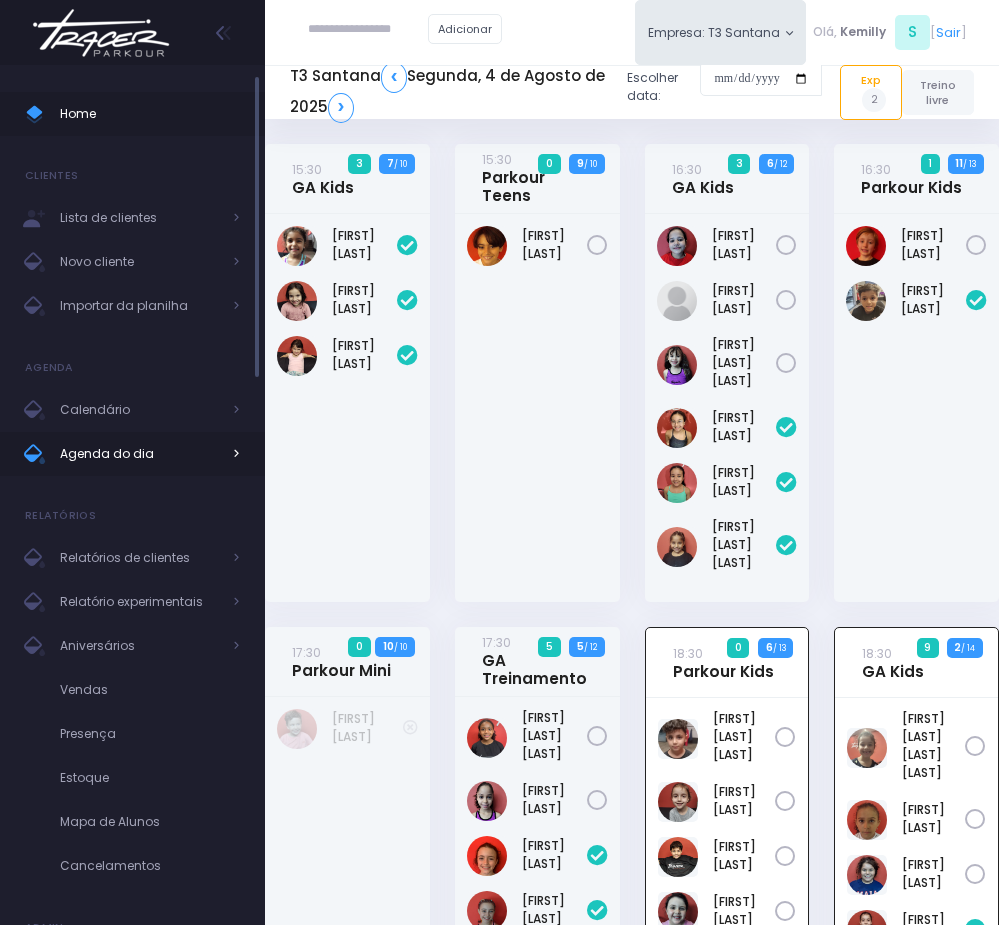 click on "Agenda do dia" at bounding box center [140, 454] 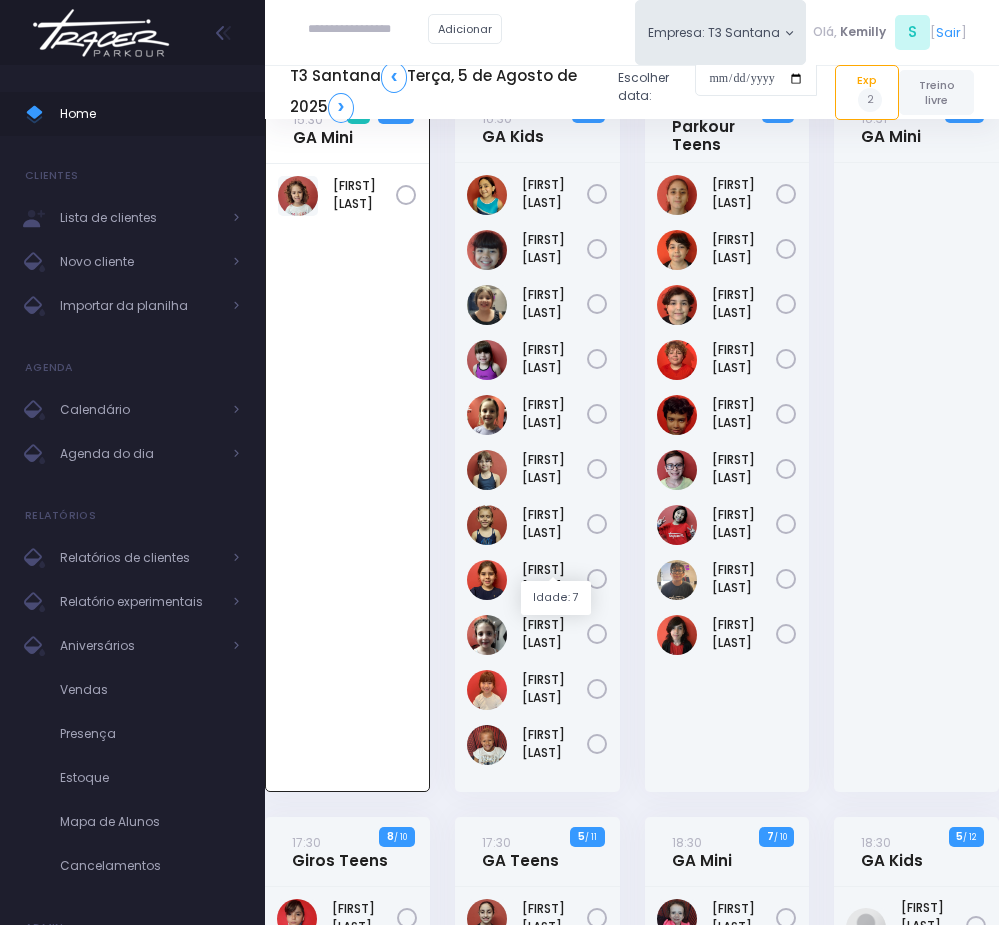 scroll, scrollTop: 0, scrollLeft: 0, axis: both 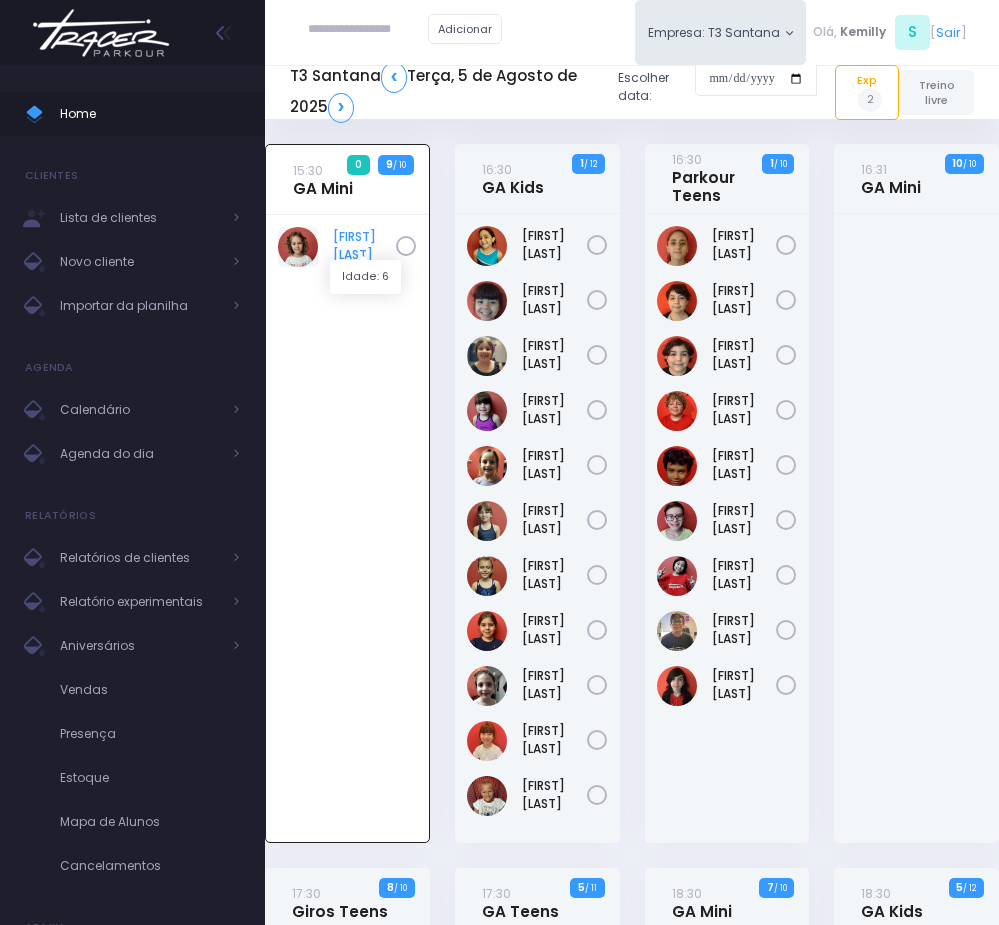 click on "Nina Diniz" at bounding box center [364, 246] 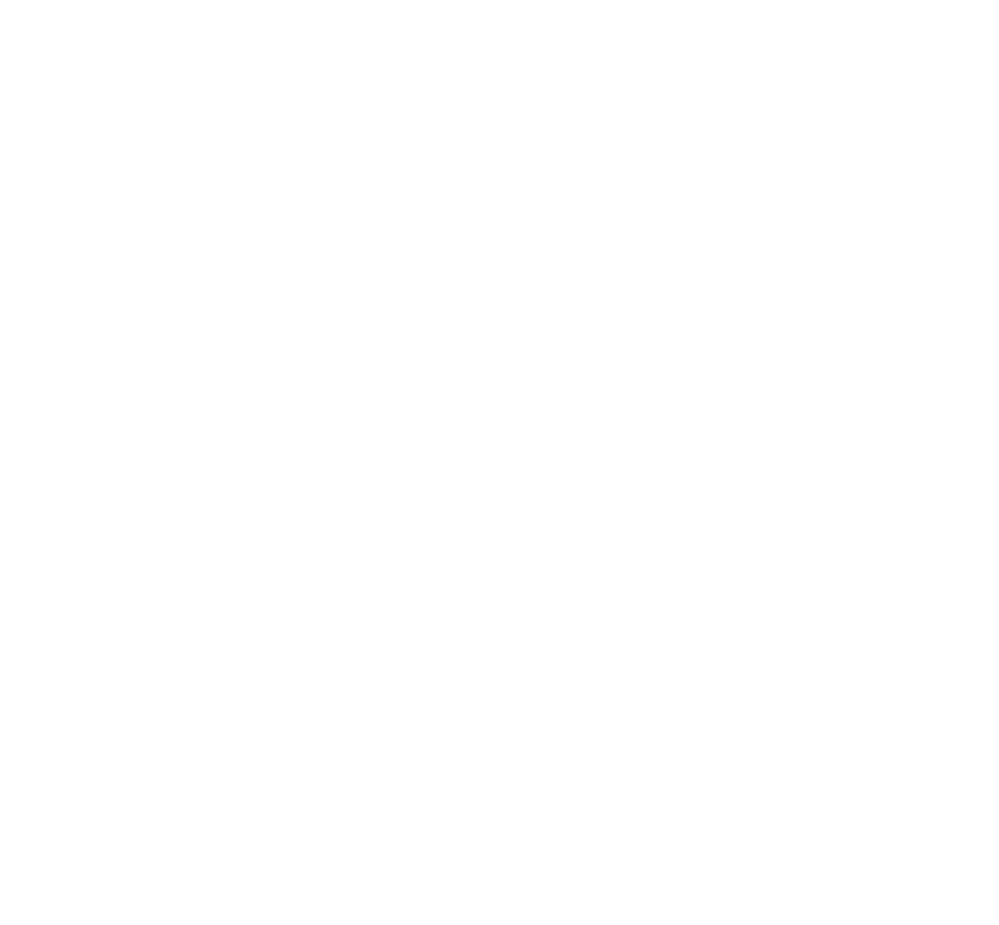 scroll, scrollTop: 0, scrollLeft: 0, axis: both 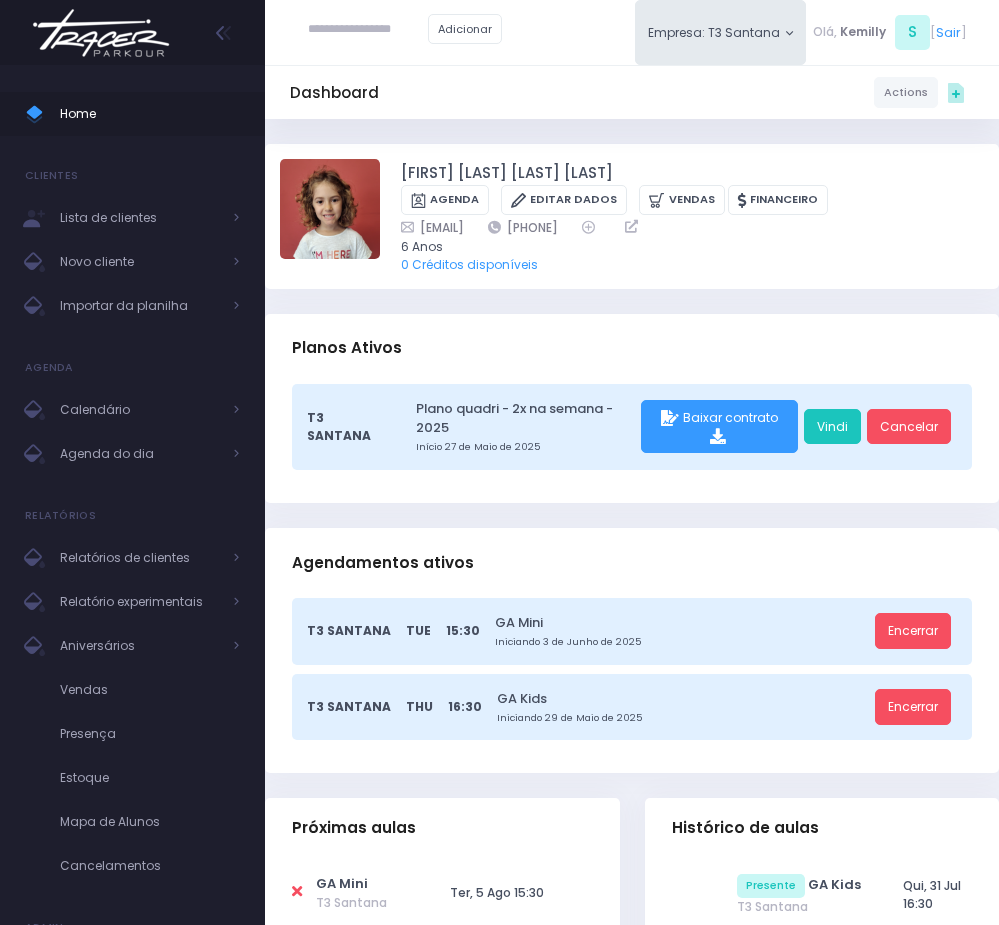 drag, startPoint x: 585, startPoint y: 219, endPoint x: 691, endPoint y: 231, distance: 106.677086 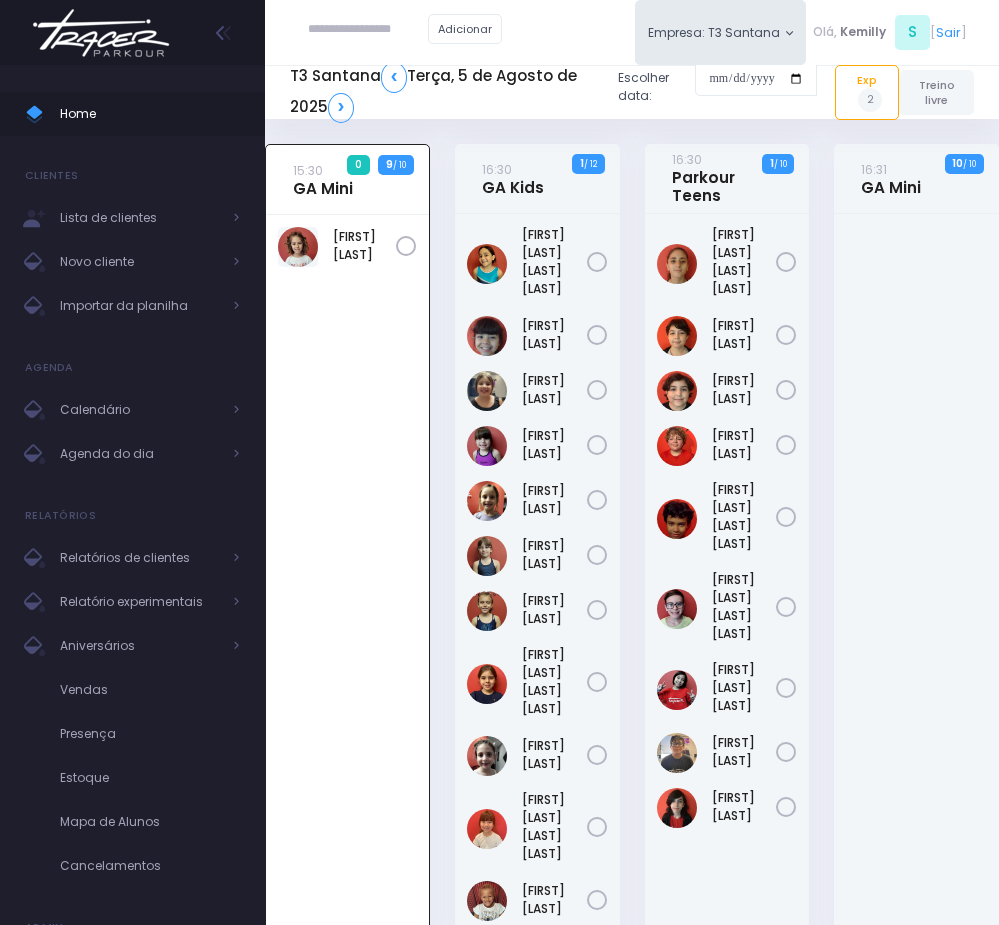scroll, scrollTop: 144, scrollLeft: 0, axis: vertical 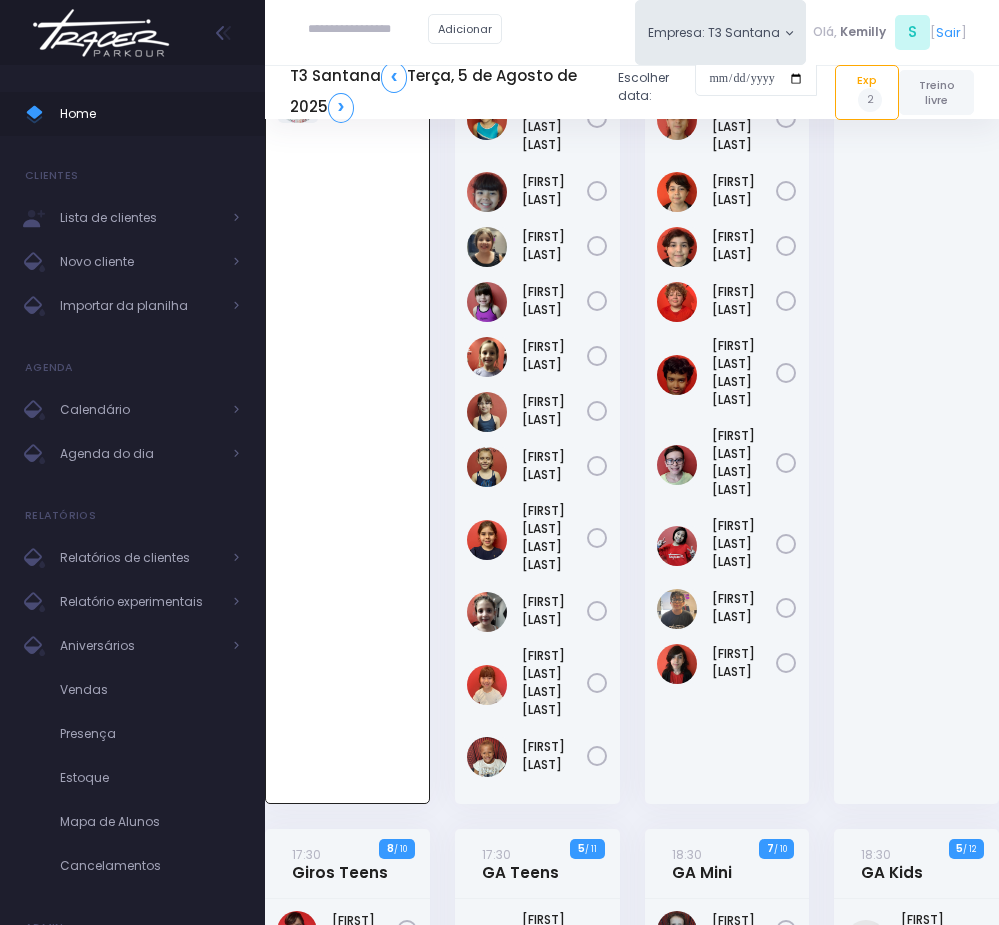 click at bounding box center (368, 30) 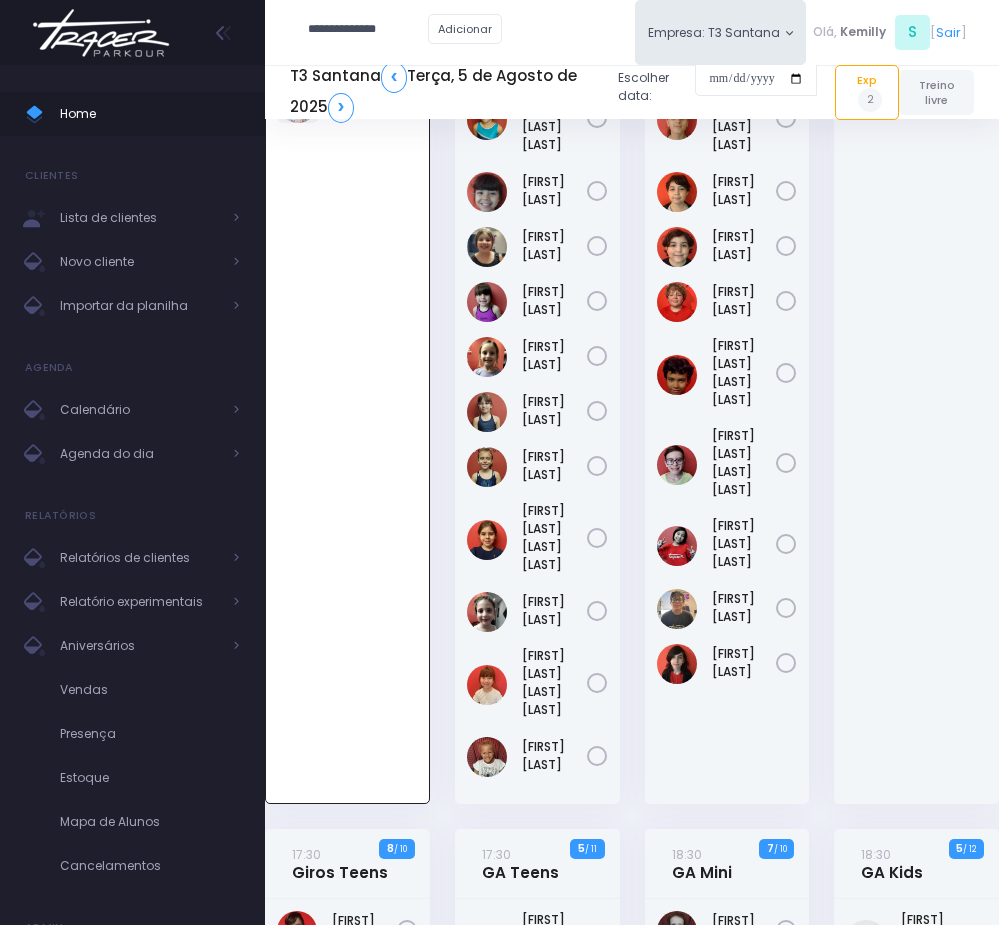 click on "**********" at bounding box center [368, 30] 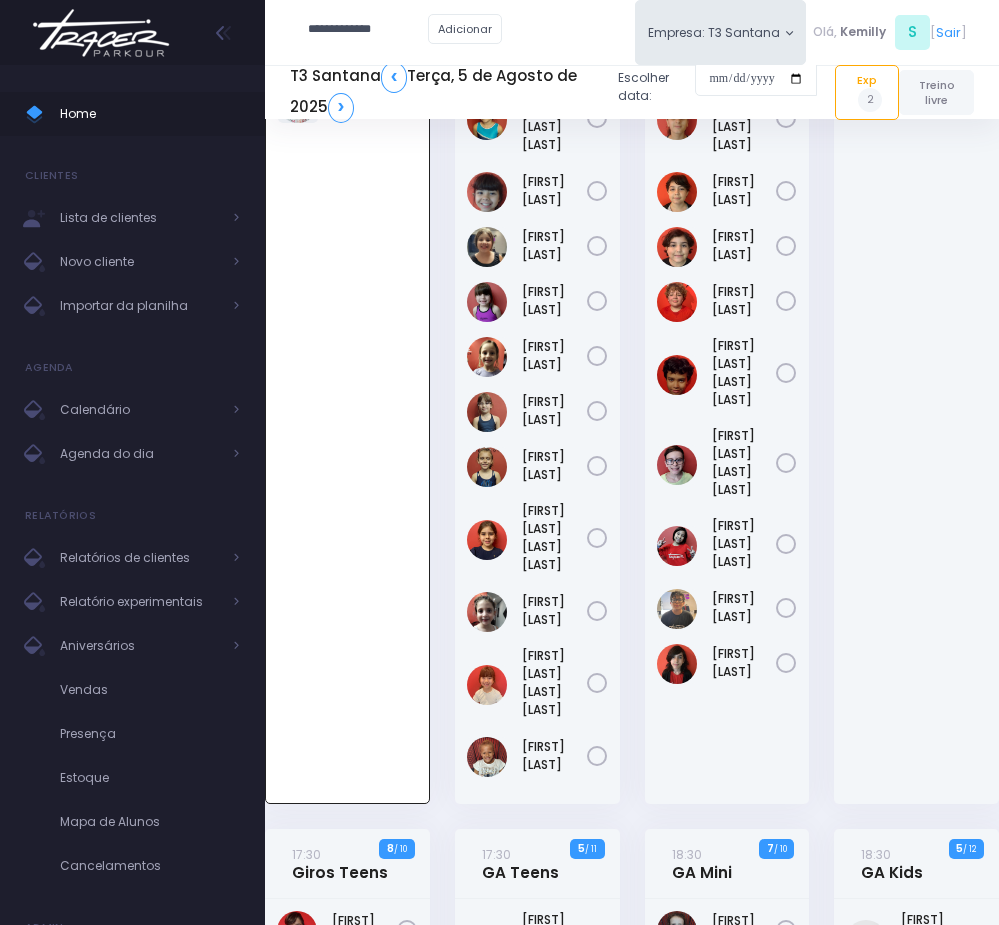 click on "**********" at bounding box center [368, 30] 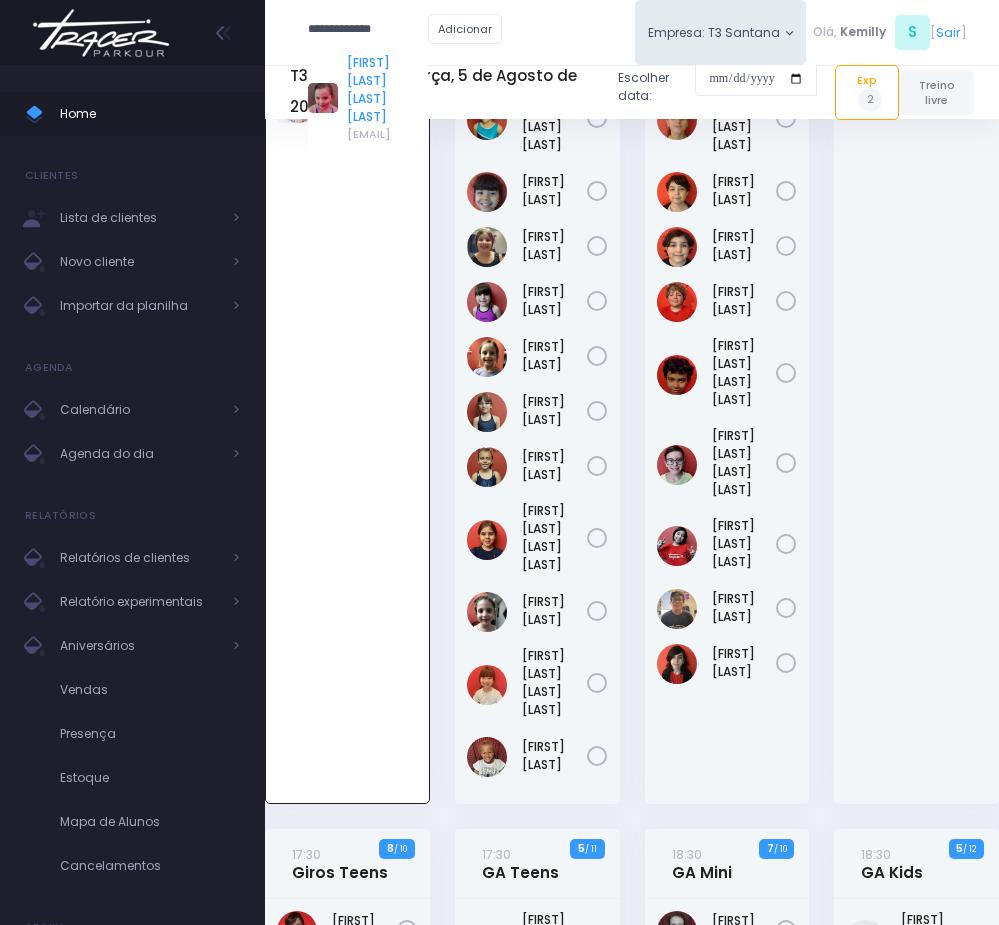 click on "Isabela Maximiano Valga Neves" at bounding box center [387, 90] 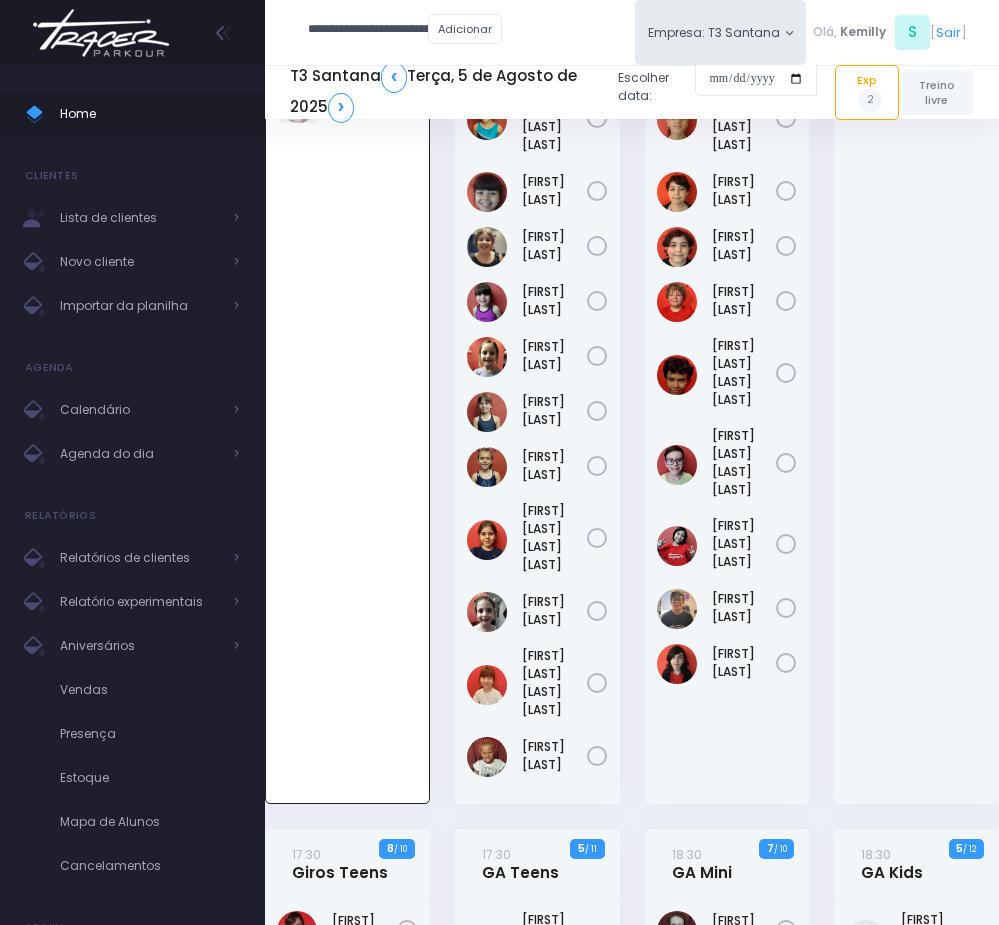 scroll, scrollTop: 0, scrollLeft: 0, axis: both 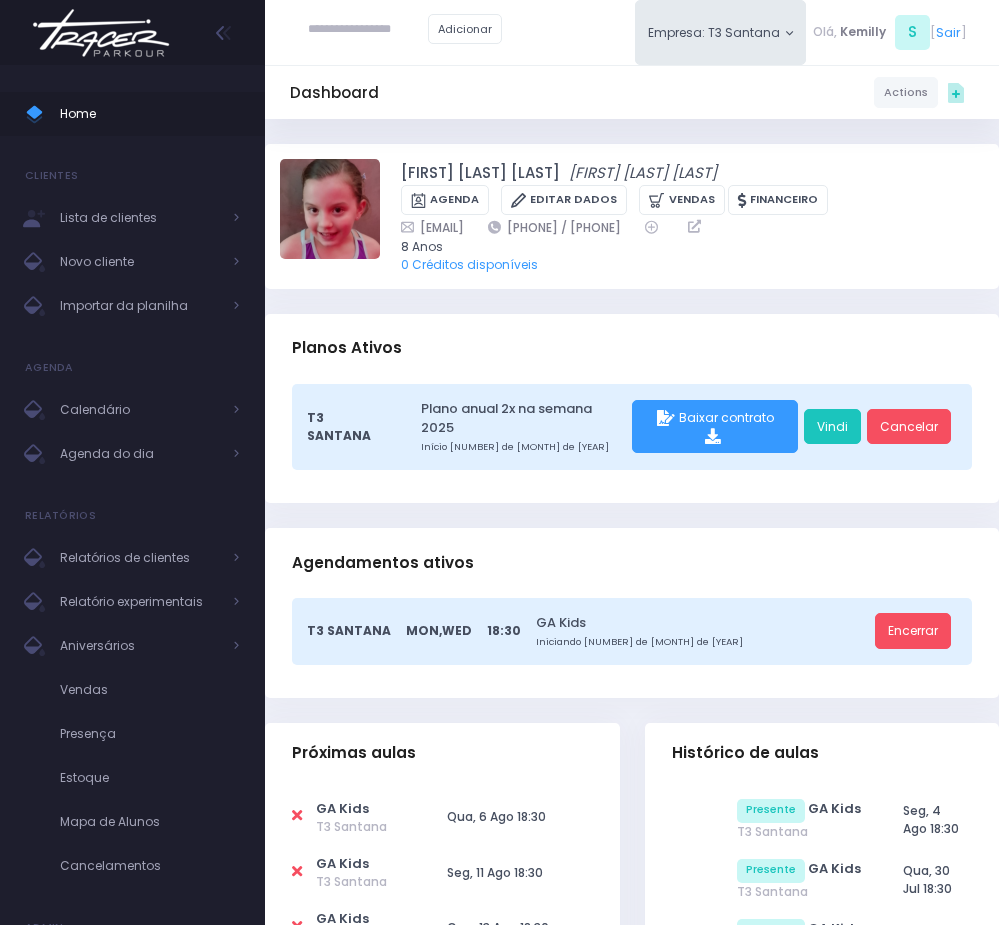 click at bounding box center (368, 30) 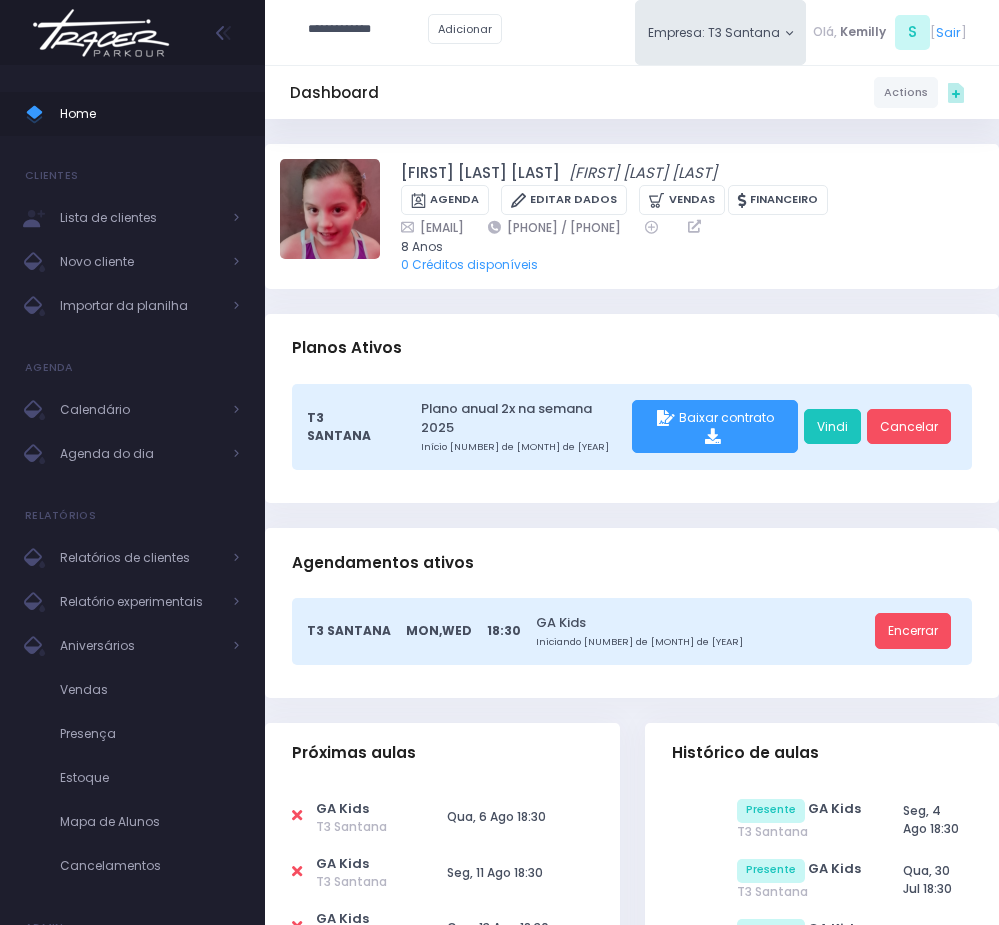 drag, startPoint x: 351, startPoint y: 28, endPoint x: 367, endPoint y: 30, distance: 16.124516 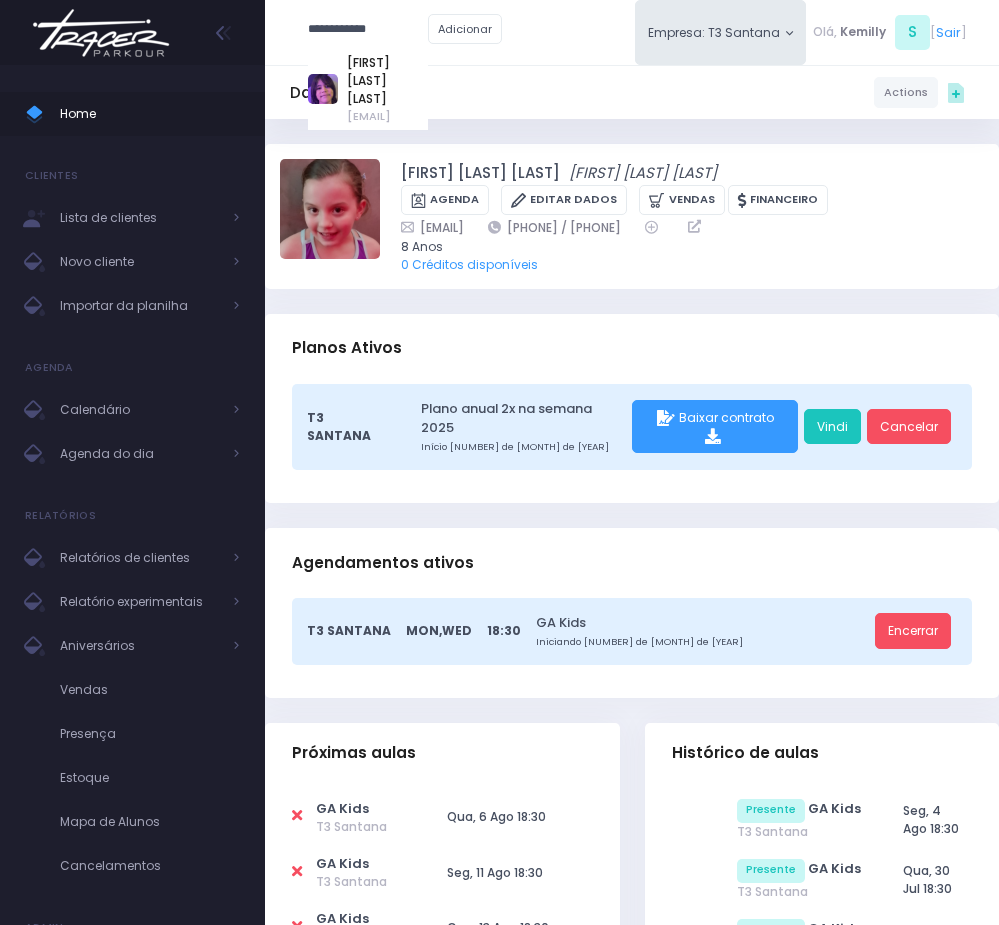 click on "ANTÔNIO FRARE CLARO" at bounding box center [387, 81] 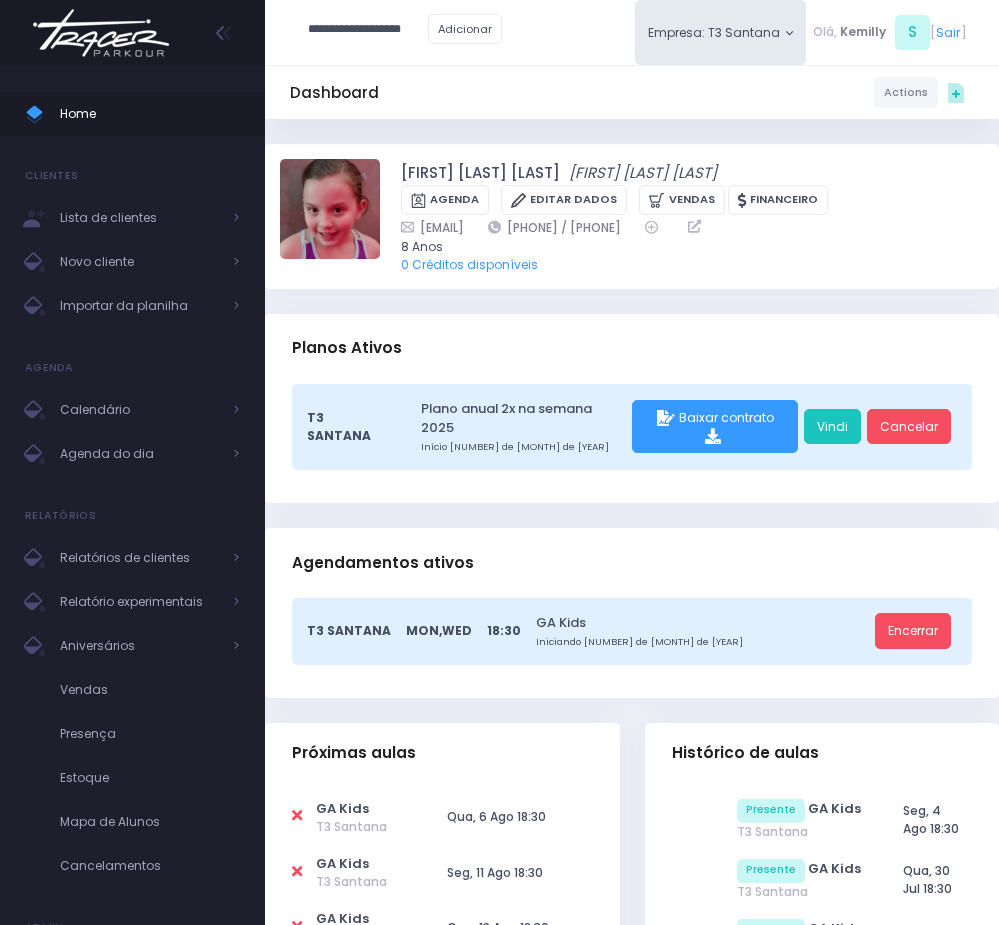 type on "**********" 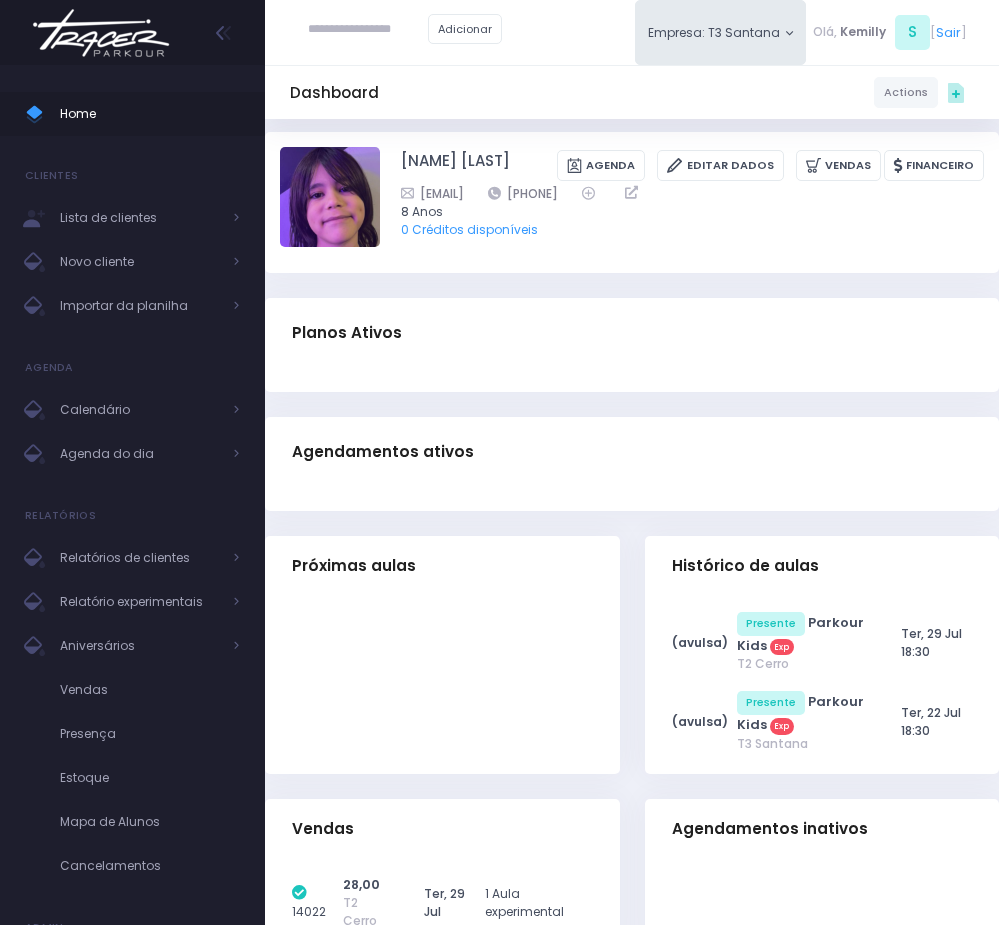 scroll, scrollTop: 0, scrollLeft: 0, axis: both 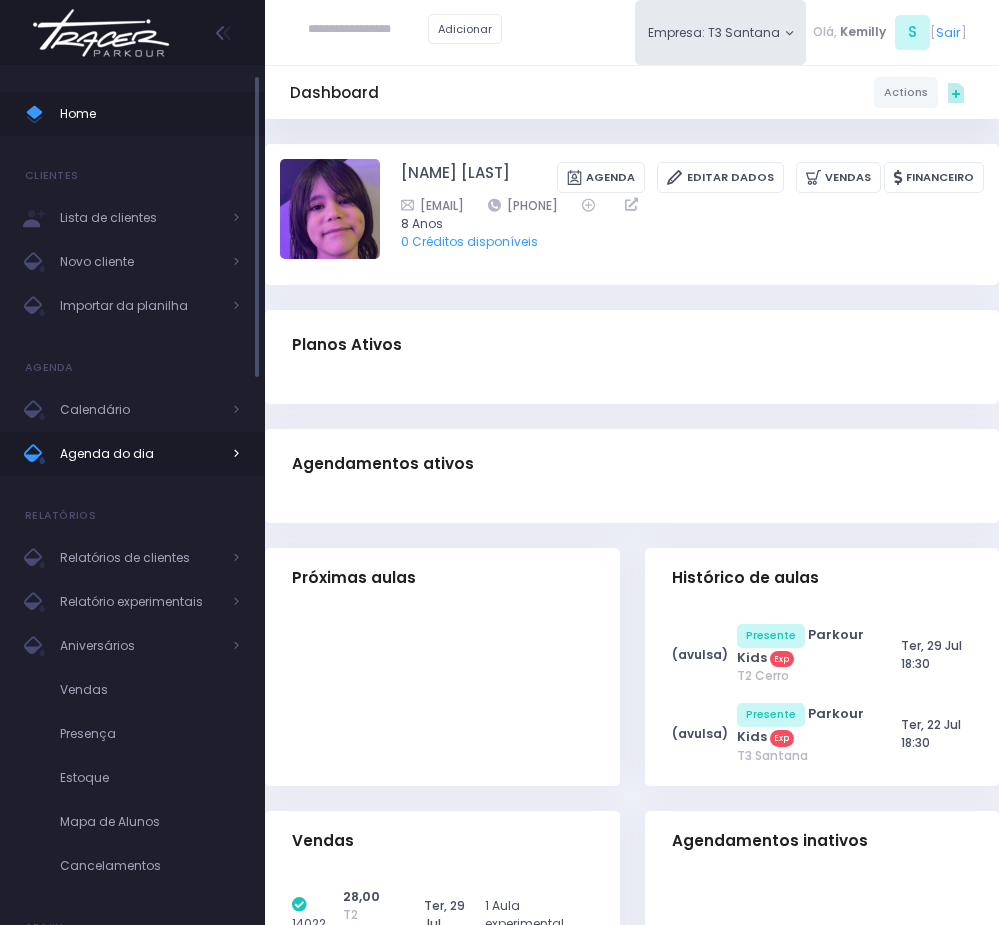 click on "Agenda do dia" at bounding box center [140, 454] 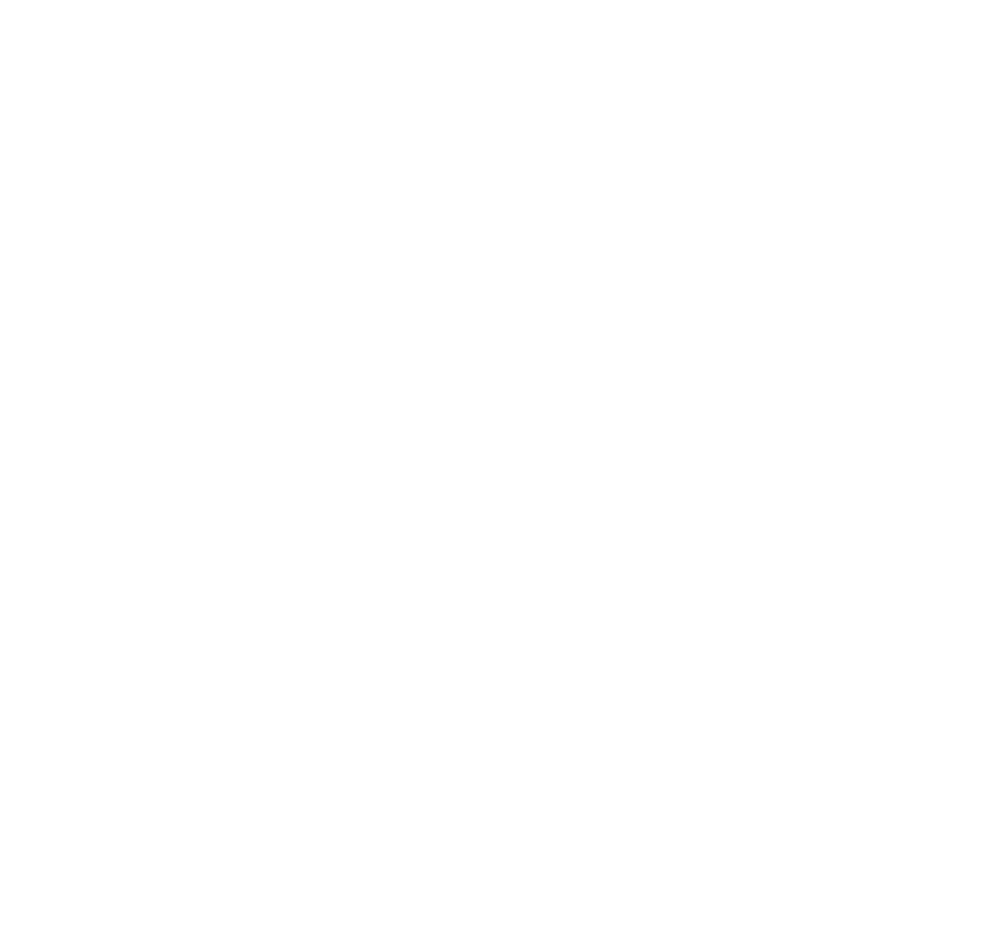 scroll, scrollTop: 144, scrollLeft: 0, axis: vertical 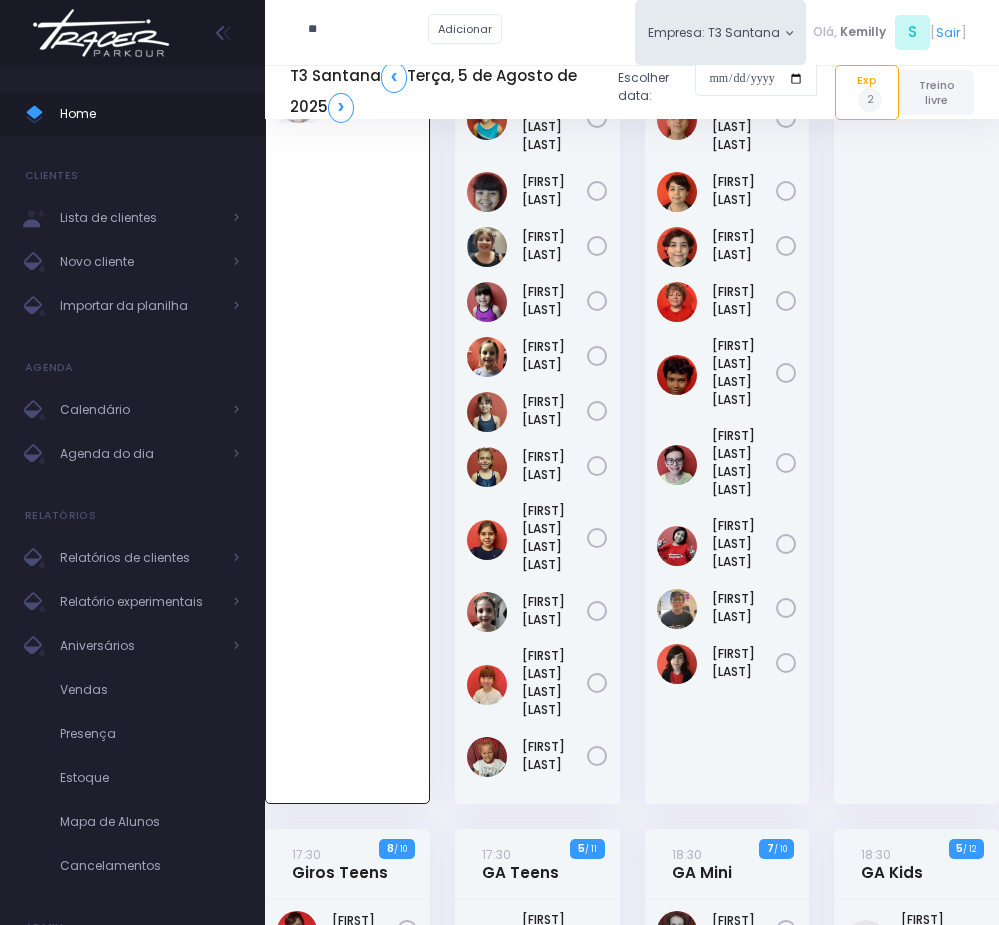 click on "**" at bounding box center [368, 30] 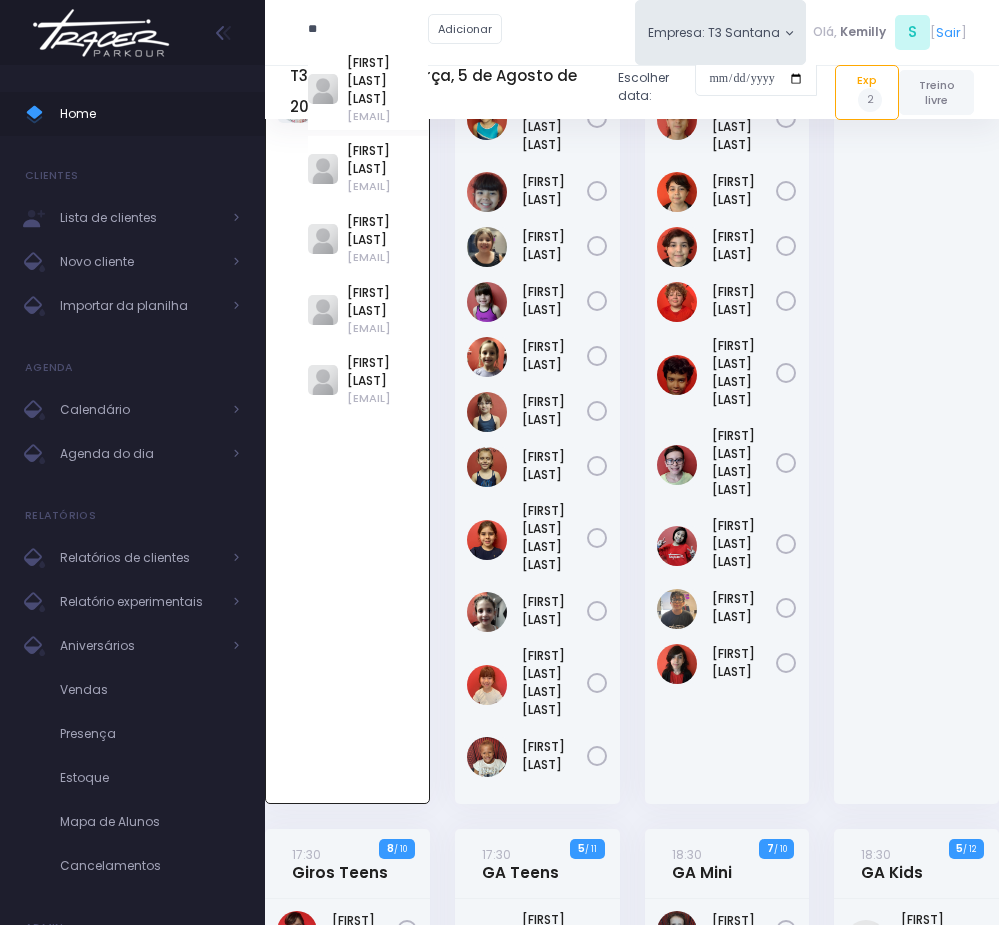 type on "*" 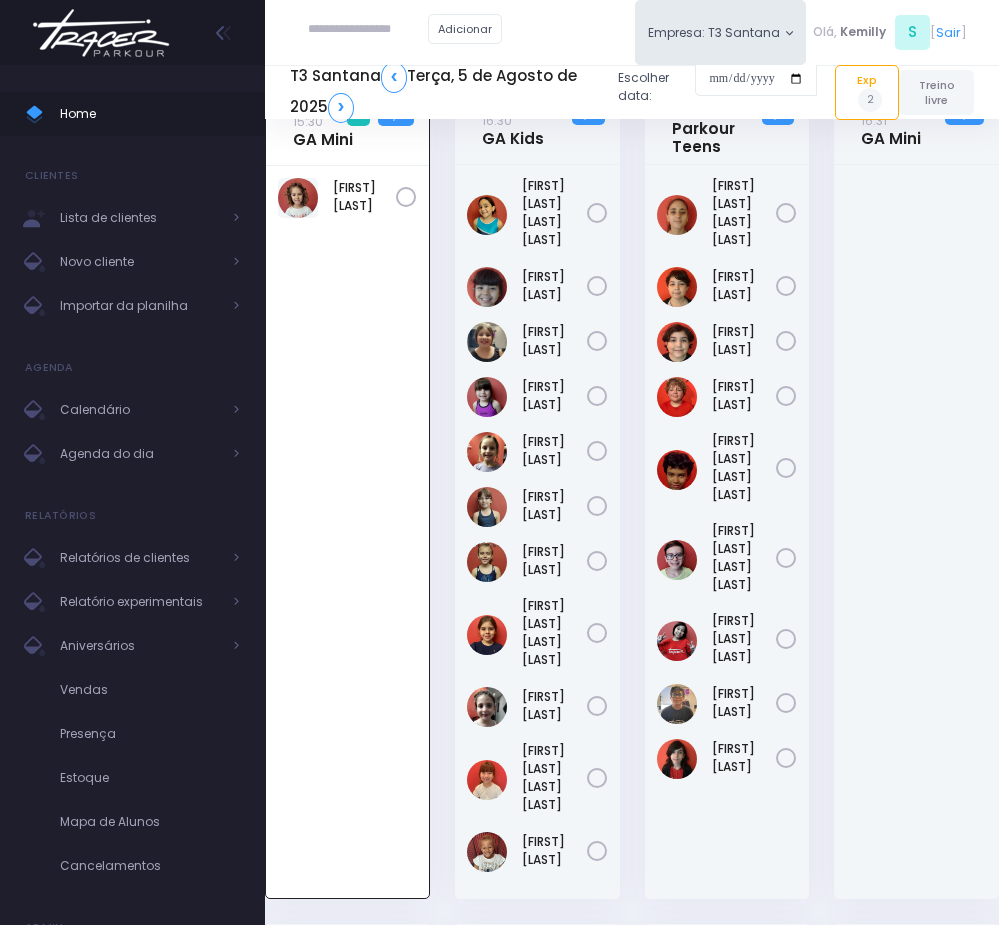 scroll, scrollTop: 0, scrollLeft: 0, axis: both 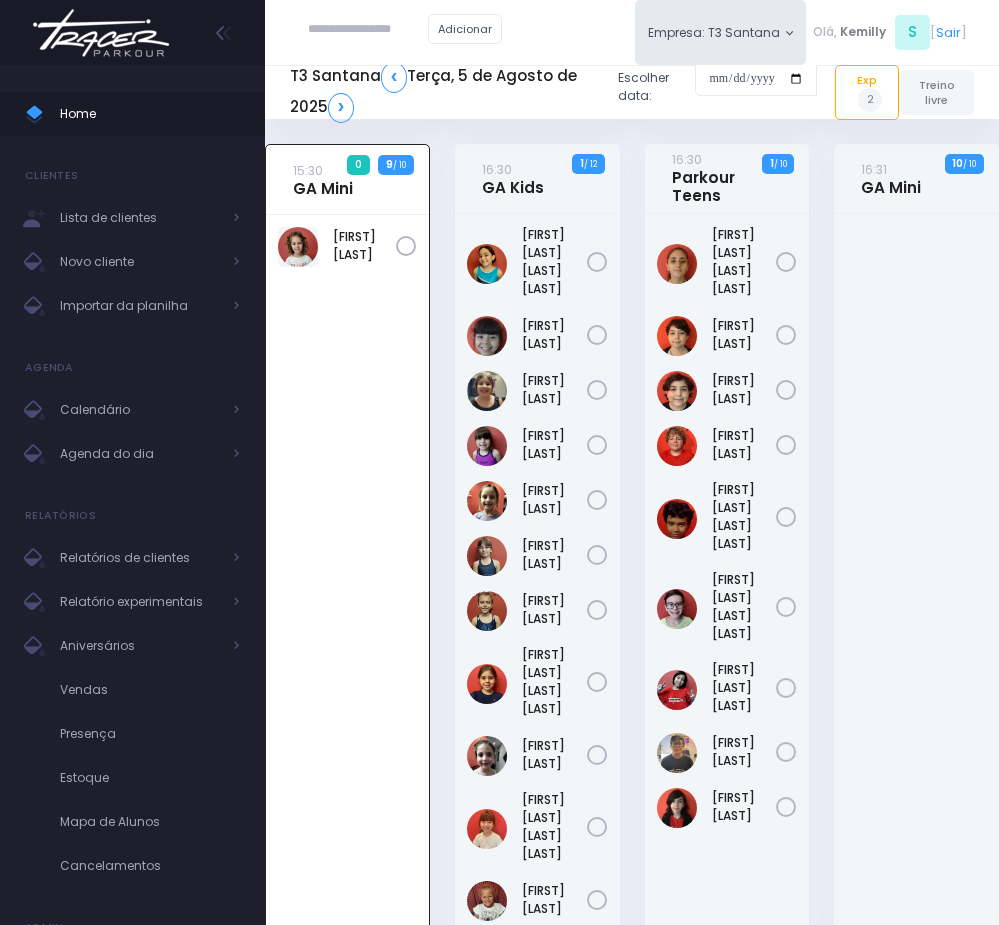 type 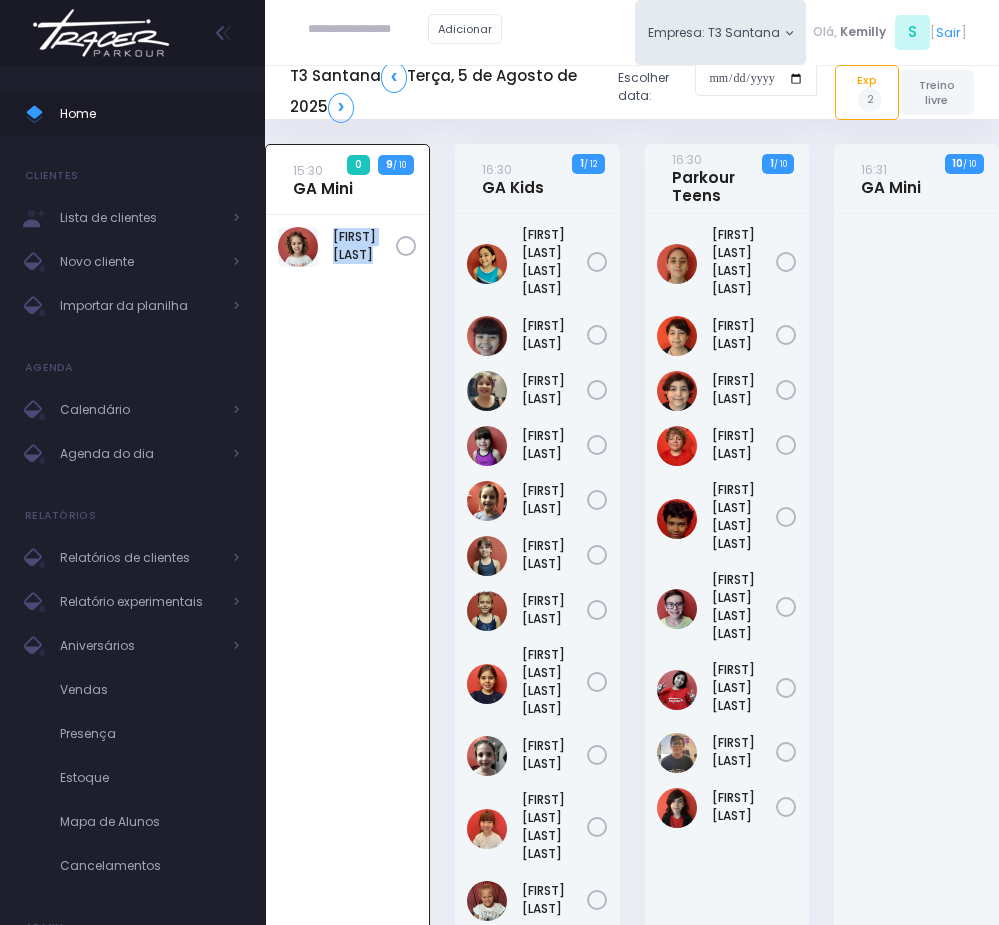 copy on "[FIRST] [LAST]" 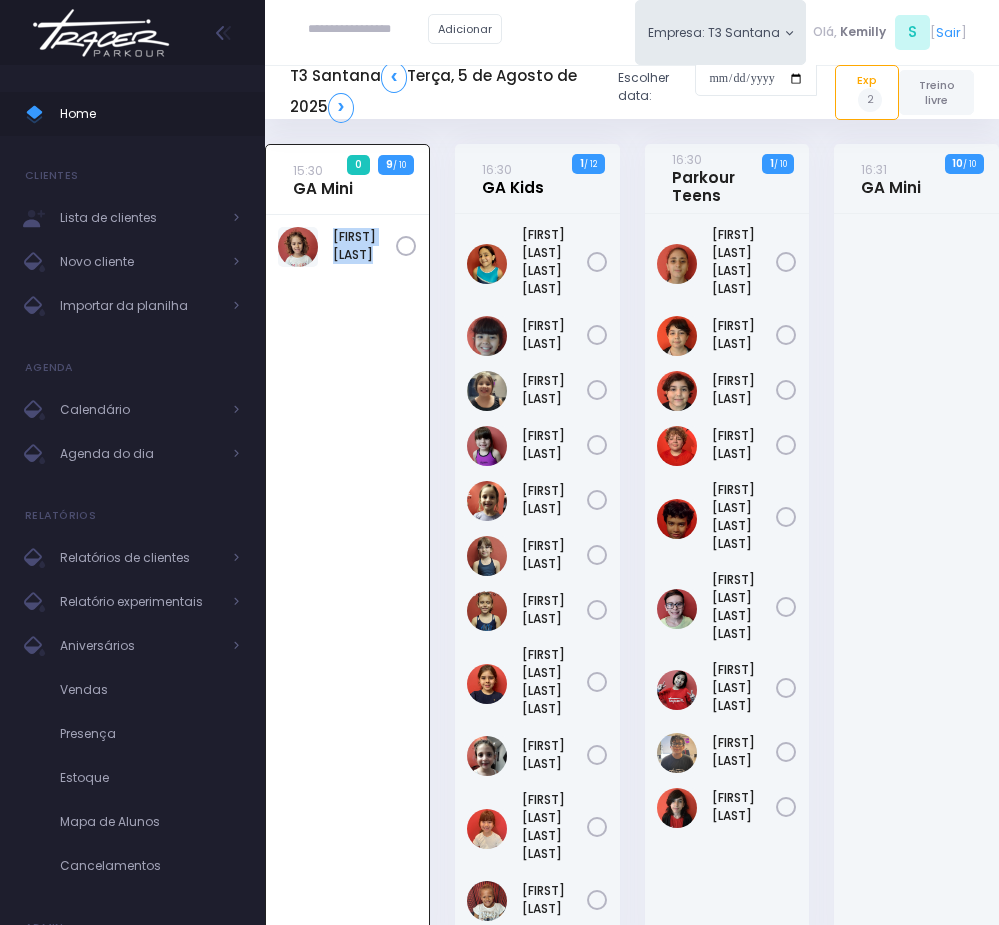 click on "16:30 GA Kids" at bounding box center (513, 178) 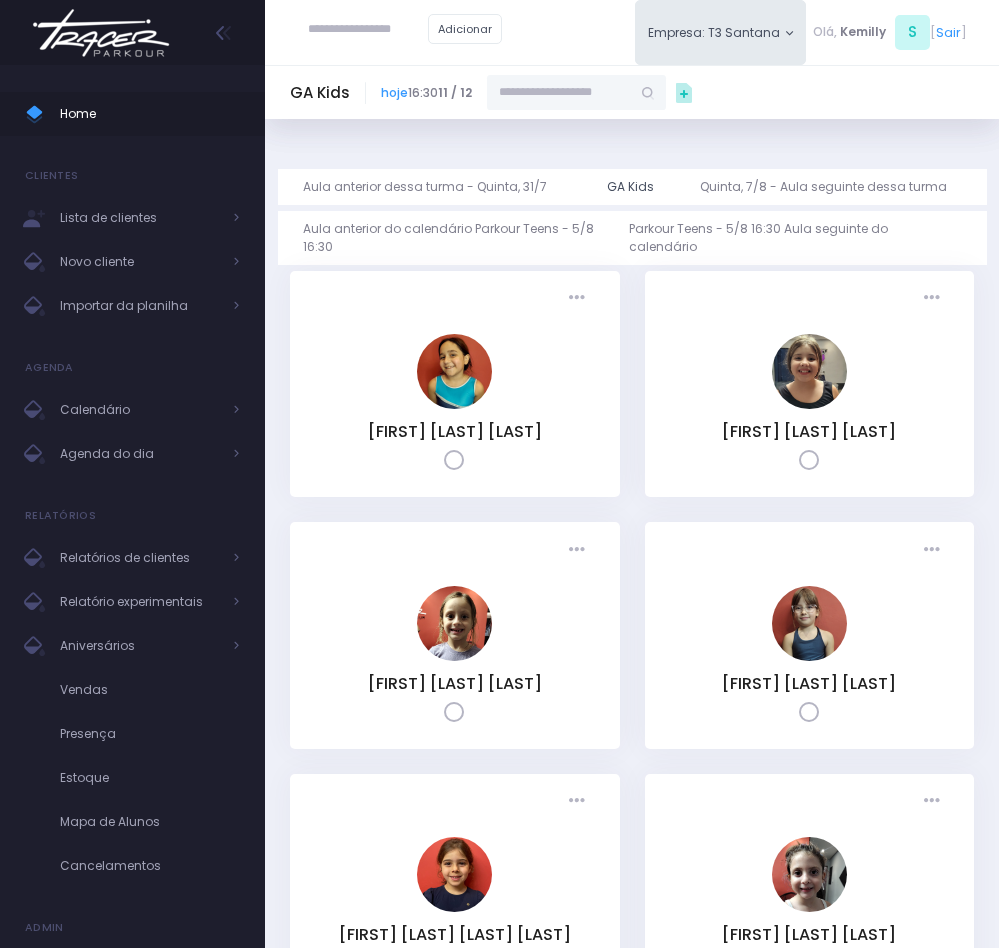 scroll, scrollTop: 0, scrollLeft: 0, axis: both 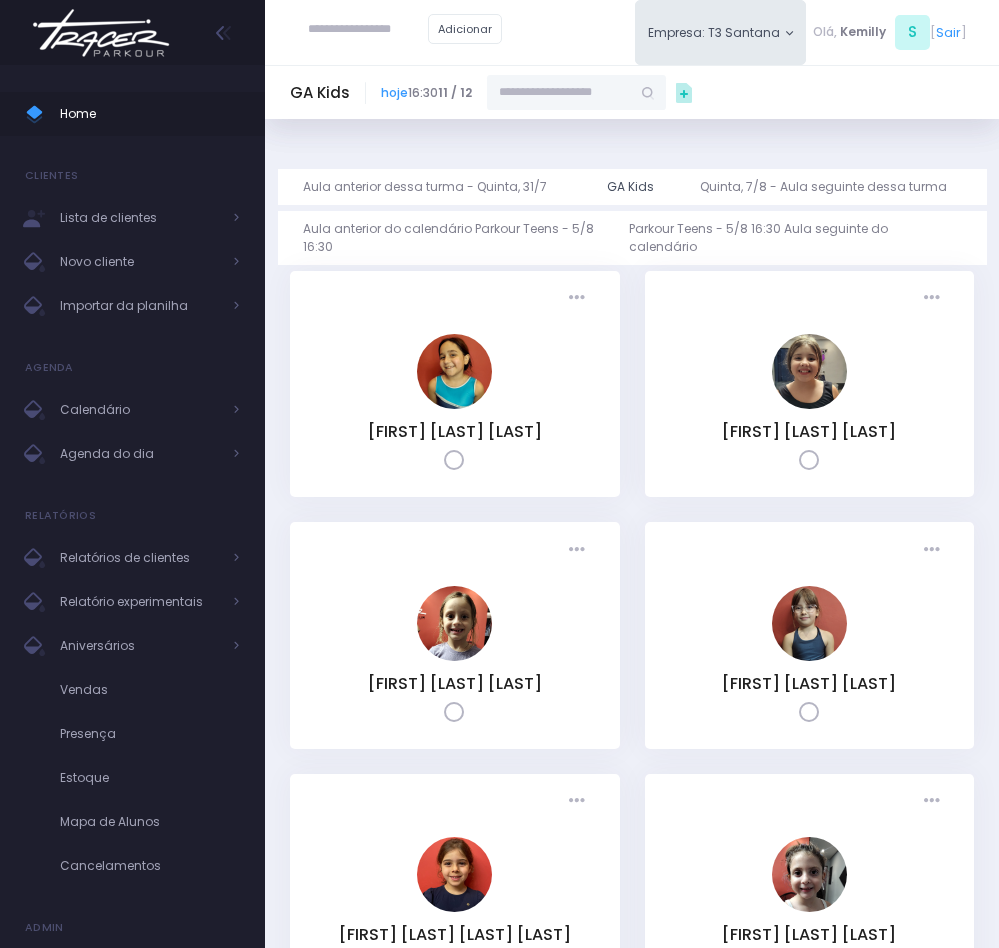 click at bounding box center [559, 93] 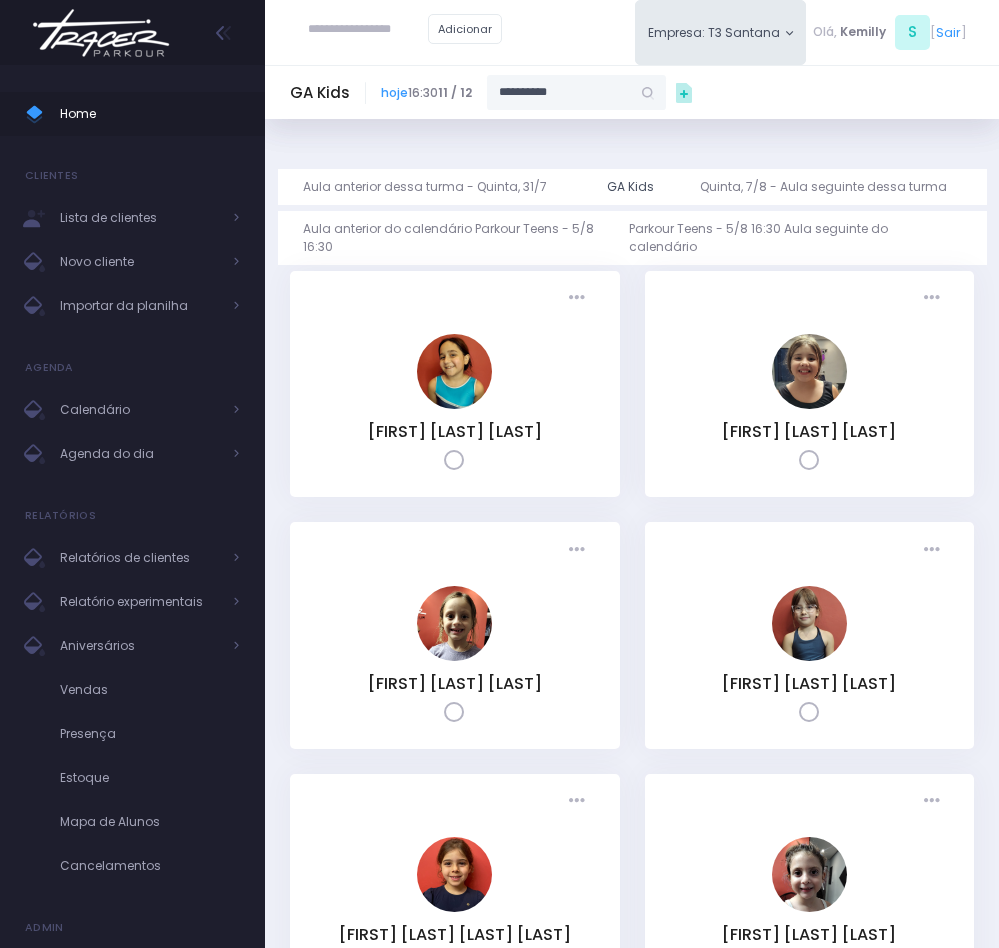 type on "**********" 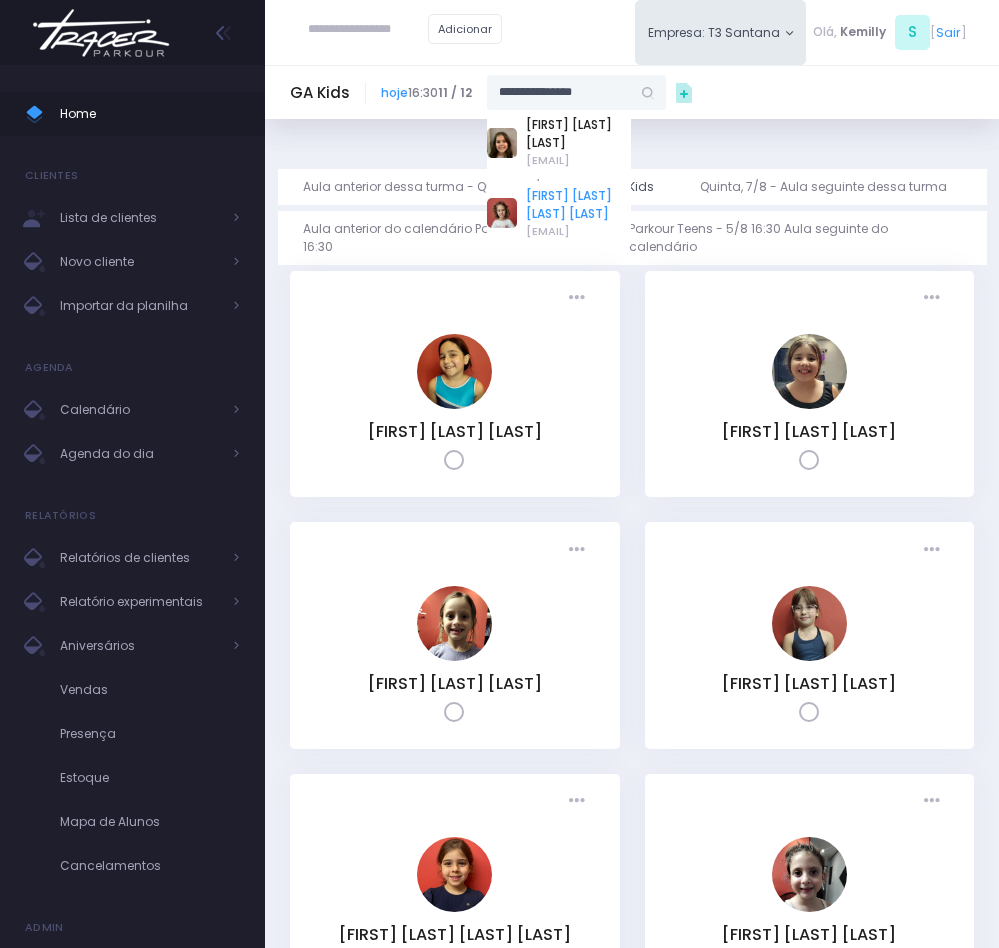 click on "[NAME] [NAME] [NAME] [NAME]" at bounding box center (578, 205) 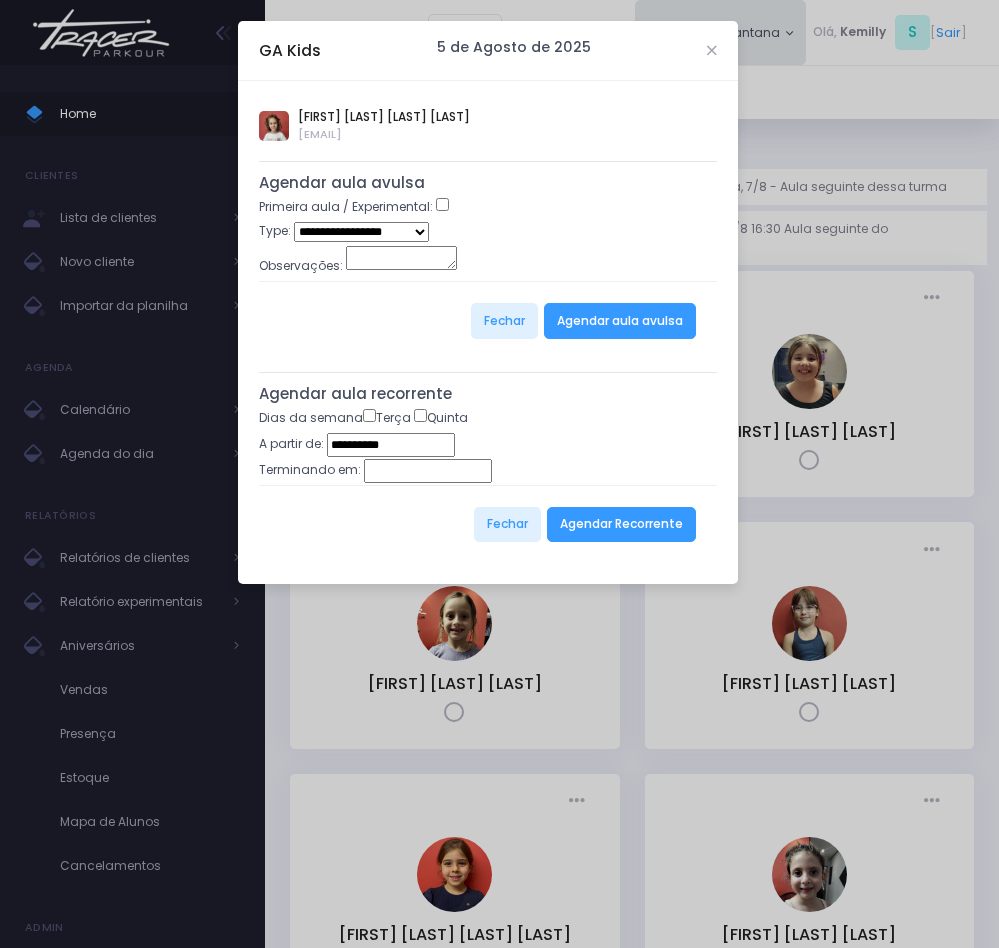 type on "**********" 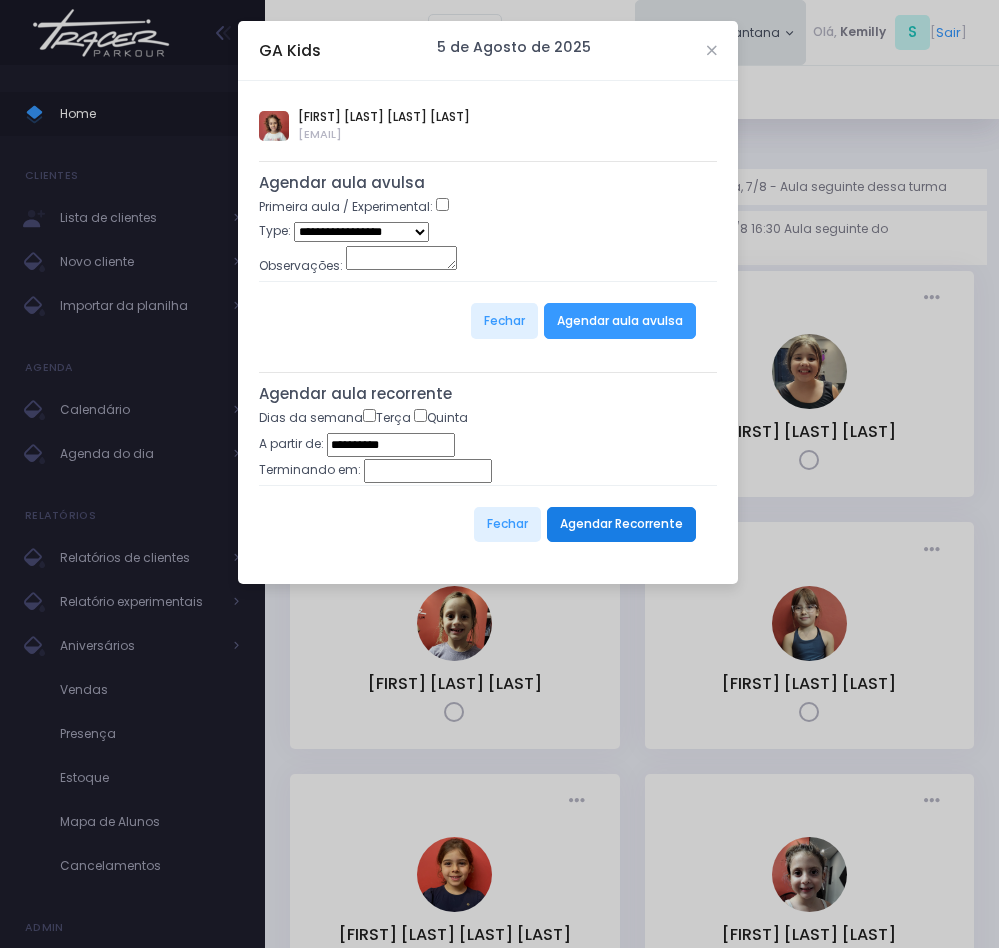 click on "Agendar Recorrente" at bounding box center [621, 525] 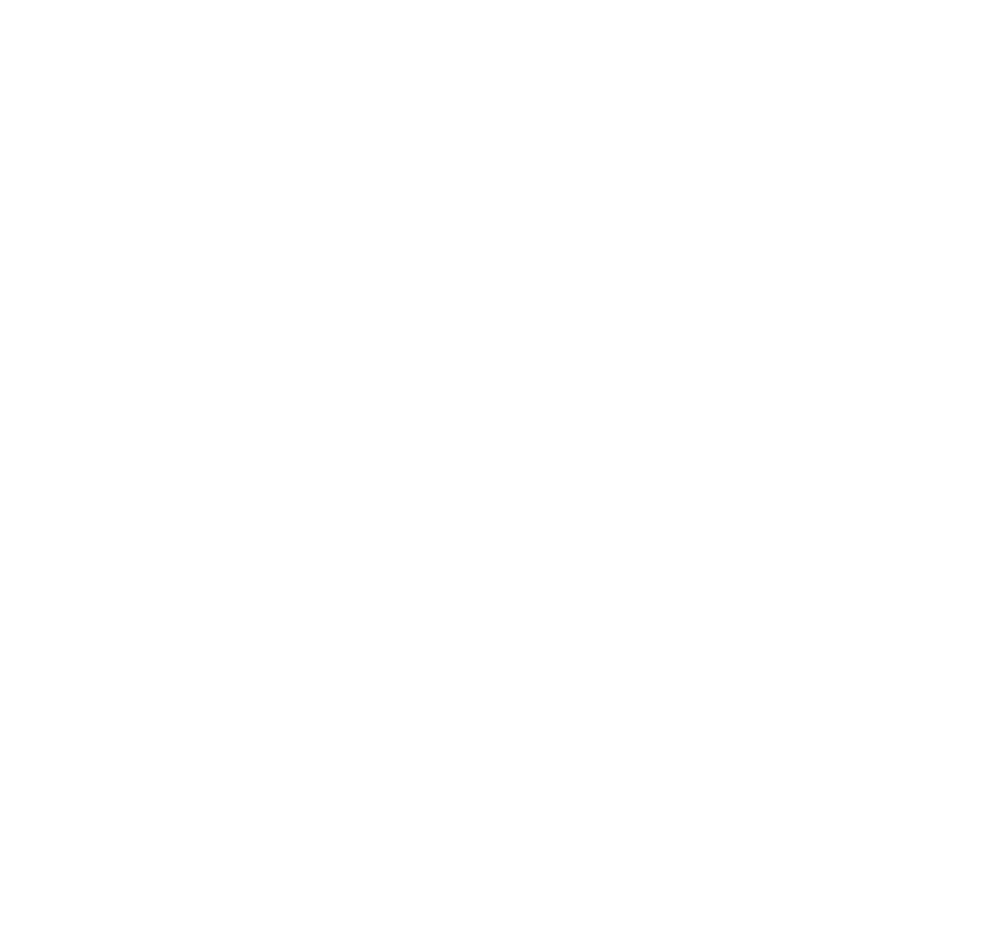 scroll, scrollTop: 0, scrollLeft: 0, axis: both 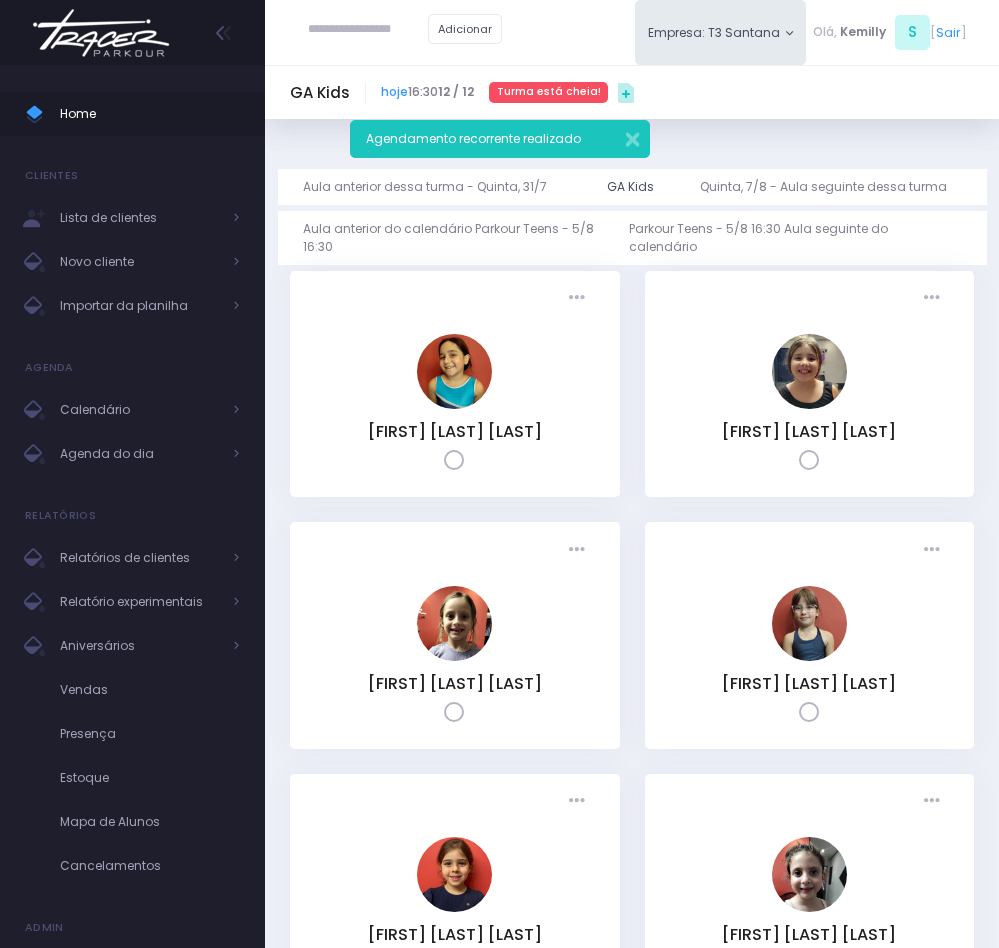 click at bounding box center (368, 30) 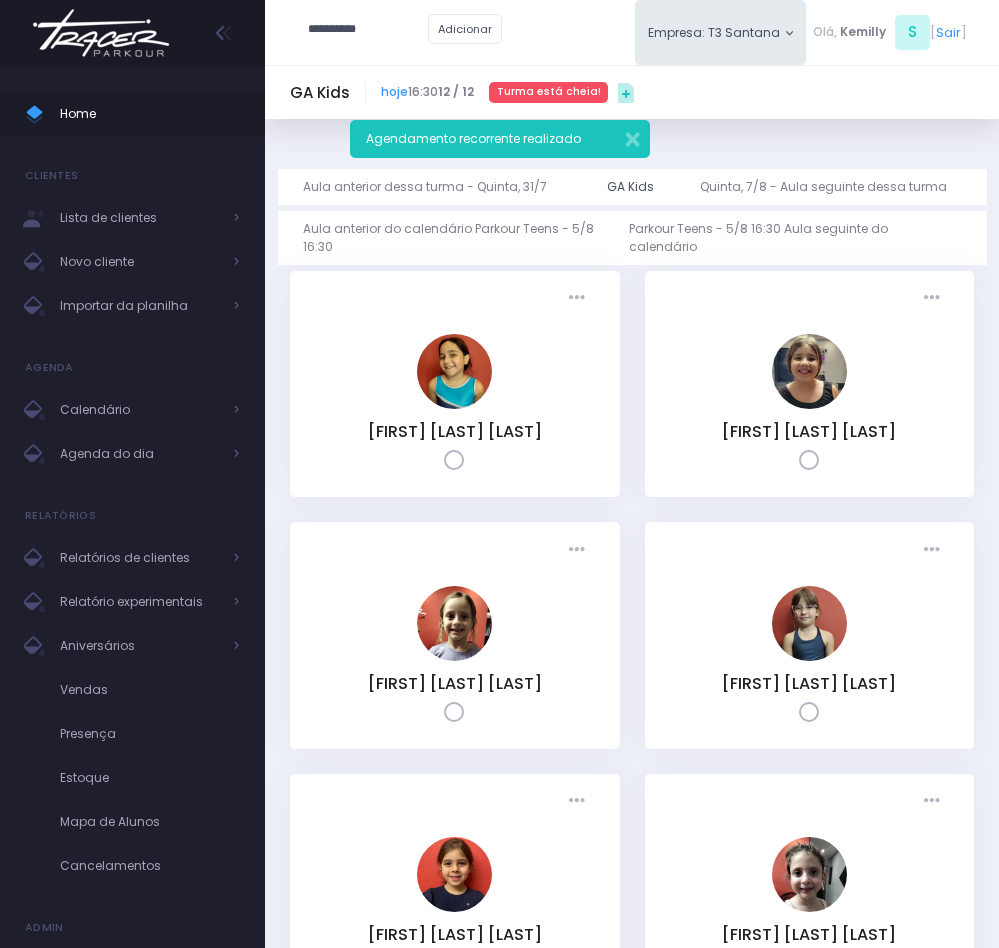 type on "**********" 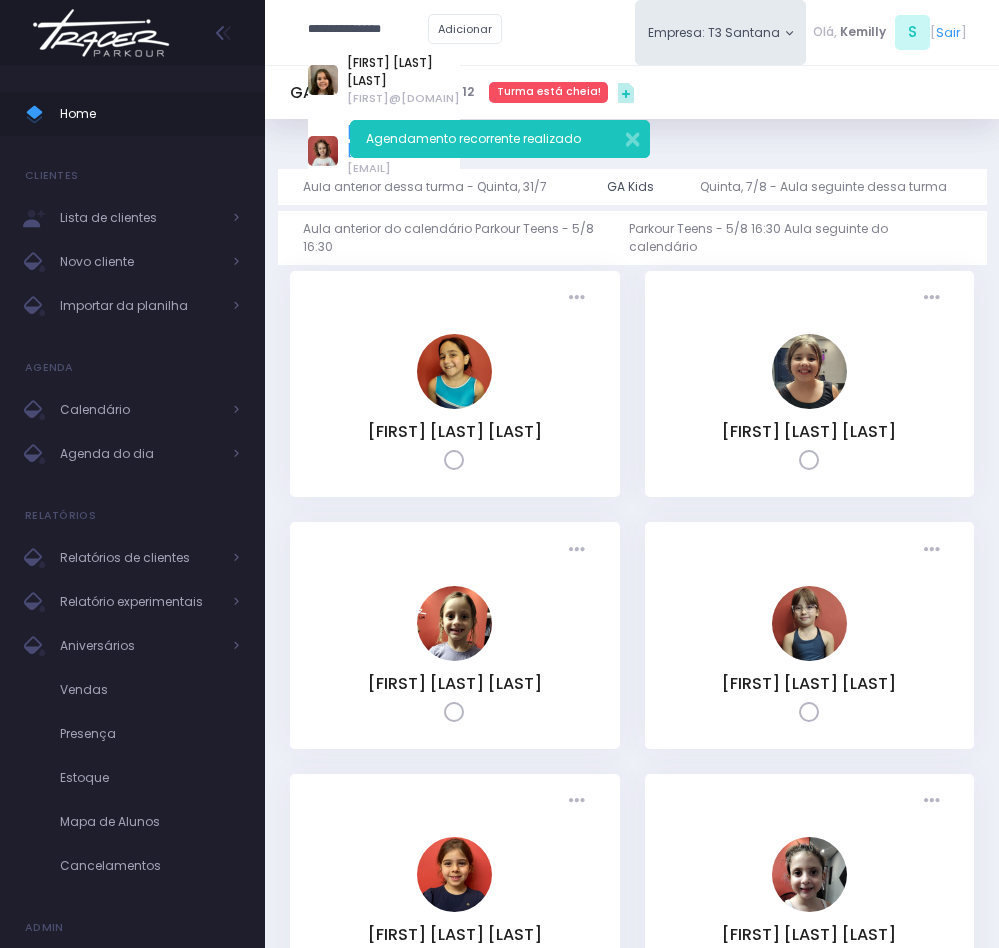 click on "[FIRST] [LAST] [LAST]" at bounding box center [403, 142] 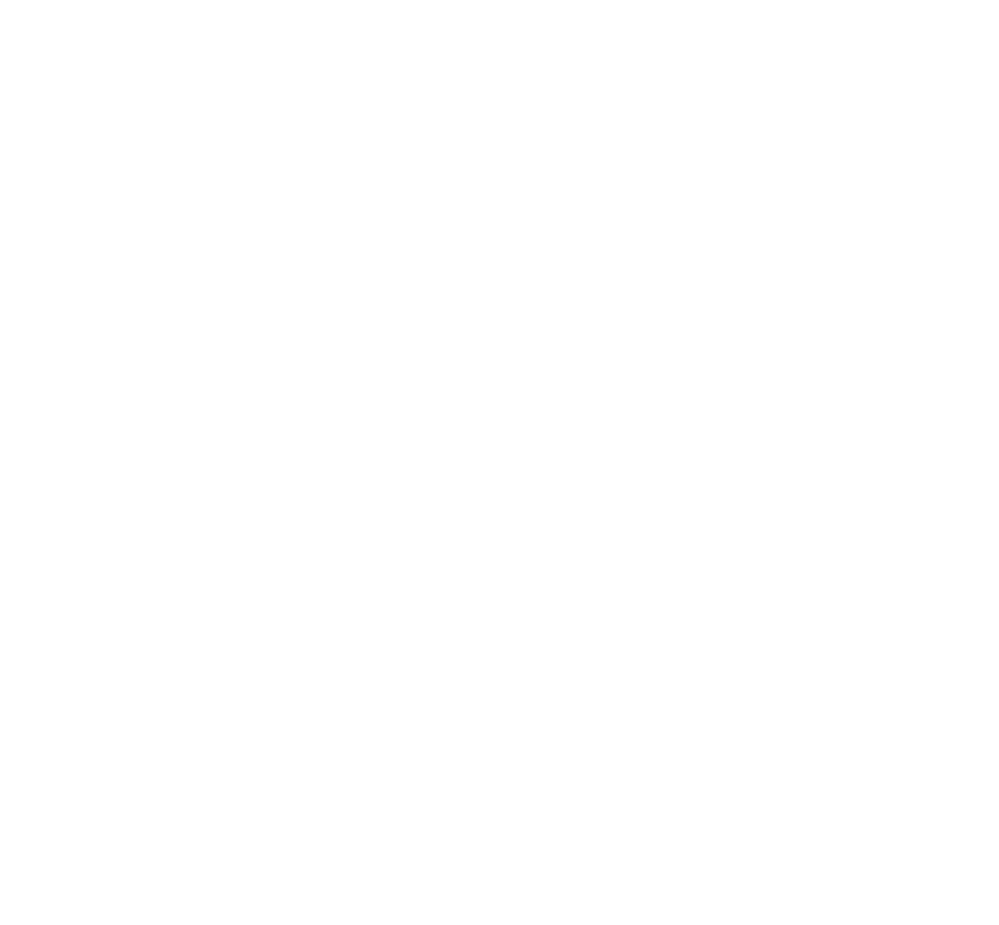 scroll, scrollTop: 0, scrollLeft: 0, axis: both 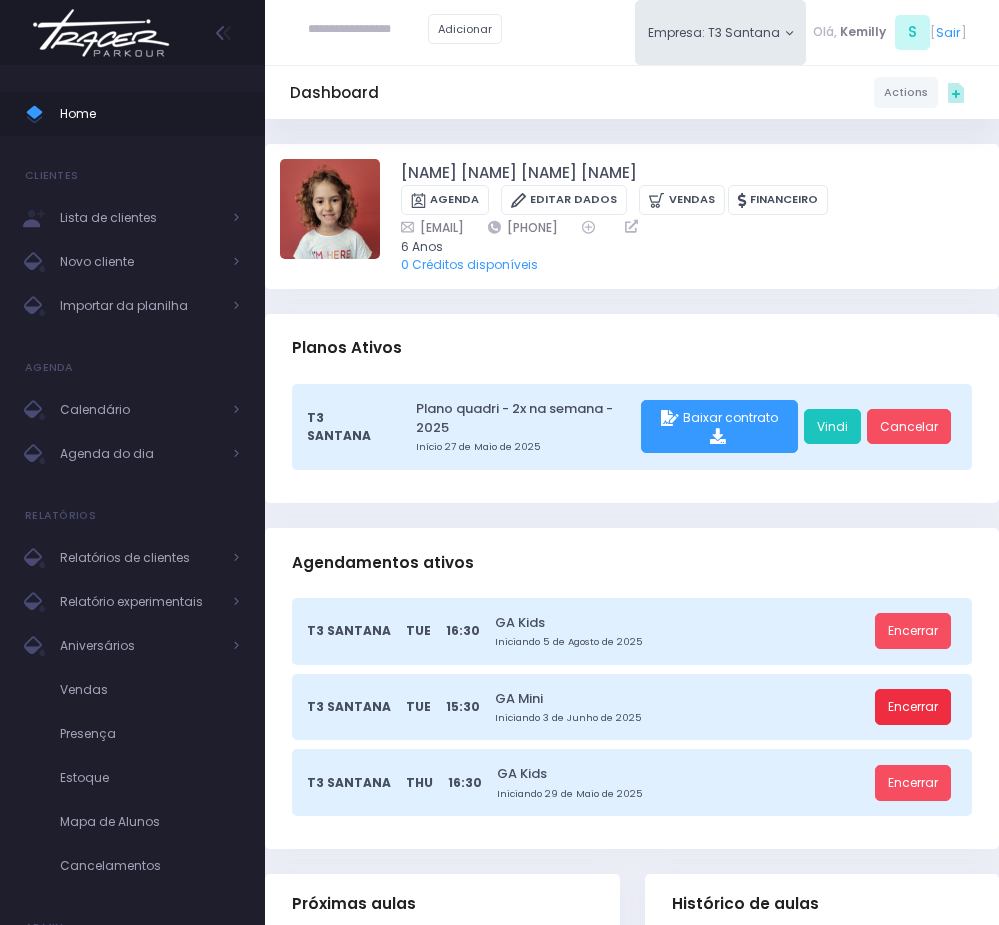 click on "Encerrar" at bounding box center (913, 707) 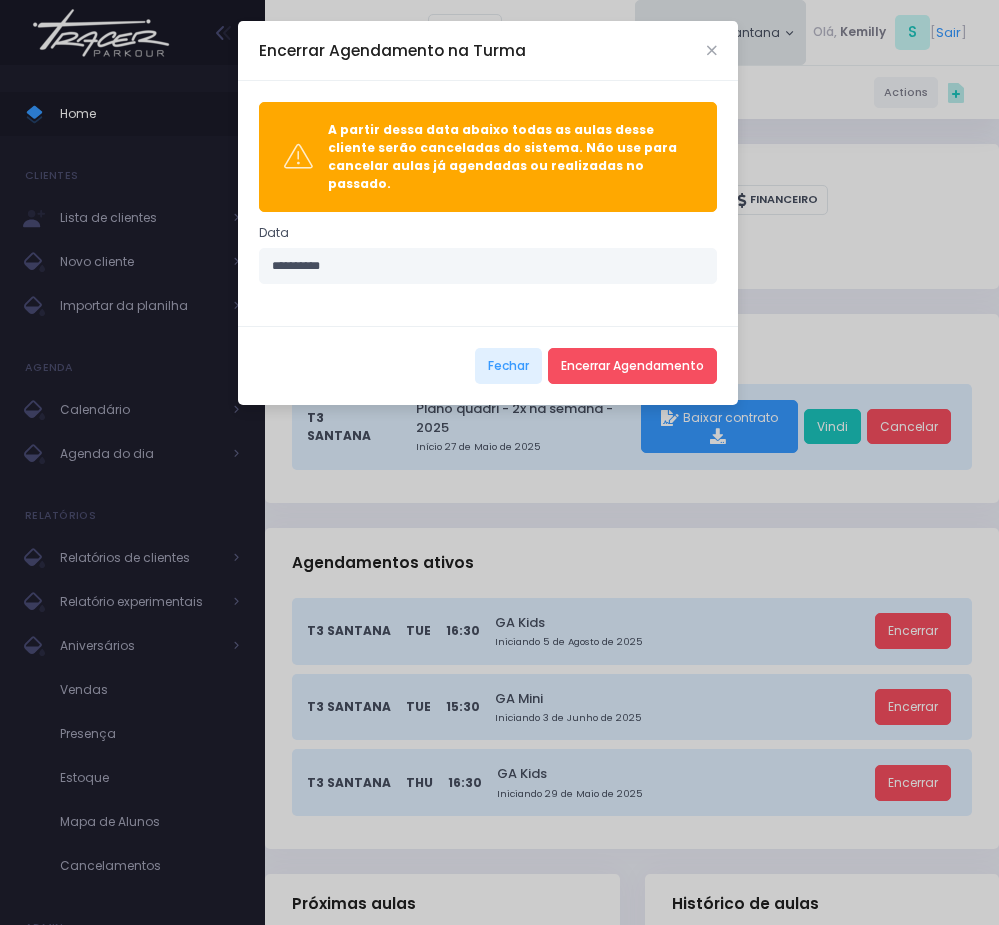 click on "Encerrar Agendamento na Turma" at bounding box center [488, 51] 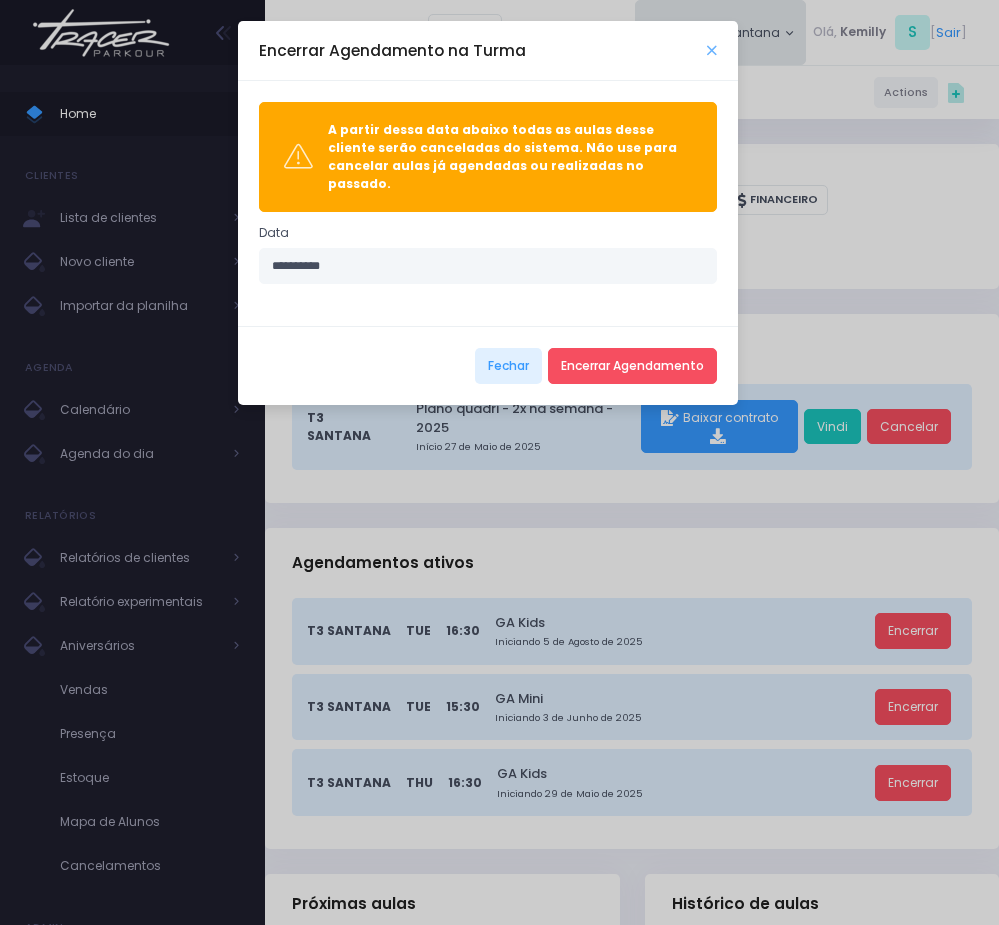 click at bounding box center (712, 50) 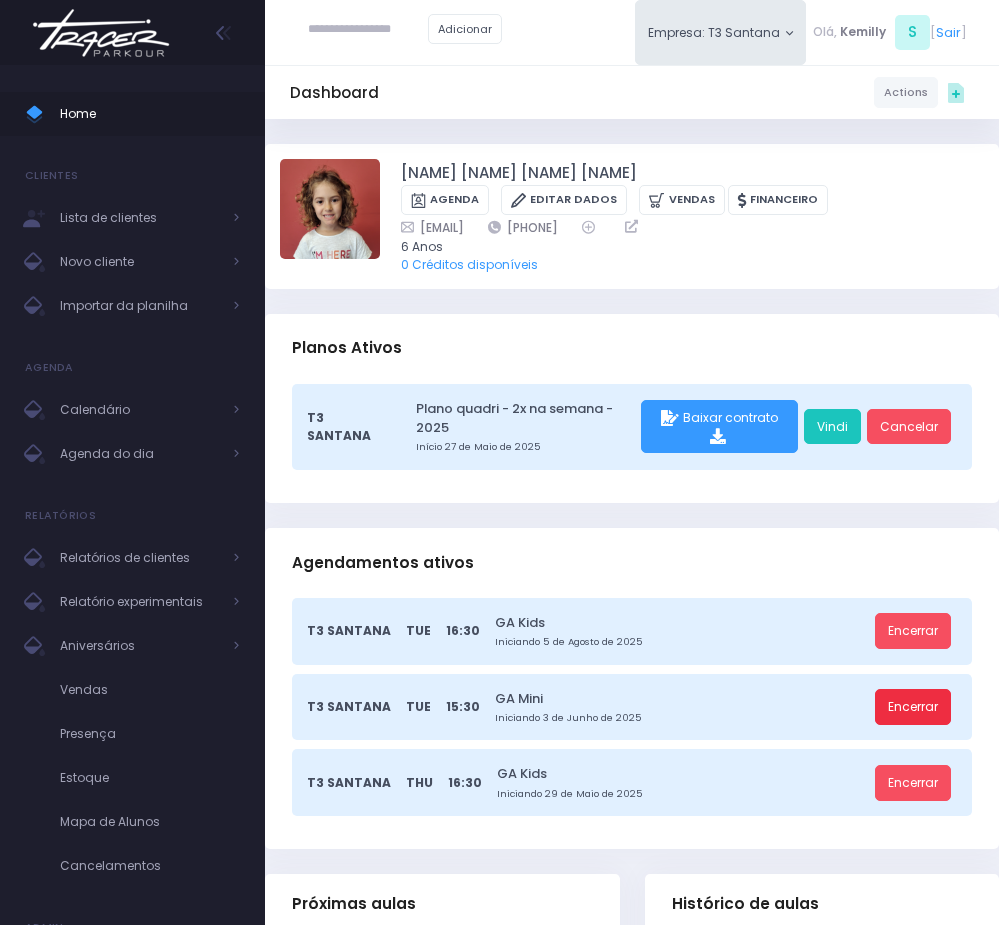 click on "Encerrar" at bounding box center (913, 707) 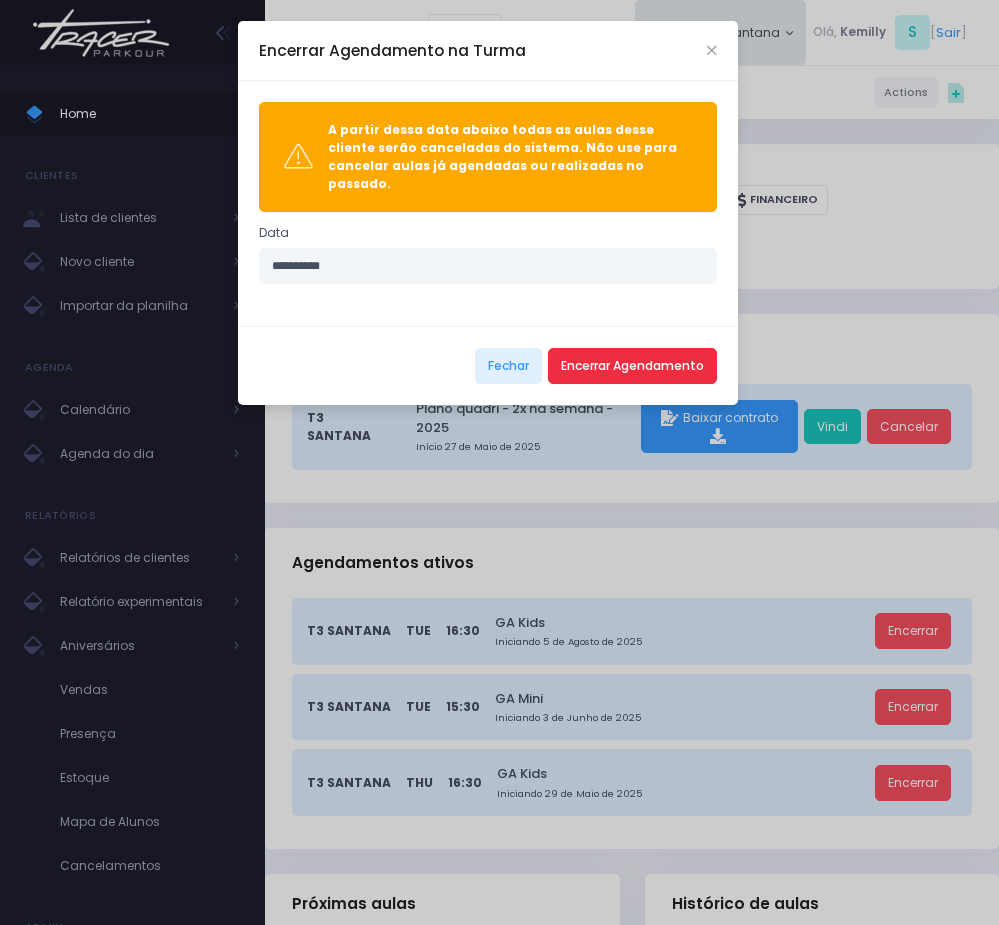 click on "Encerrar Agendamento" at bounding box center [632, 366] 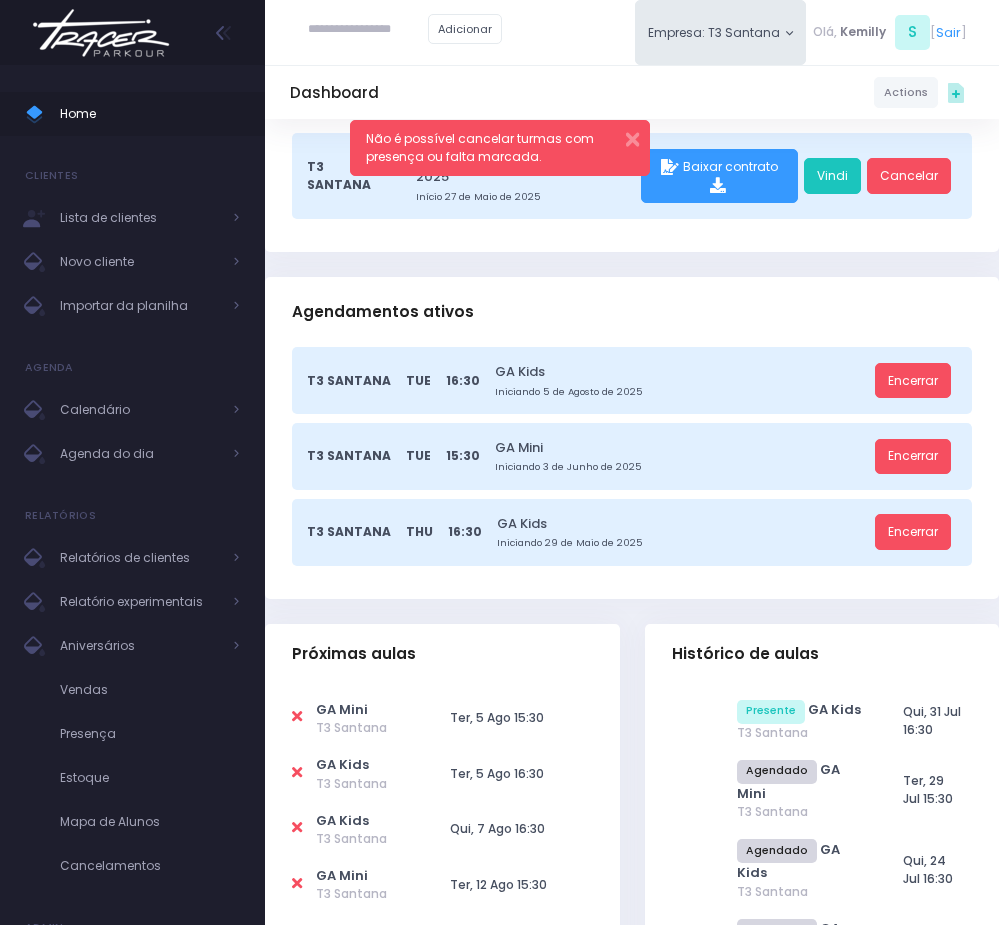 scroll, scrollTop: 300, scrollLeft: 0, axis: vertical 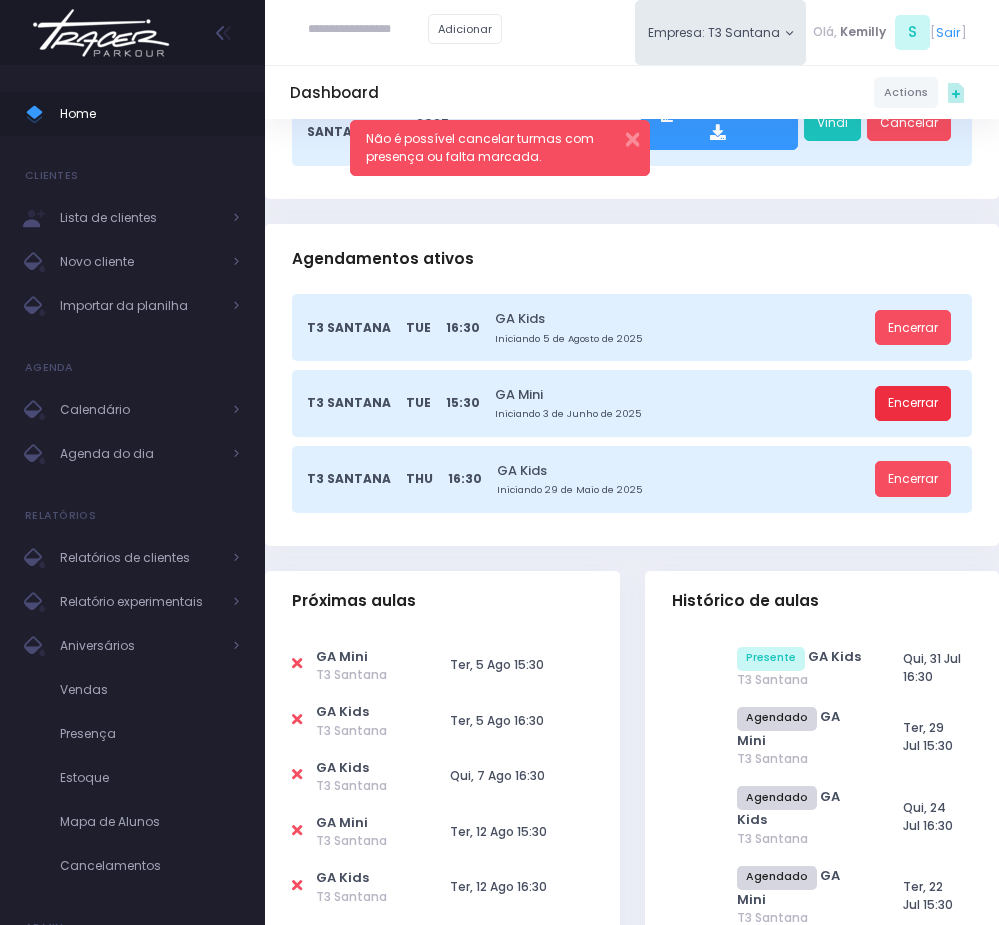 click on "Encerrar" at bounding box center (913, 404) 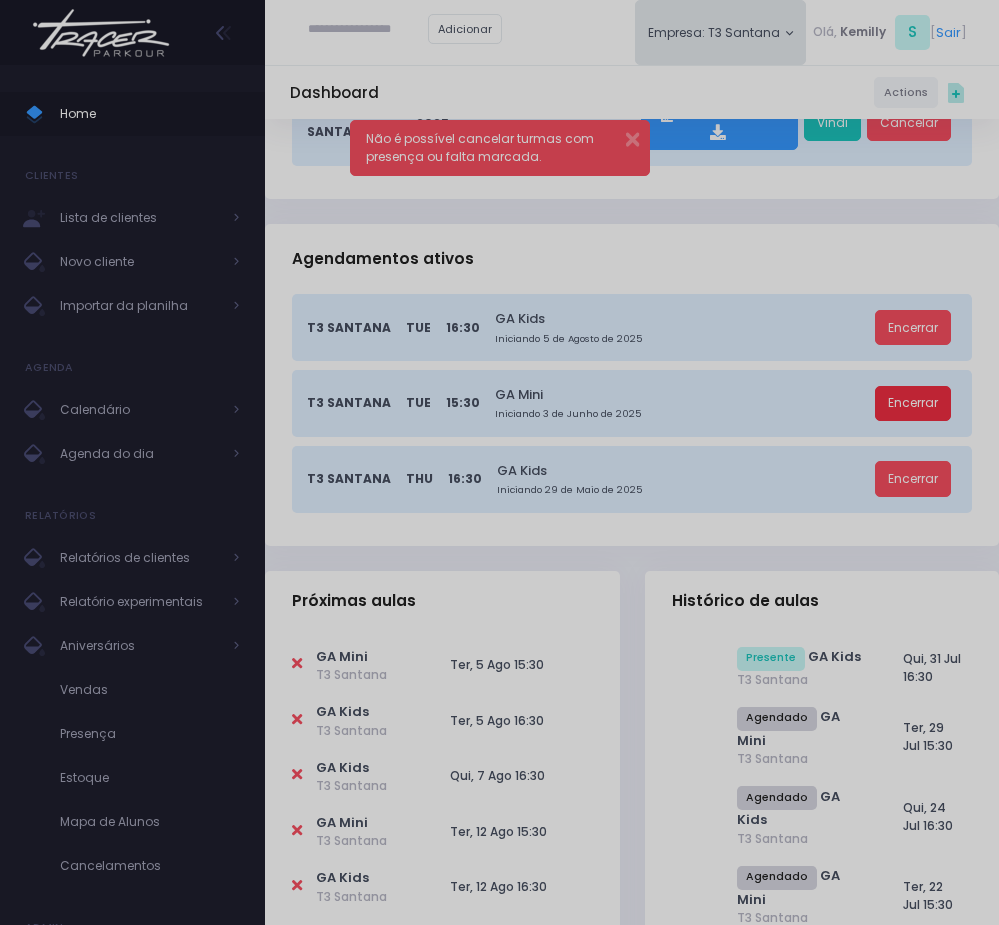 scroll, scrollTop: 0, scrollLeft: 0, axis: both 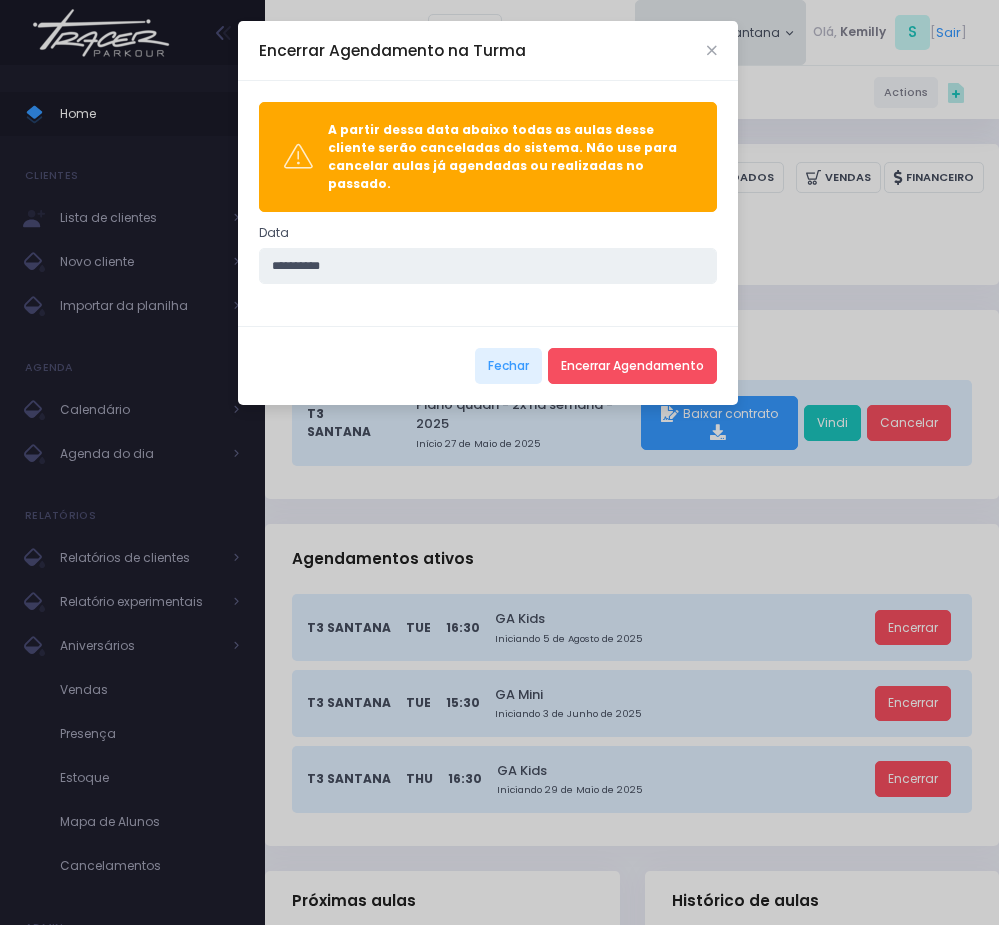 click on "**********" at bounding box center [488, 266] 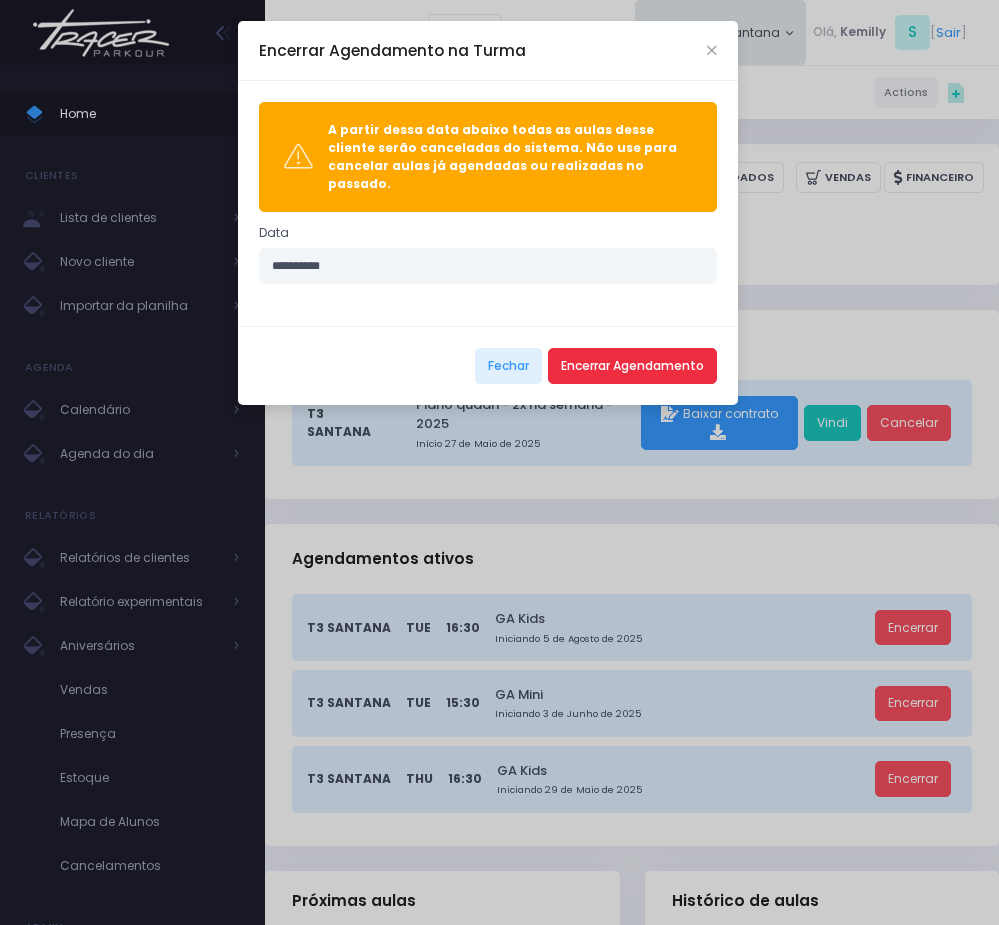 click on "Encerrar Agendamento" at bounding box center [632, 366] 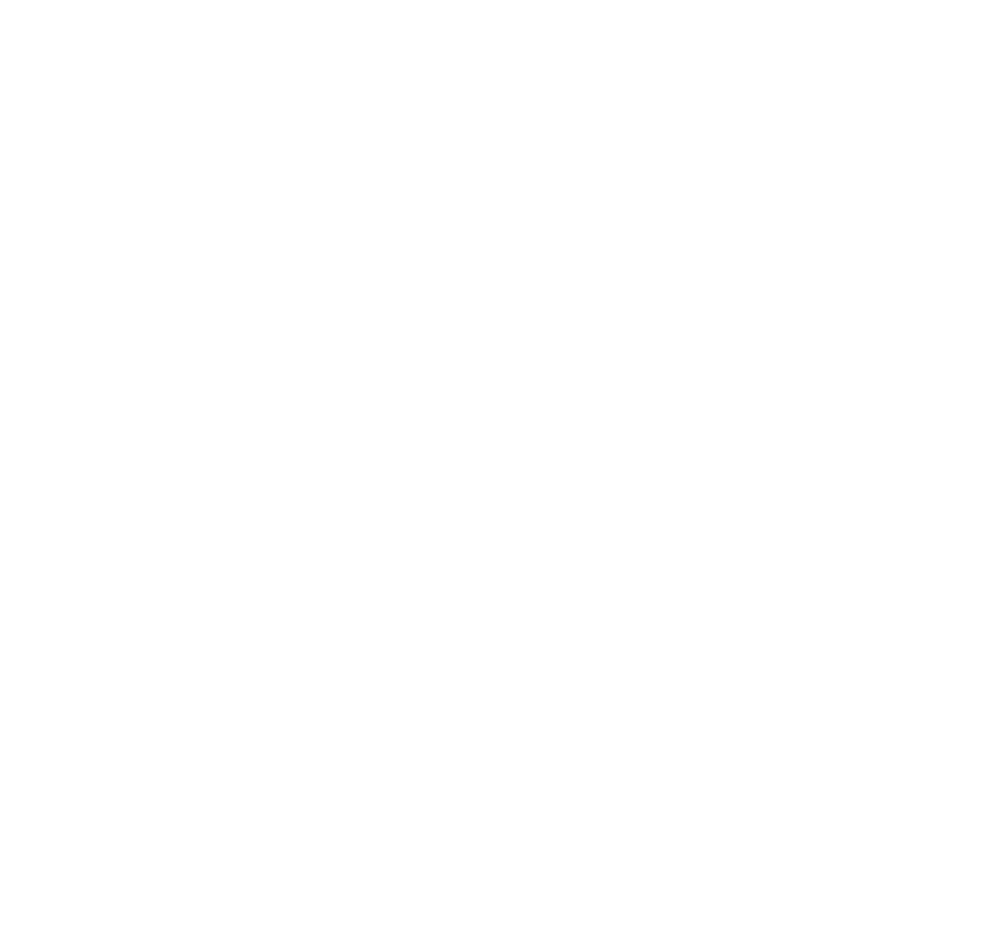 scroll, scrollTop: 0, scrollLeft: 0, axis: both 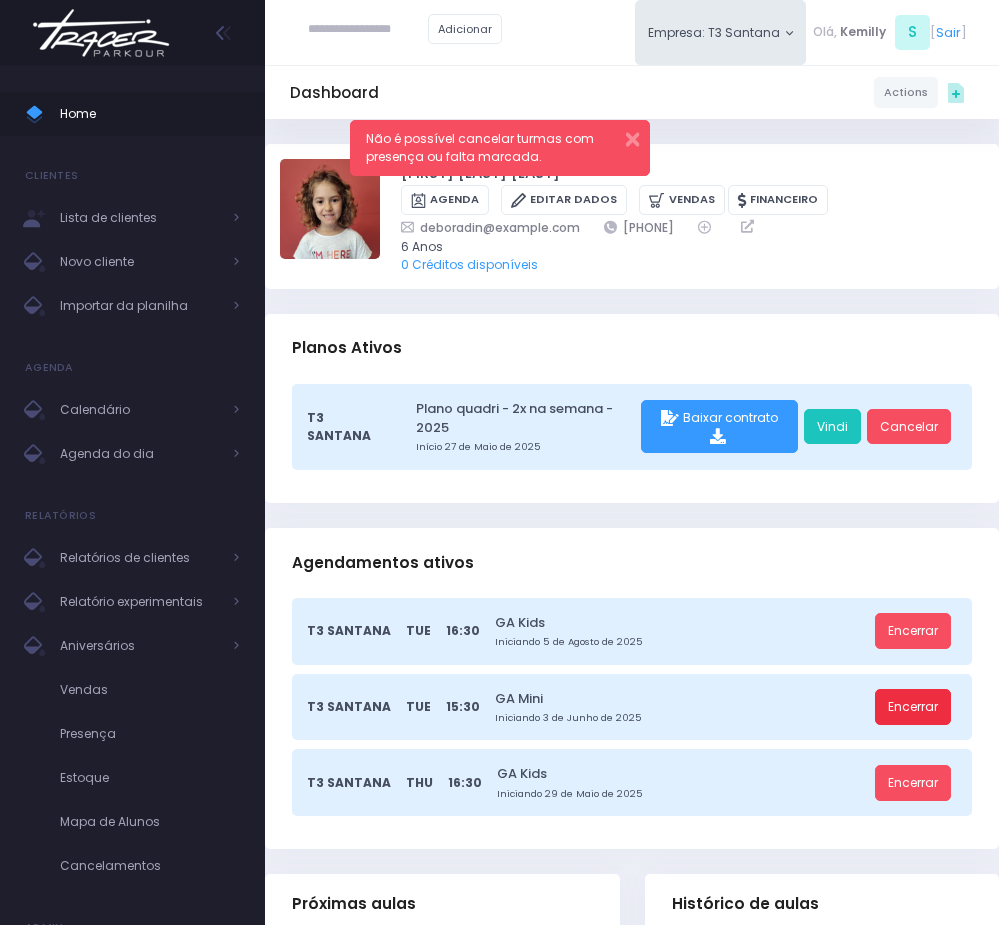 click on "Encerrar" at bounding box center [913, 707] 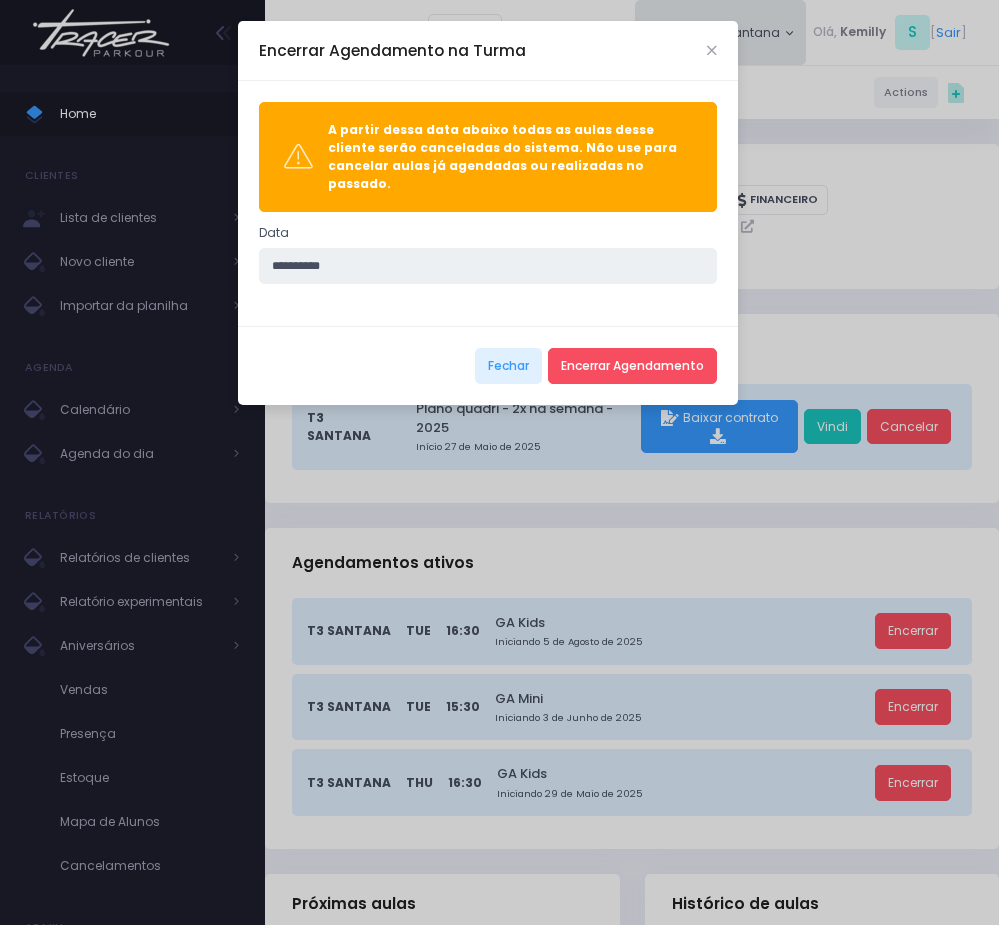 click on "**********" at bounding box center [488, 266] 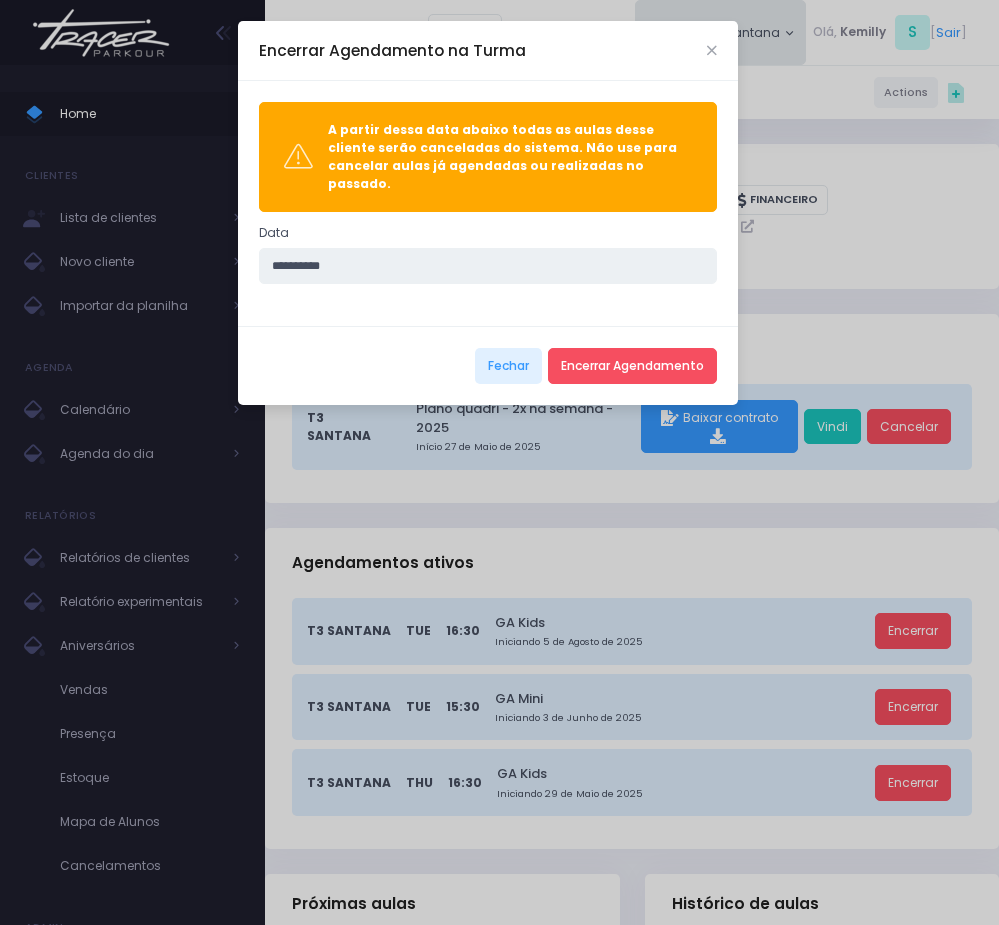 type on "**********" 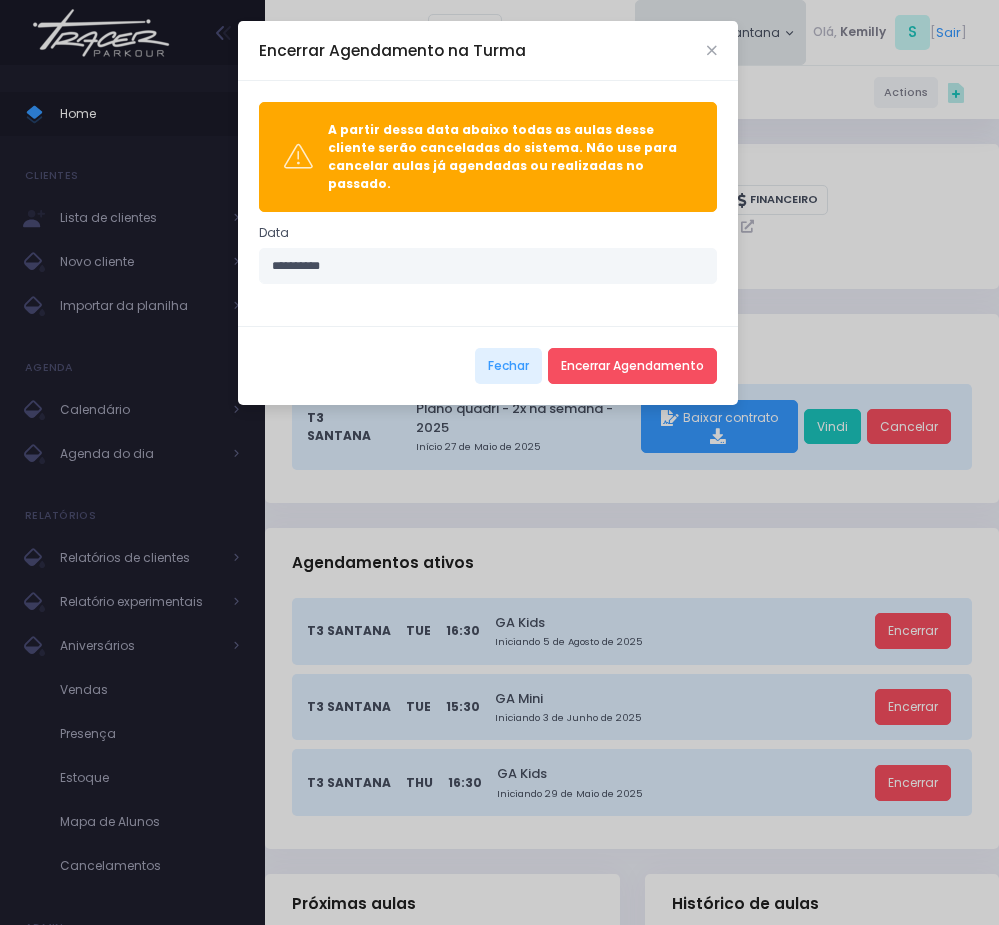 click on "Fechar
Encerrar Agendamento" at bounding box center (488, 365) 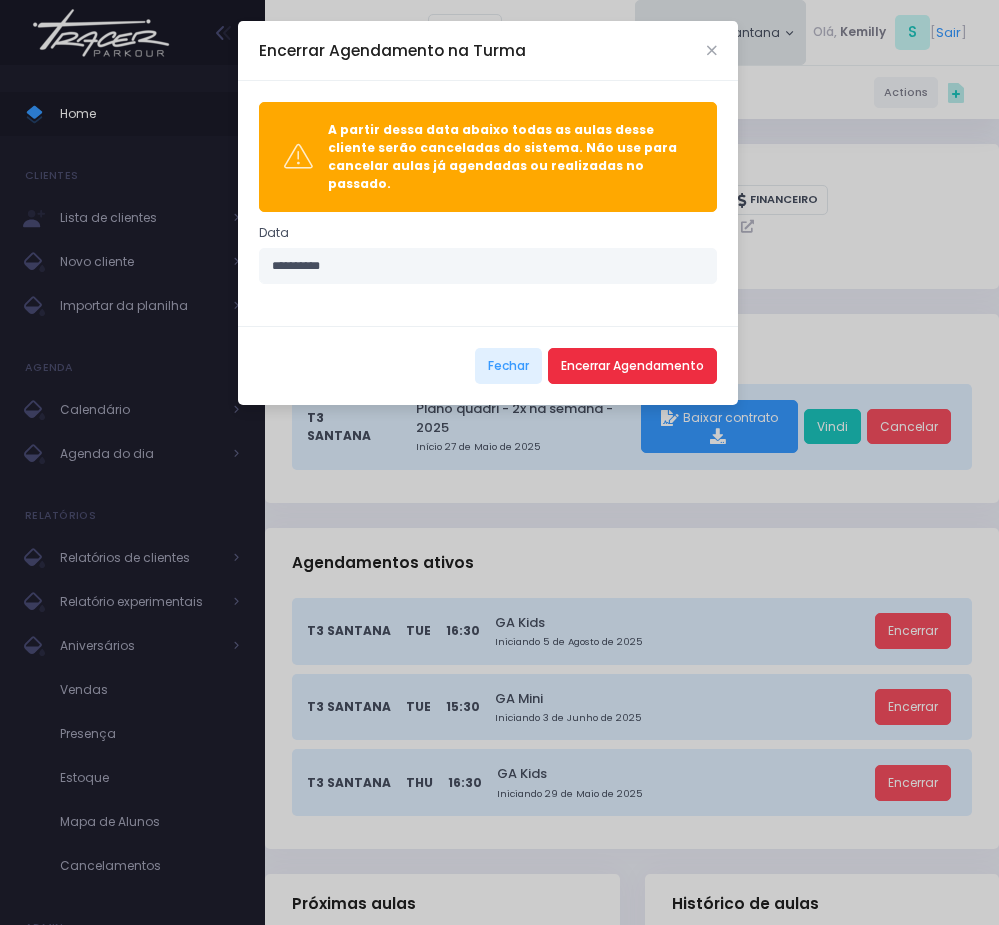 click on "Encerrar Agendamento" at bounding box center [632, 366] 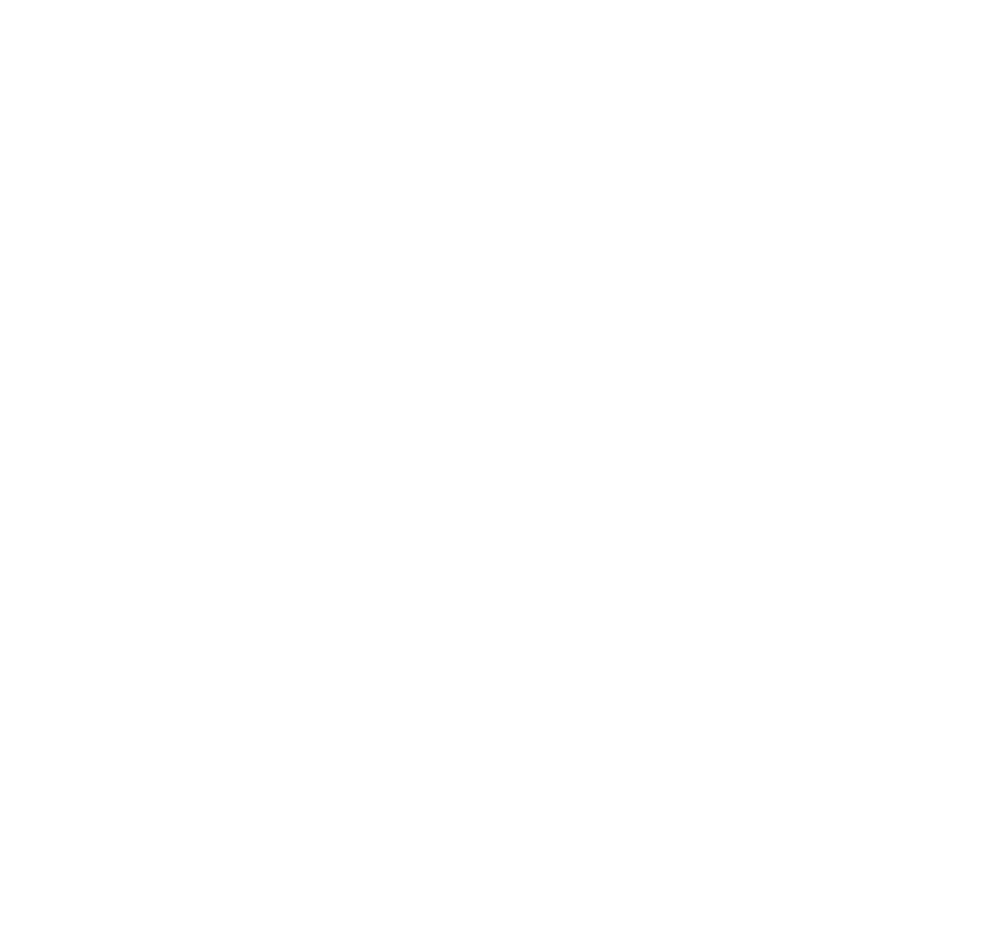 scroll, scrollTop: 0, scrollLeft: 0, axis: both 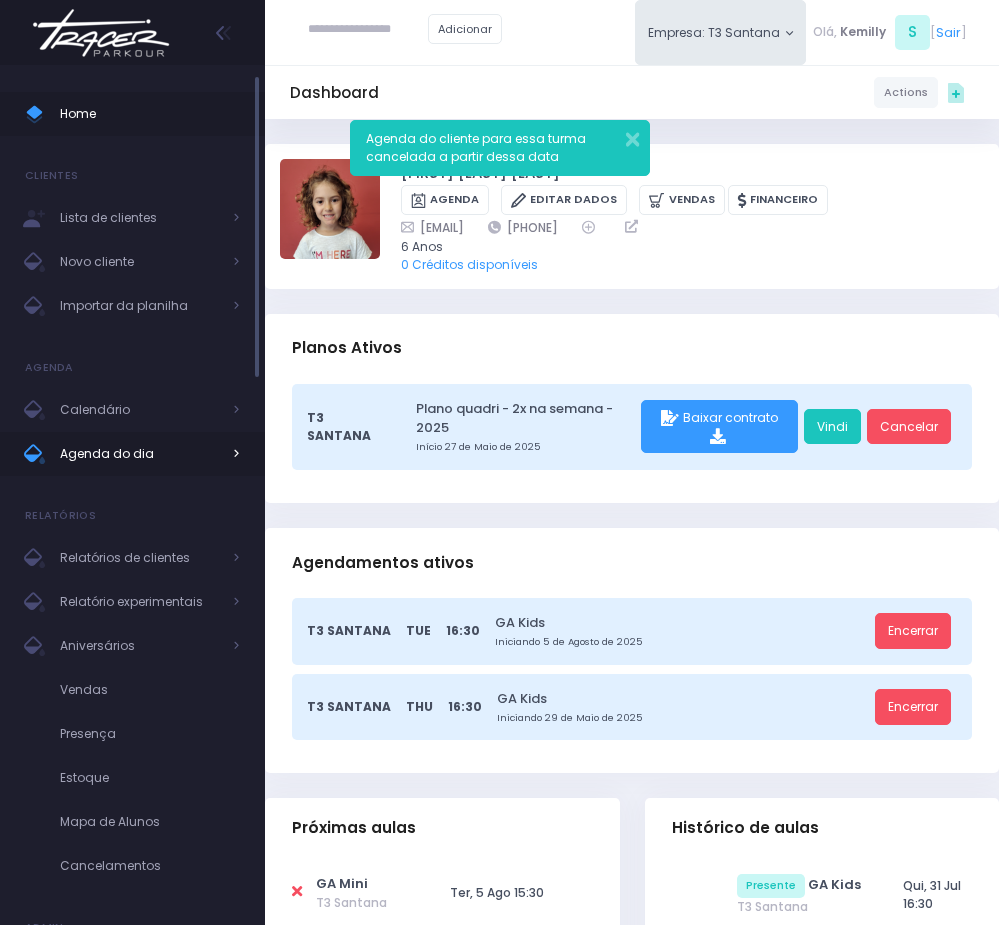 click on "Agenda do dia" at bounding box center (140, 454) 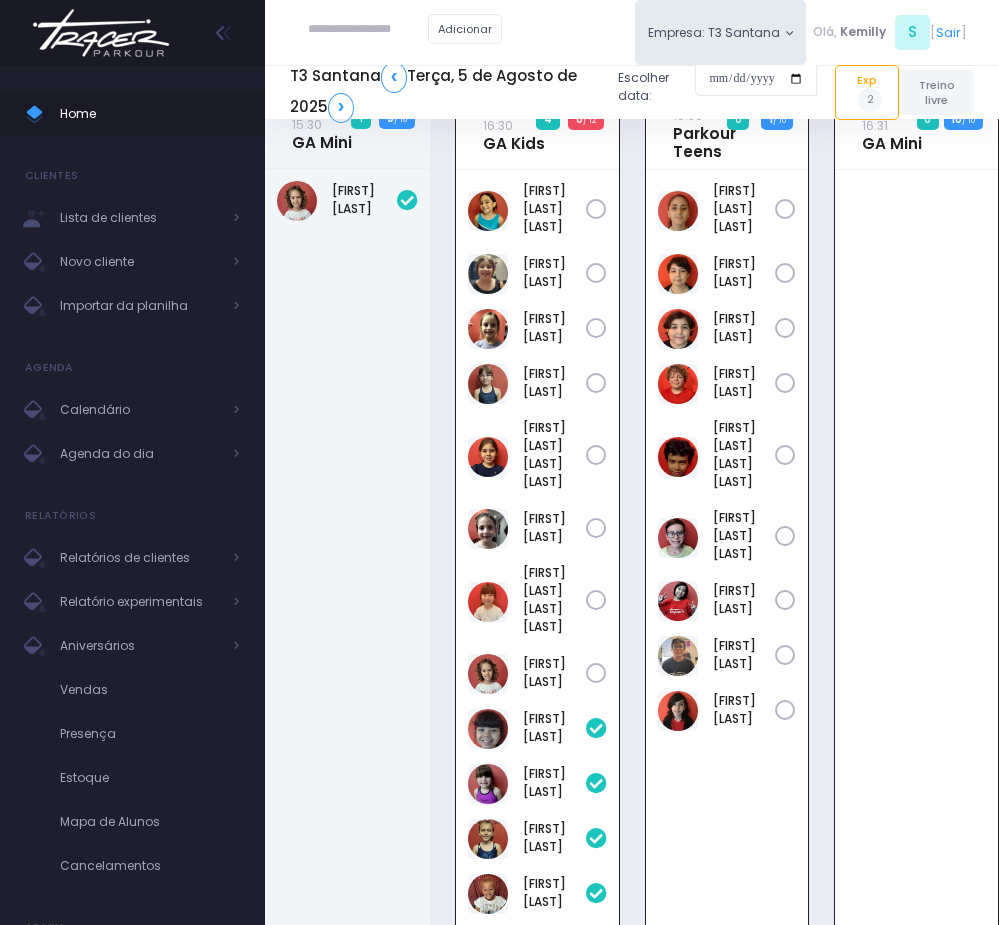 scroll, scrollTop: 0, scrollLeft: 0, axis: both 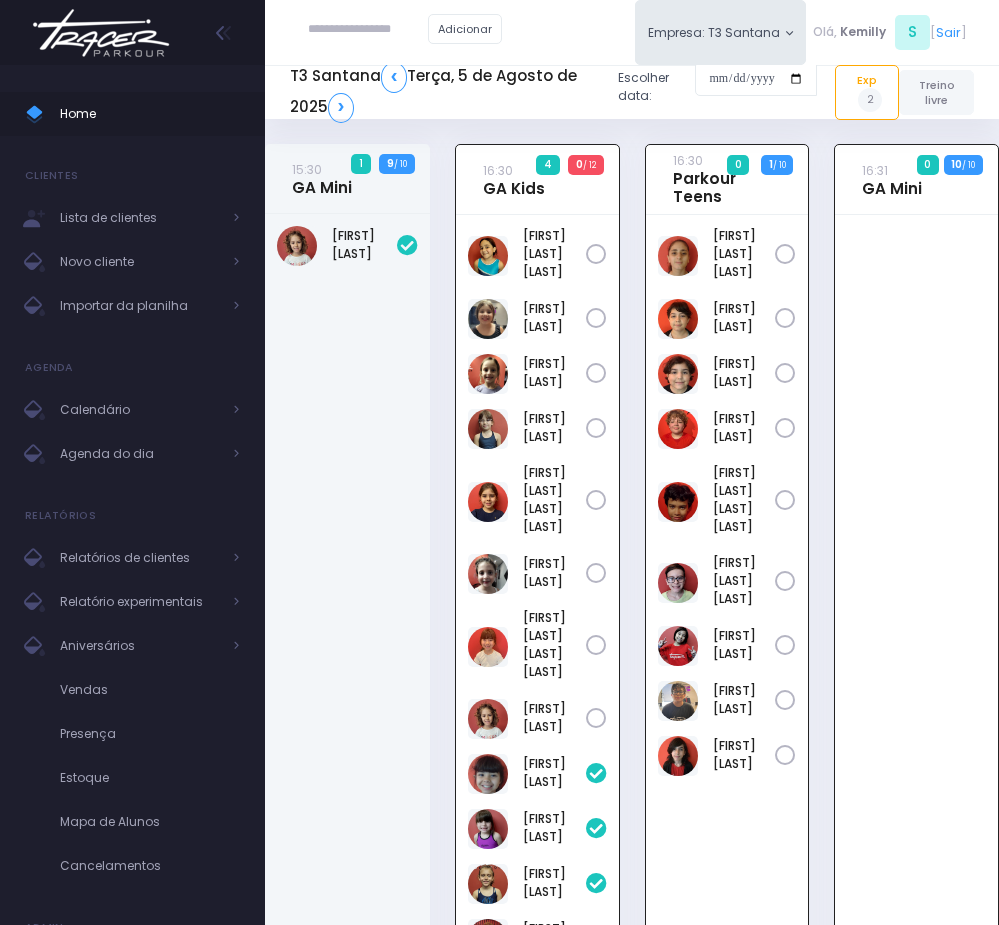 click on "[FIRST] [LAST]" at bounding box center (347, 600) 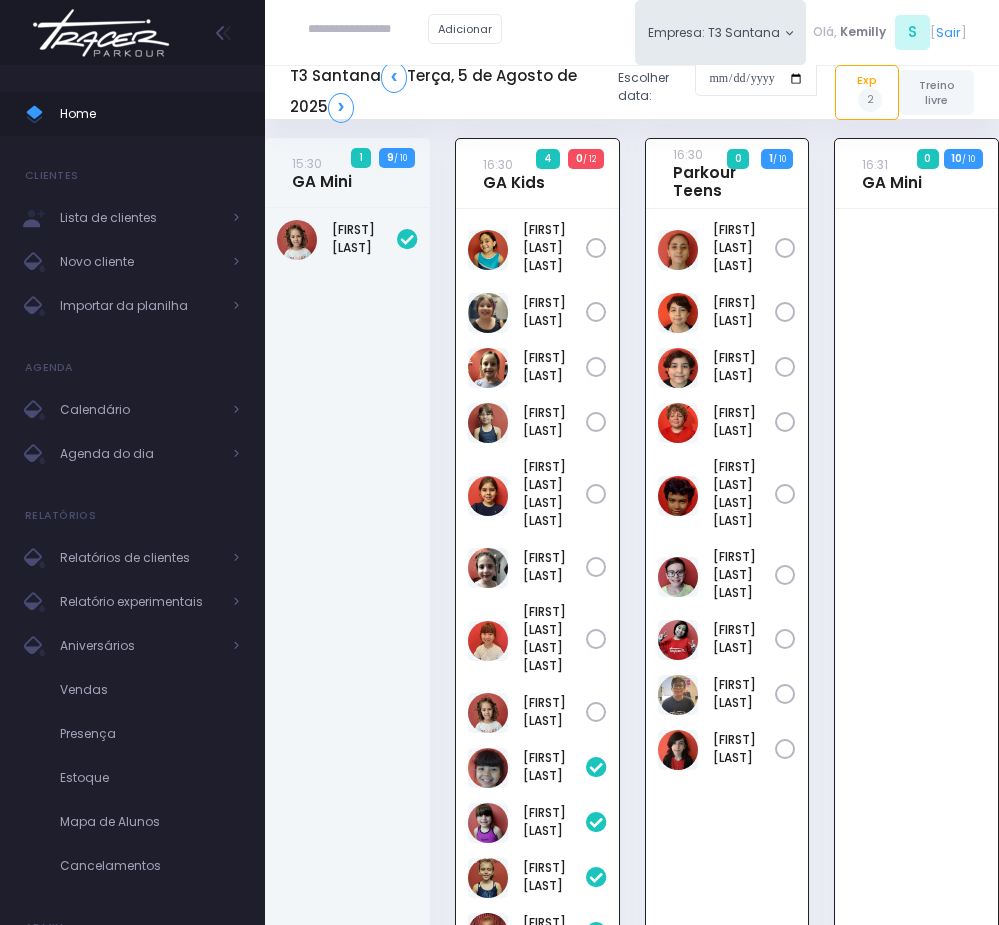 scroll, scrollTop: 0, scrollLeft: 0, axis: both 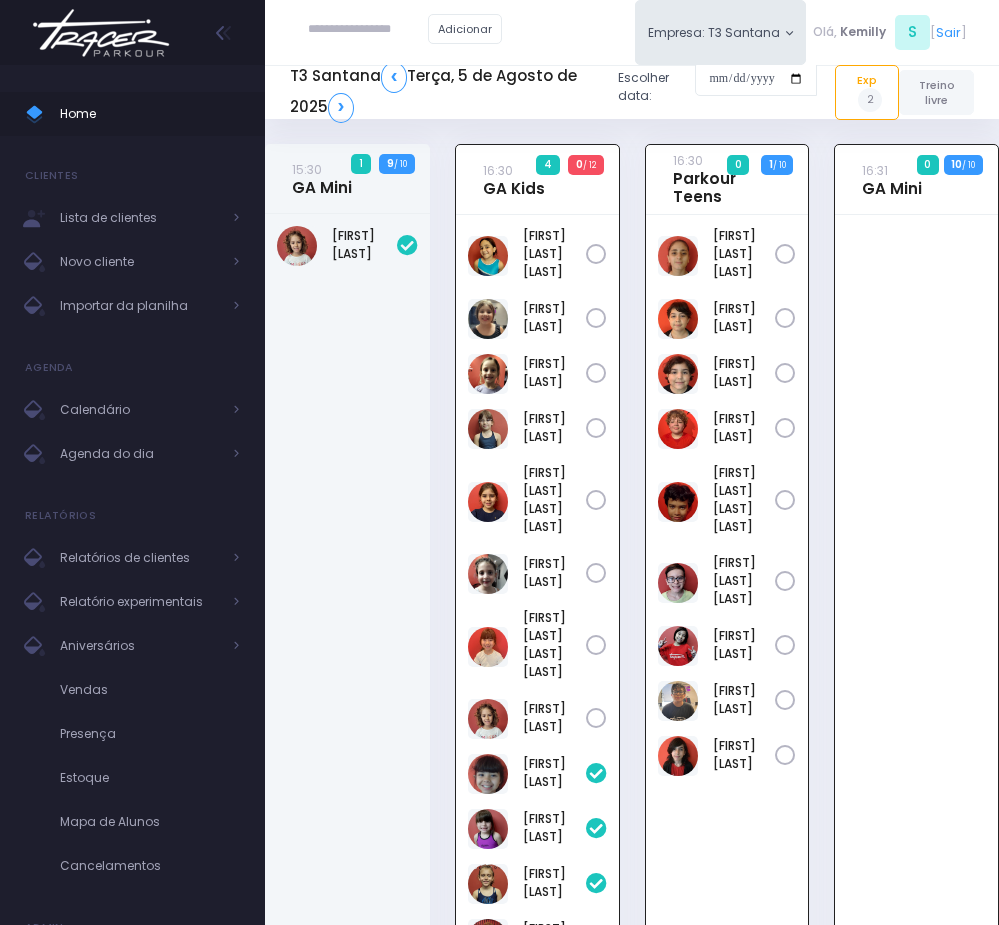 click at bounding box center [596, 718] 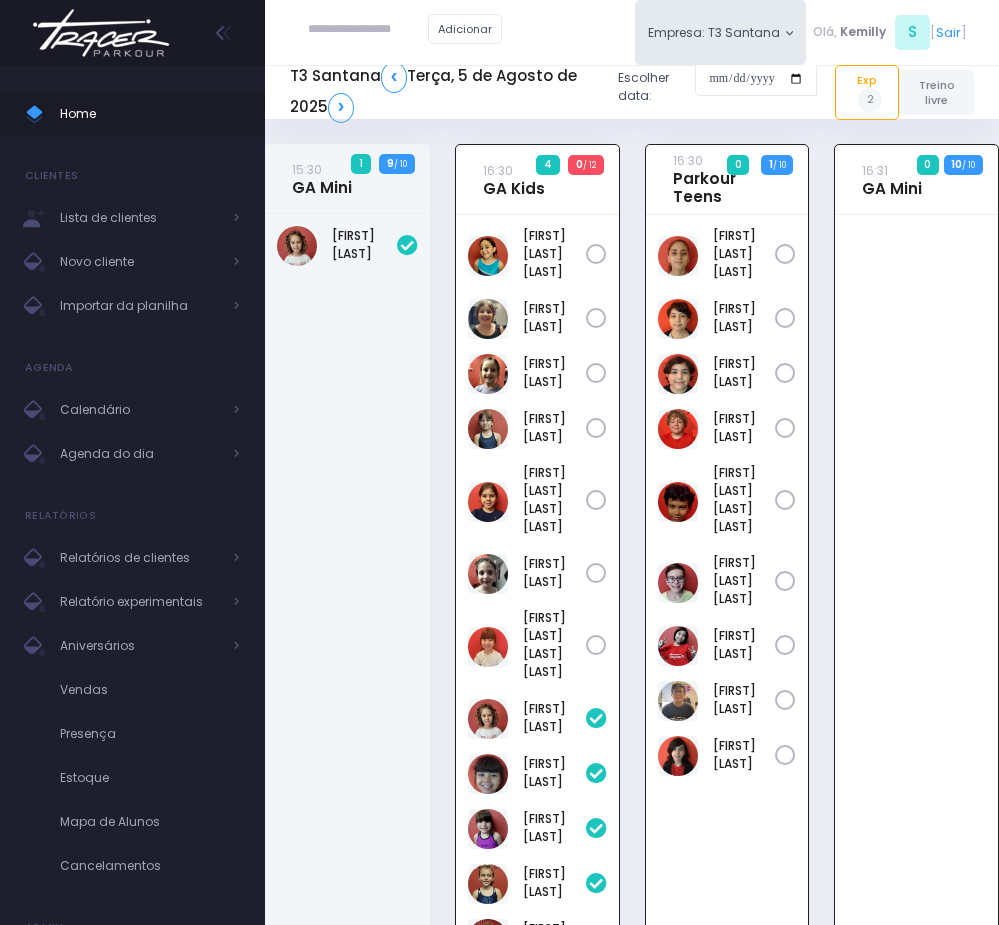 click at bounding box center [407, 245] 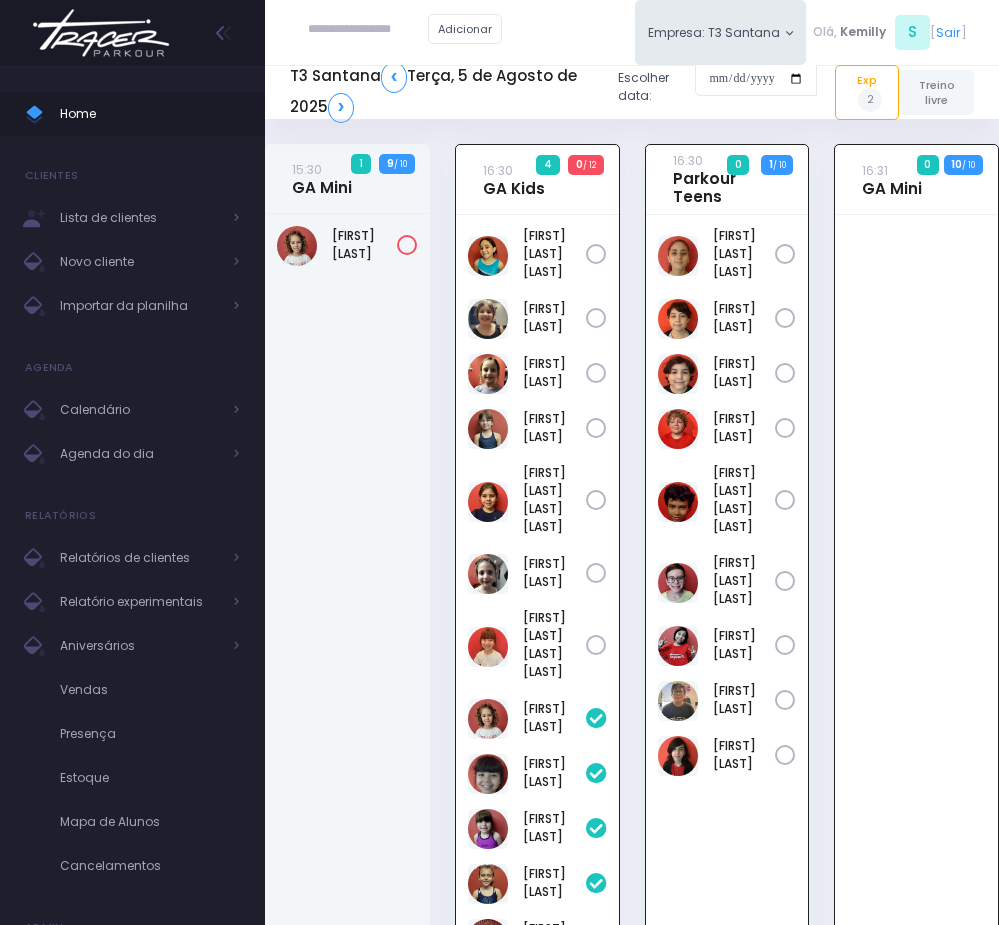 drag, startPoint x: 355, startPoint y: 249, endPoint x: 283, endPoint y: 330, distance: 108.37435 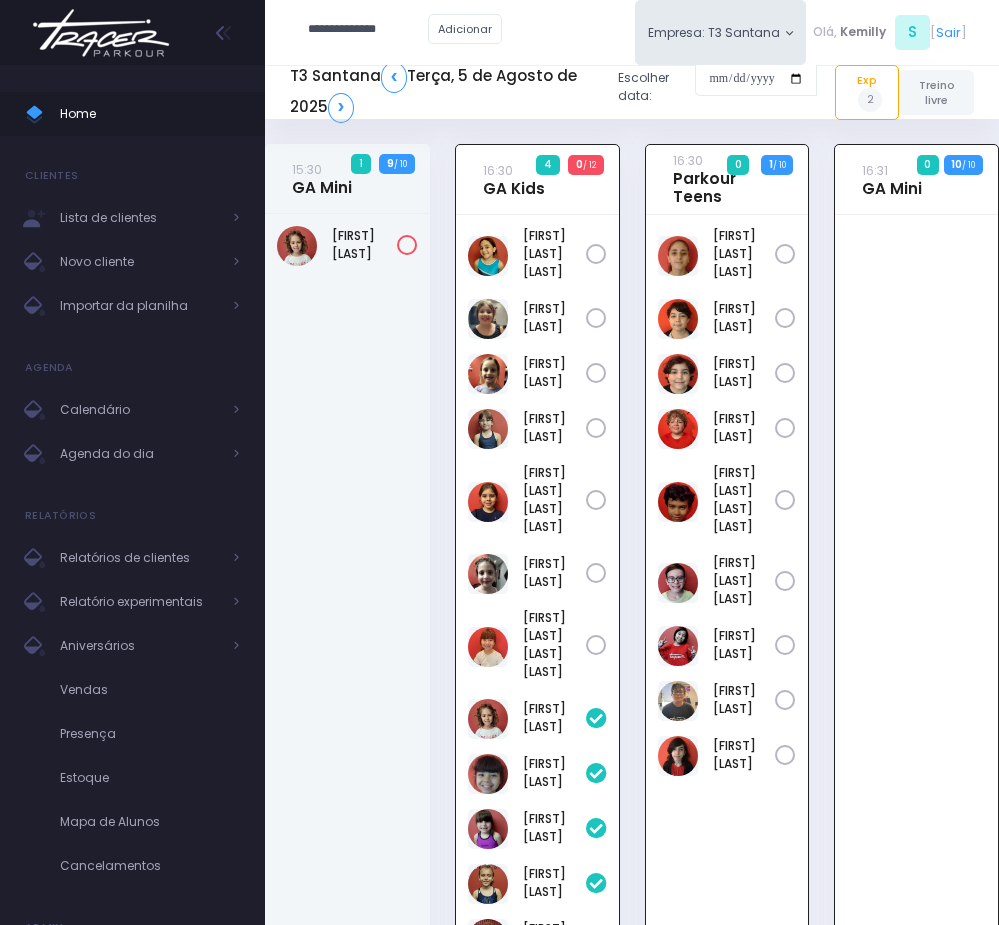 click on "**********" at bounding box center [368, 30] 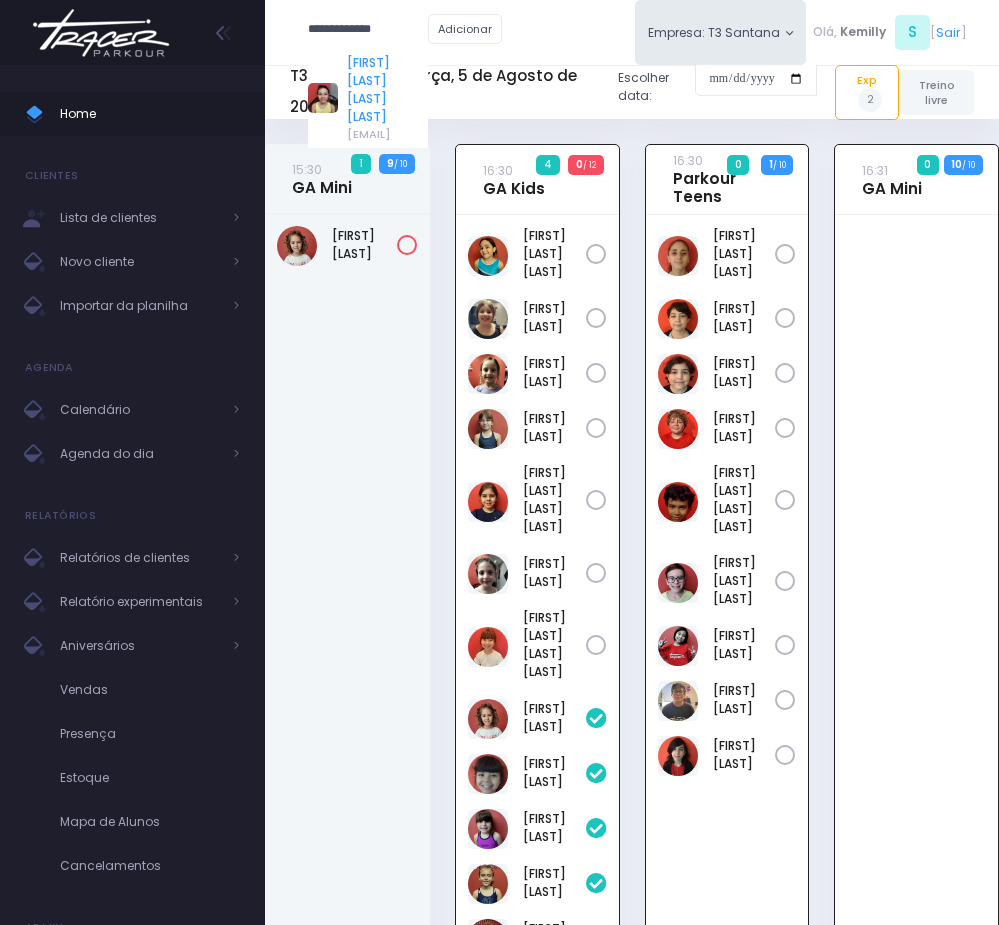 click on "Valentina Liz Nogueira Porto" at bounding box center (387, 90) 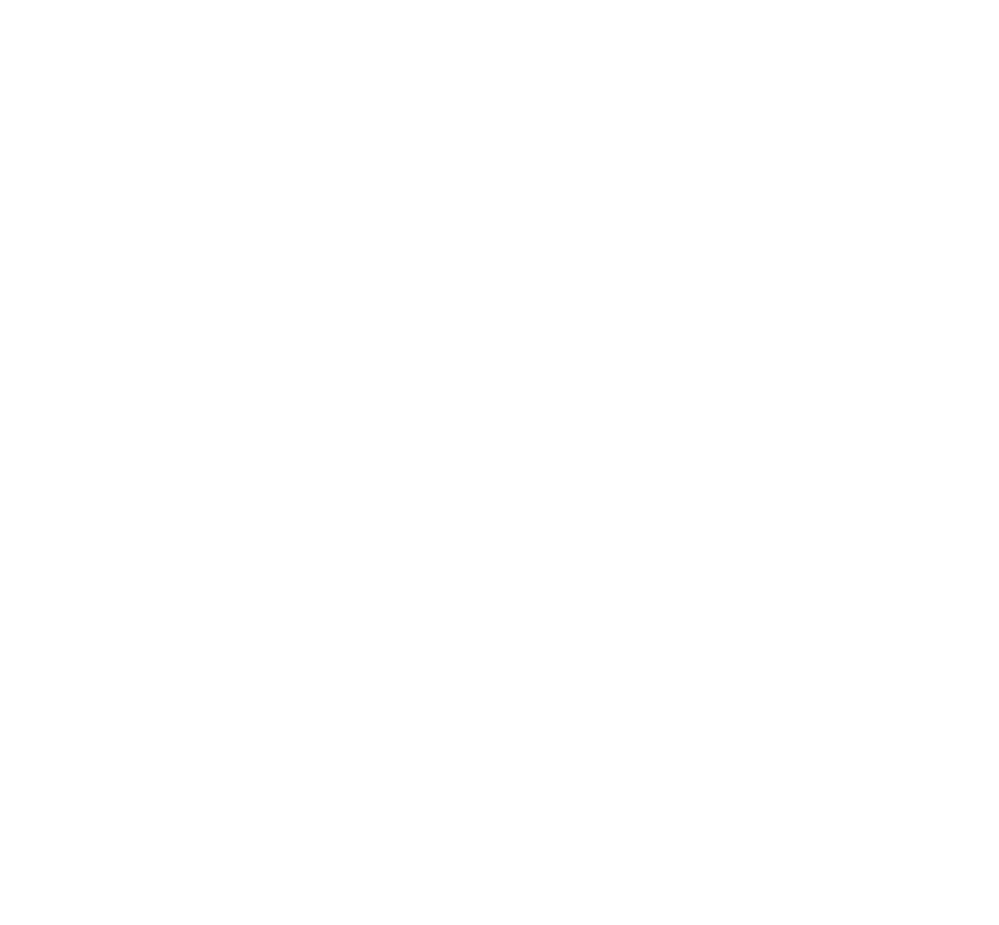 scroll, scrollTop: 0, scrollLeft: 0, axis: both 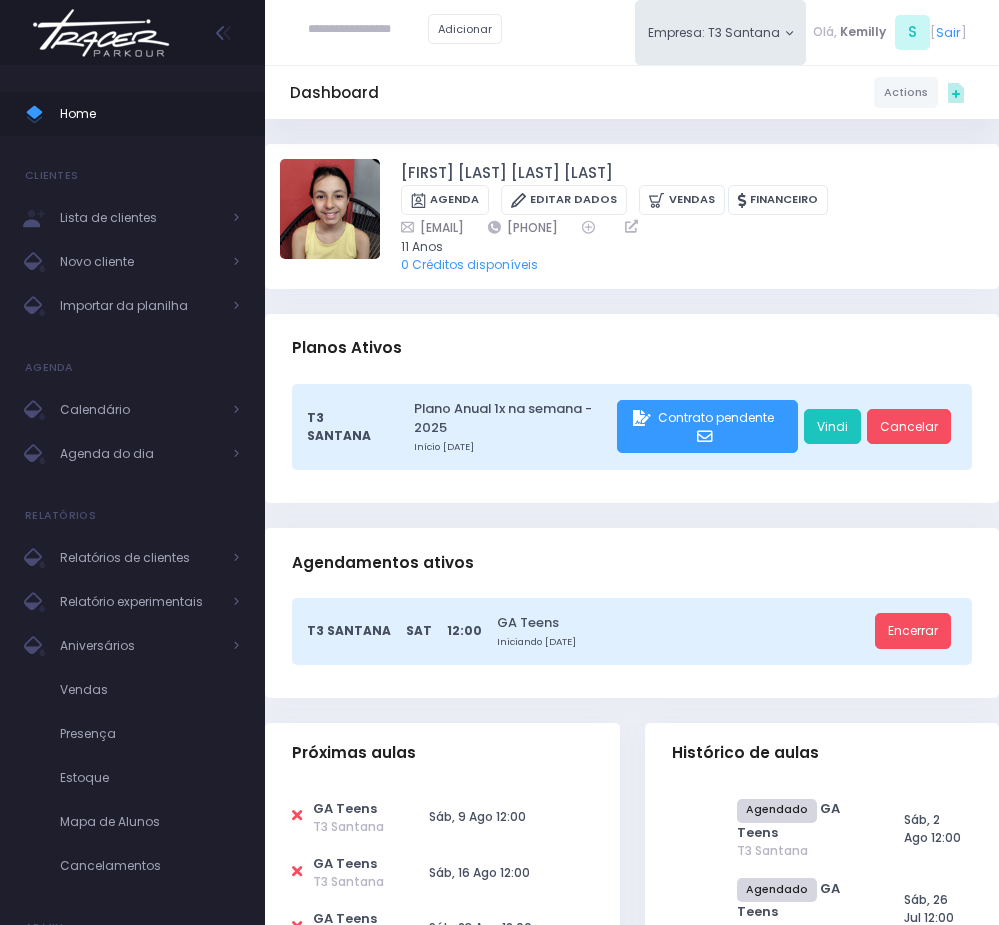 click at bounding box center [368, 30] 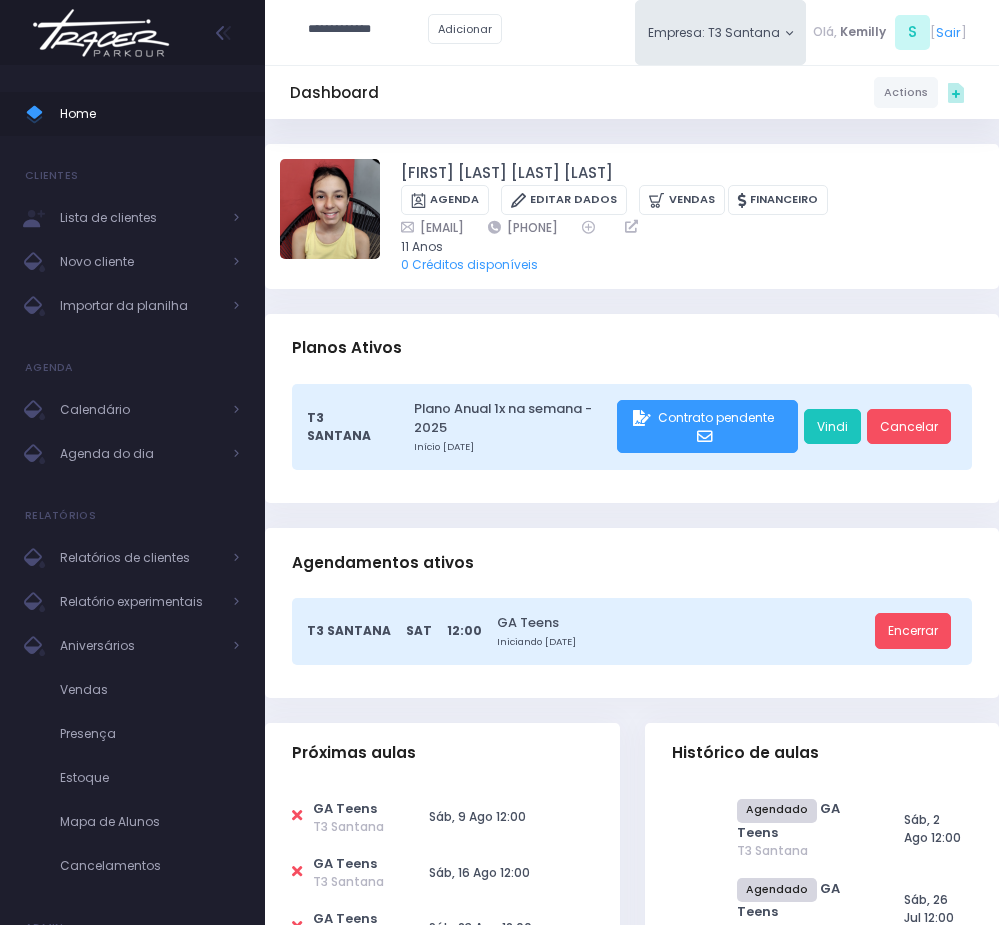 click on "**********" at bounding box center (368, 30) 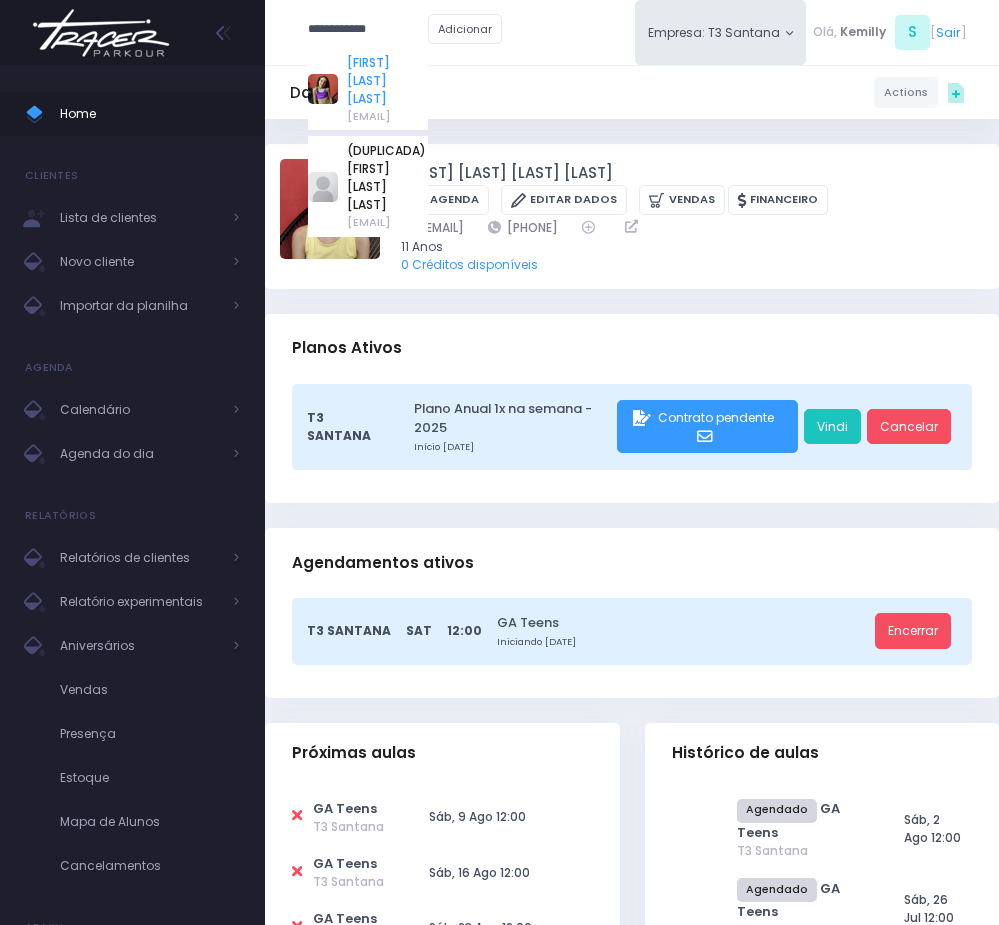 click on "[FIRST] [LAST] [LAST]" at bounding box center [387, 81] 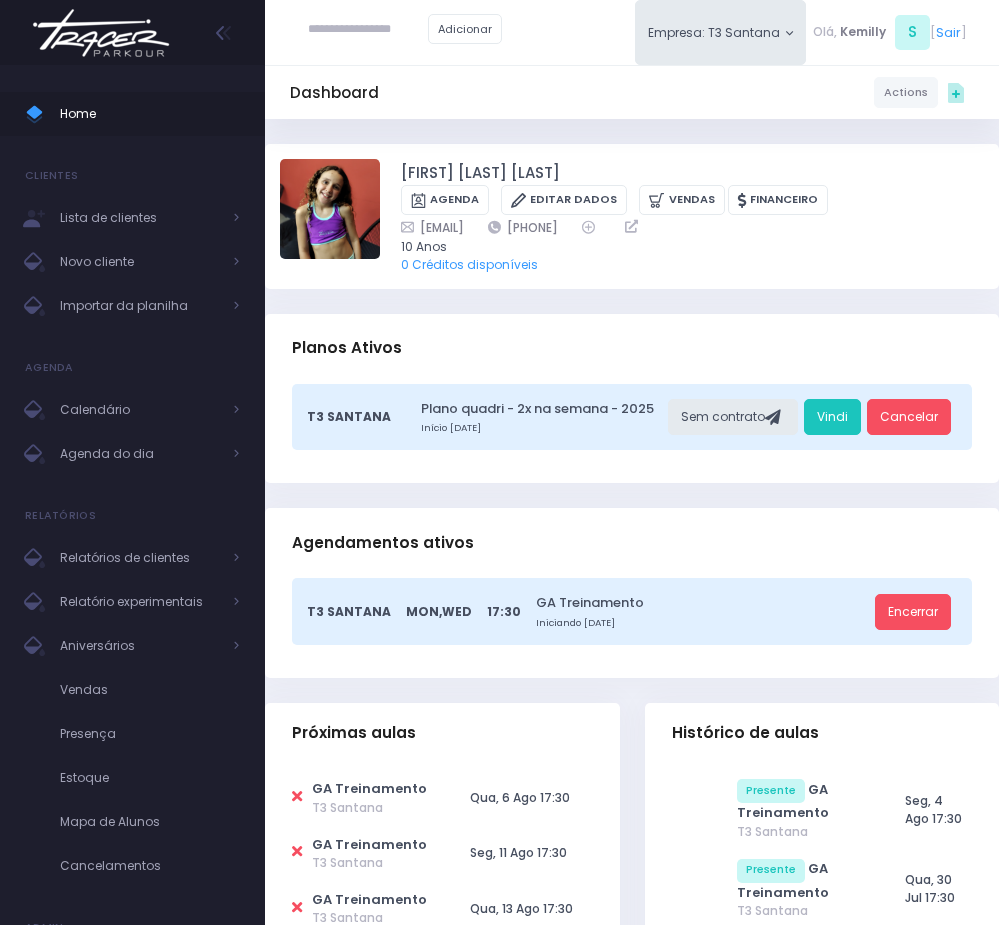 scroll, scrollTop: 0, scrollLeft: 0, axis: both 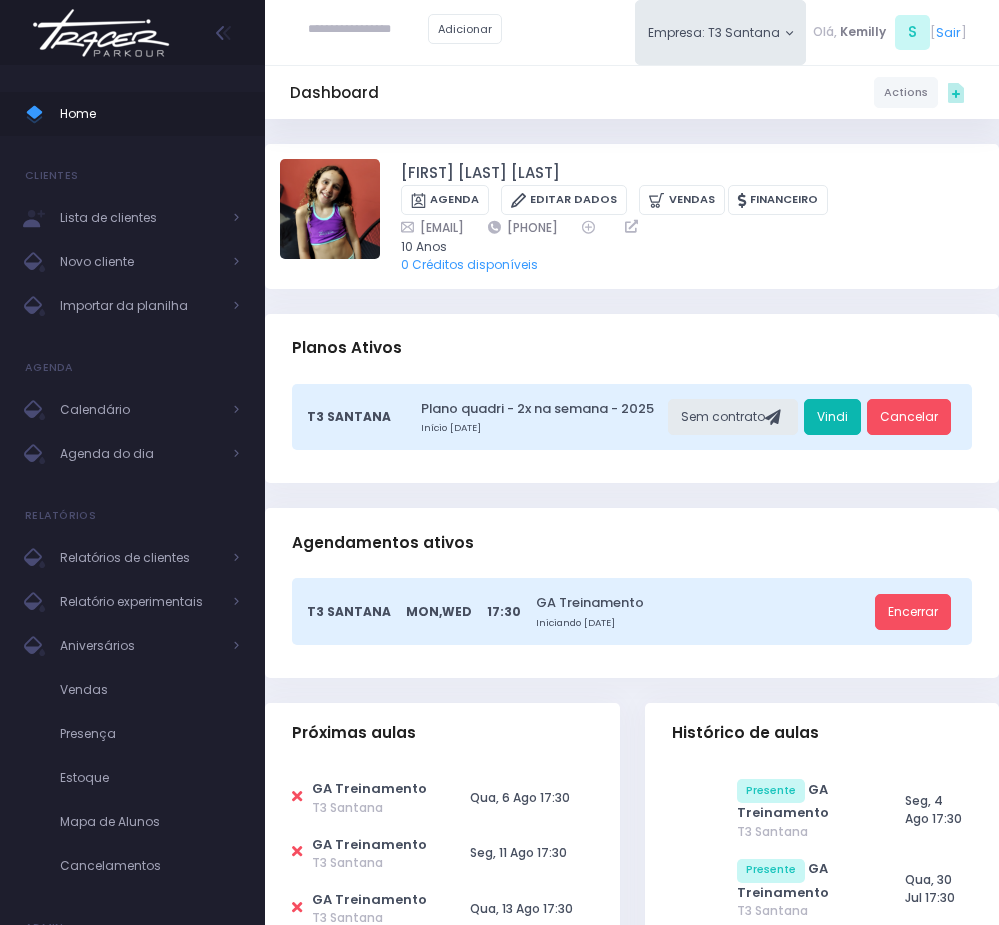 click on "Vindi" at bounding box center [832, 417] 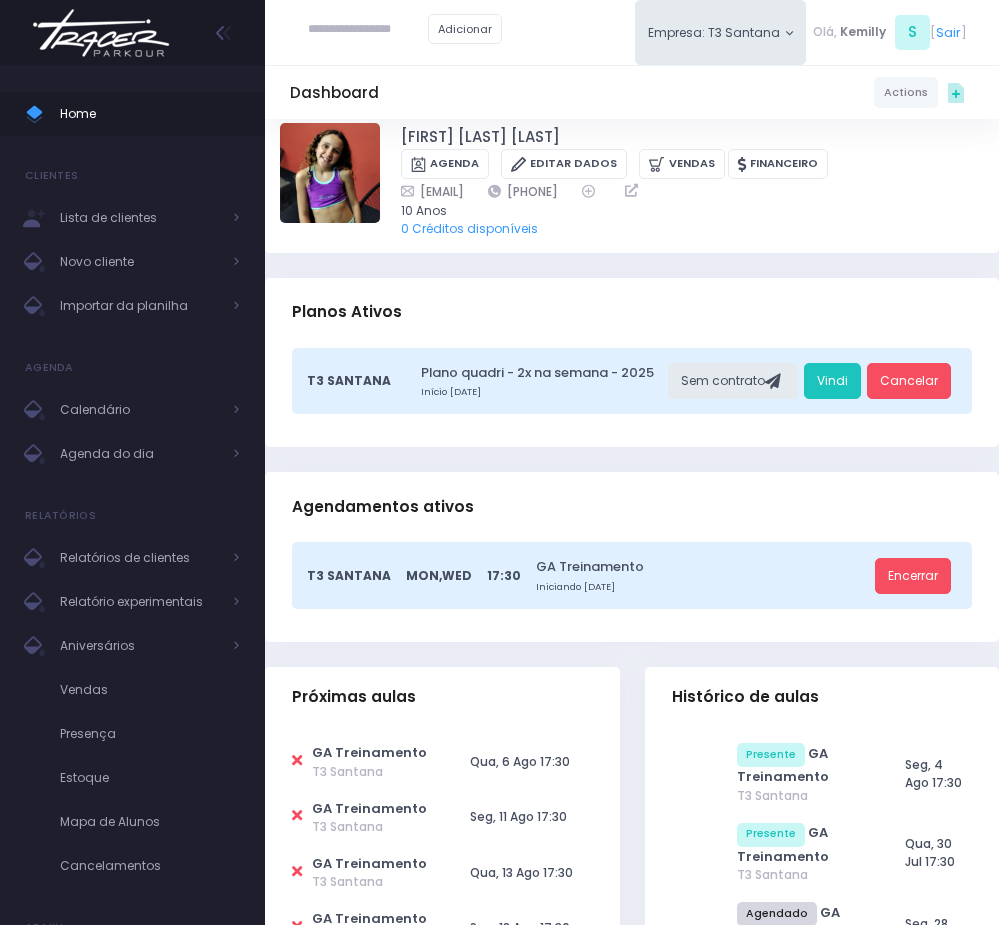 scroll, scrollTop: 0, scrollLeft: 0, axis: both 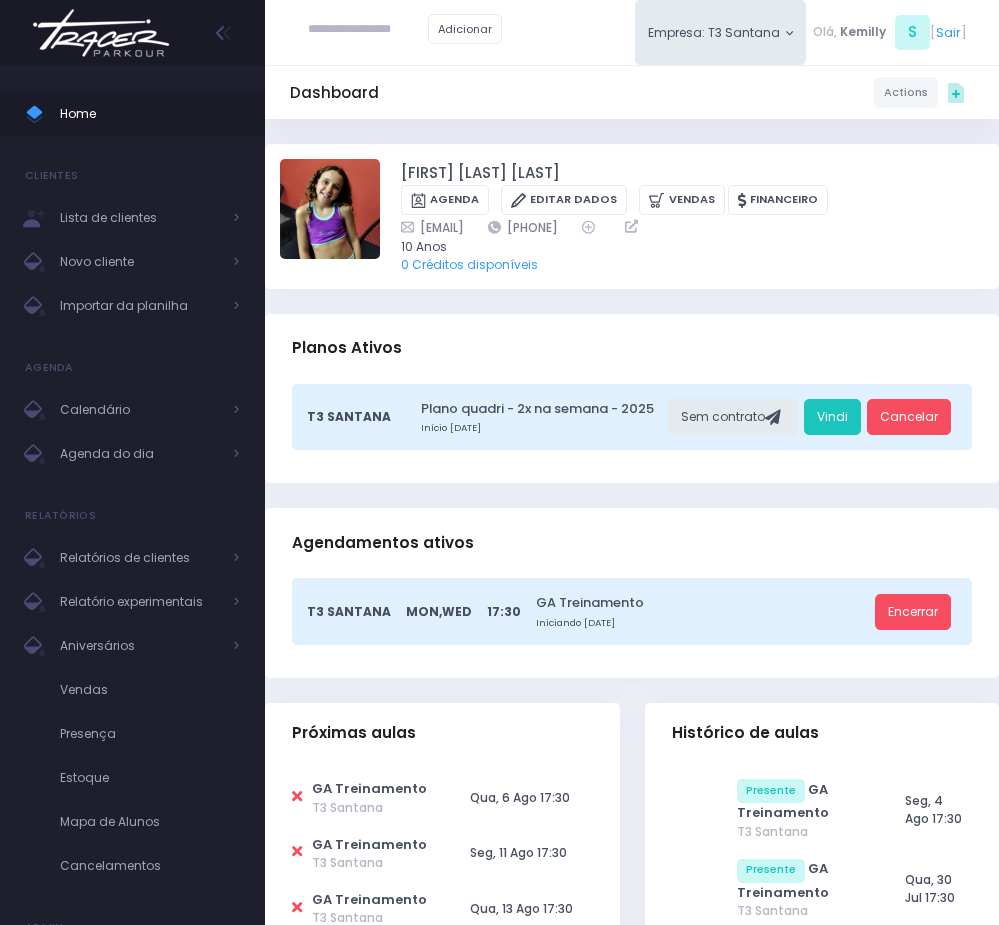 click at bounding box center [368, 30] 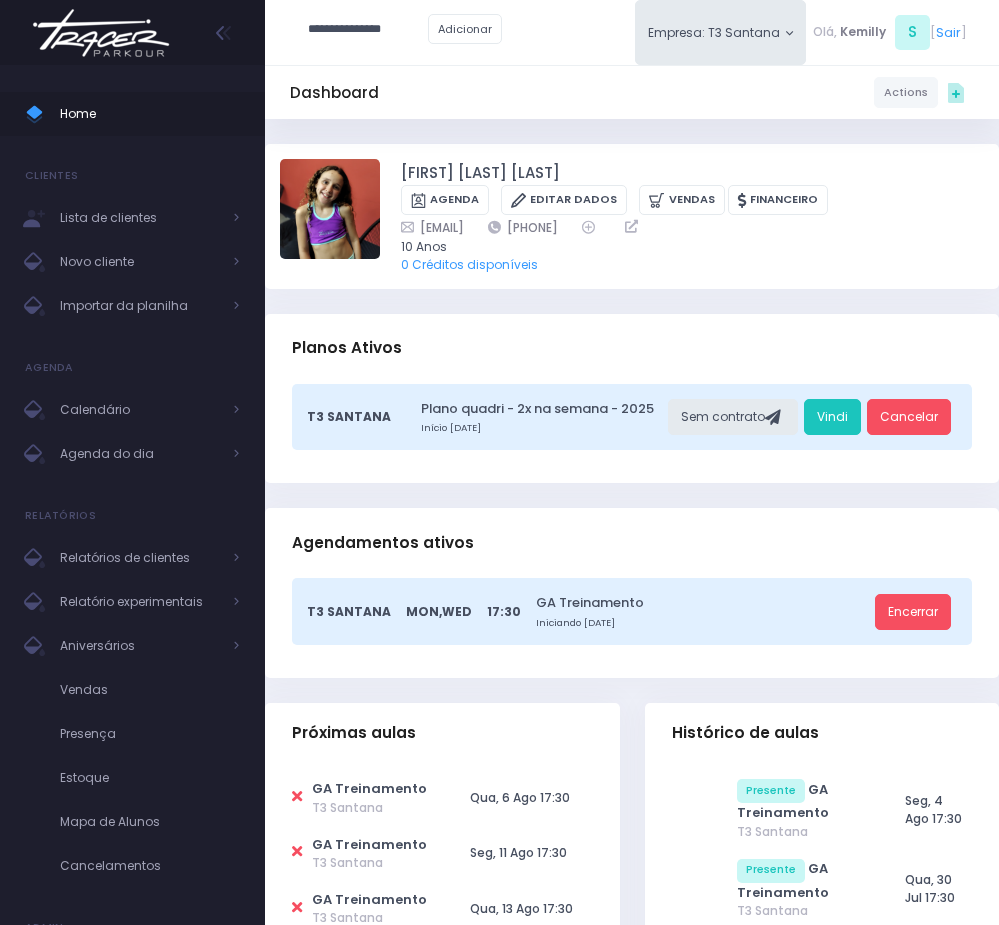 click on "**********" at bounding box center (368, 30) 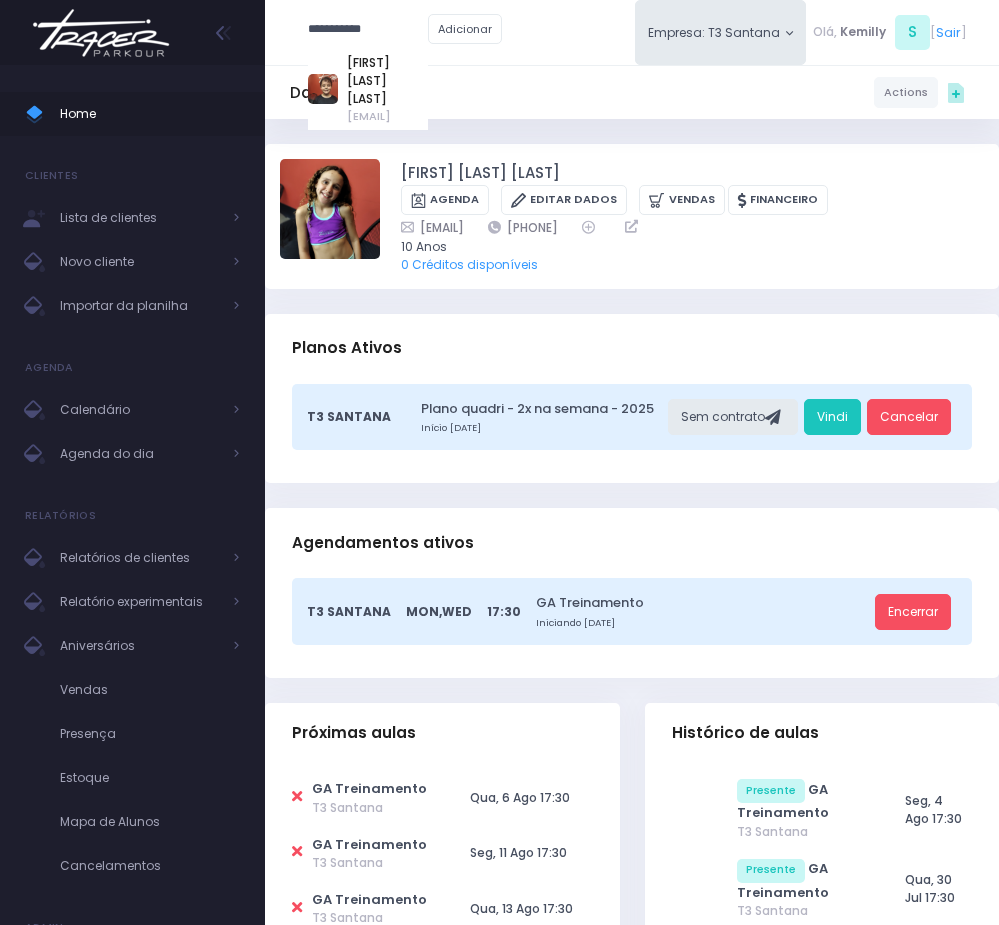 click on "[EMAIL]" at bounding box center [387, 116] 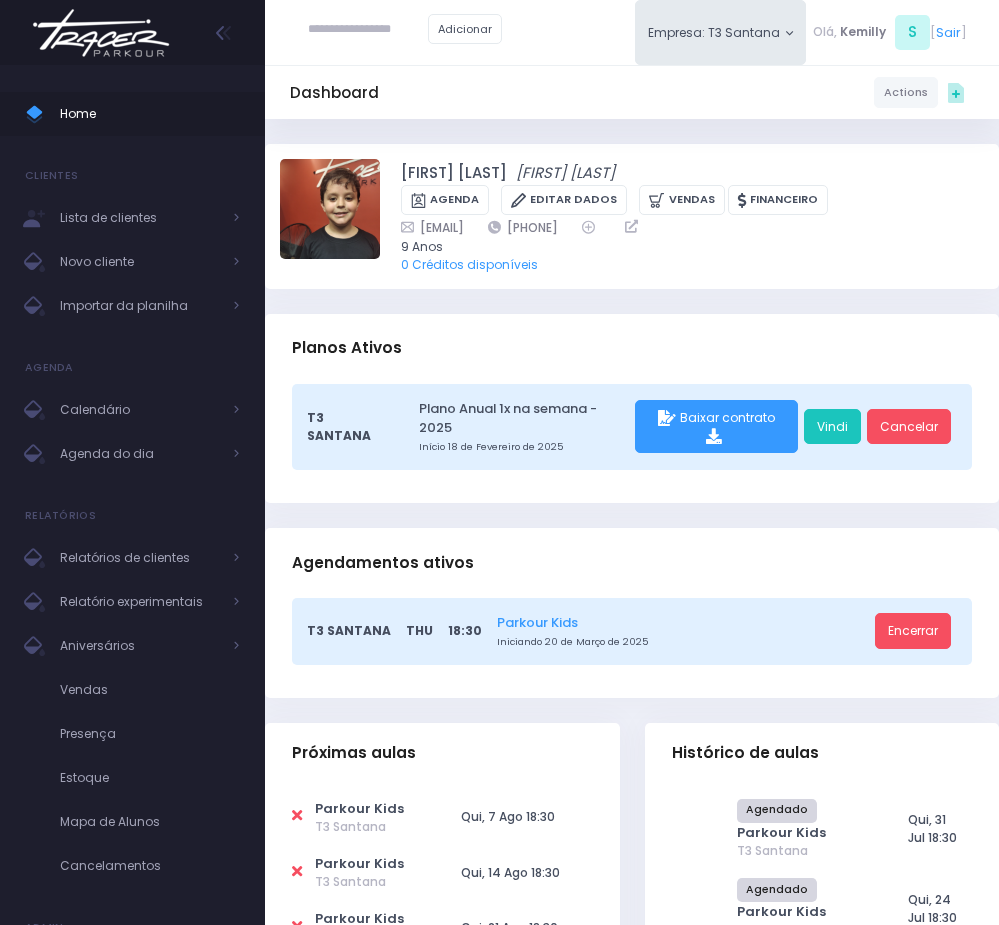 scroll, scrollTop: 0, scrollLeft: 0, axis: both 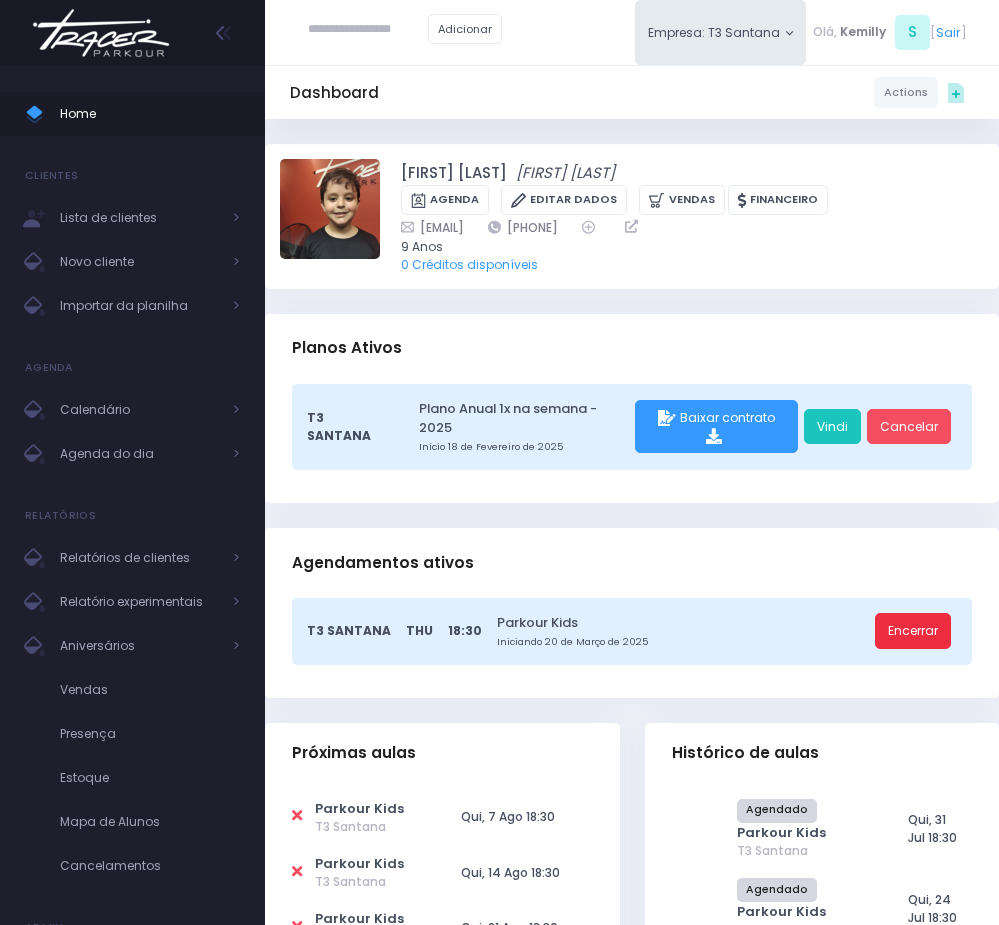 click on "Encerrar" at bounding box center (913, 631) 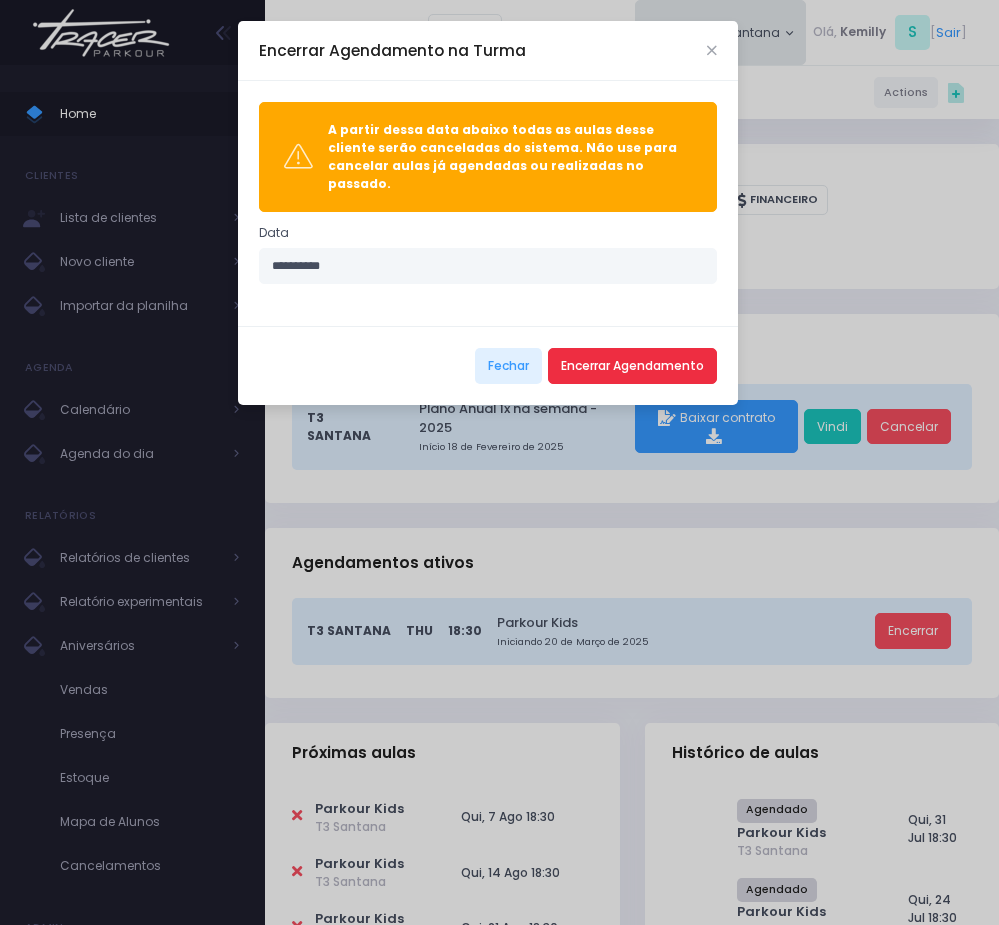 click on "Encerrar Agendamento" at bounding box center [632, 366] 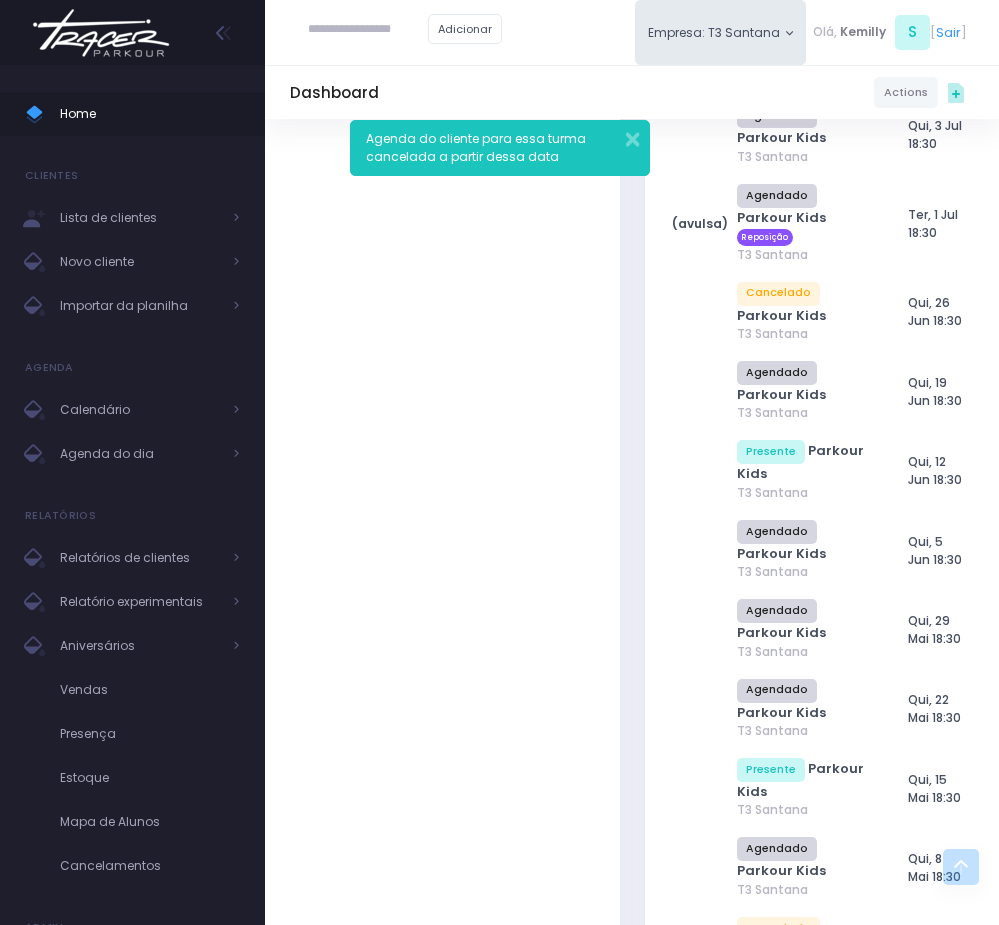 scroll, scrollTop: 1050, scrollLeft: 0, axis: vertical 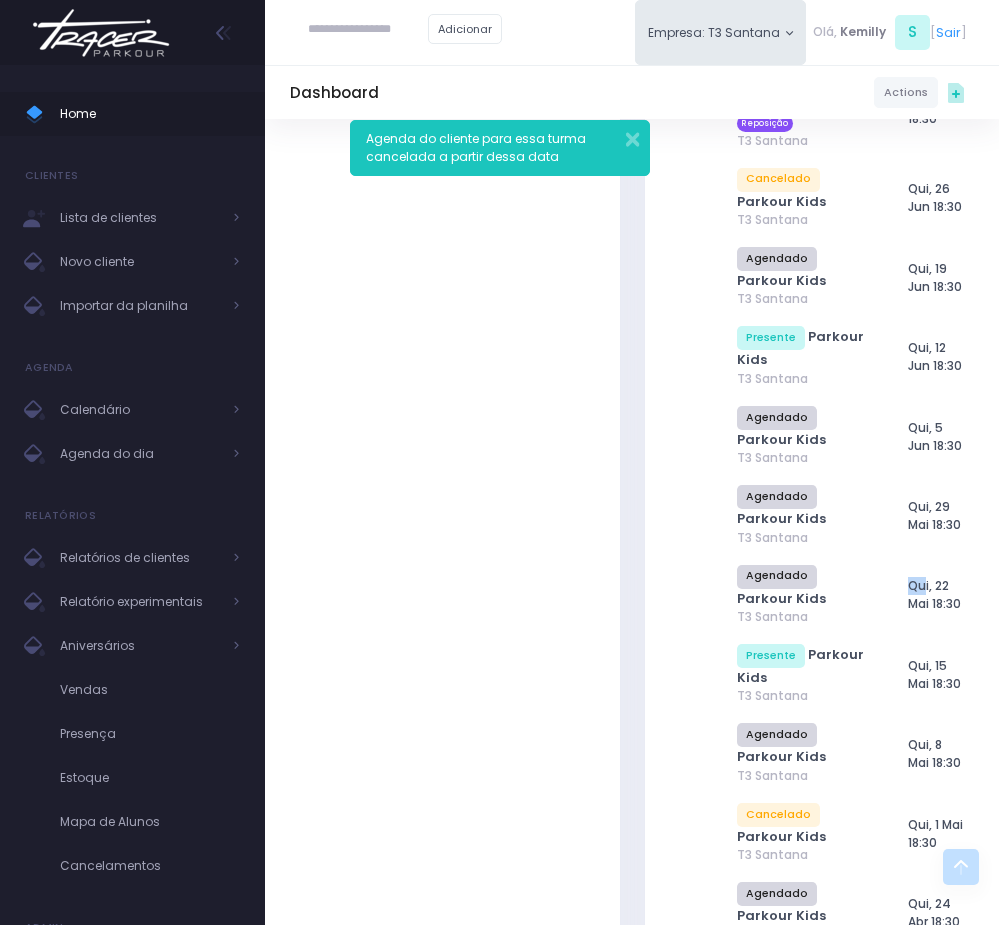 drag, startPoint x: 891, startPoint y: 576, endPoint x: 918, endPoint y: 576, distance: 27 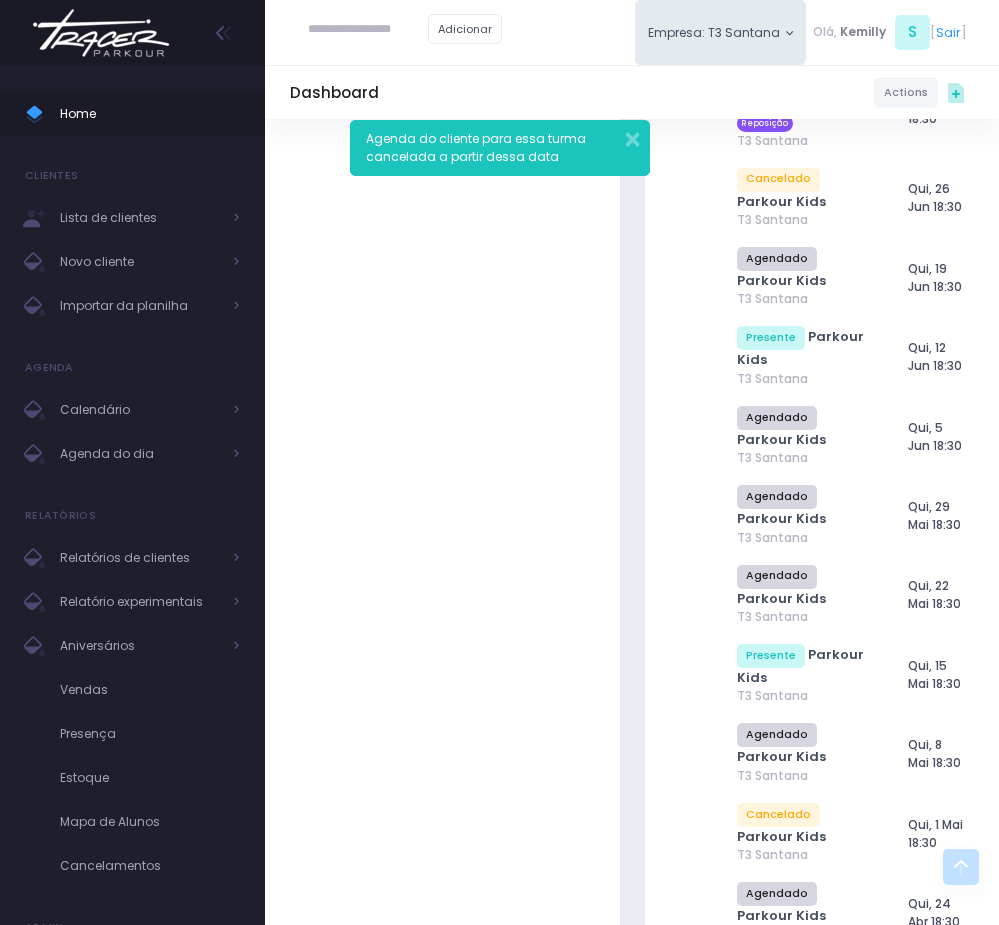 click on "Qui, 22 Mai 18:30" at bounding box center [935, 595] 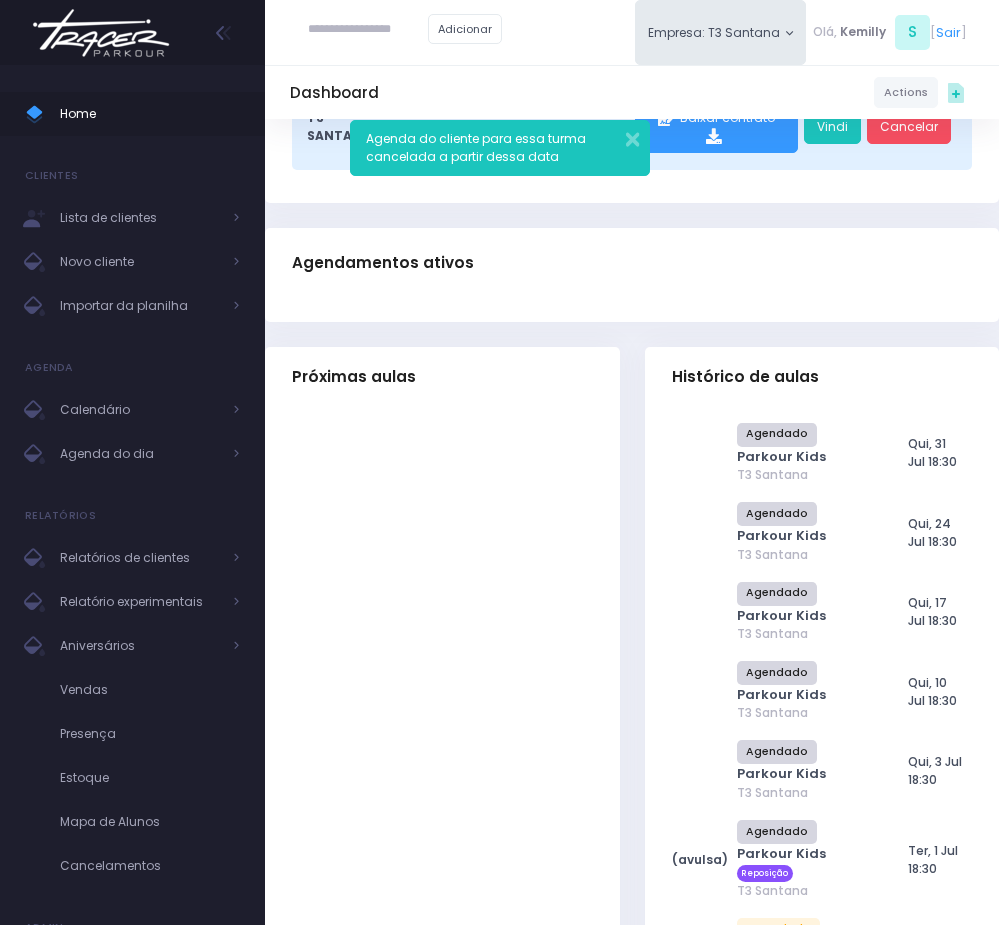 scroll, scrollTop: 0, scrollLeft: 0, axis: both 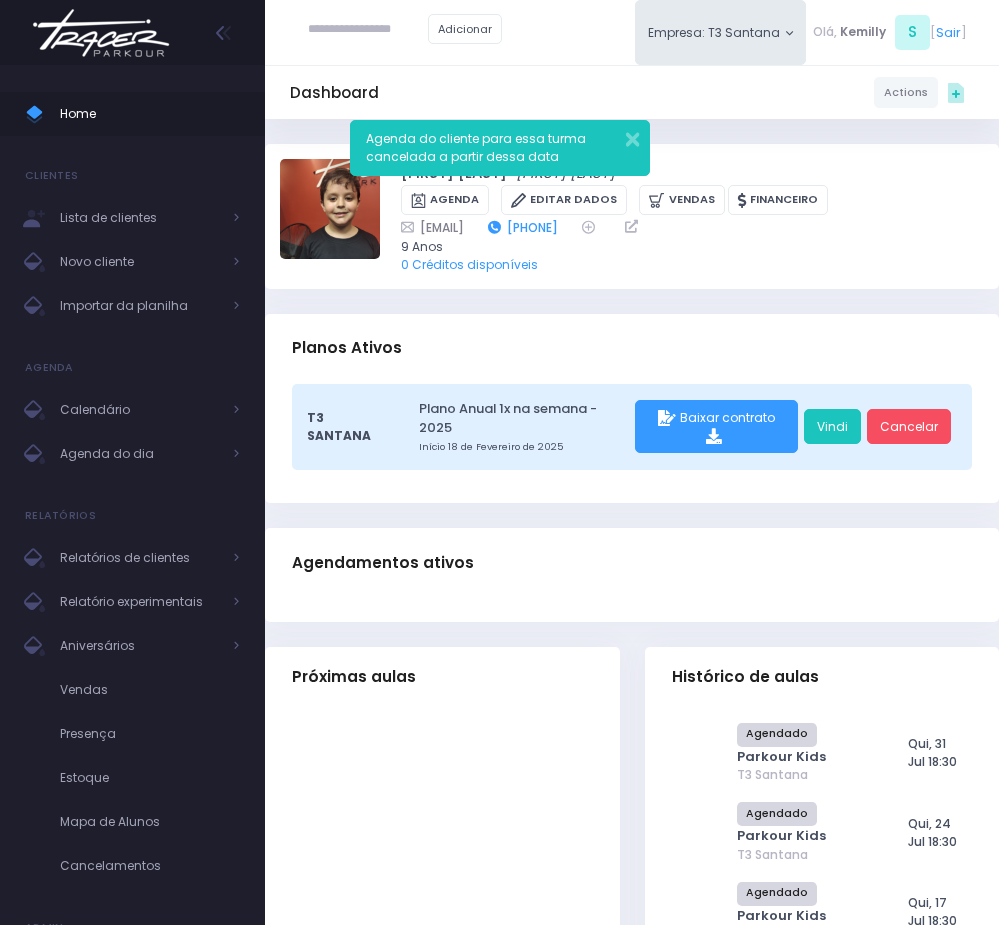 drag, startPoint x: 705, startPoint y: 234, endPoint x: 625, endPoint y: 231, distance: 80.05623 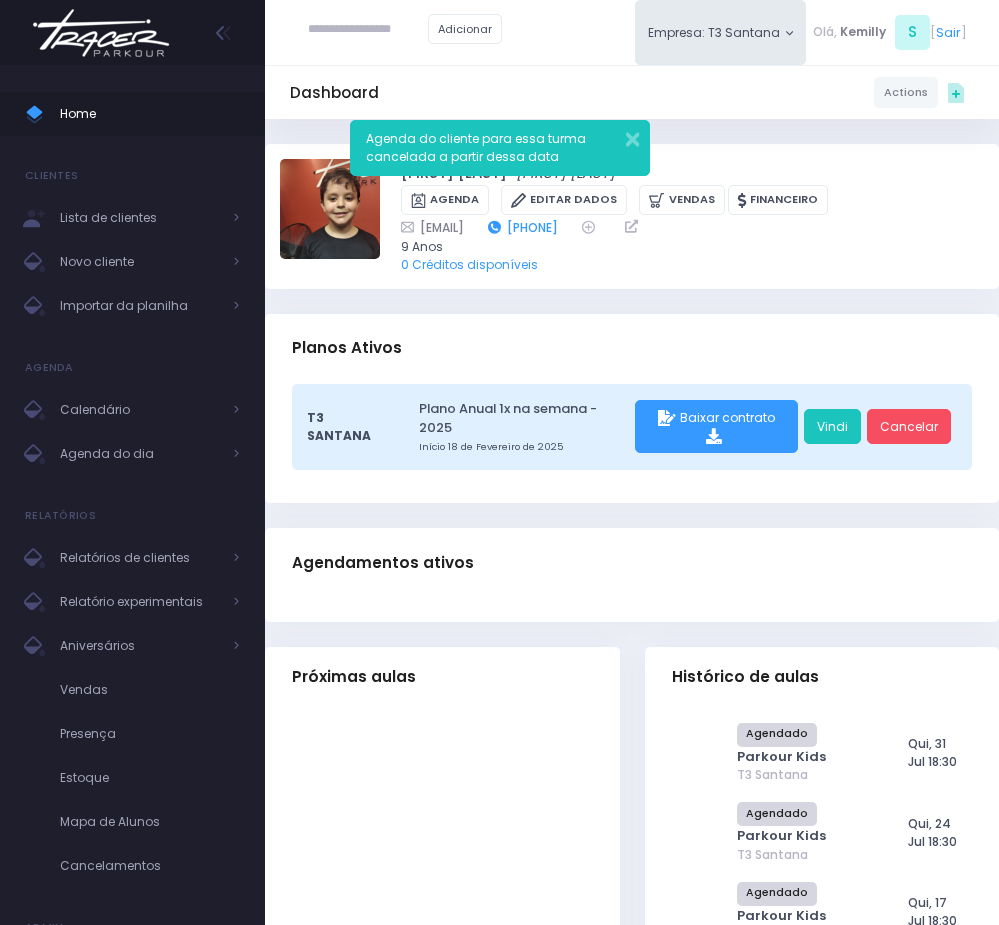 copy on "11966331206" 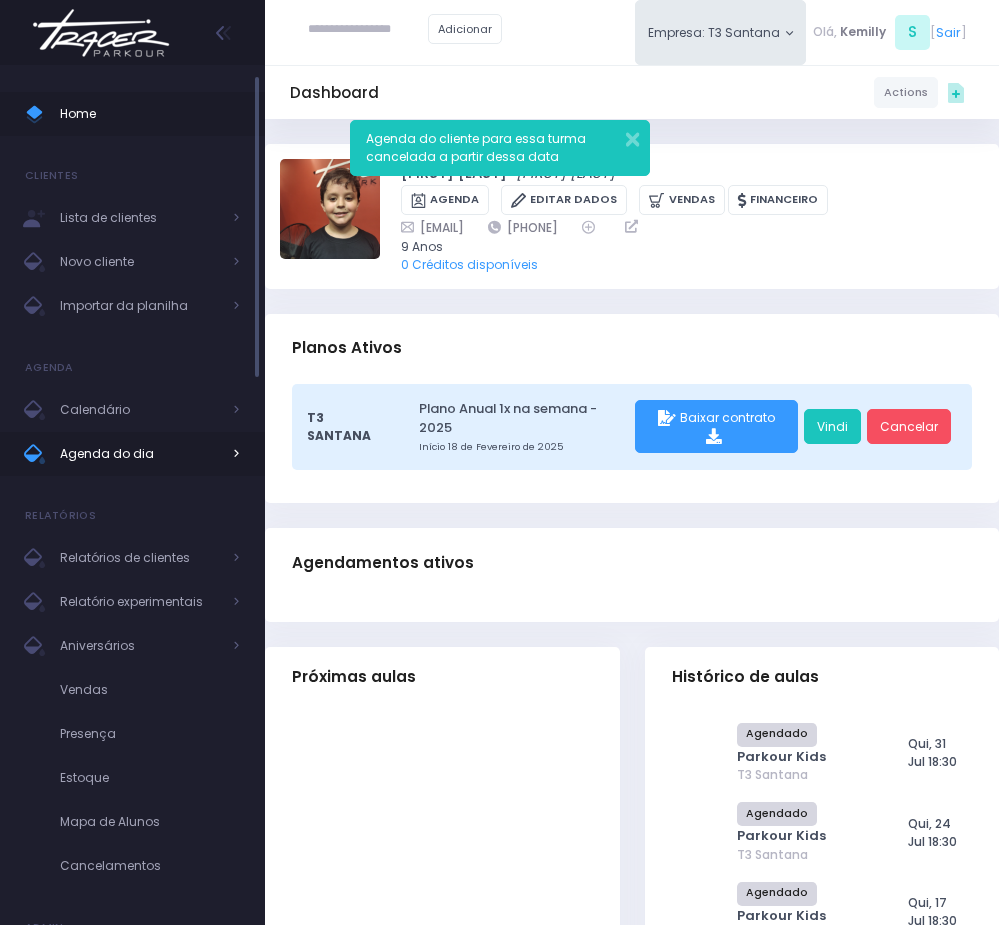 click on "Agenda do dia" at bounding box center [140, 454] 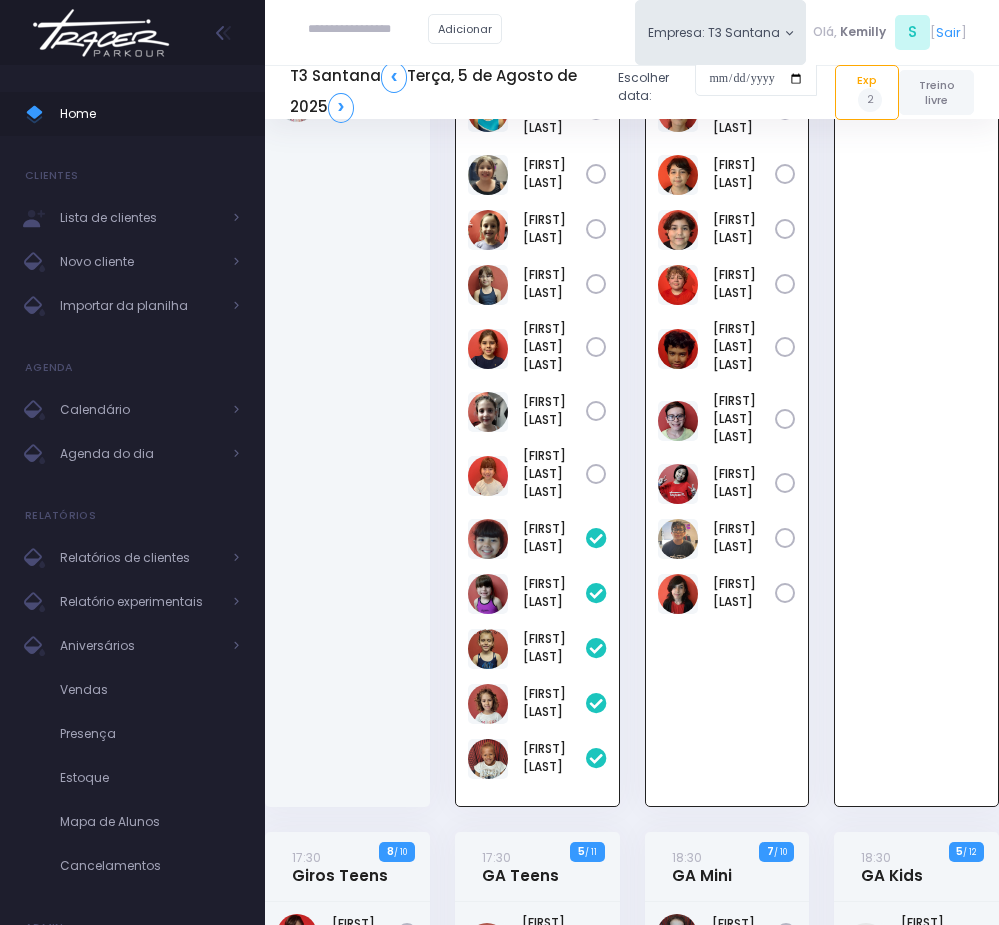 scroll, scrollTop: 0, scrollLeft: 0, axis: both 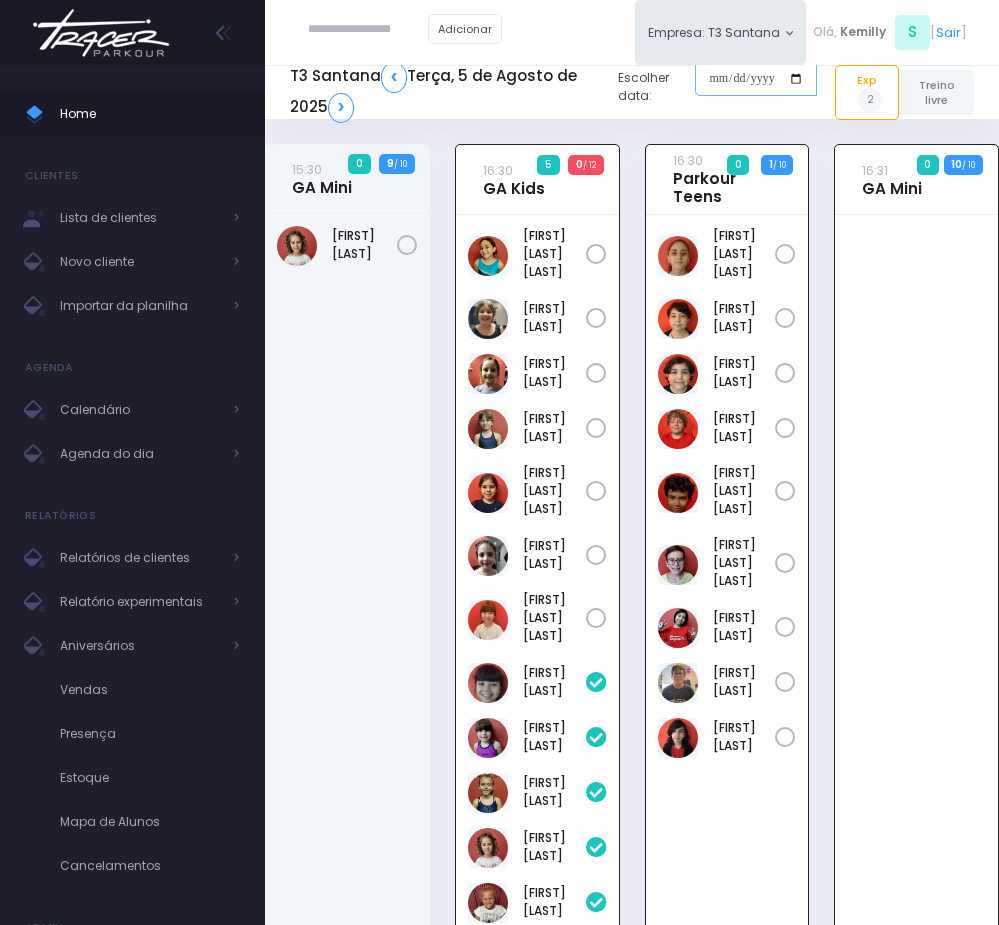 click at bounding box center (756, 79) 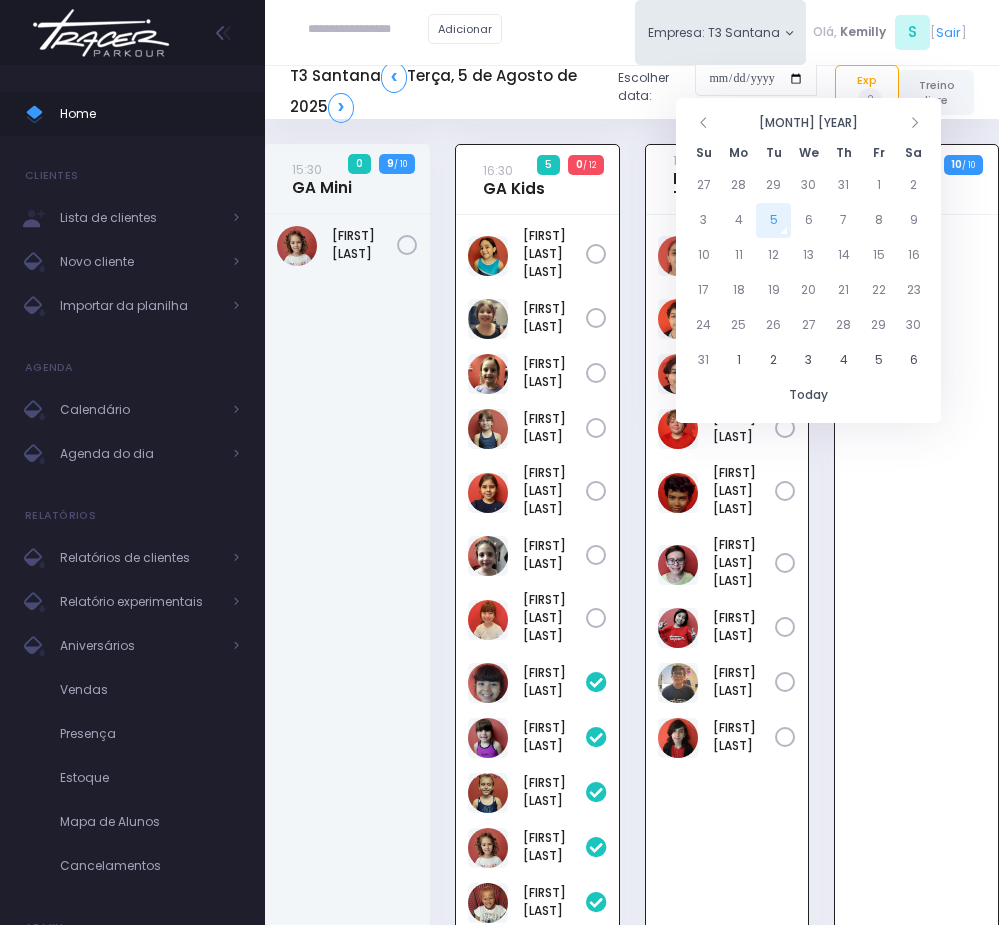 click on "T3 Santana  ❮
Terça, 5 de Agosto de 2025  ❯" at bounding box center (446, 92) 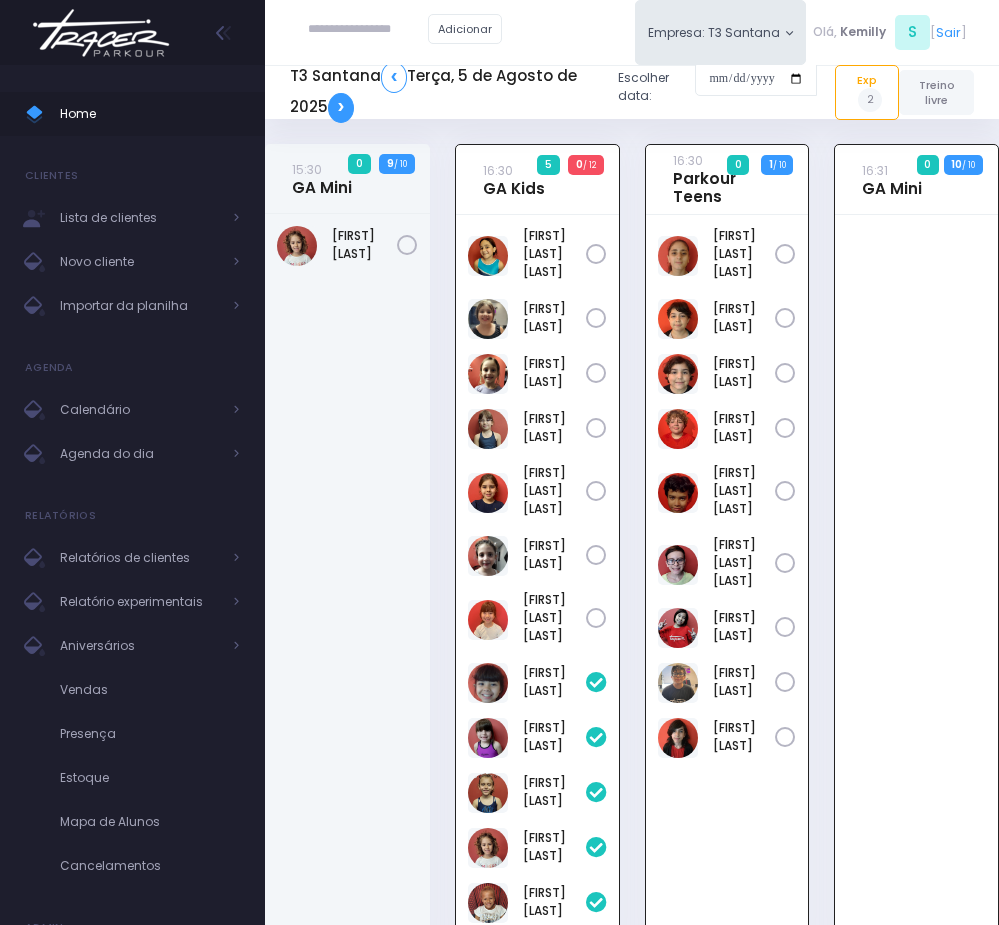 click on "❯" at bounding box center [341, 108] 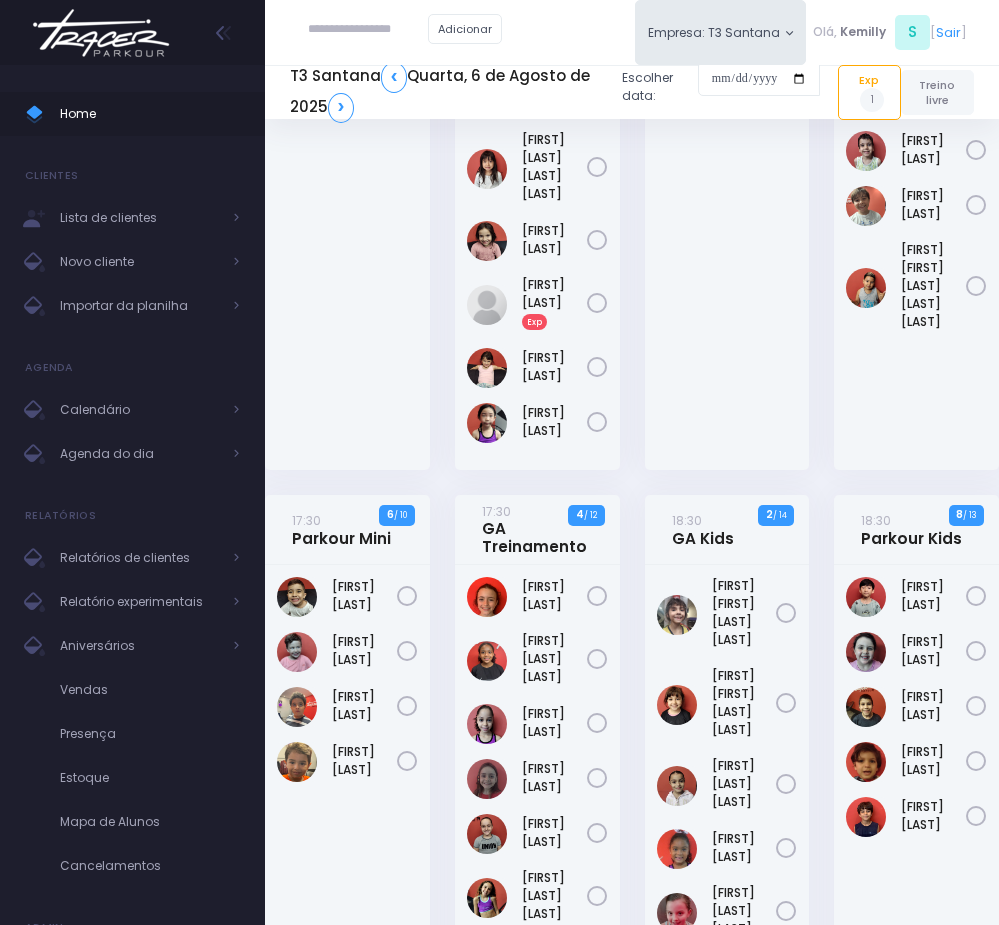 scroll, scrollTop: 300, scrollLeft: 0, axis: vertical 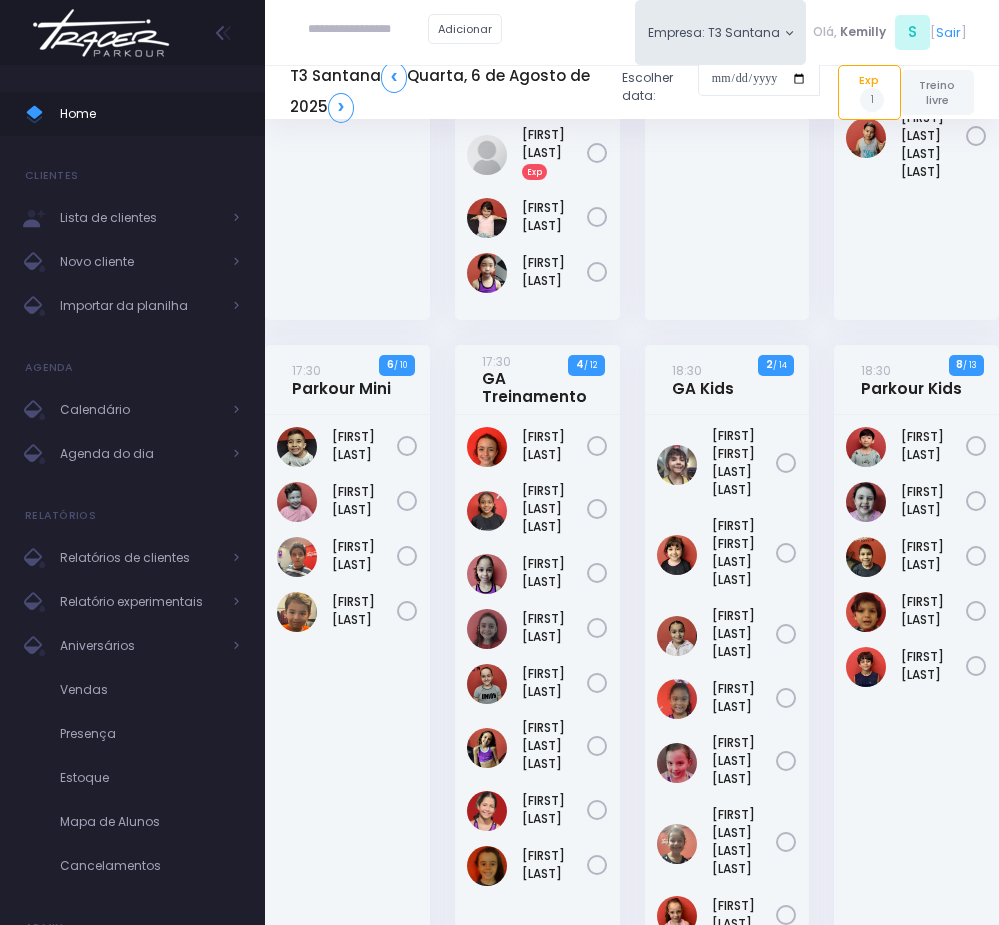 click on "18:30 Parkour Kids" at bounding box center [911, 379] 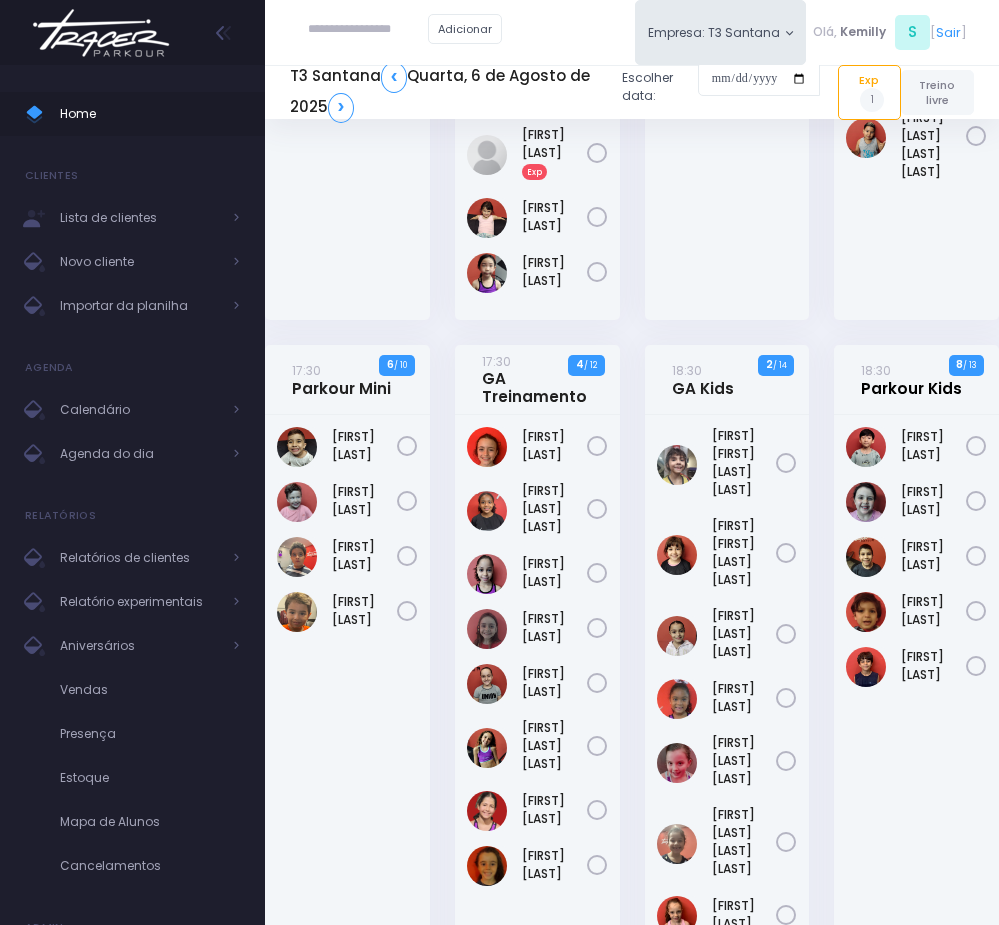 click on "18:30 Parkour Kids" at bounding box center [911, 379] 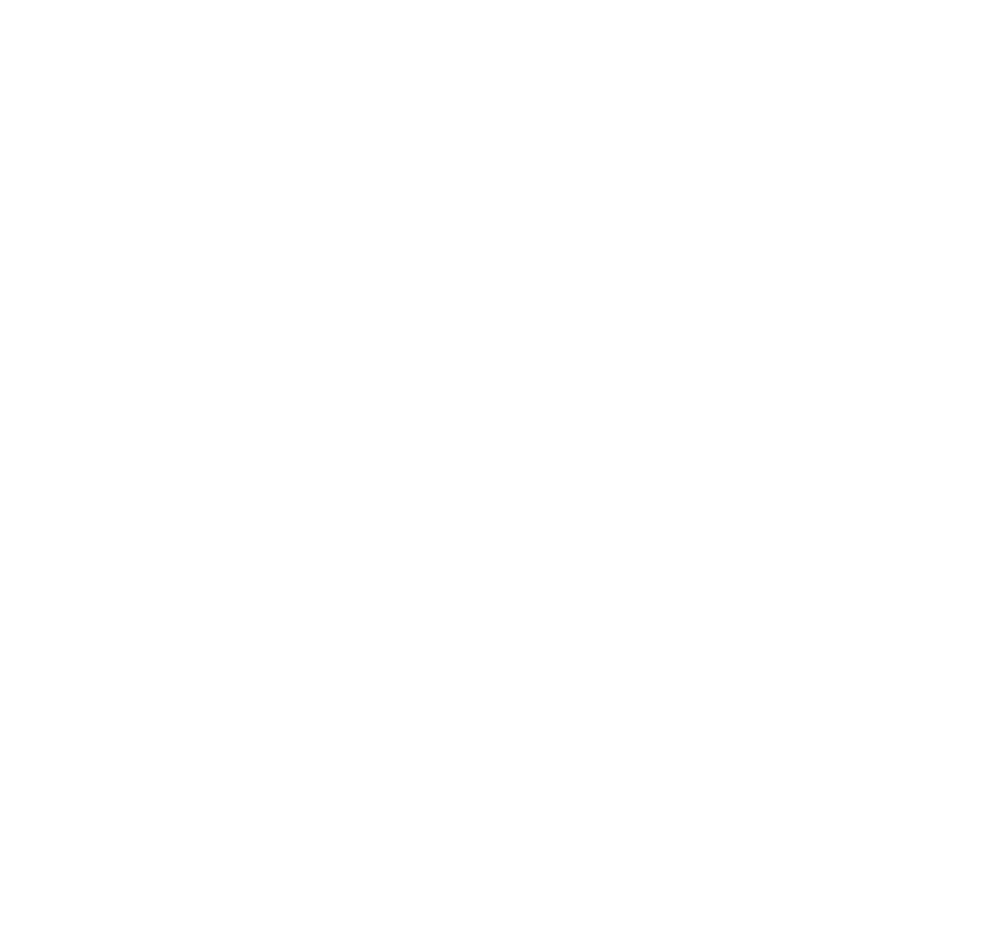 scroll, scrollTop: 0, scrollLeft: 0, axis: both 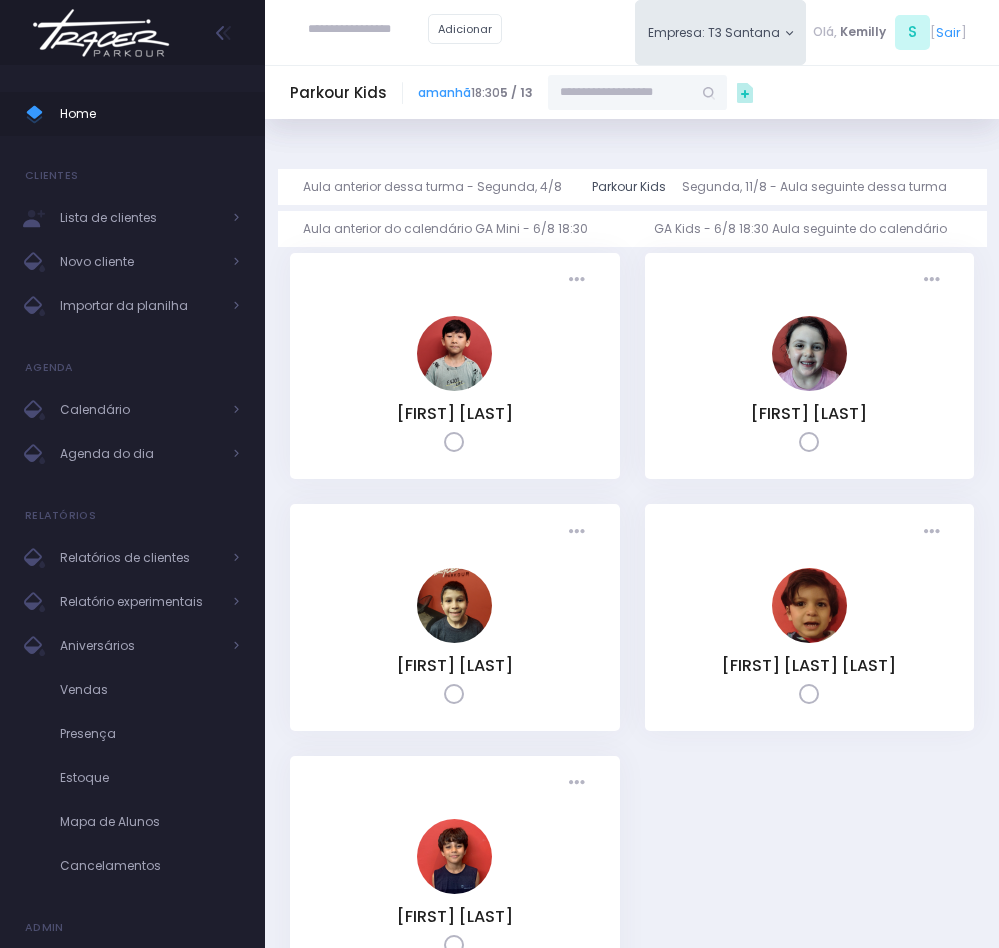 click at bounding box center [620, 93] 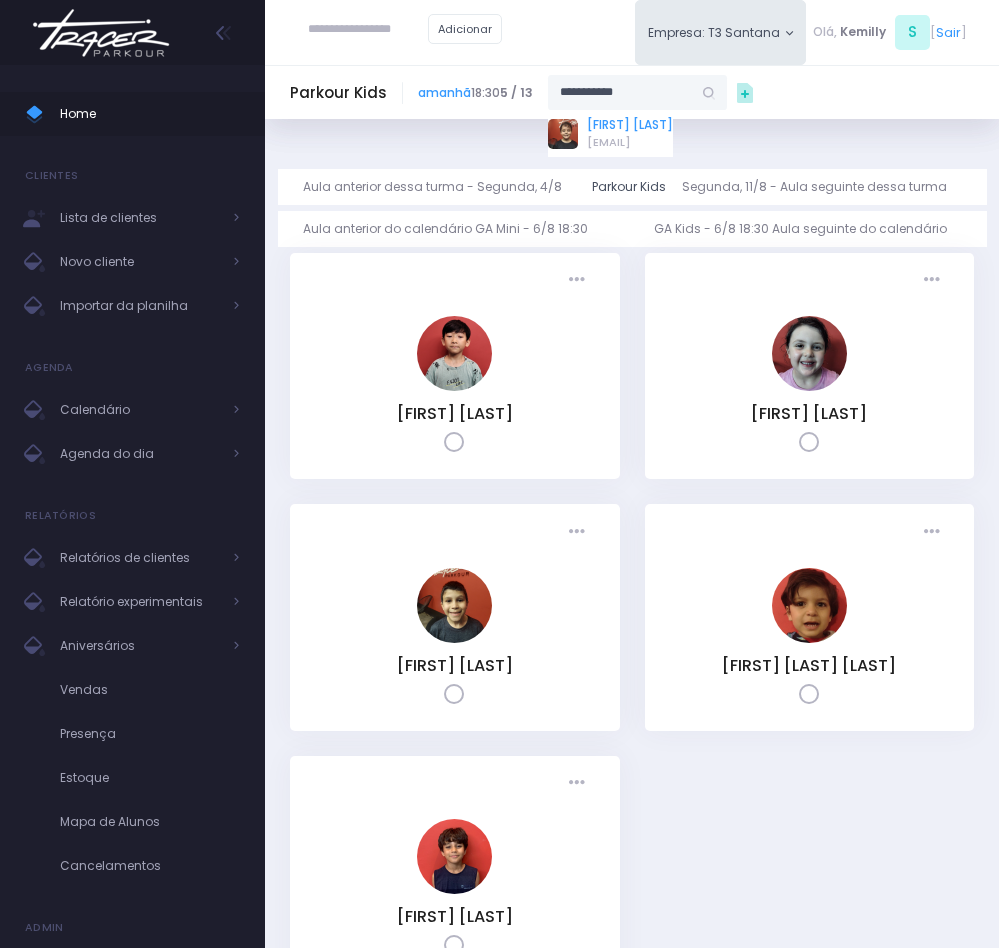 click on "[FIRST] [LAST] [LAST]" at bounding box center (630, 125) 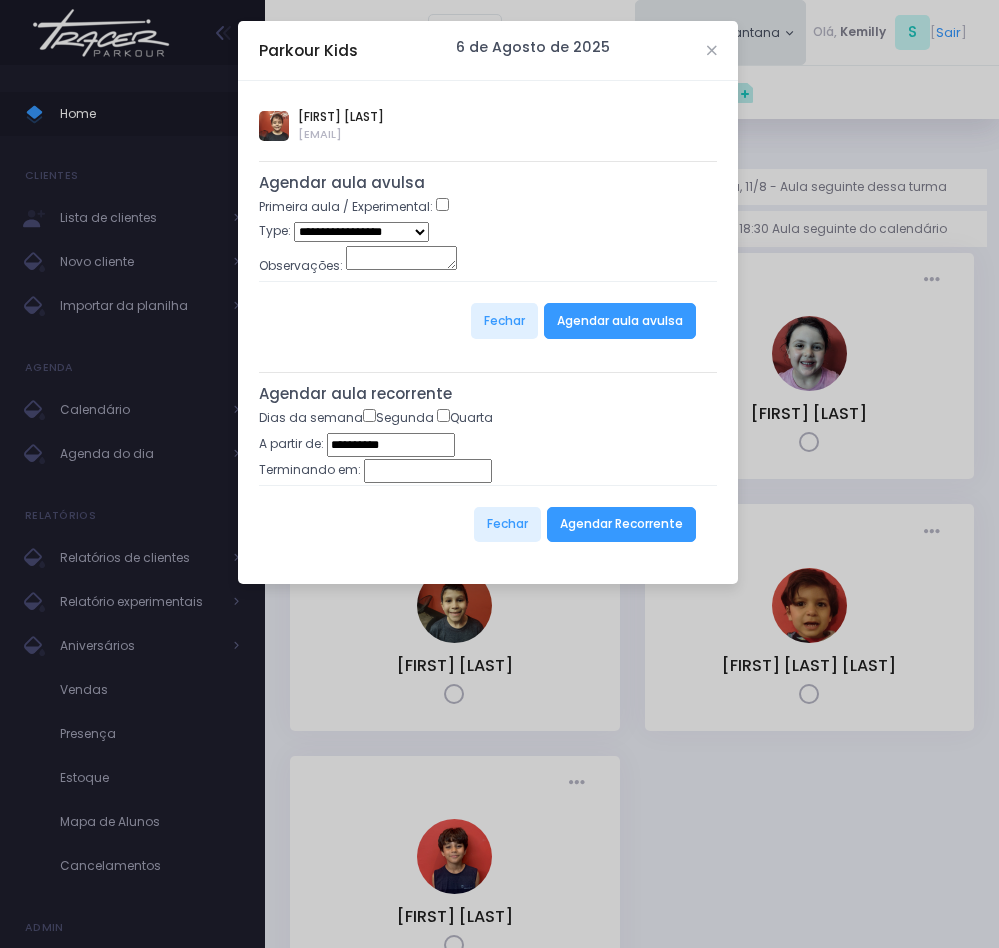type on "**********" 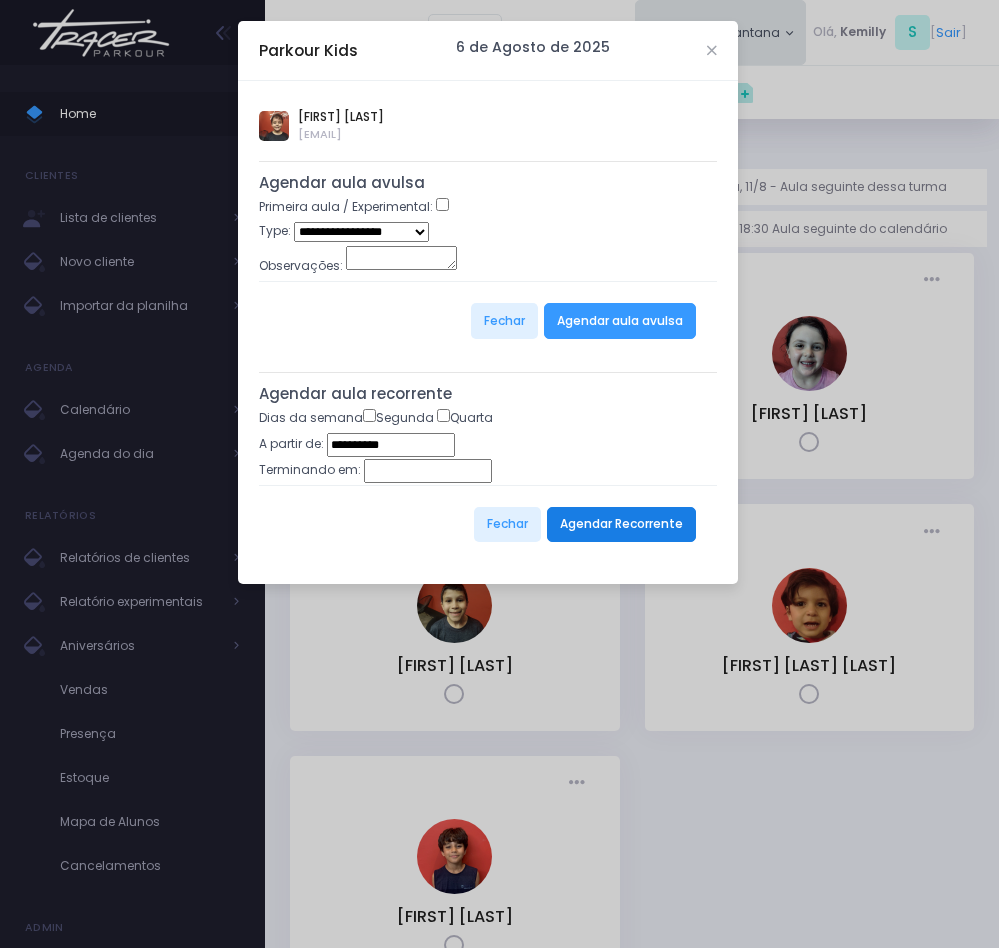 click on "Agendar Recorrente" at bounding box center (621, 525) 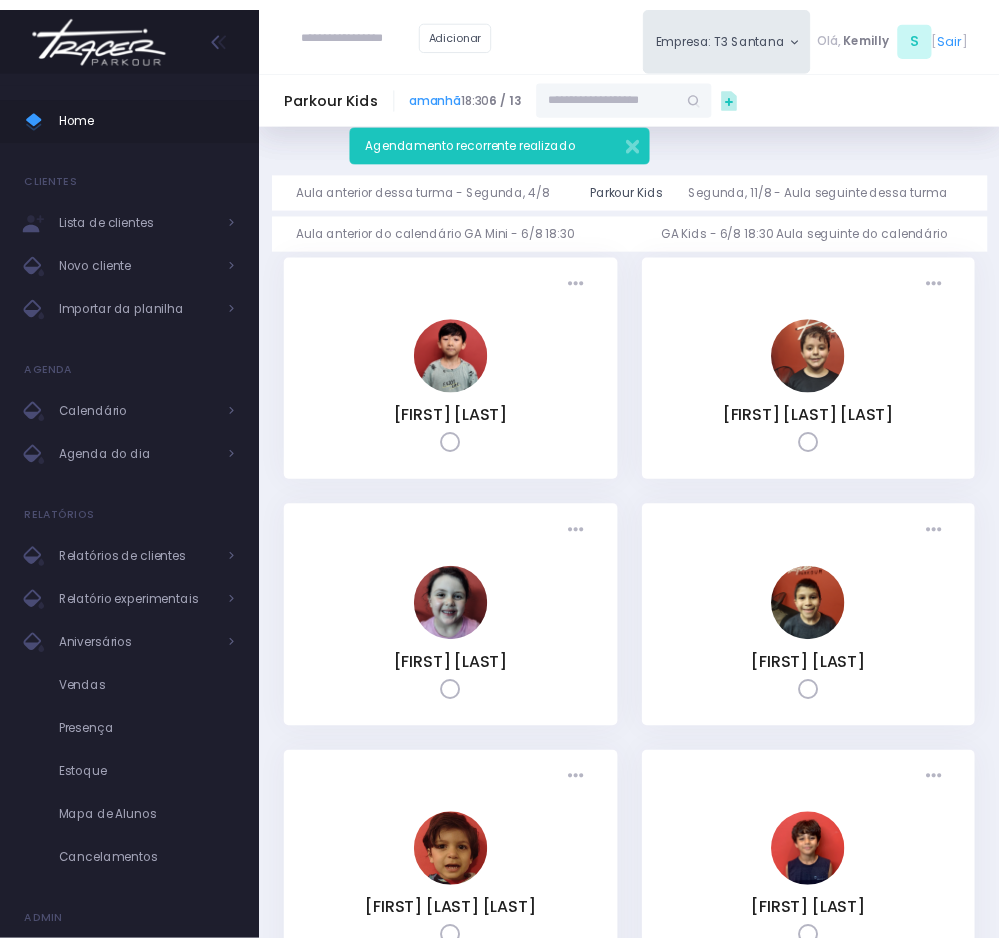 scroll, scrollTop: 0, scrollLeft: 0, axis: both 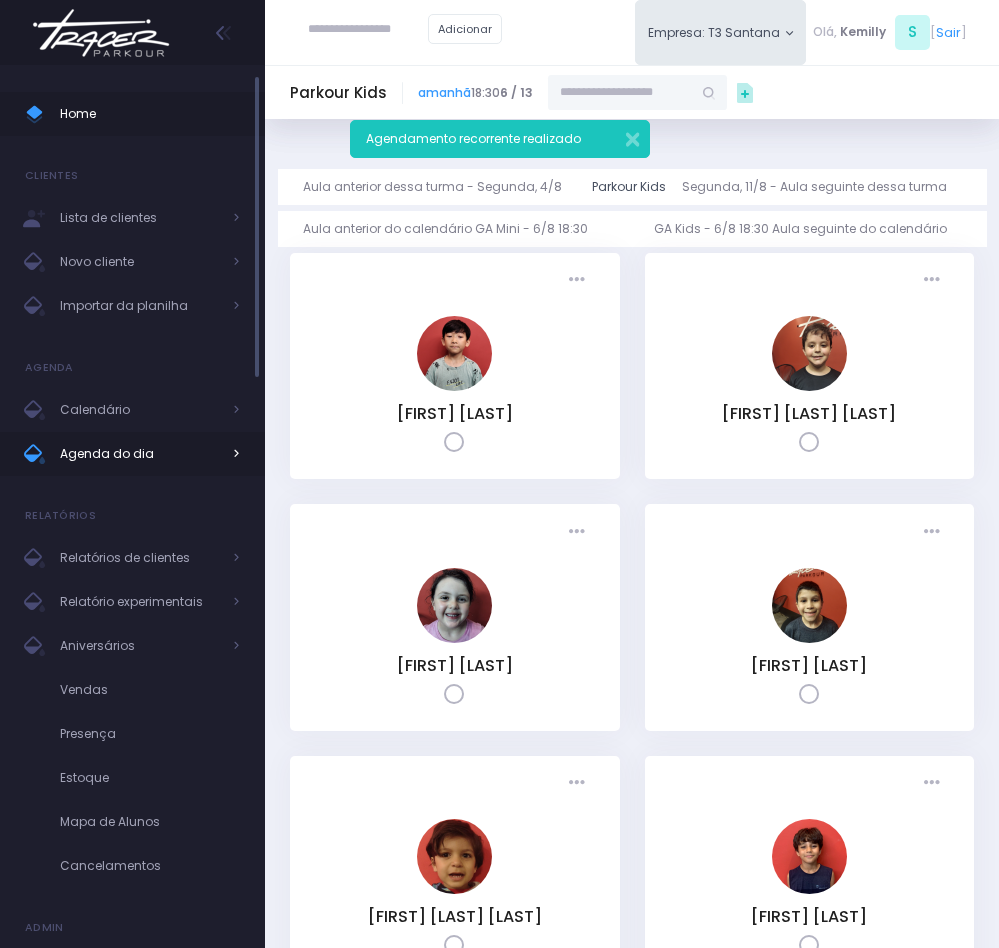 click on "Agenda do dia" at bounding box center (140, 454) 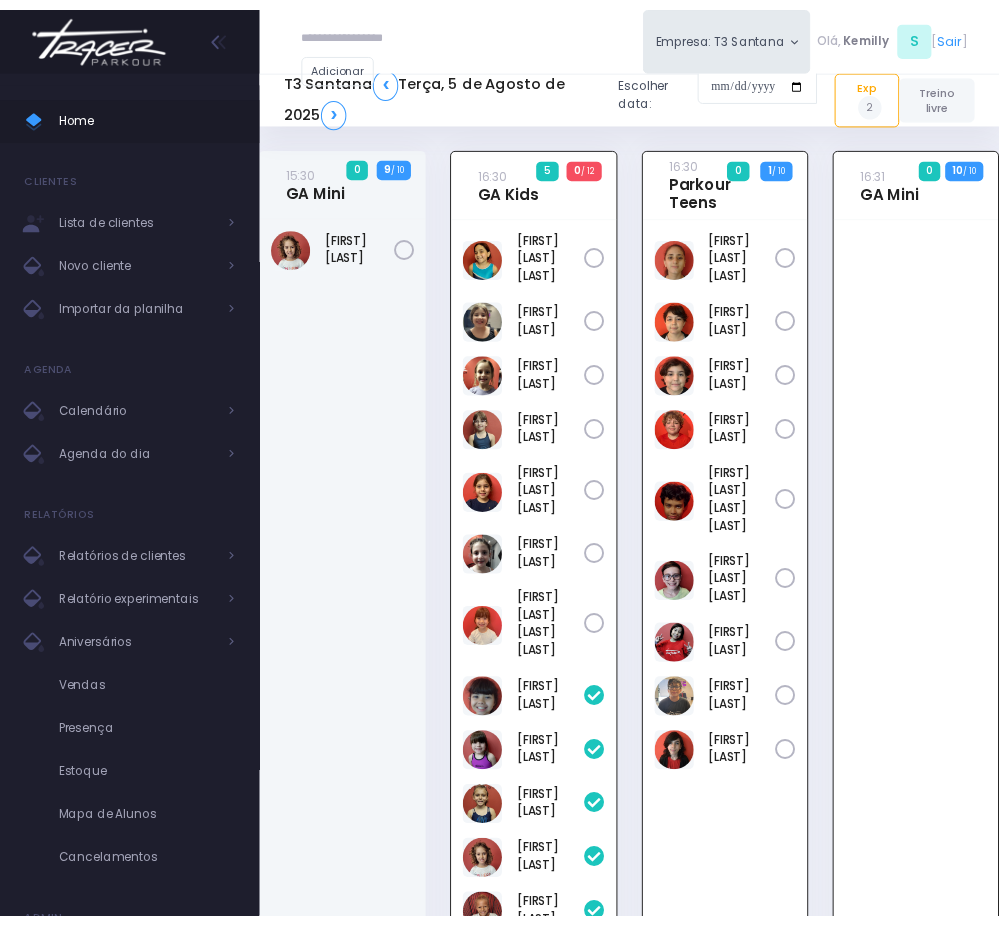 scroll, scrollTop: 144, scrollLeft: 0, axis: vertical 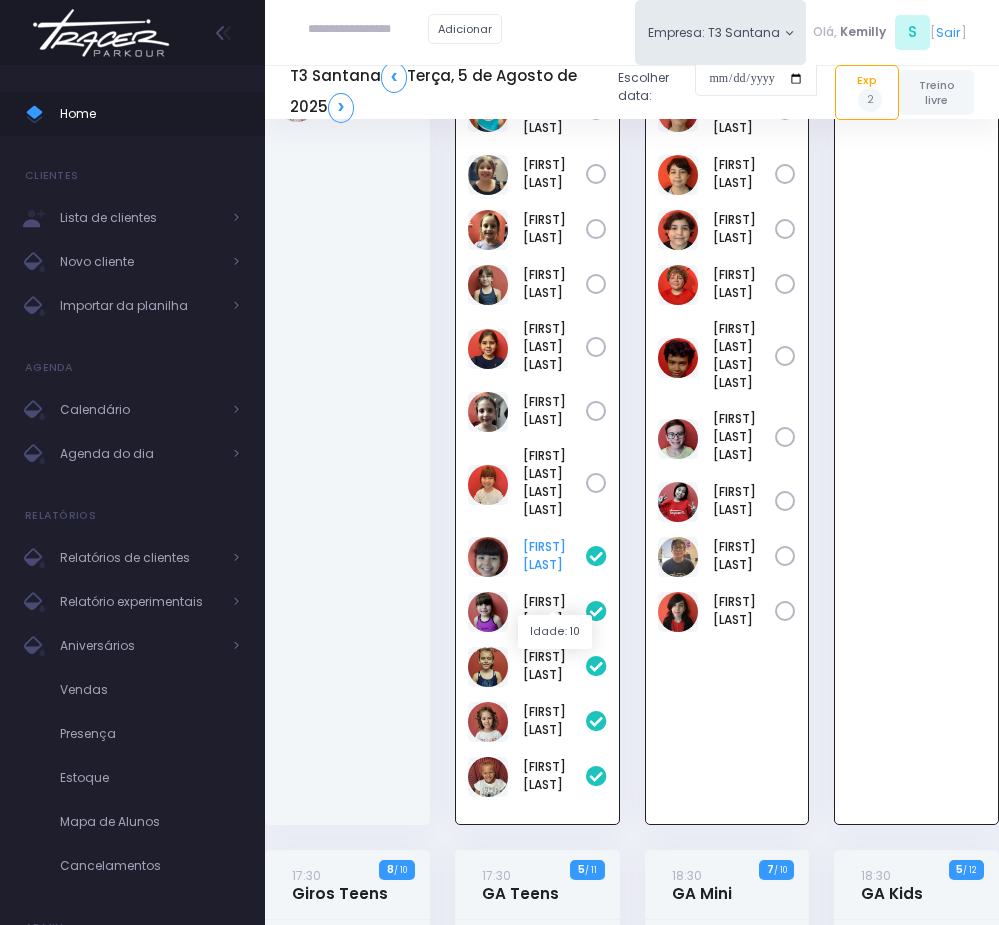 click on "Bianca Yoshida" at bounding box center [554, 556] 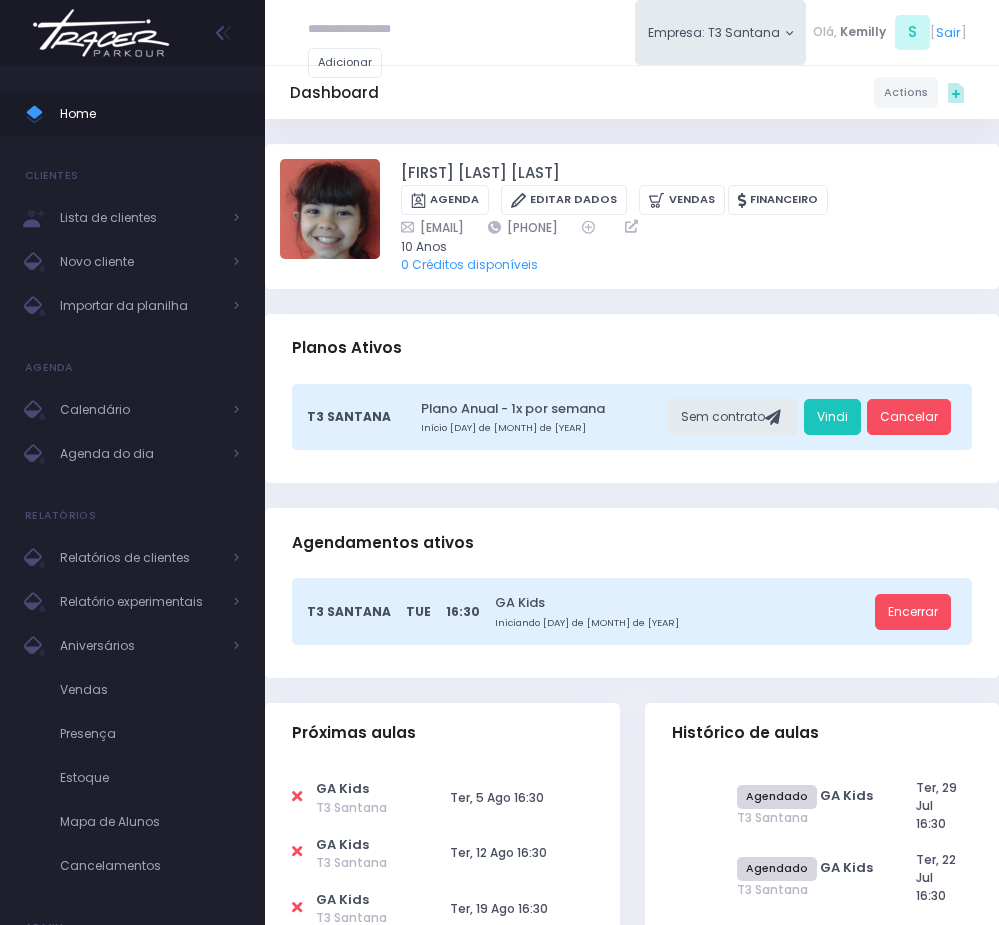 scroll, scrollTop: 0, scrollLeft: 0, axis: both 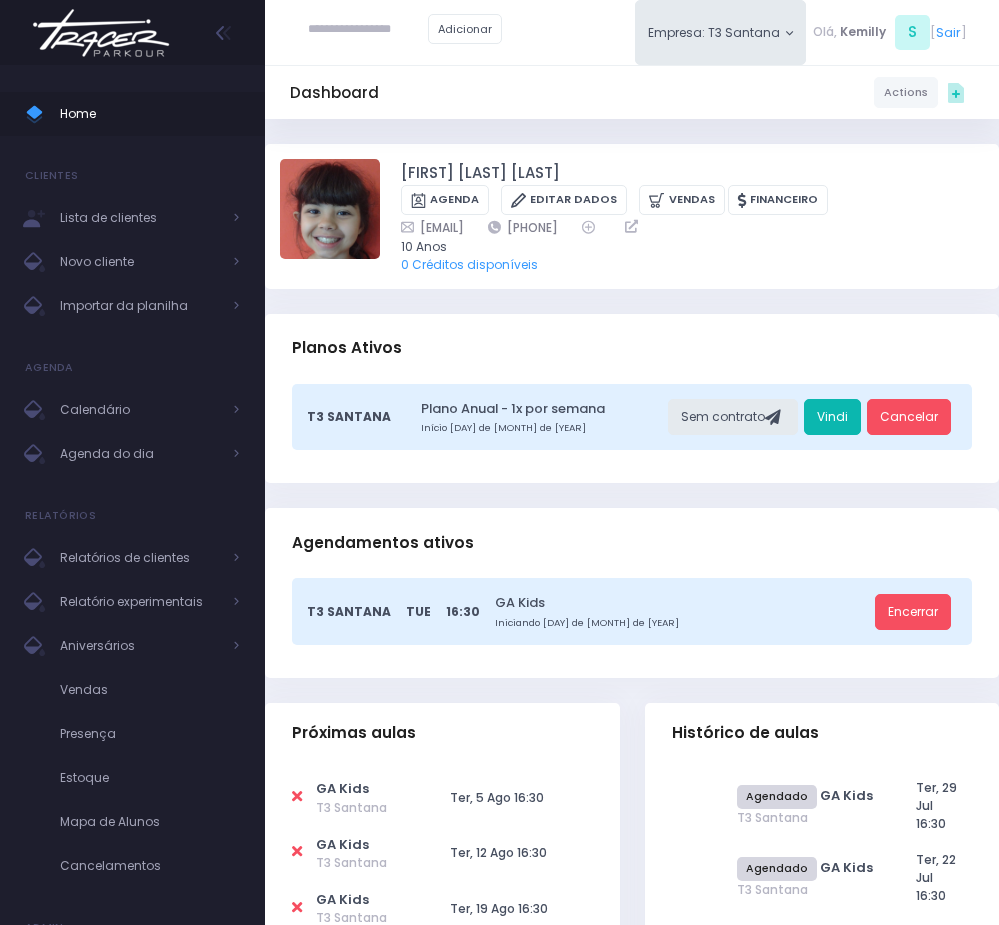 click on "Vindi" at bounding box center (832, 417) 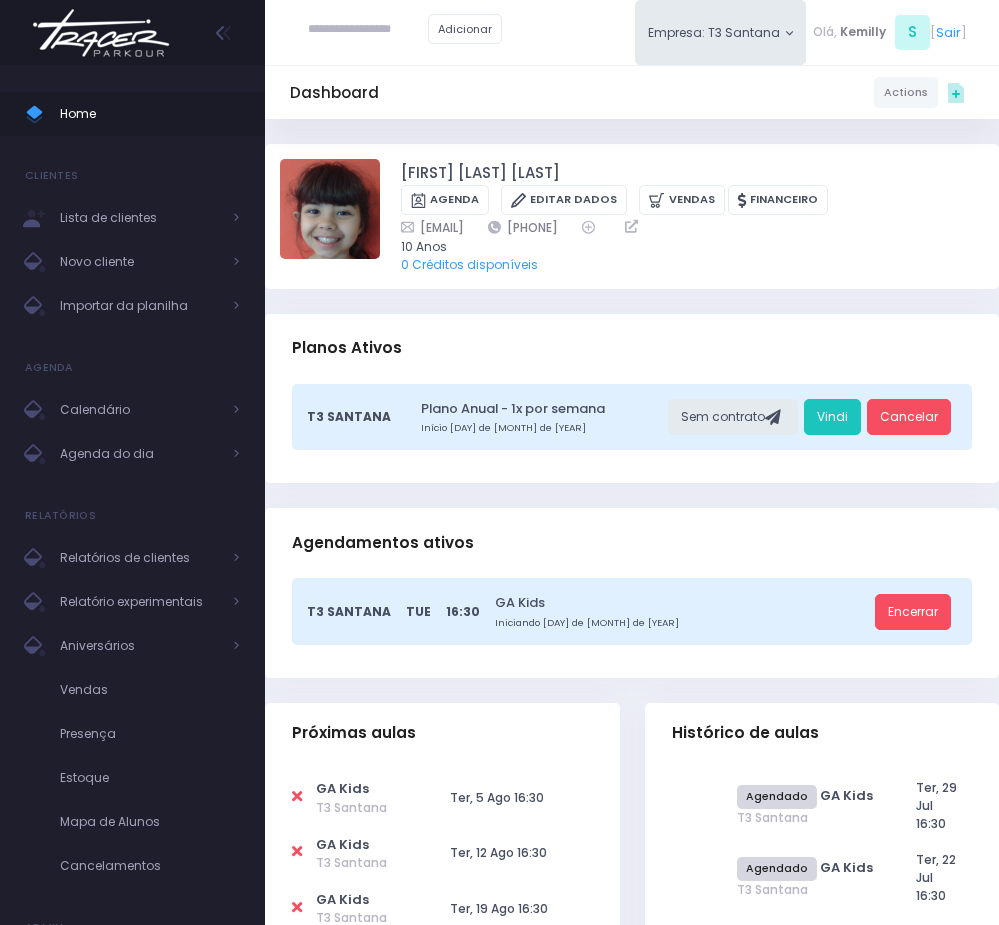 click at bounding box center (368, 30) 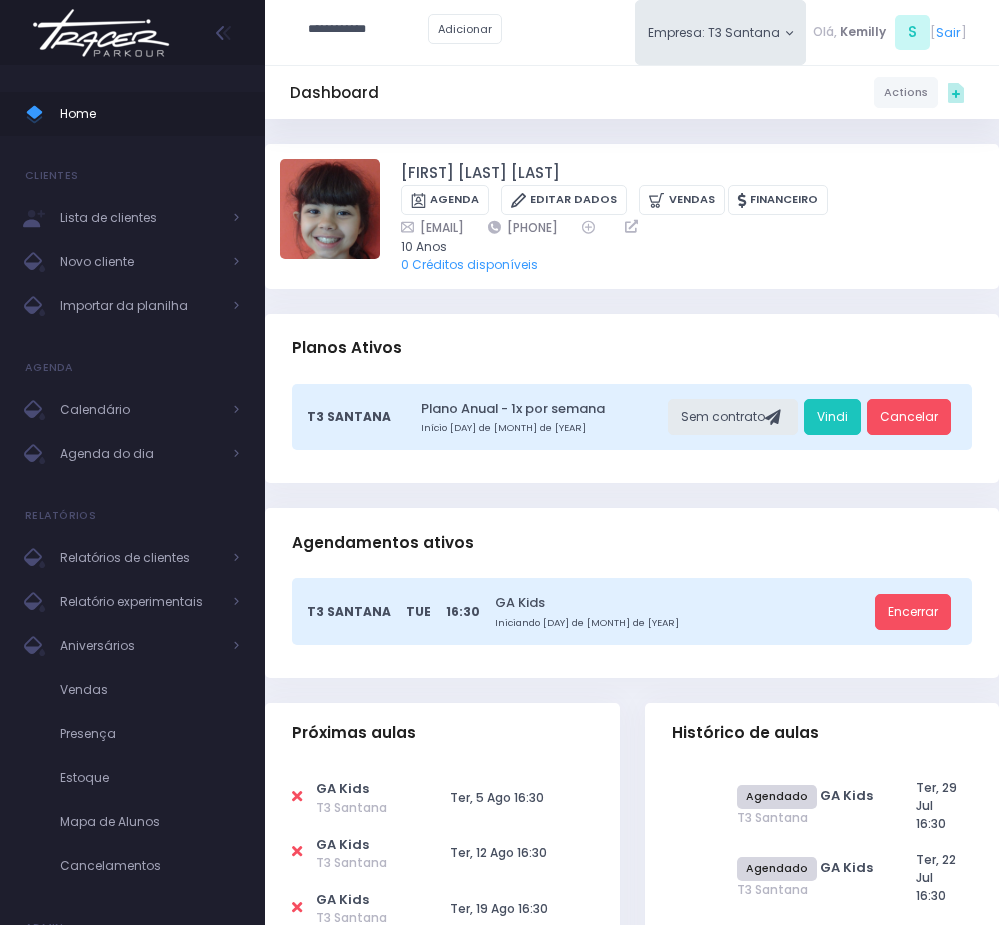 click on "**********" at bounding box center [368, 30] 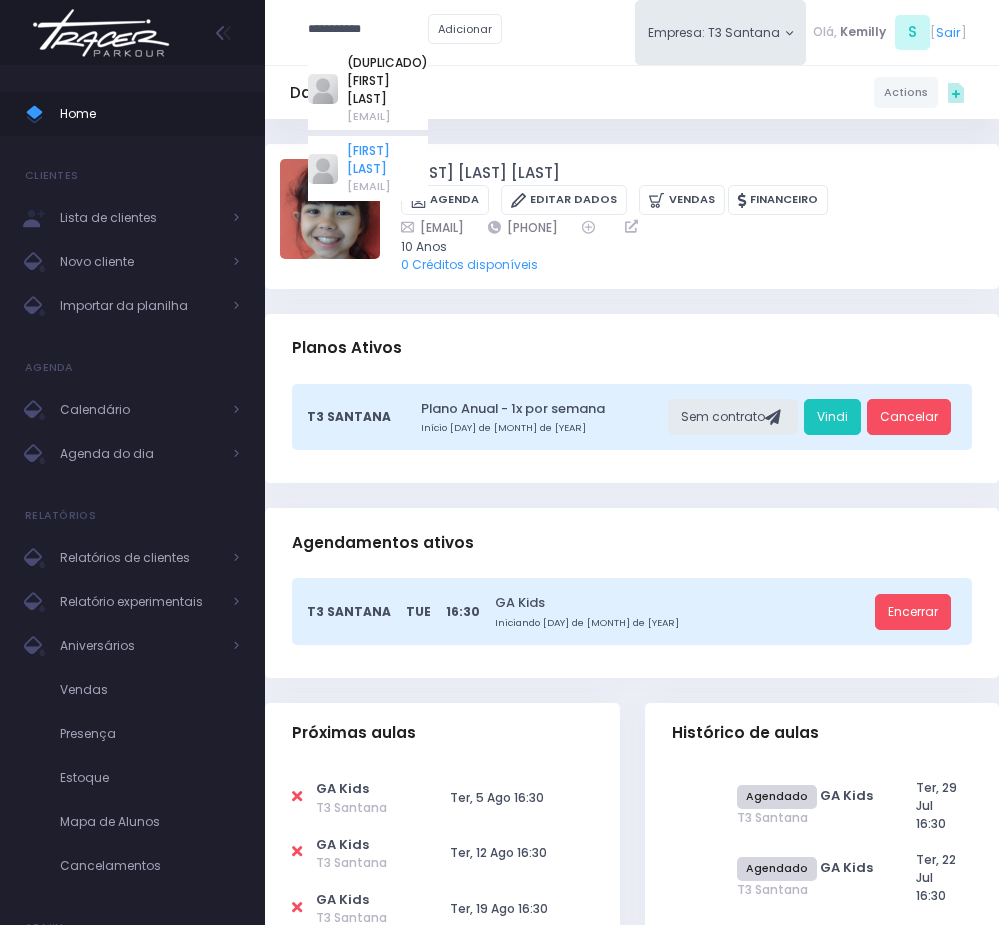 click on "[NAME] [LAST]" at bounding box center [387, 160] 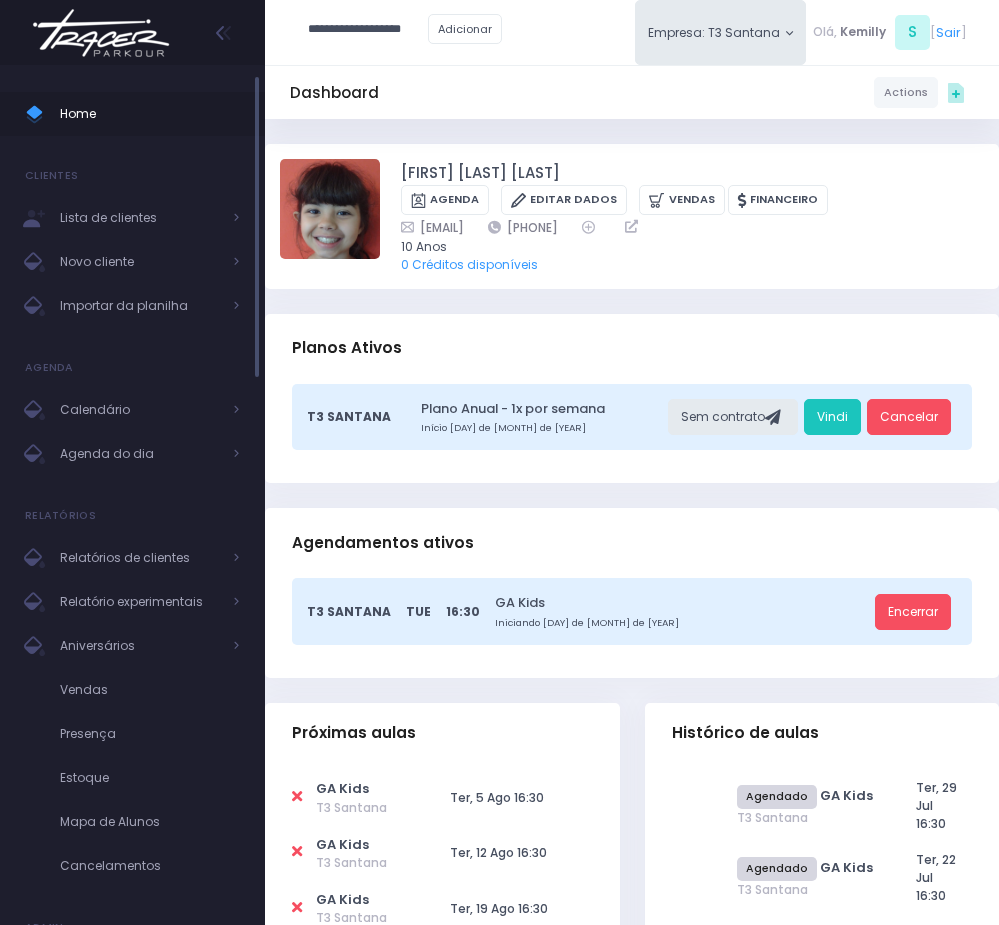 type on "**********" 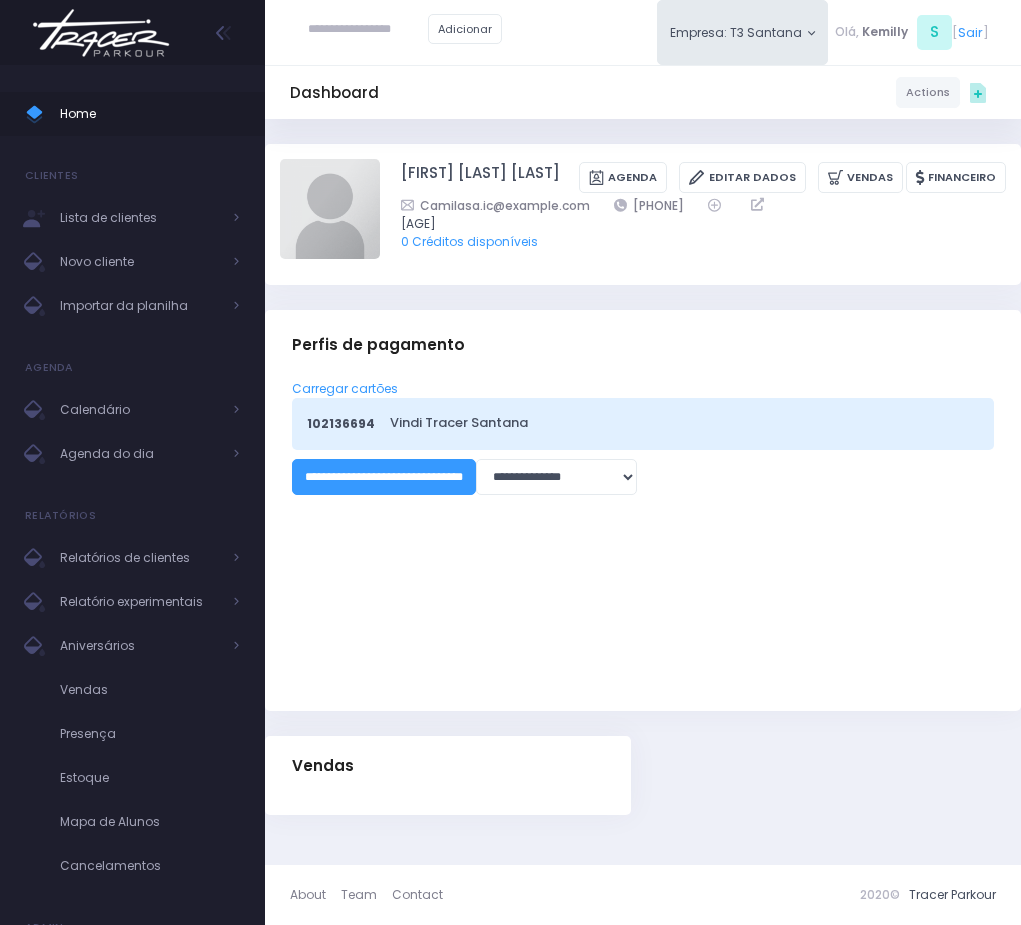 scroll, scrollTop: 0, scrollLeft: 0, axis: both 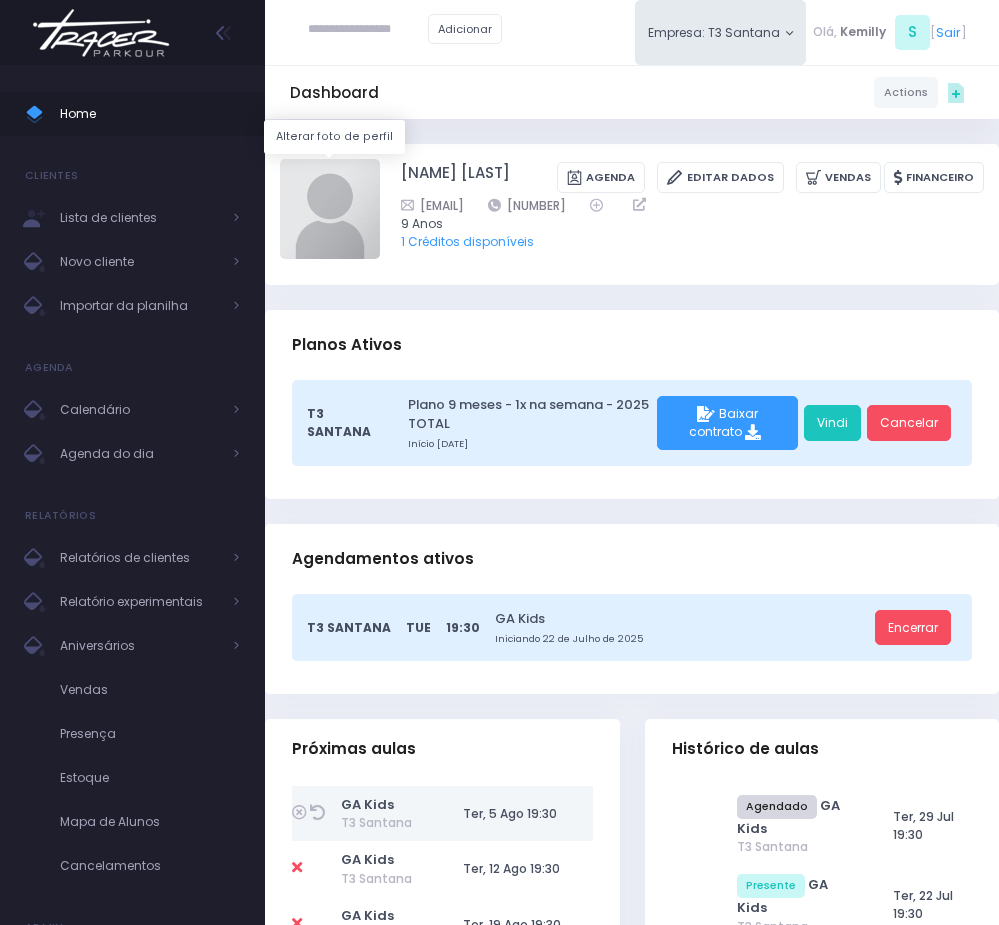 click at bounding box center (330, 209) 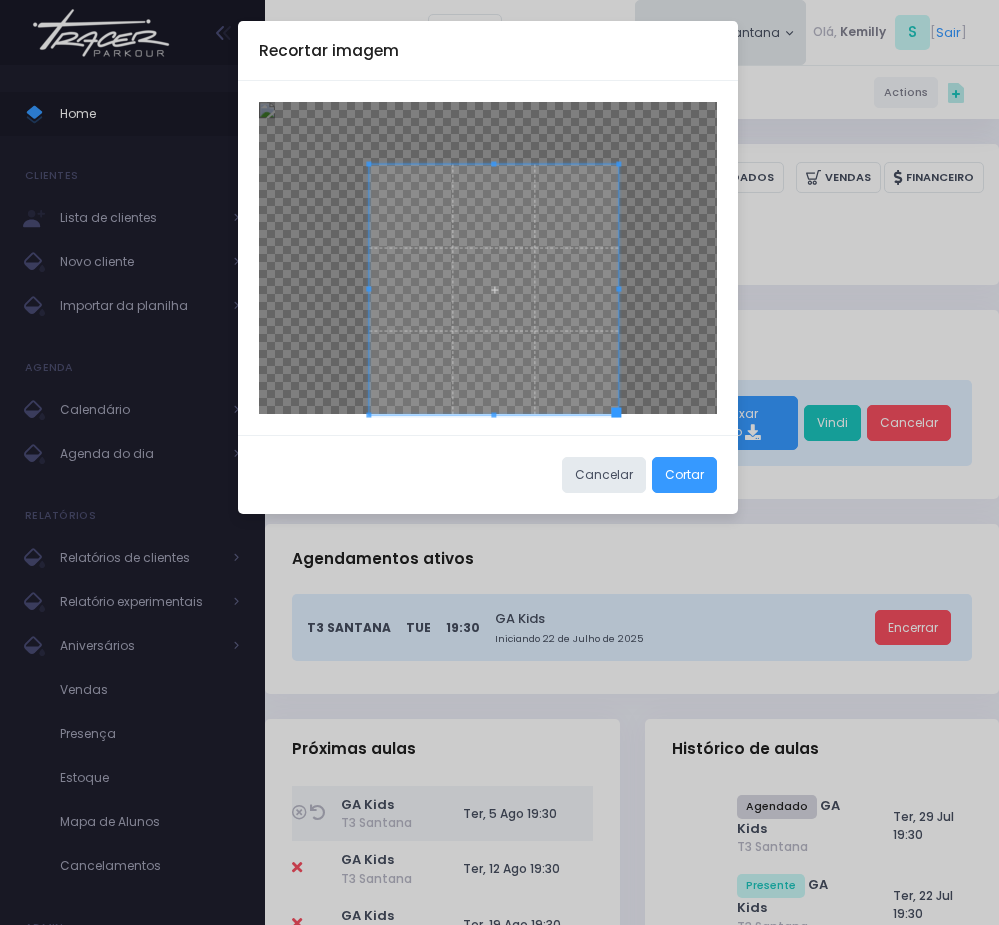 click at bounding box center (493, 289) 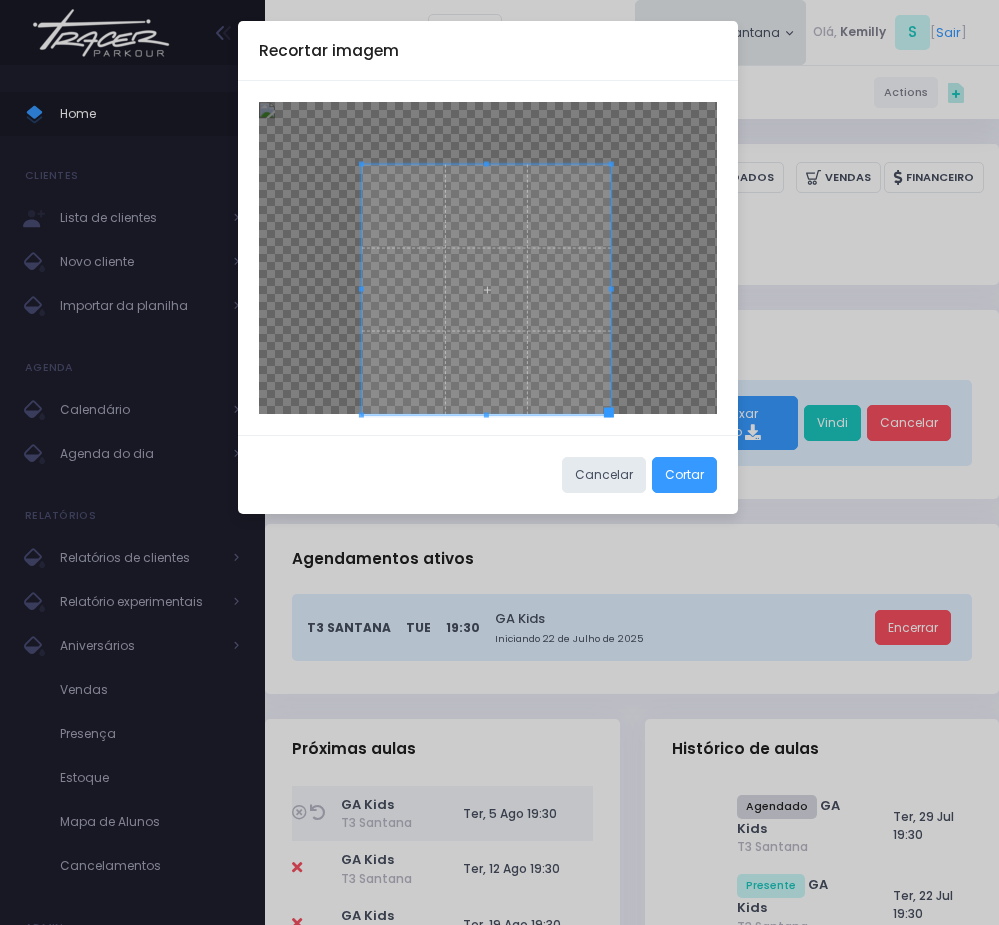 click at bounding box center (486, 289) 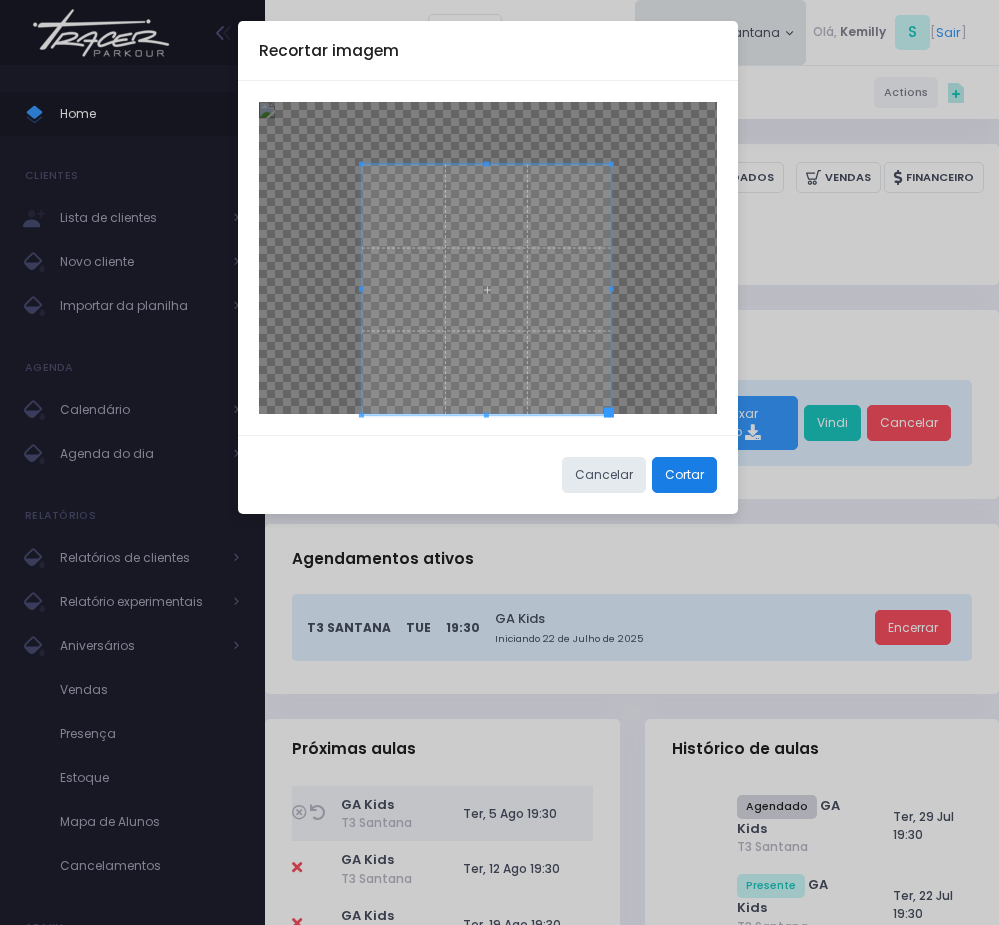 click on "Cortar" at bounding box center [684, 475] 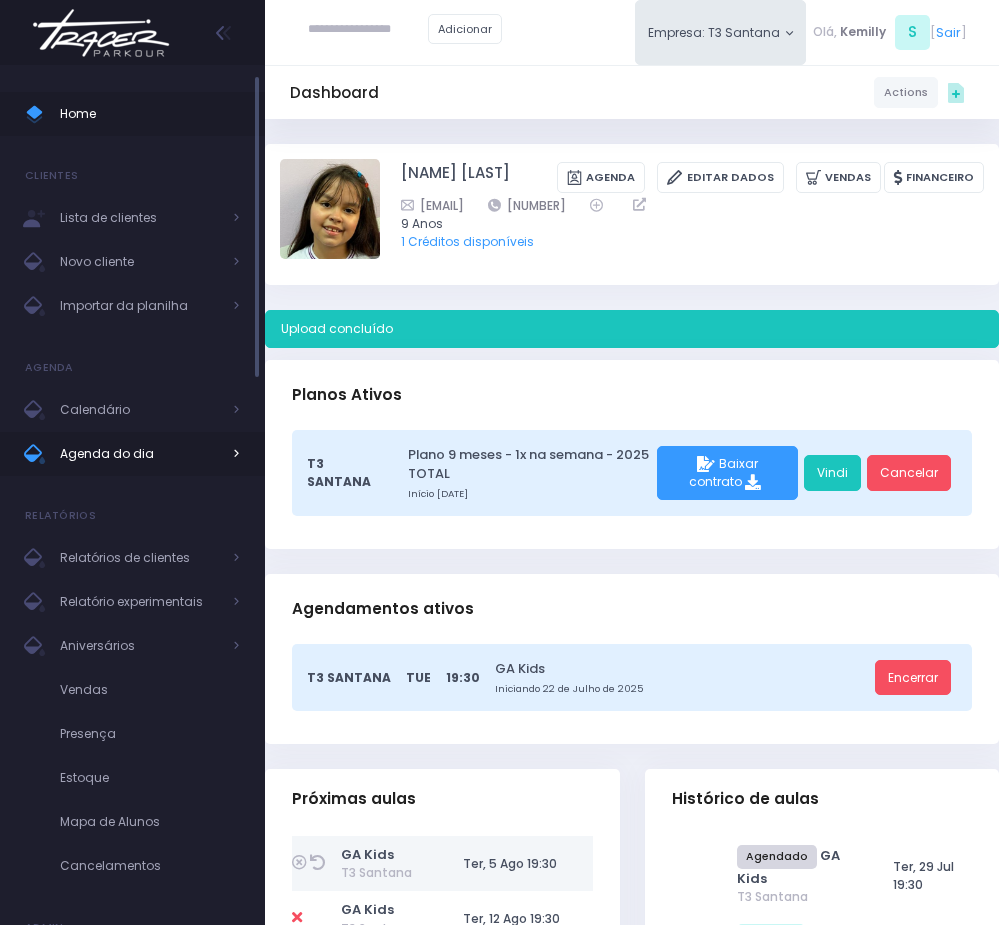 click on "Agenda do dia" at bounding box center [140, 454] 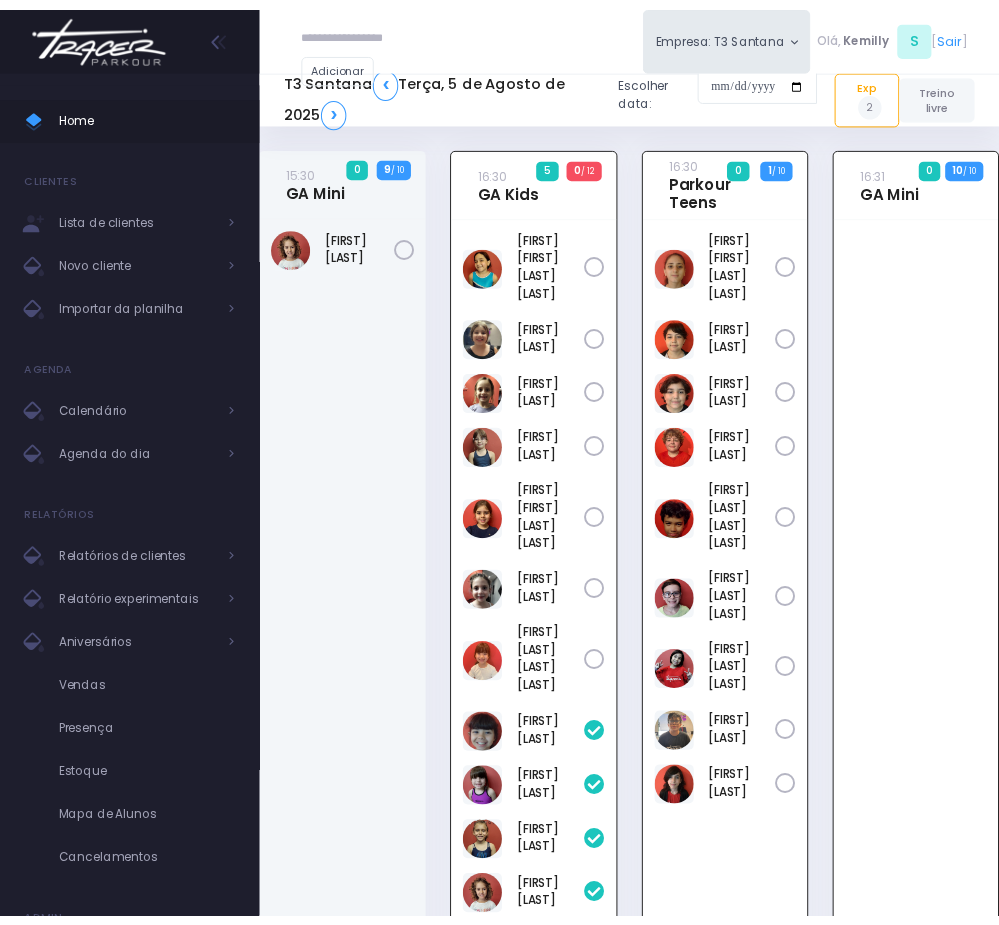 scroll, scrollTop: 144, scrollLeft: 0, axis: vertical 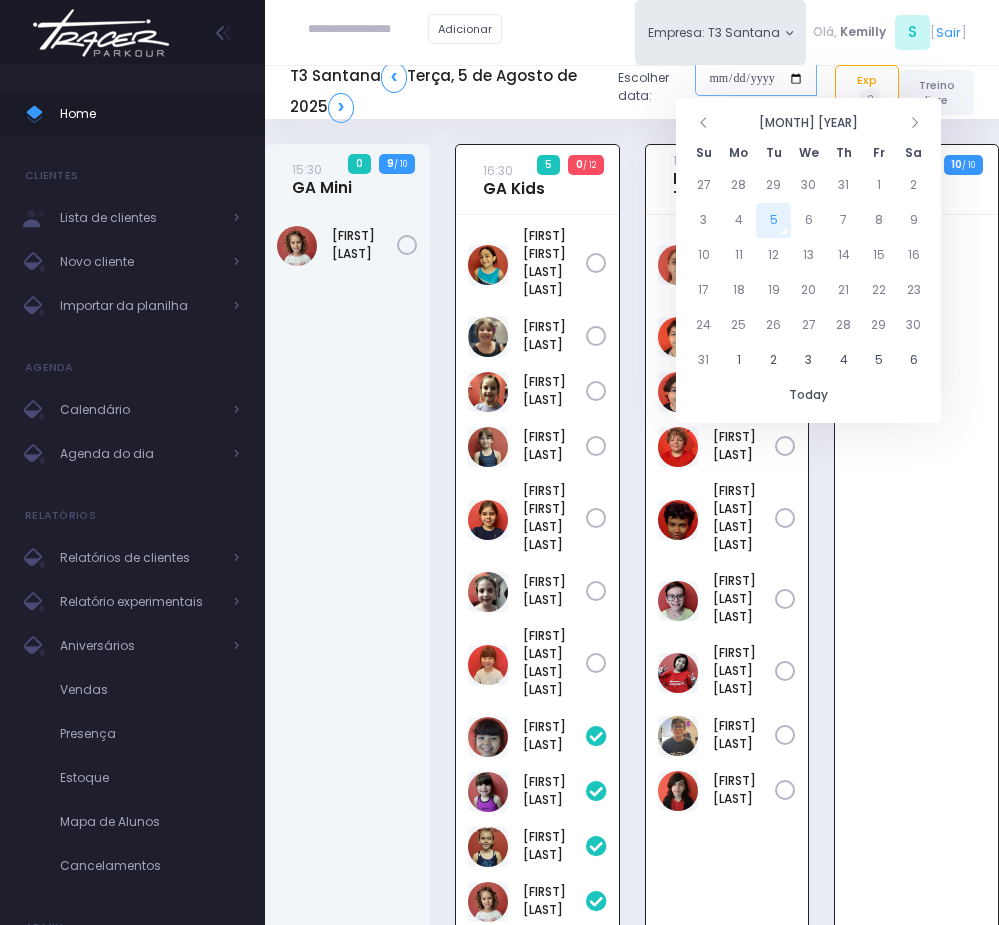 click at bounding box center (756, 79) 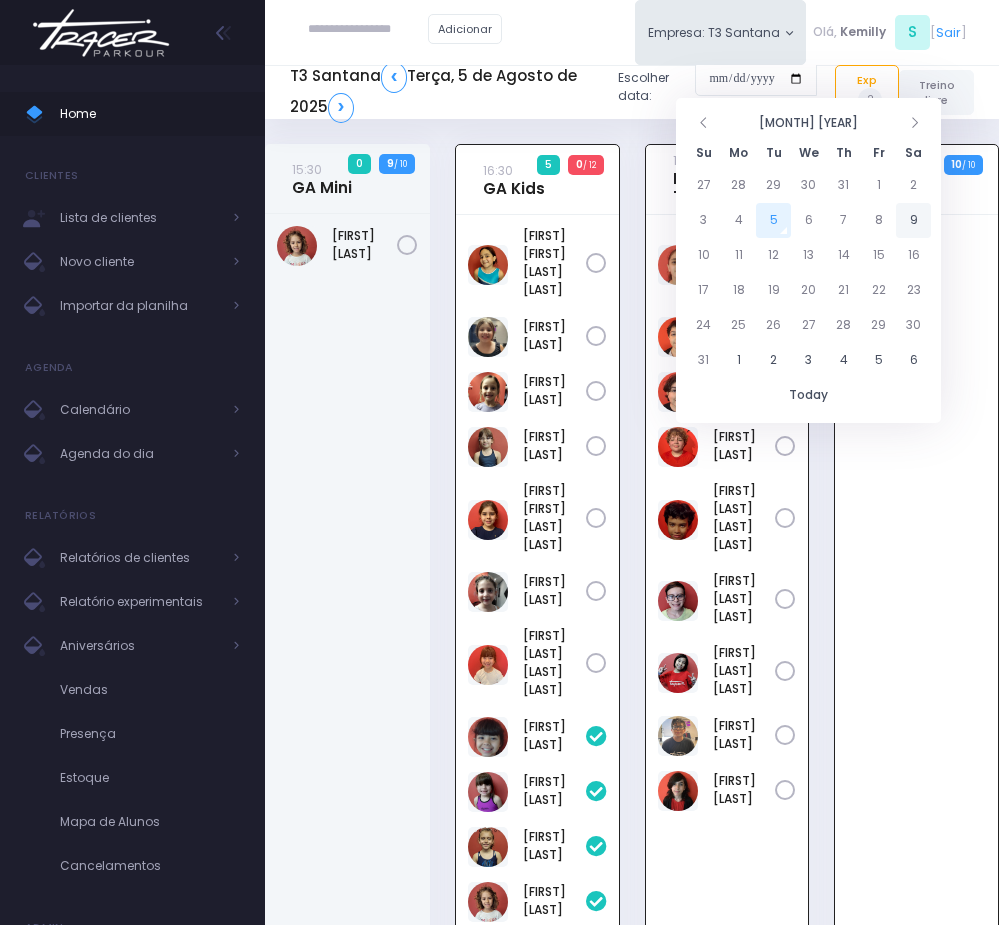 click on "9" at bounding box center (913, 220) 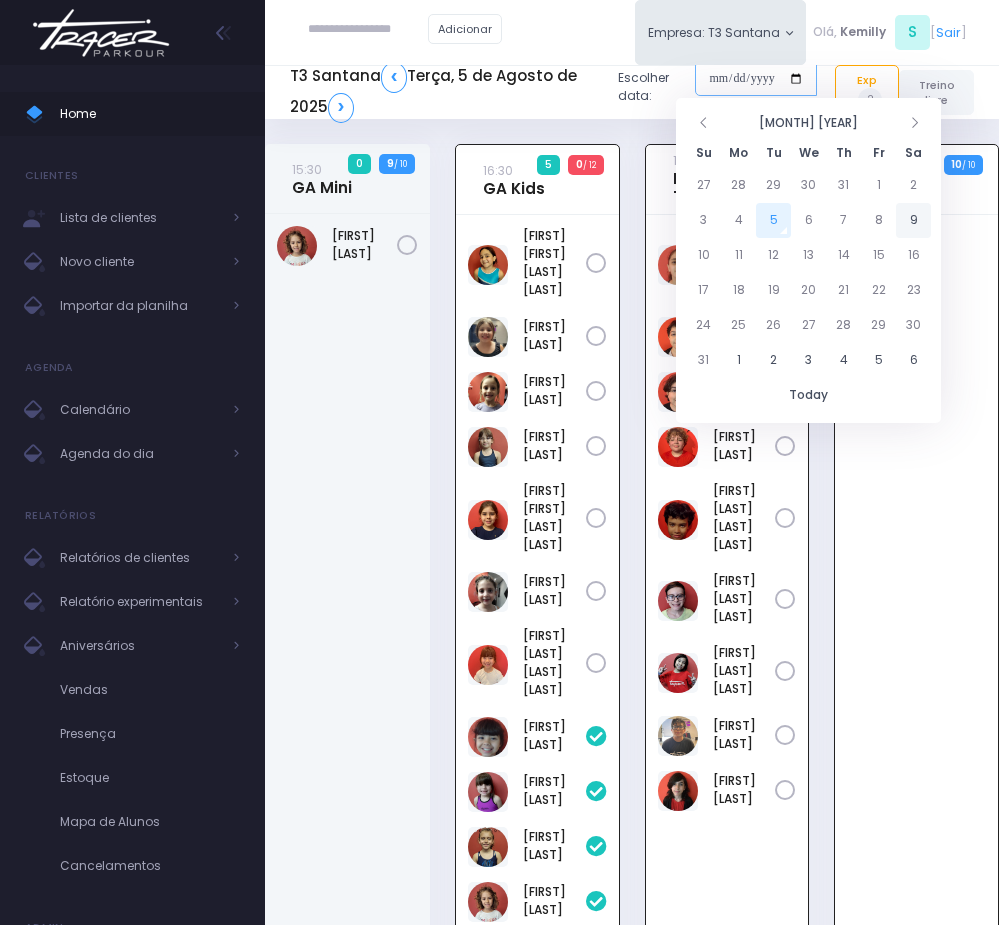 type on "**********" 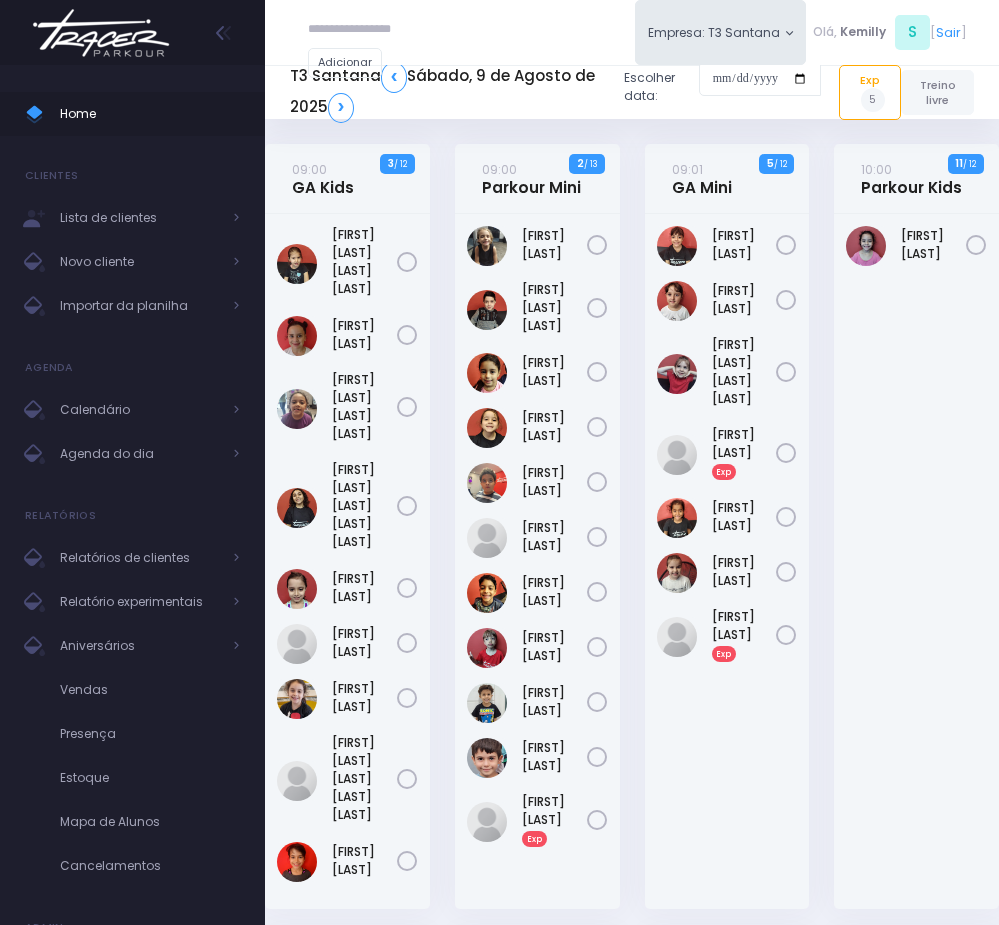 scroll, scrollTop: 0, scrollLeft: 0, axis: both 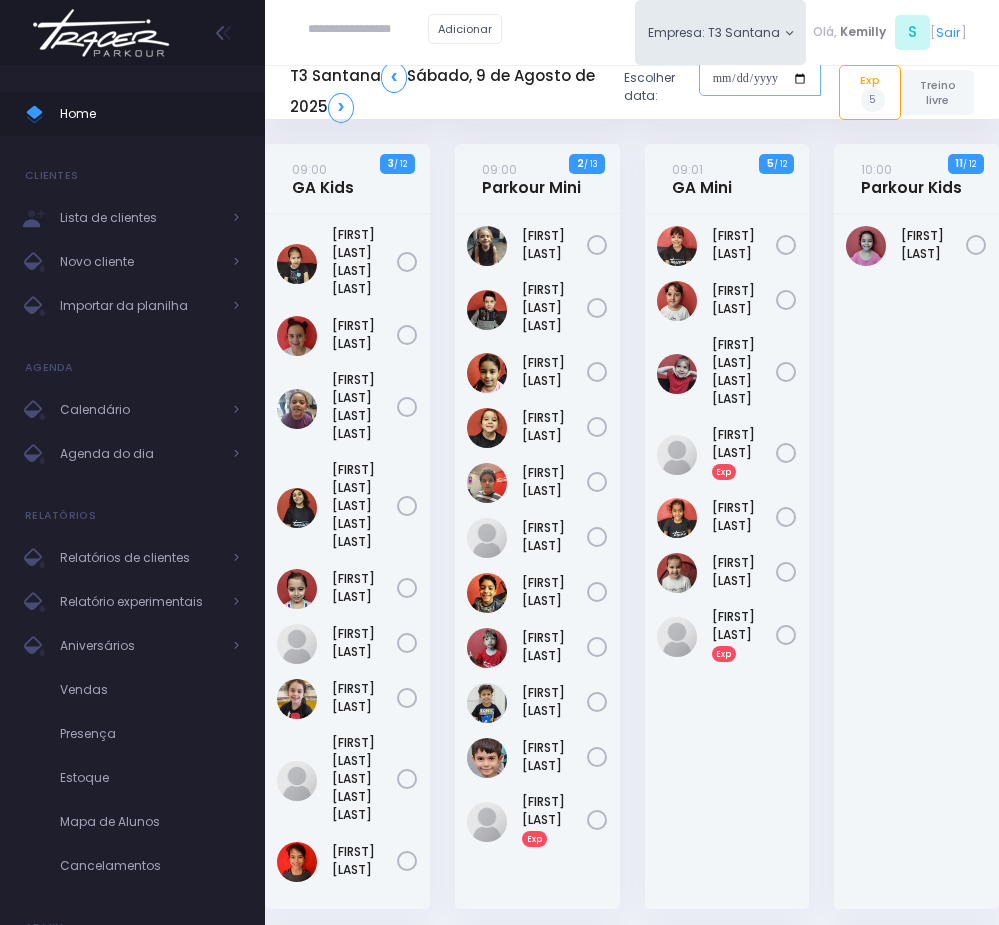 click at bounding box center (760, 79) 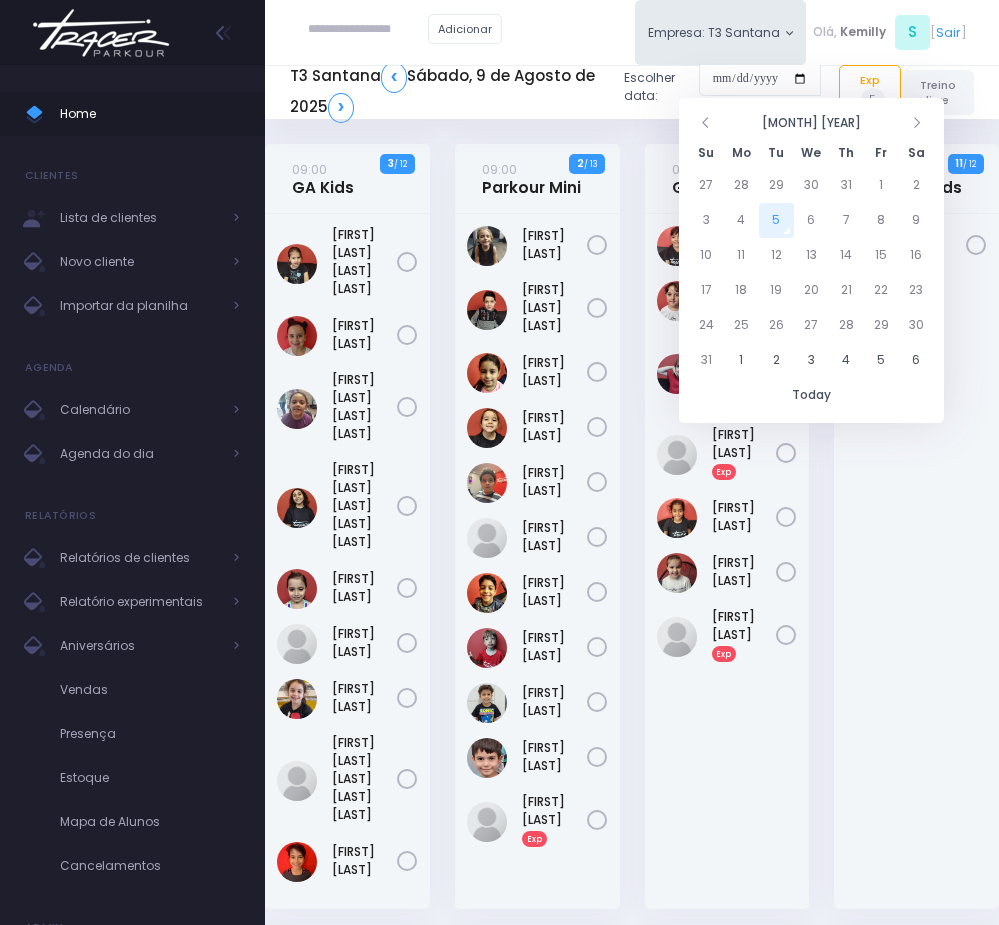 click on "Isabella Palma" at bounding box center [916, 561] 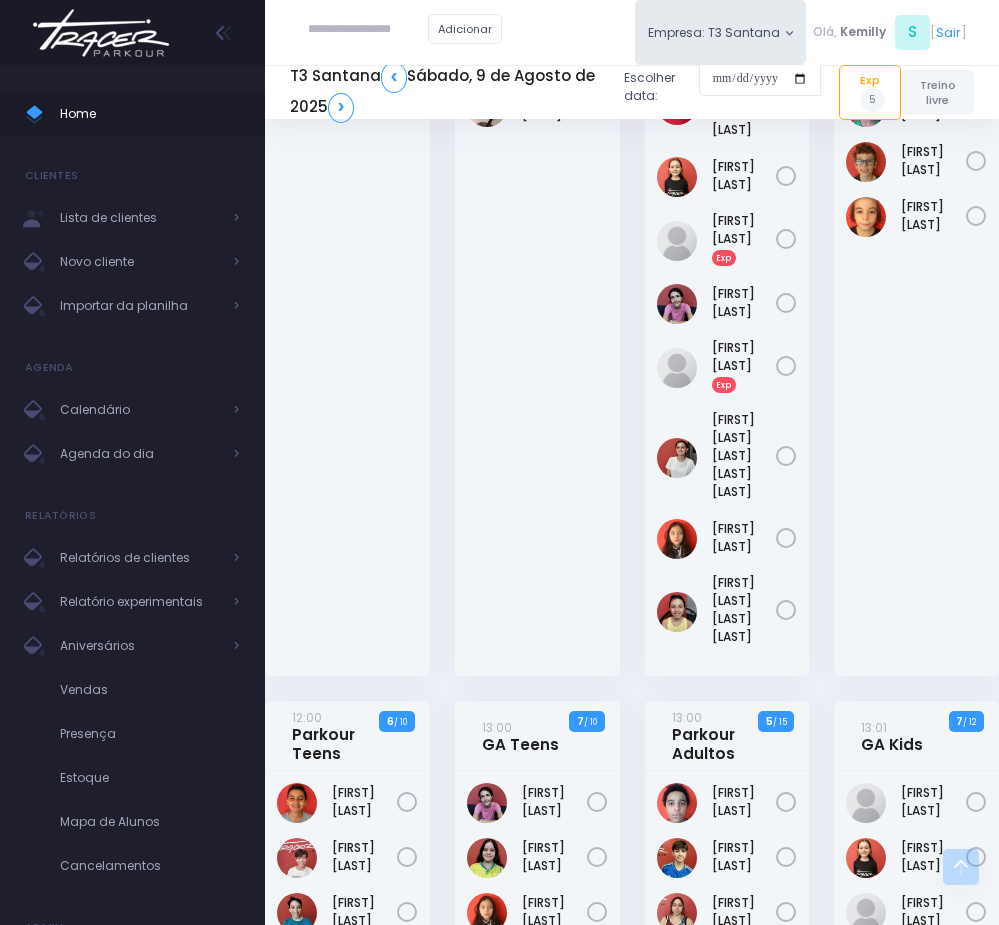 scroll, scrollTop: 2100, scrollLeft: 0, axis: vertical 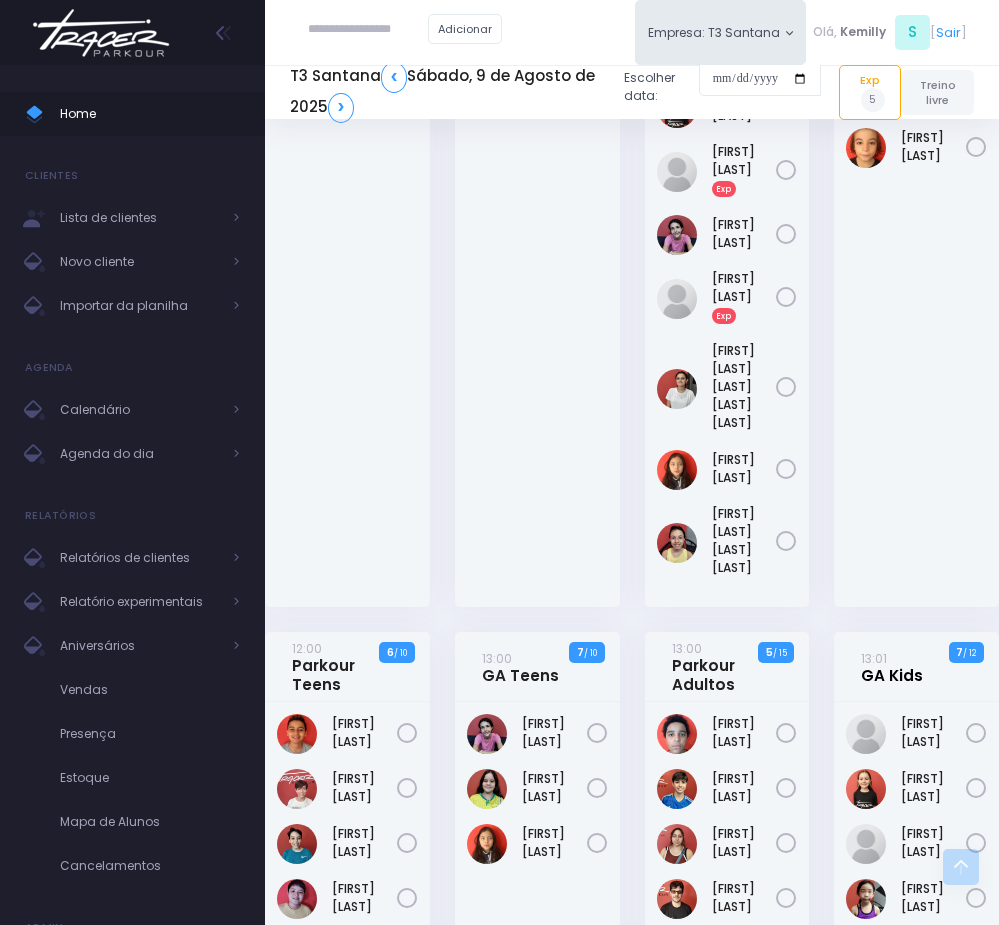 click on "13:01 GA Kids" at bounding box center [892, 667] 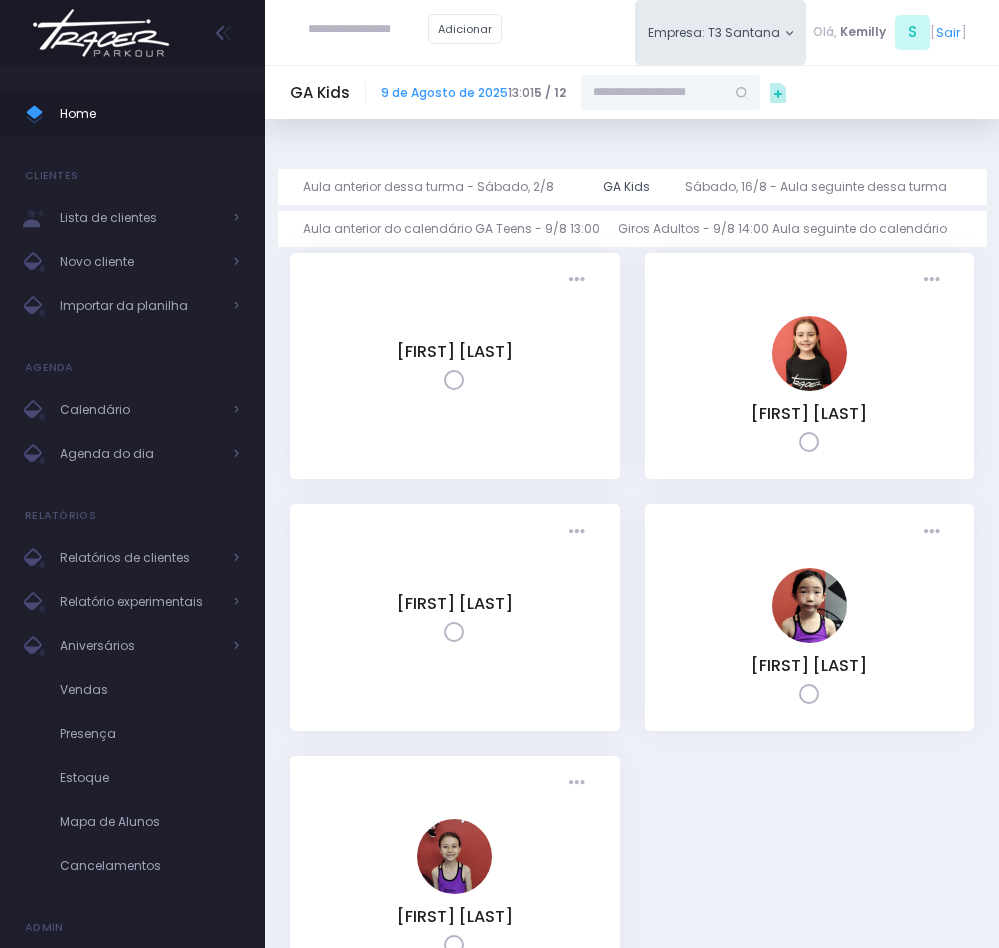 scroll, scrollTop: 0, scrollLeft: 0, axis: both 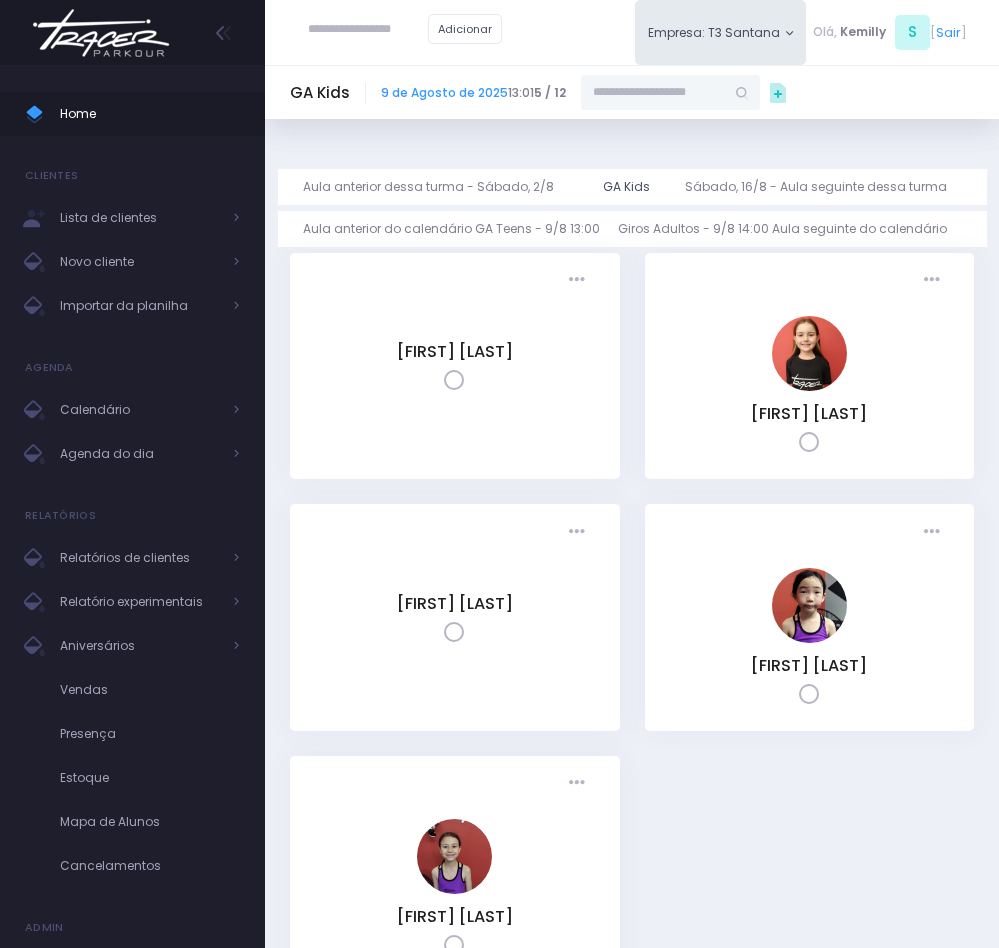 paste on "**********" 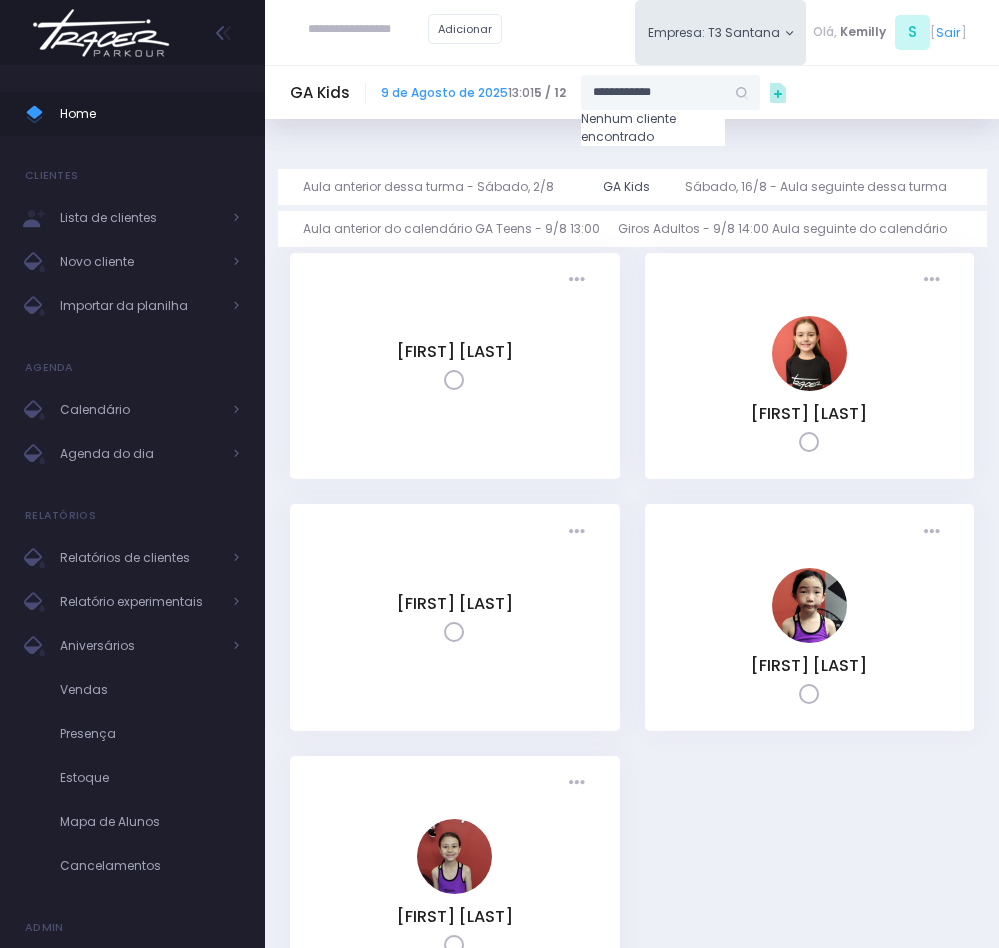 click on "**********" at bounding box center [653, 93] 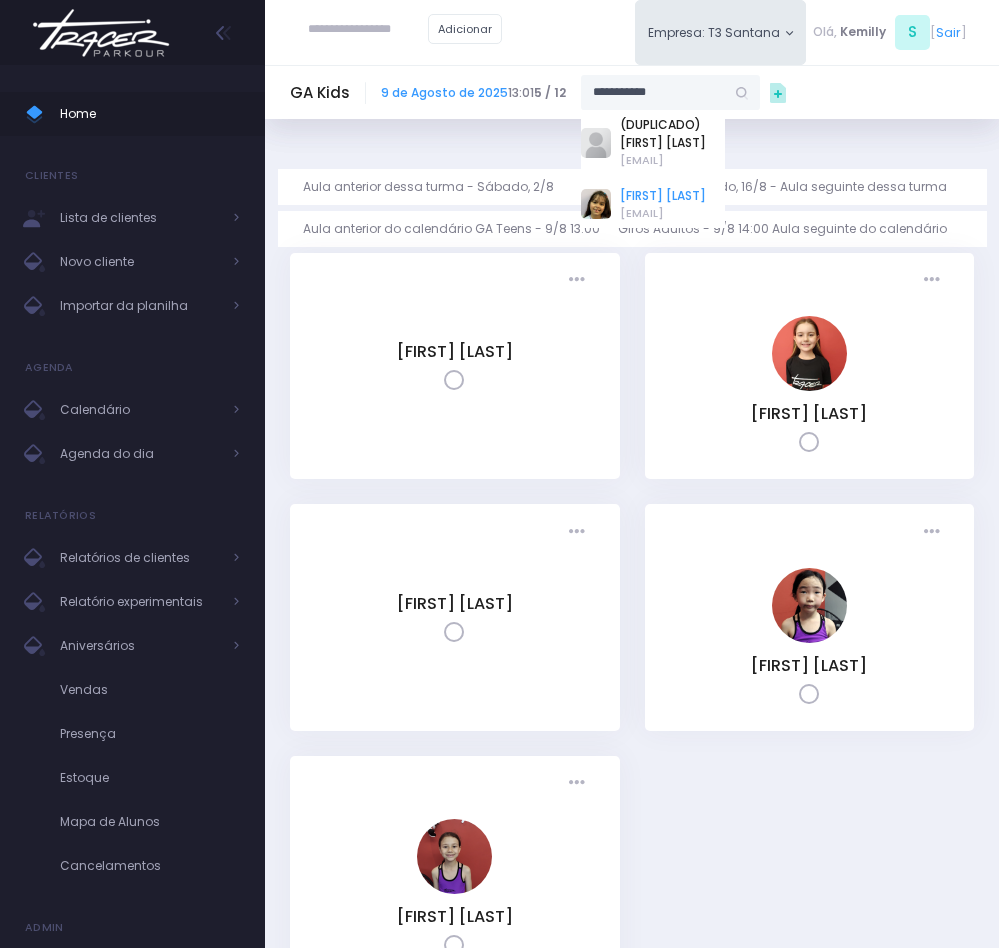click on "[FIRST] [LAST]" at bounding box center [663, 196] 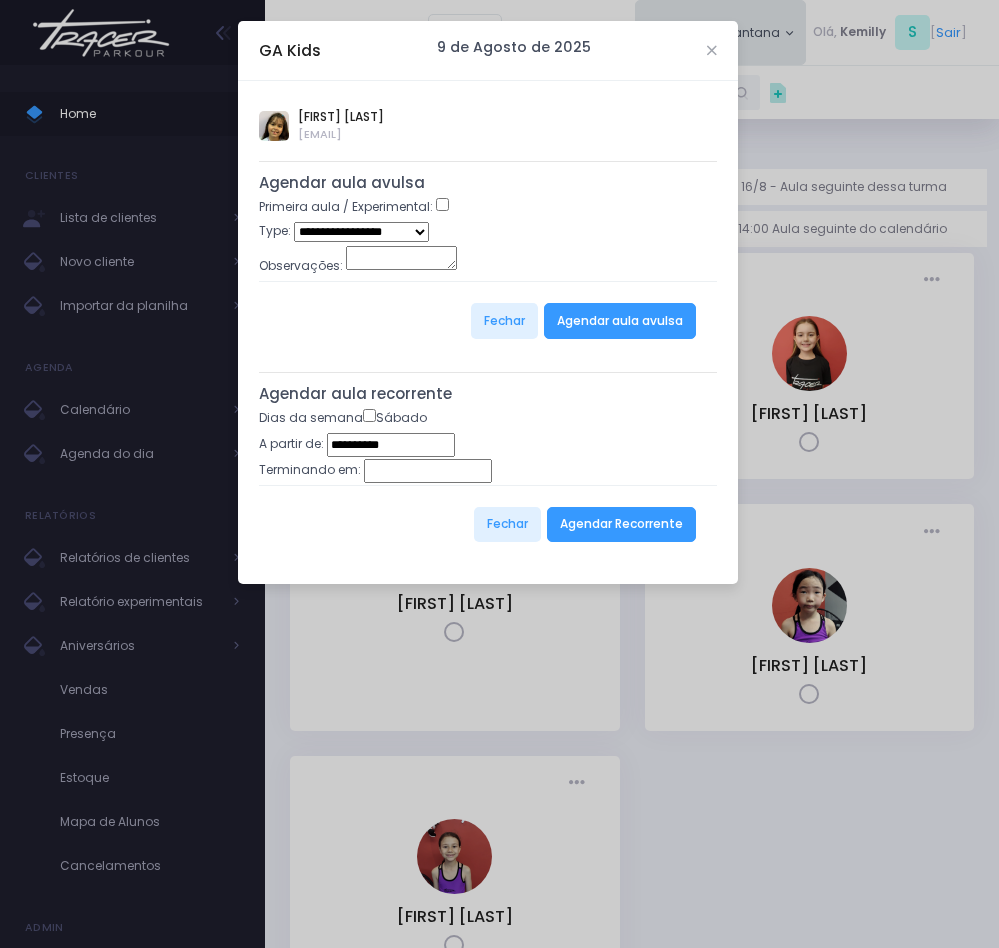 type on "**********" 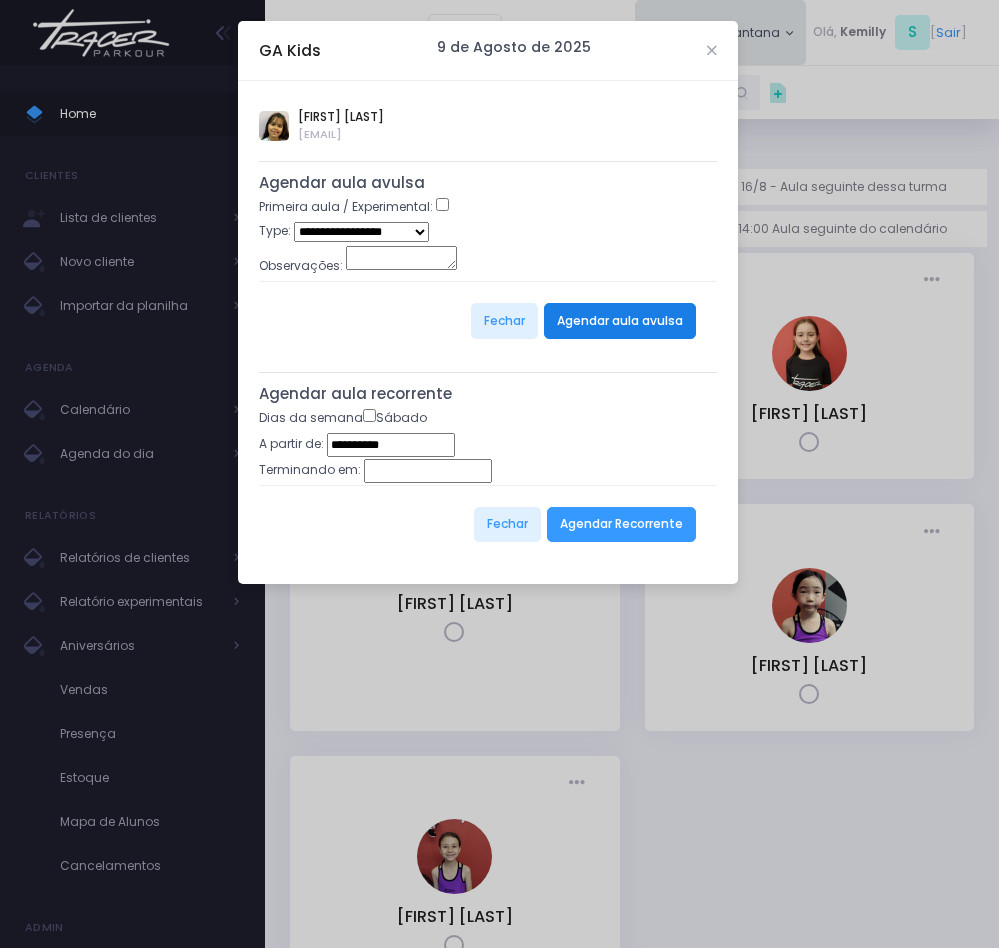 click on "Agendar aula avulsa" at bounding box center [620, 321] 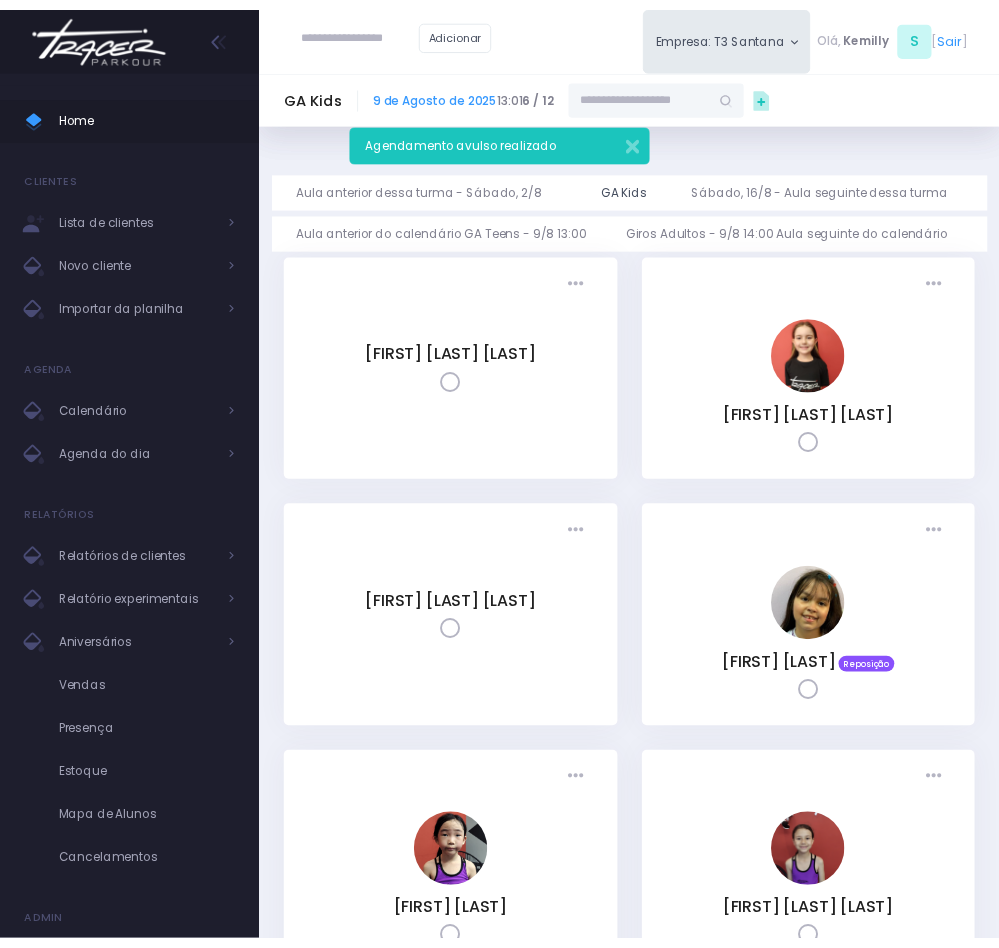 scroll, scrollTop: 0, scrollLeft: 0, axis: both 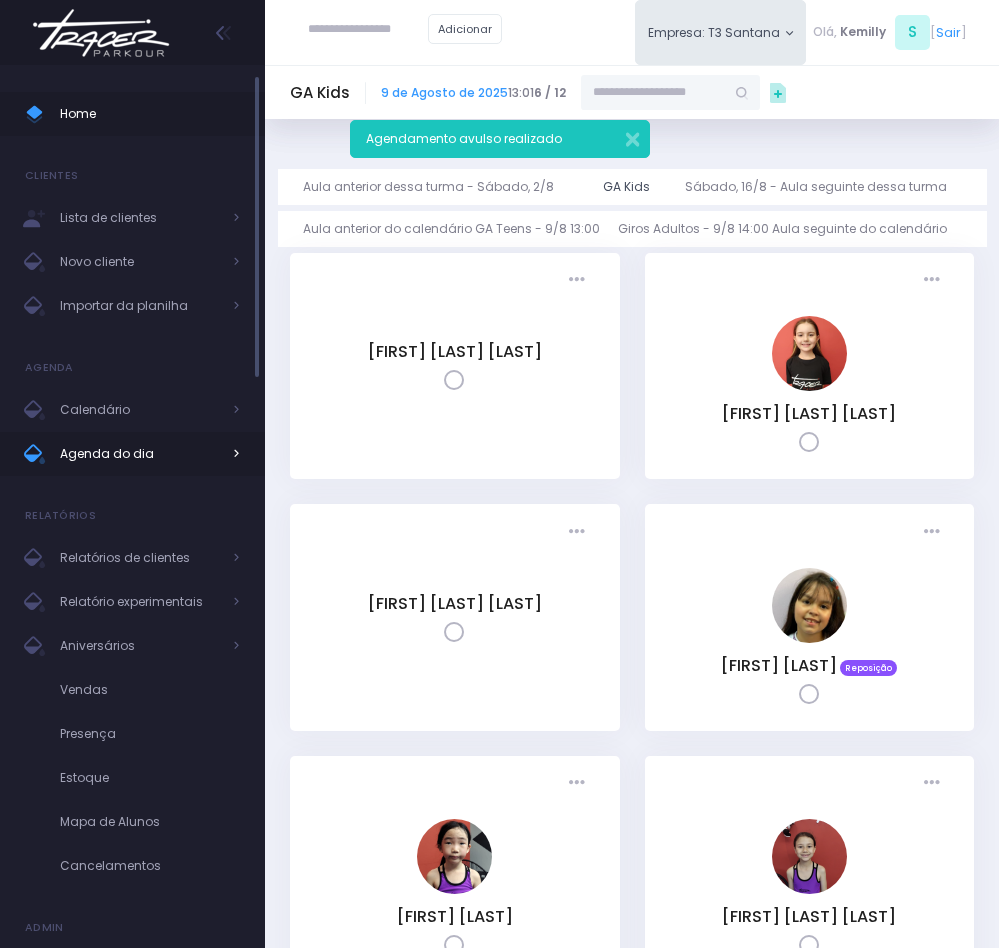 click on "Agenda do dia" at bounding box center (140, 454) 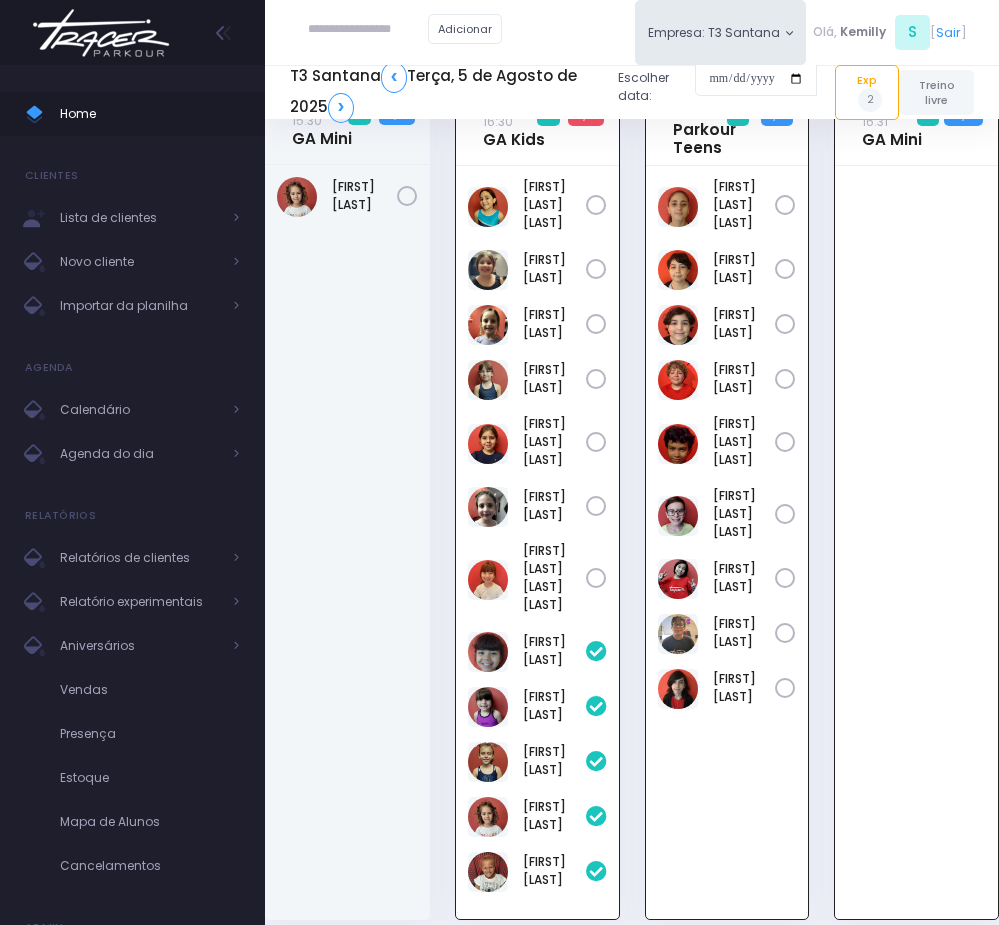 scroll, scrollTop: 0, scrollLeft: 0, axis: both 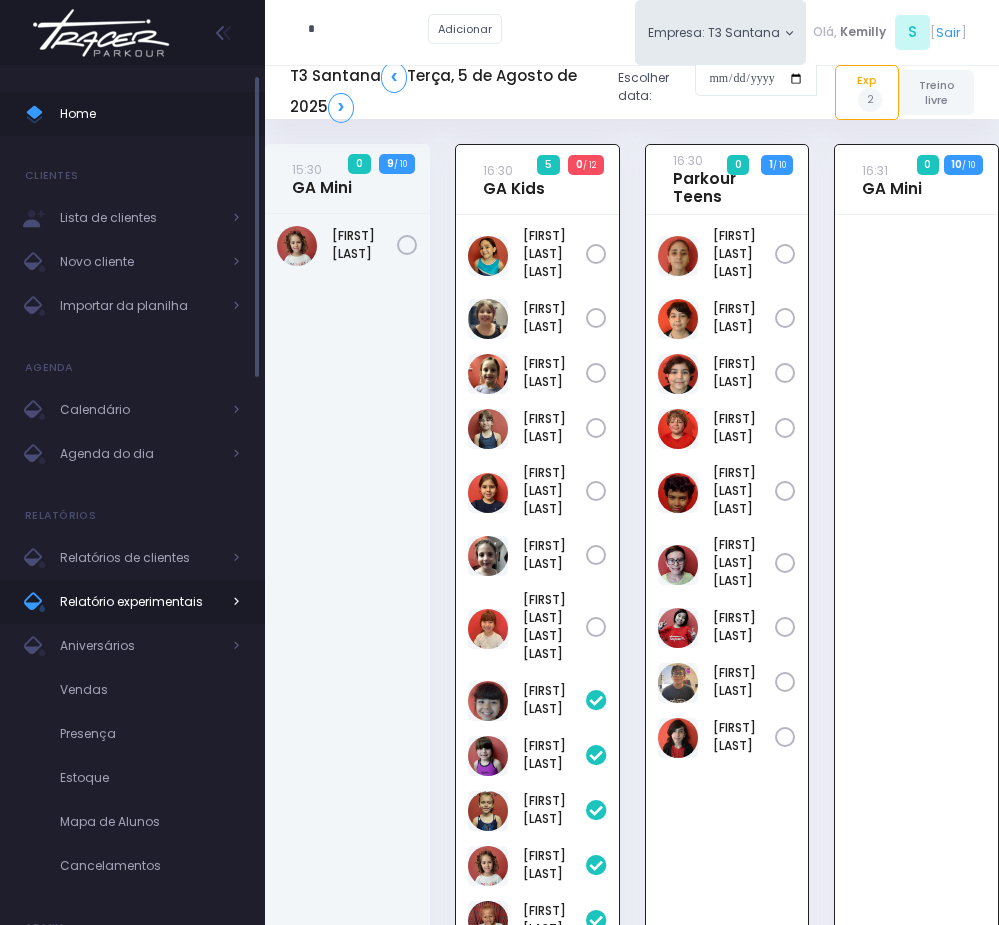 type 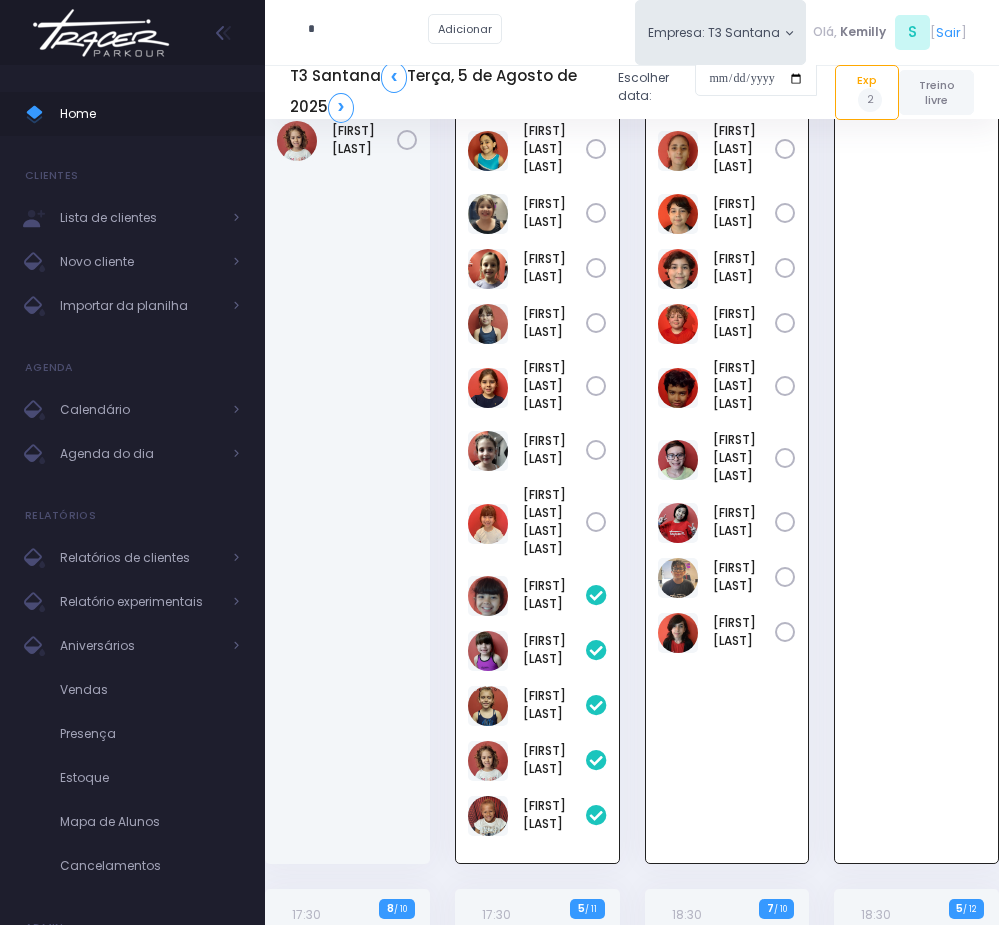 scroll, scrollTop: 150, scrollLeft: 0, axis: vertical 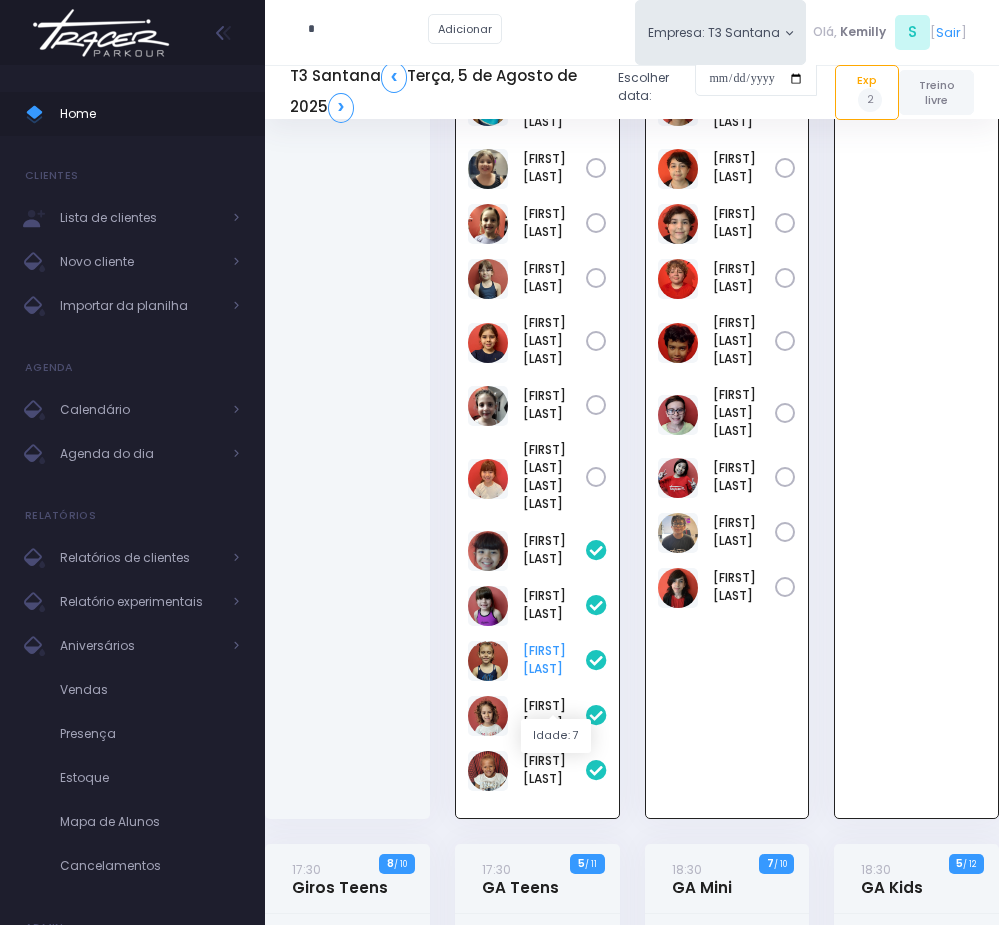 click on "Manuela Andrade" at bounding box center (554, 660) 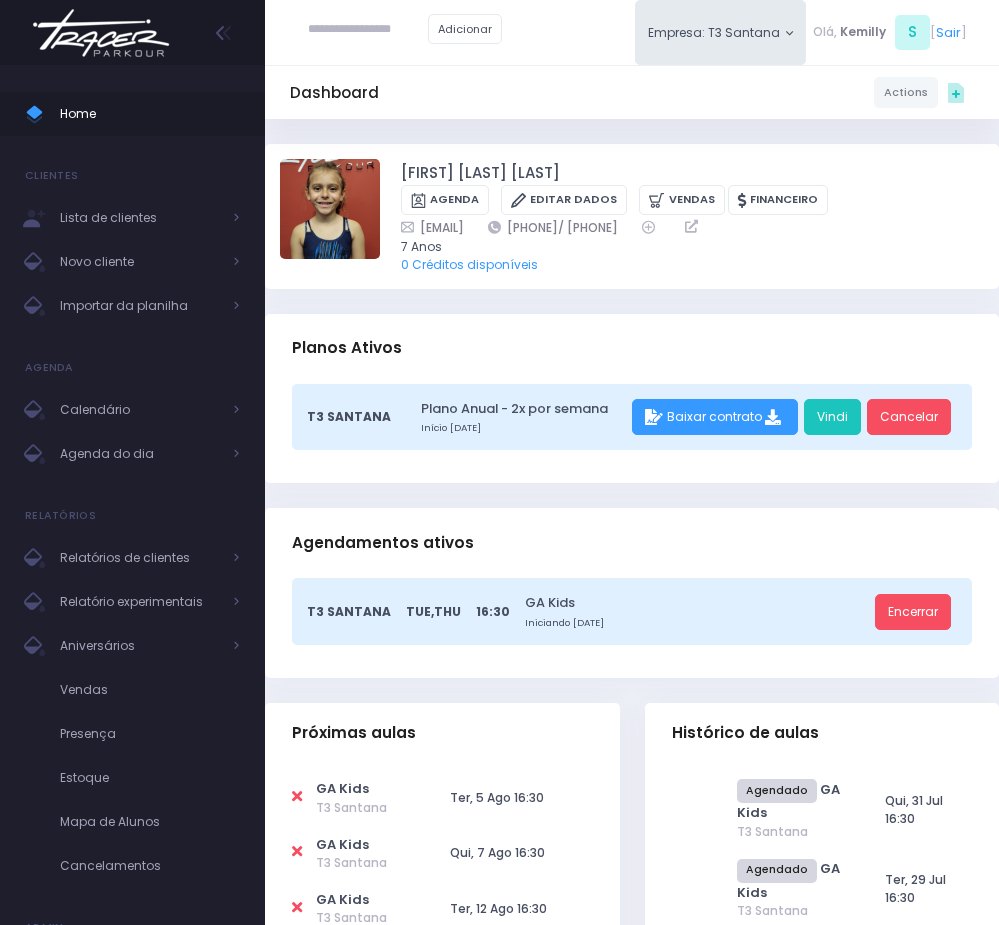 scroll, scrollTop: 0, scrollLeft: 0, axis: both 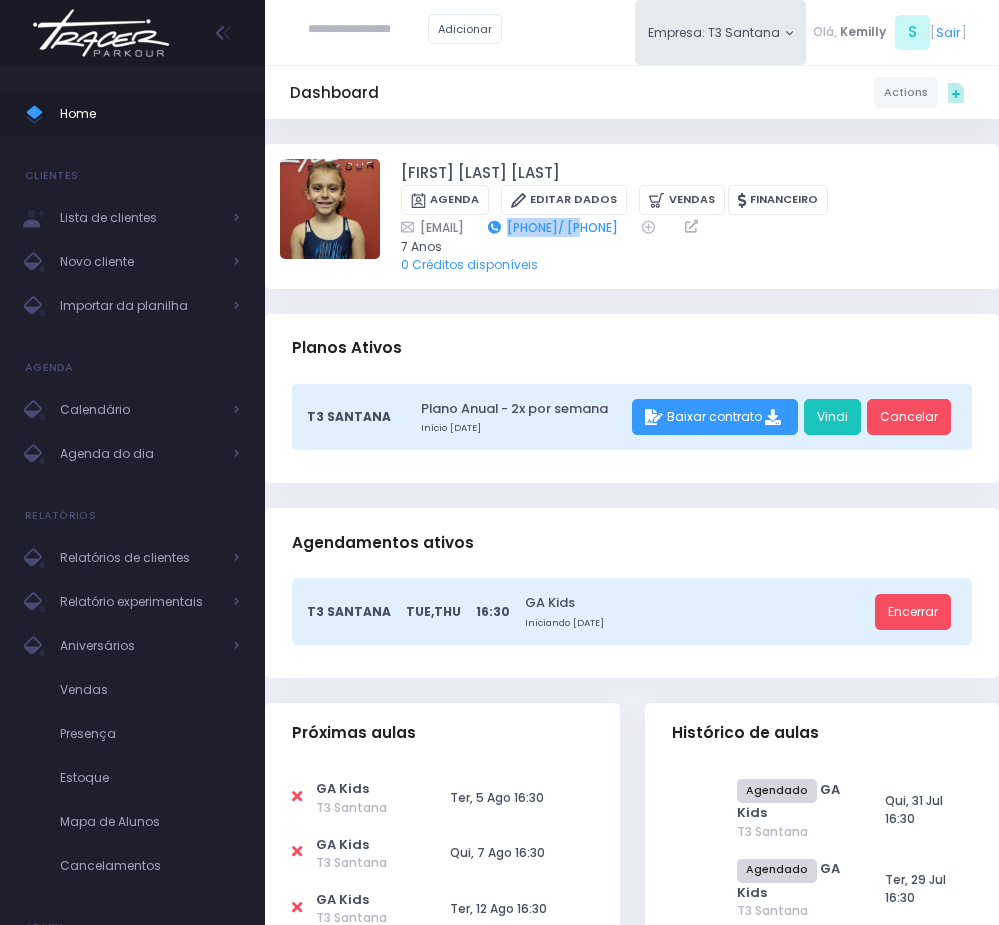 drag, startPoint x: 603, startPoint y: 225, endPoint x: 700, endPoint y: 226, distance: 97.00516 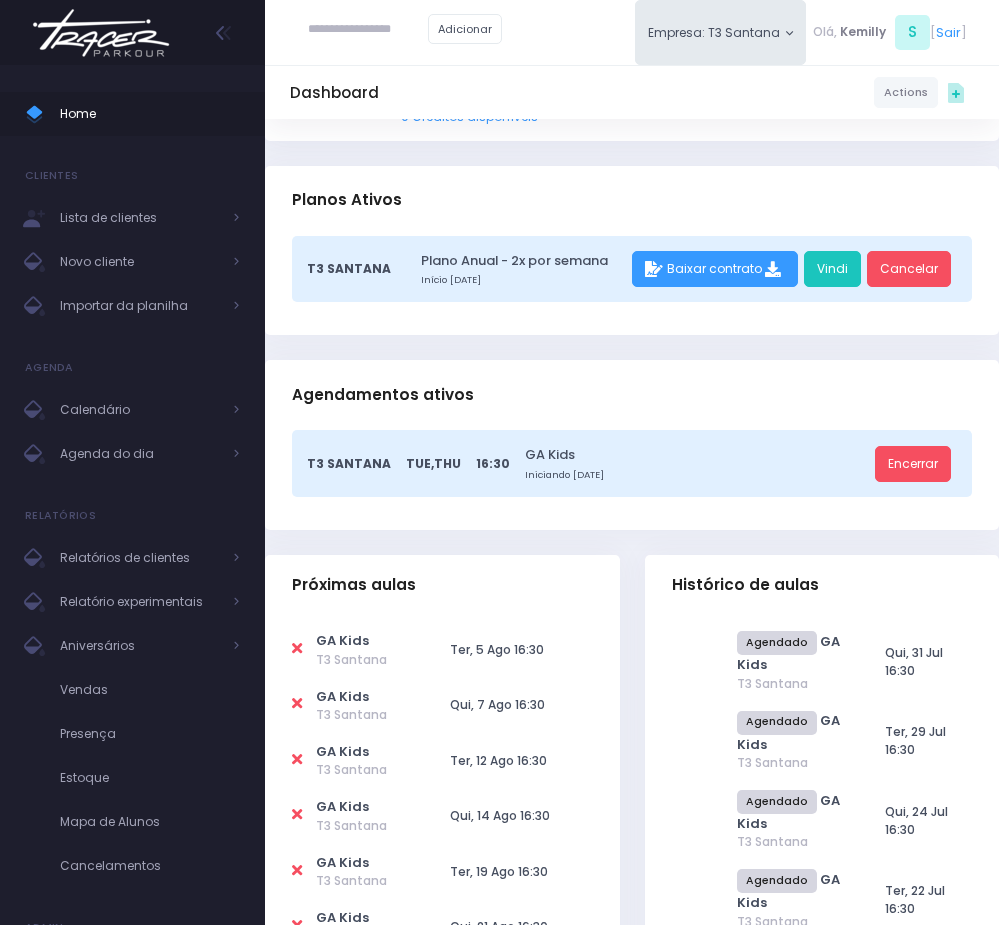 scroll, scrollTop: 0, scrollLeft: 0, axis: both 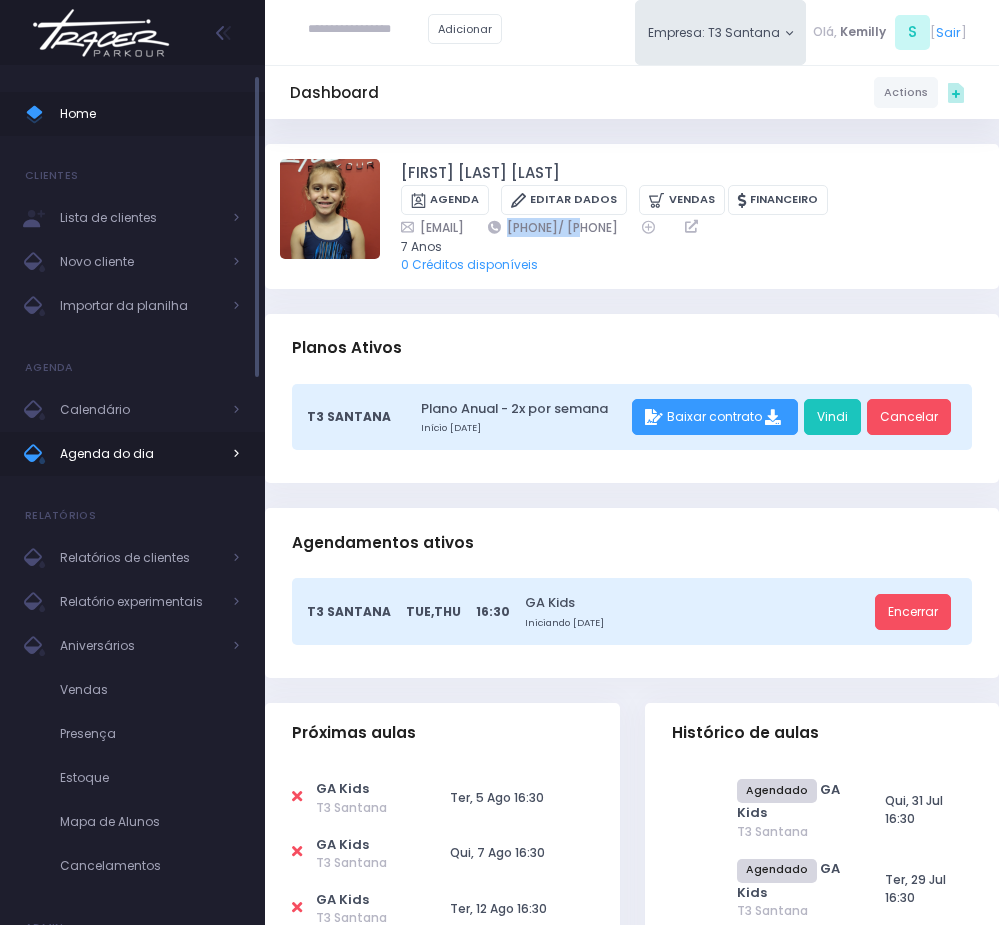 click on "Agenda do dia" at bounding box center (140, 454) 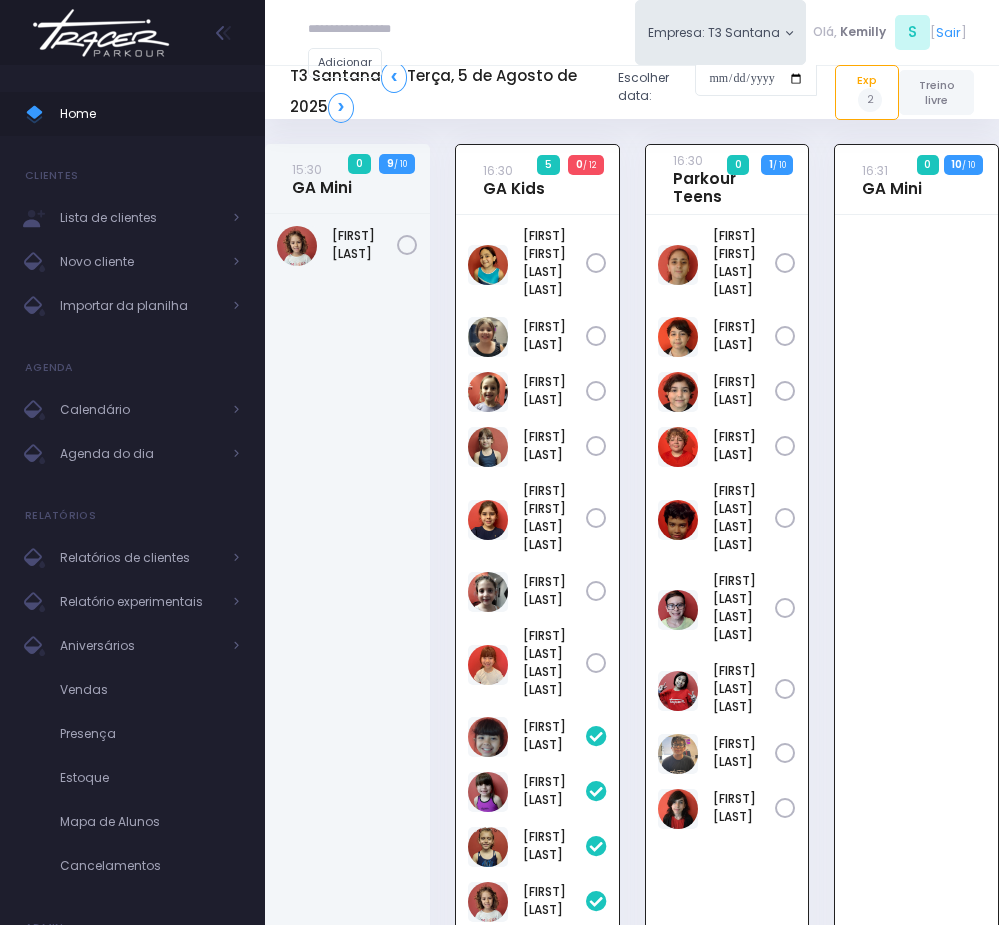 scroll, scrollTop: 144, scrollLeft: 0, axis: vertical 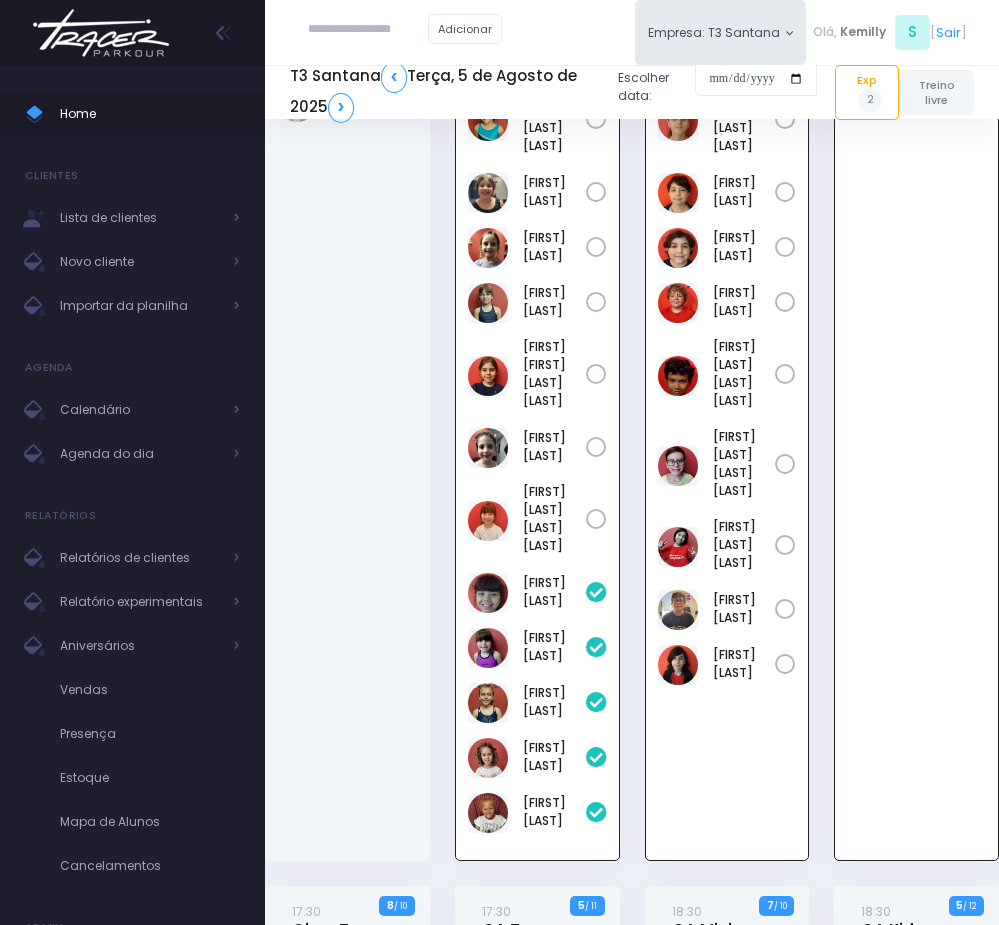 click at bounding box center [368, 30] 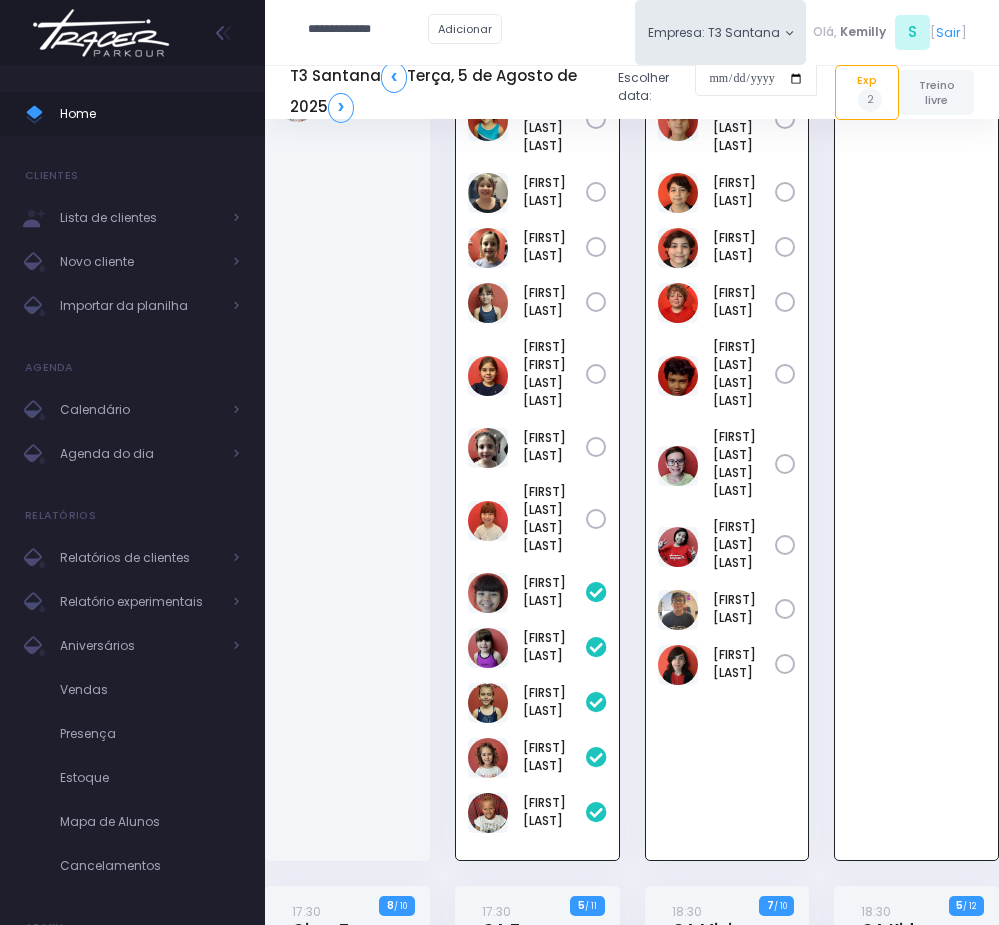 click on "**********" at bounding box center [368, 30] 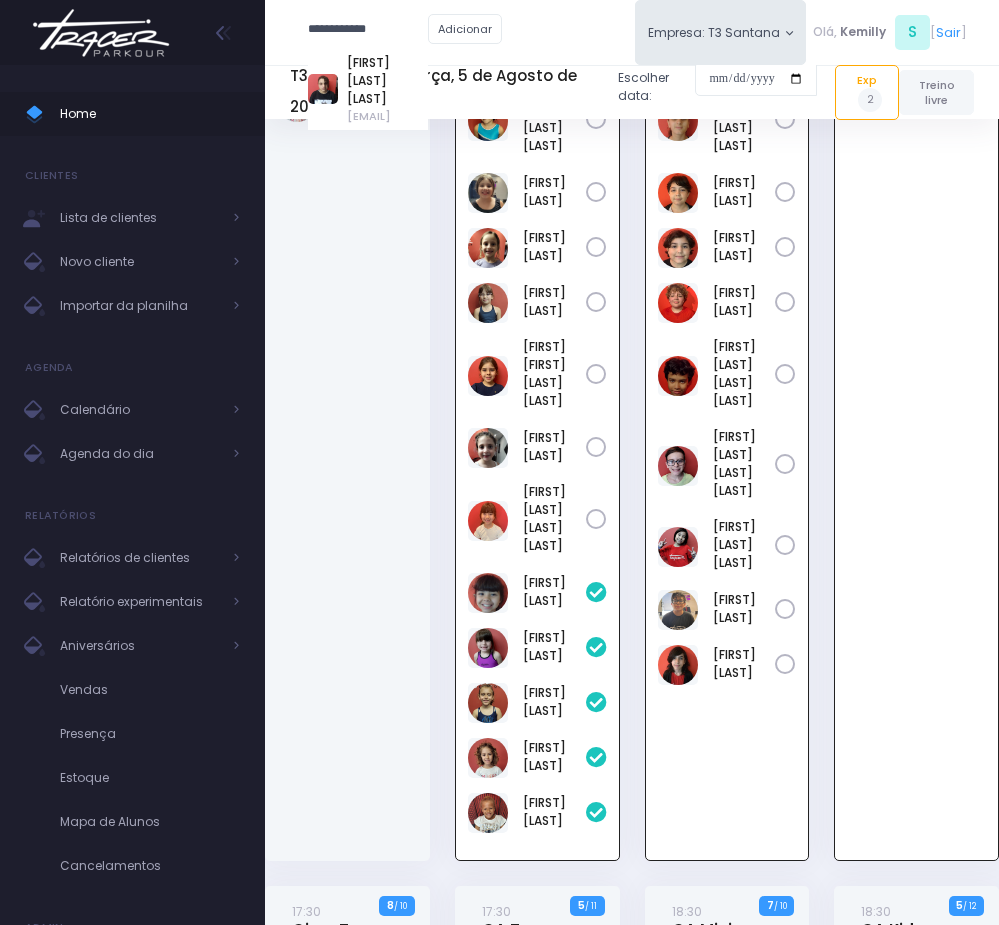 click on "[EMAIL]" at bounding box center (387, 116) 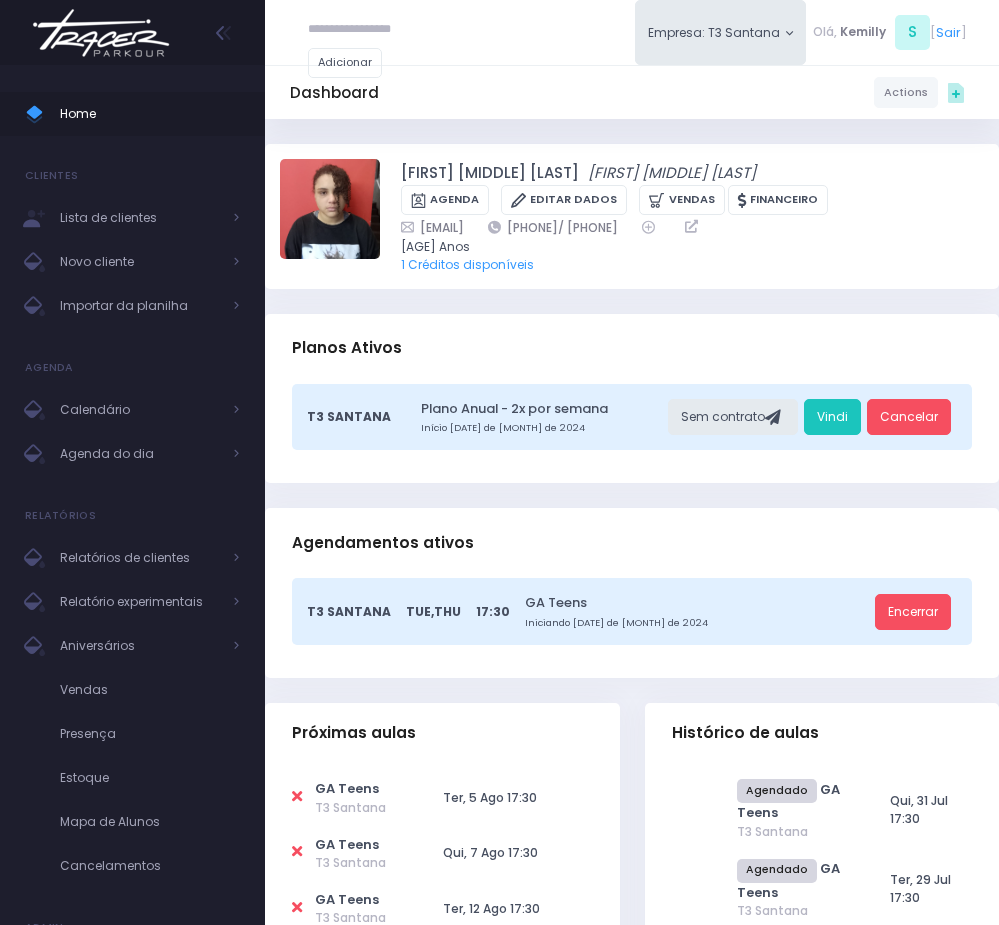 scroll, scrollTop: 0, scrollLeft: 0, axis: both 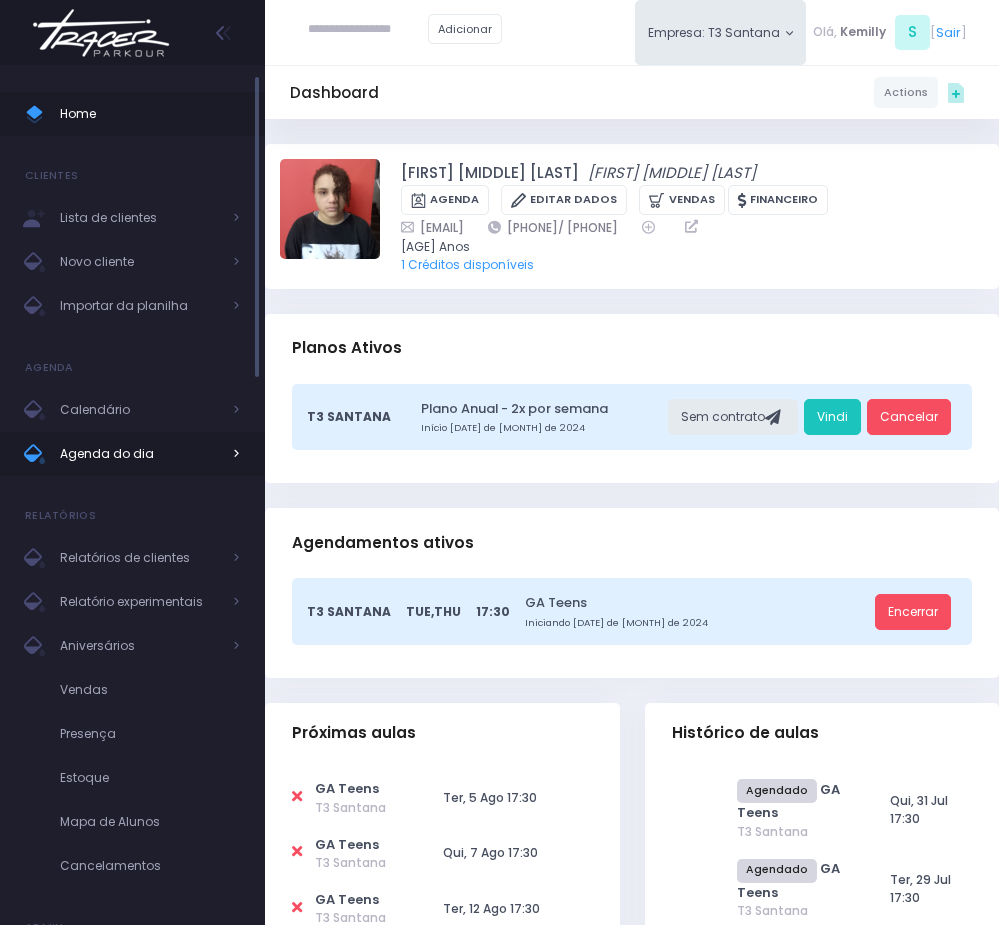 click on "Agenda do dia" at bounding box center (140, 454) 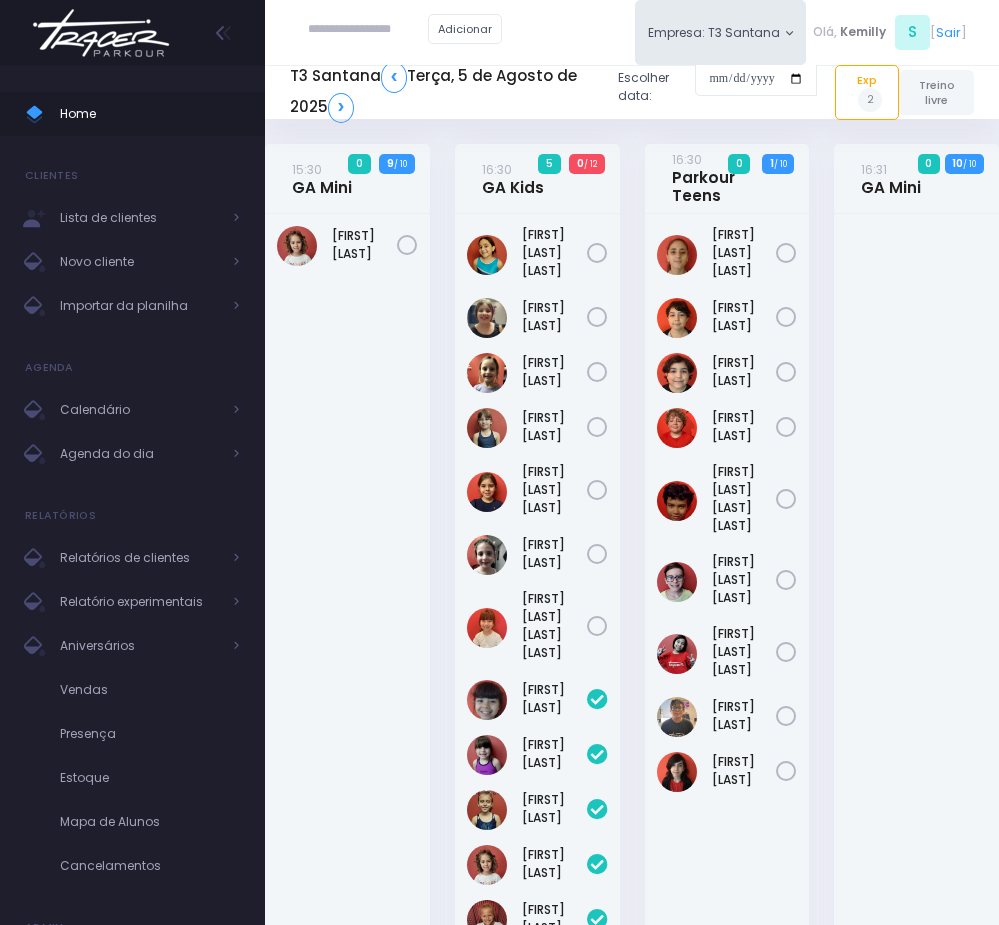 scroll, scrollTop: 1027, scrollLeft: 0, axis: vertical 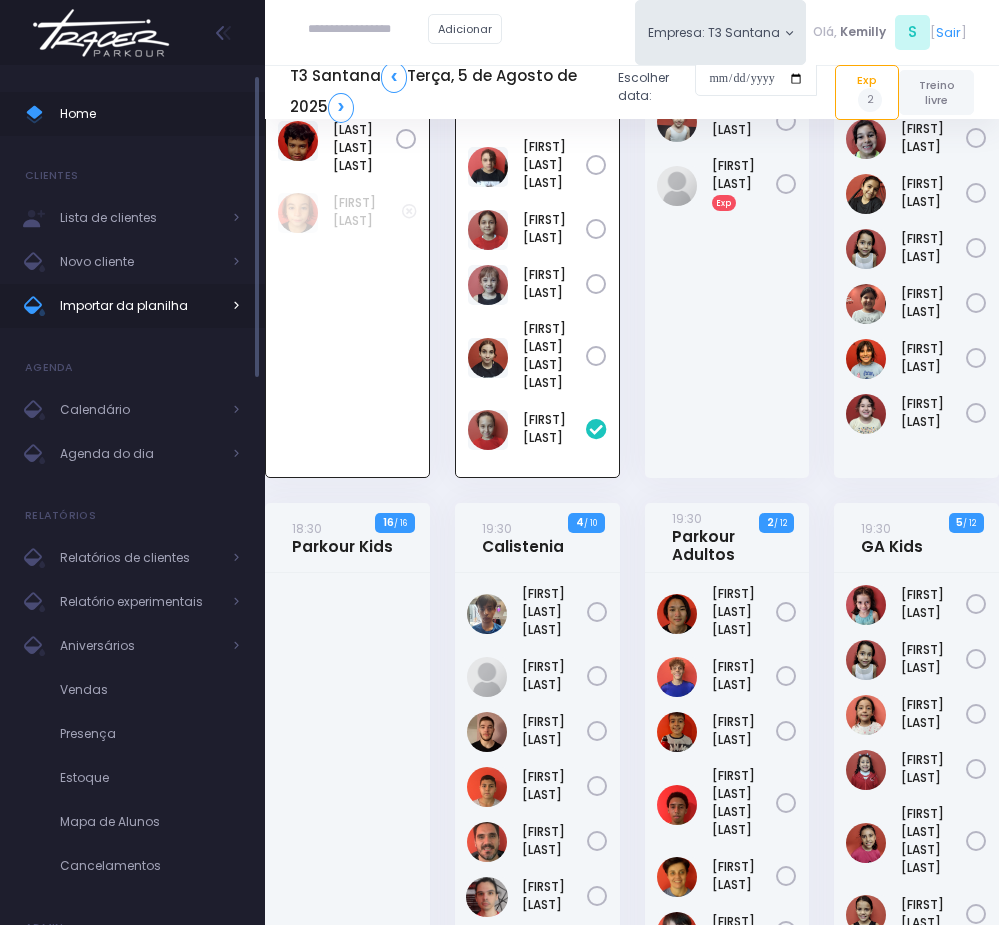 click on "Importar da planilha" at bounding box center (140, 306) 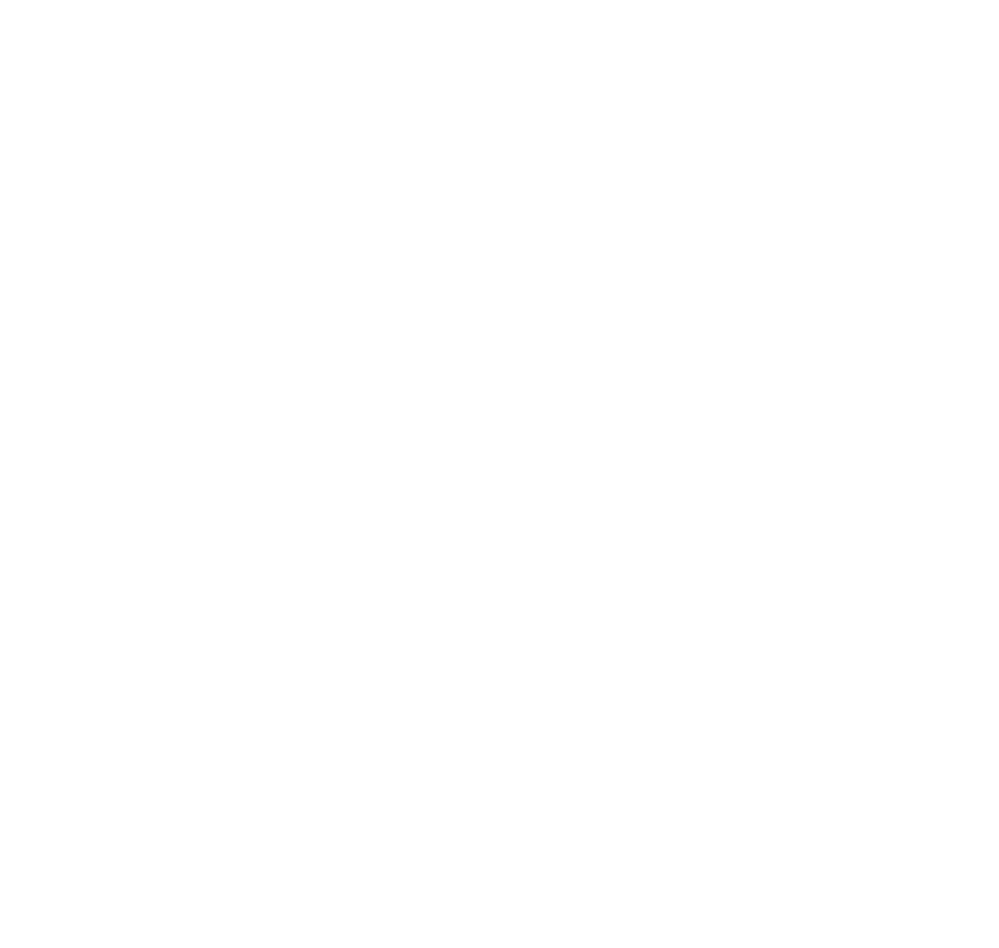 scroll, scrollTop: 0, scrollLeft: 0, axis: both 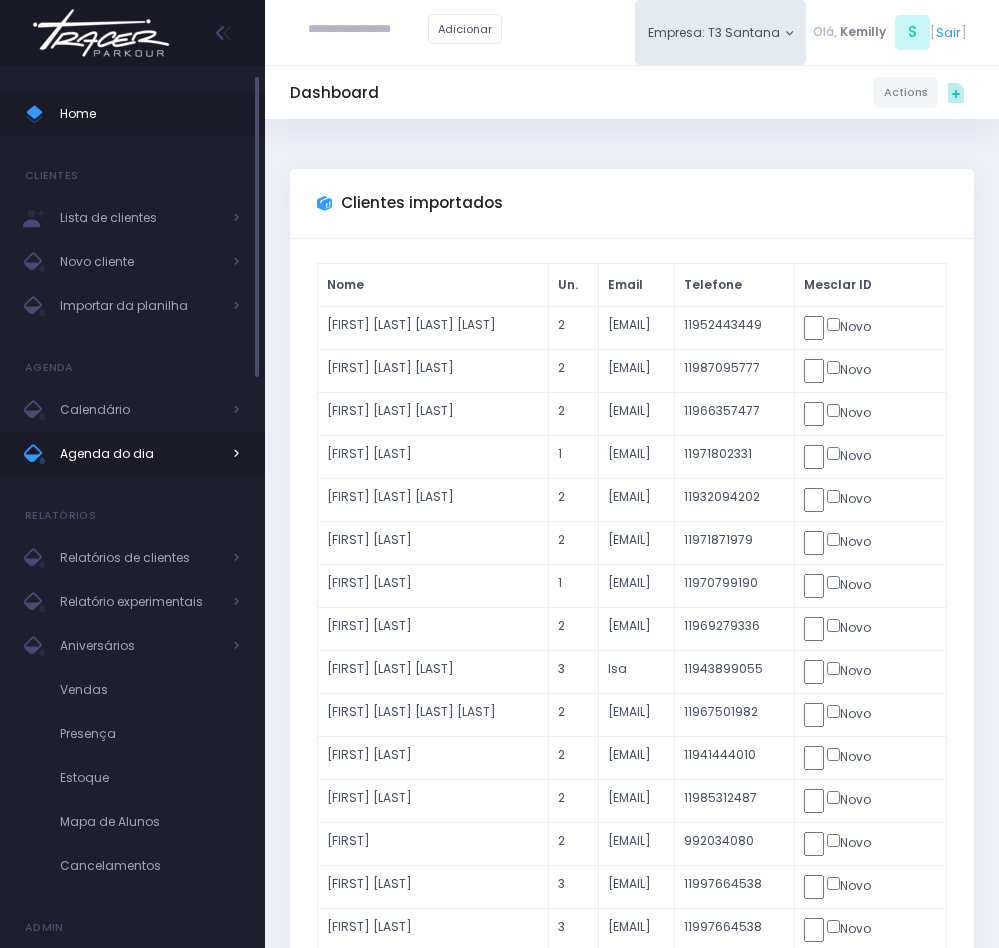 click on "Agenda do dia" at bounding box center [140, 454] 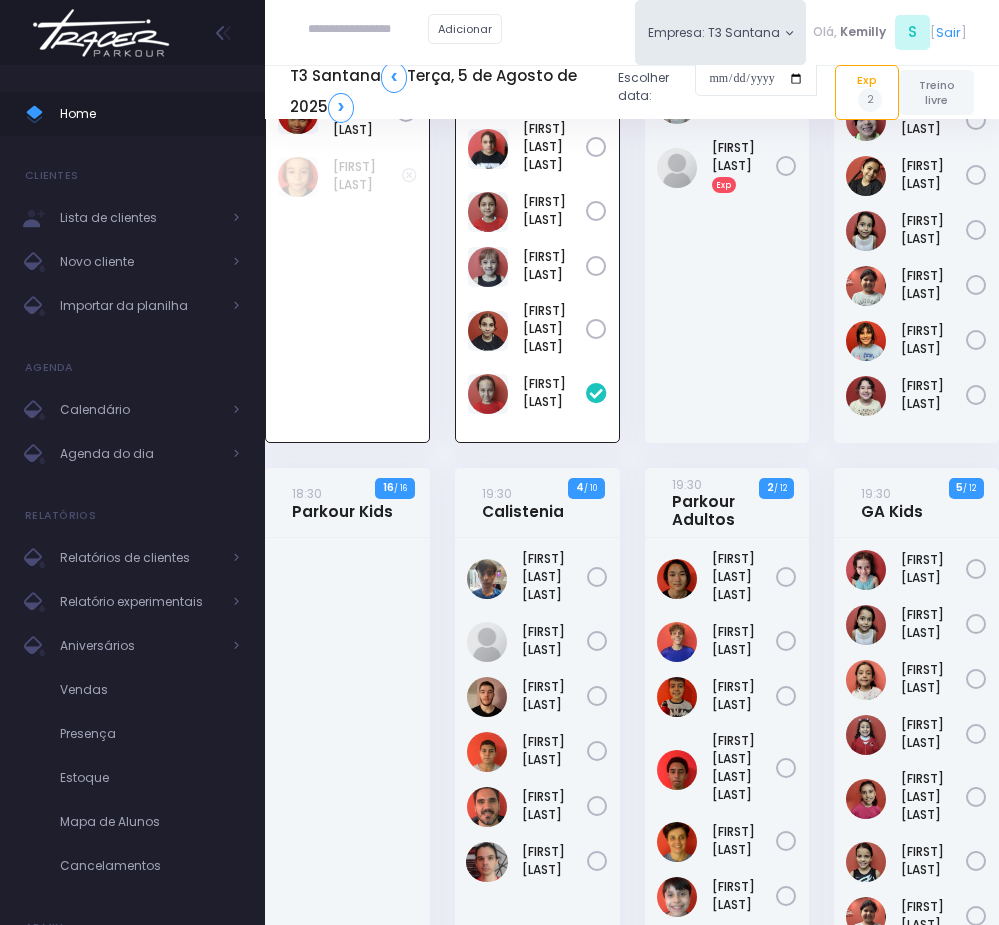 scroll, scrollTop: 1027, scrollLeft: 0, axis: vertical 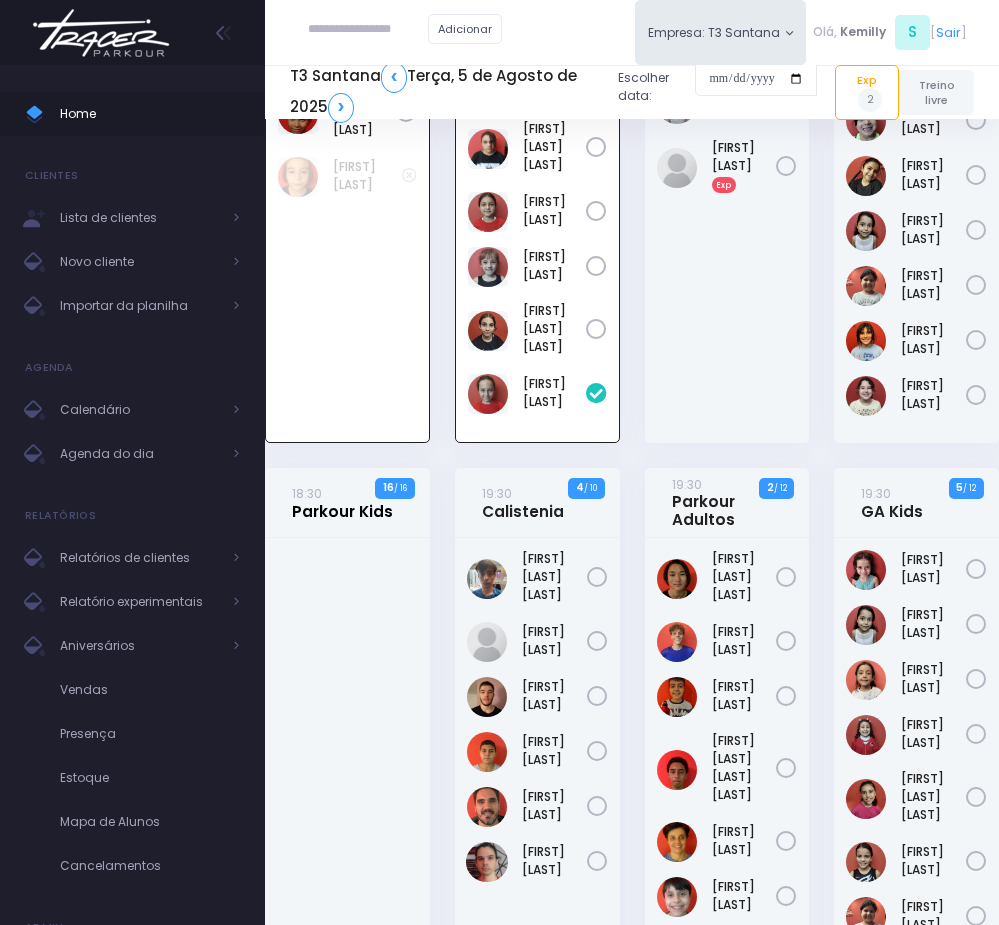 click on "18:30 Parkour Kids" at bounding box center (342, 502) 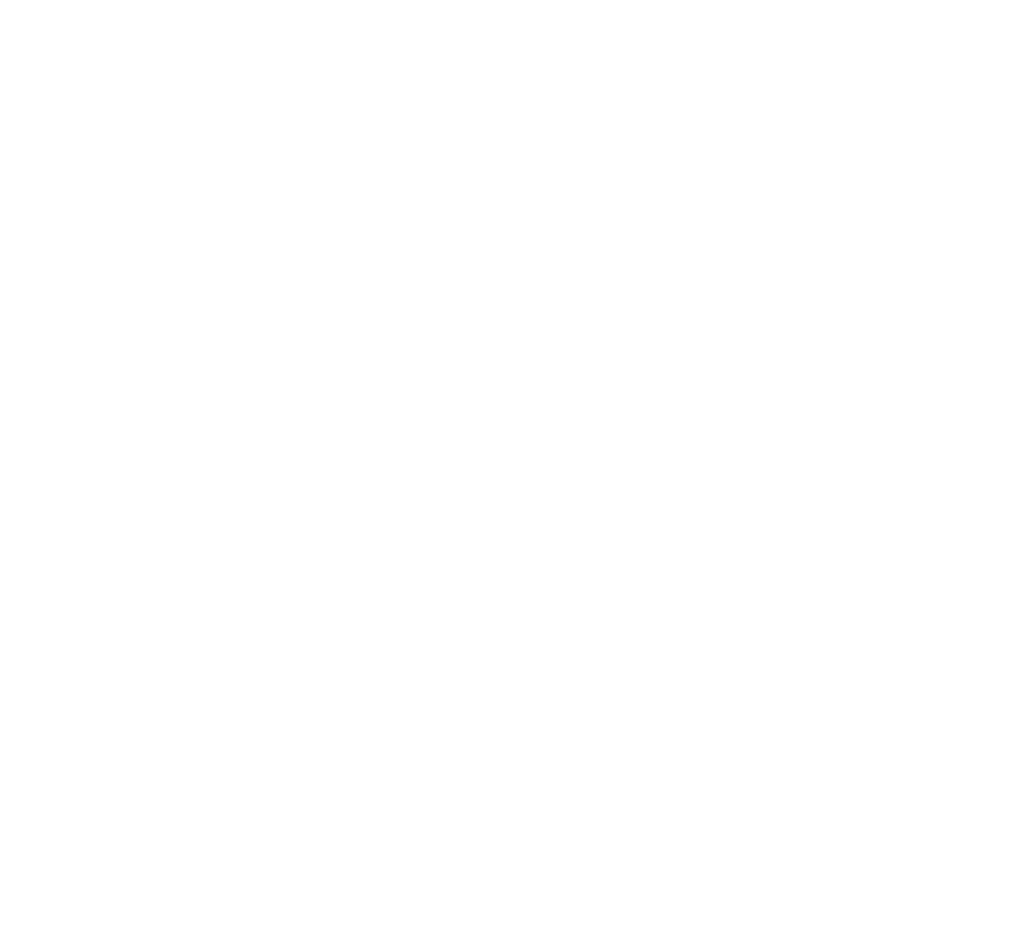 click on "Aula anterior dessa turma - Quinta, 31/7
Parkour Kids
Quinta, 7/8 - Aula seguinte dessa turma" at bounding box center [15, 785] 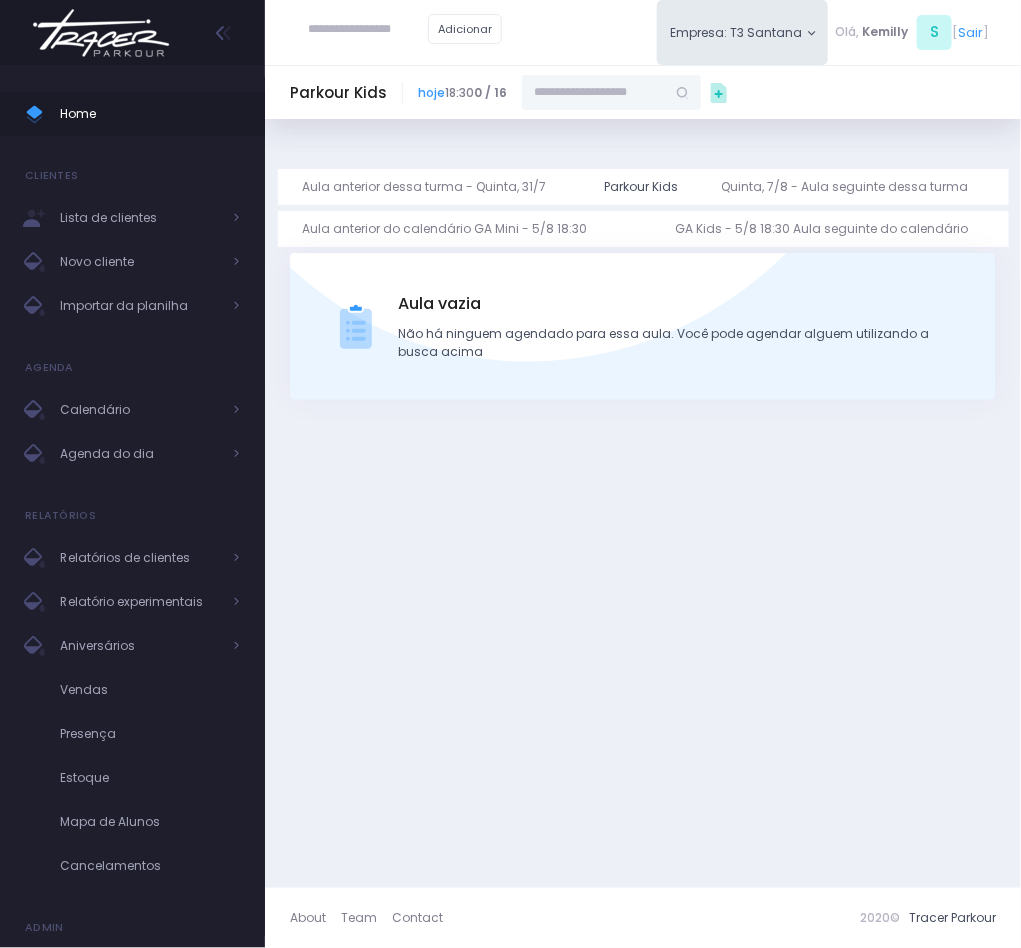 click at bounding box center (594, 93) 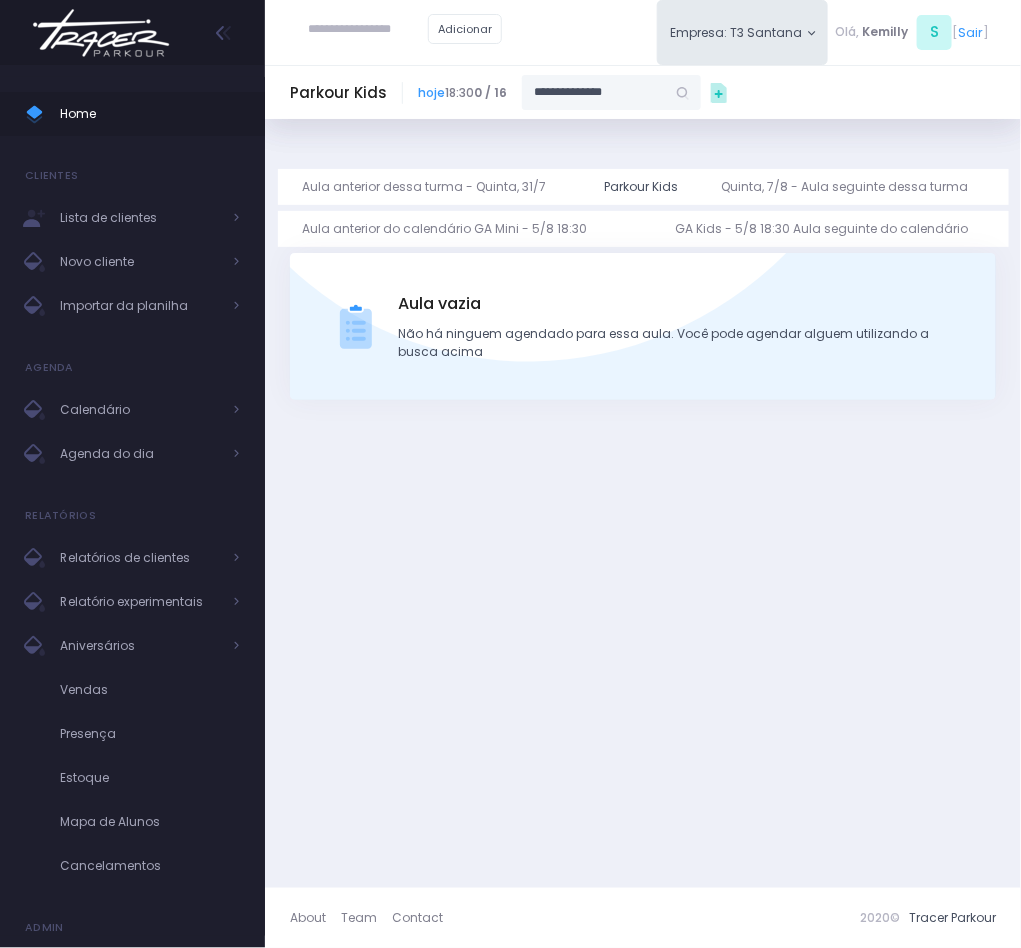 click on "**********" at bounding box center (594, 93) 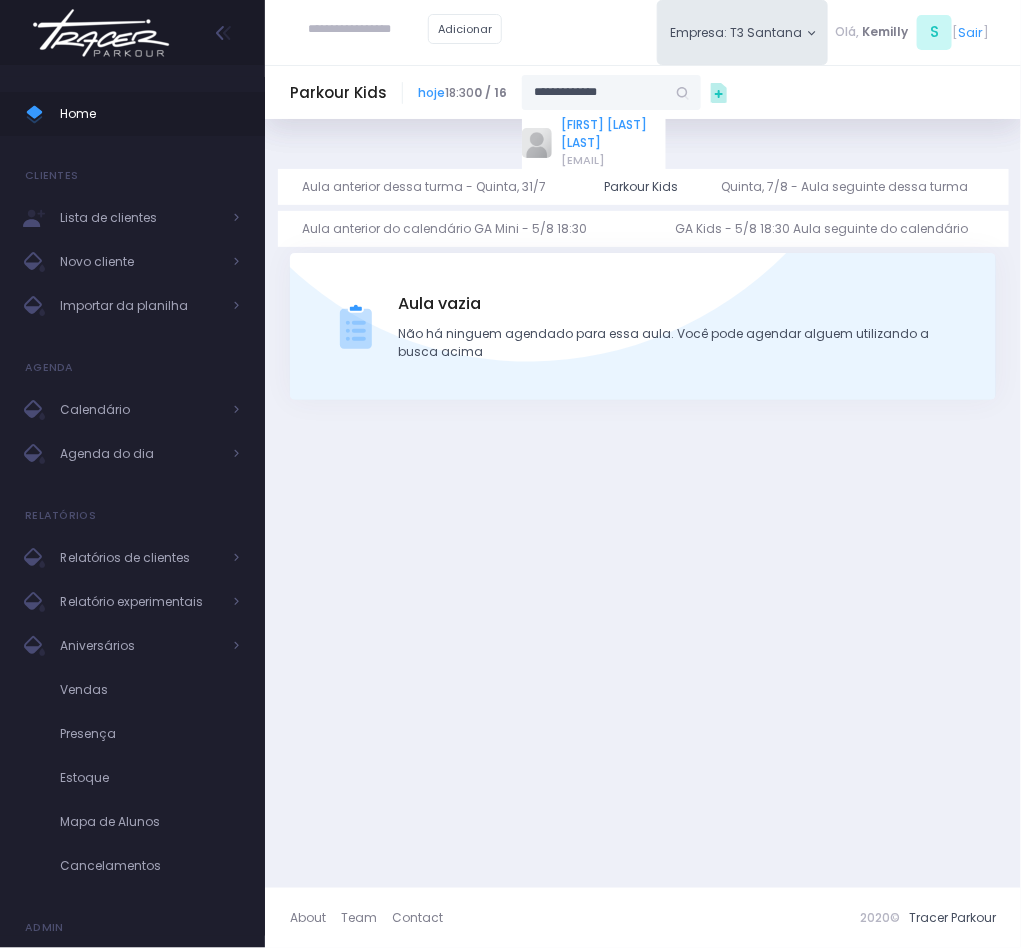 click on "[FIRST] [LAST]" at bounding box center [613, 134] 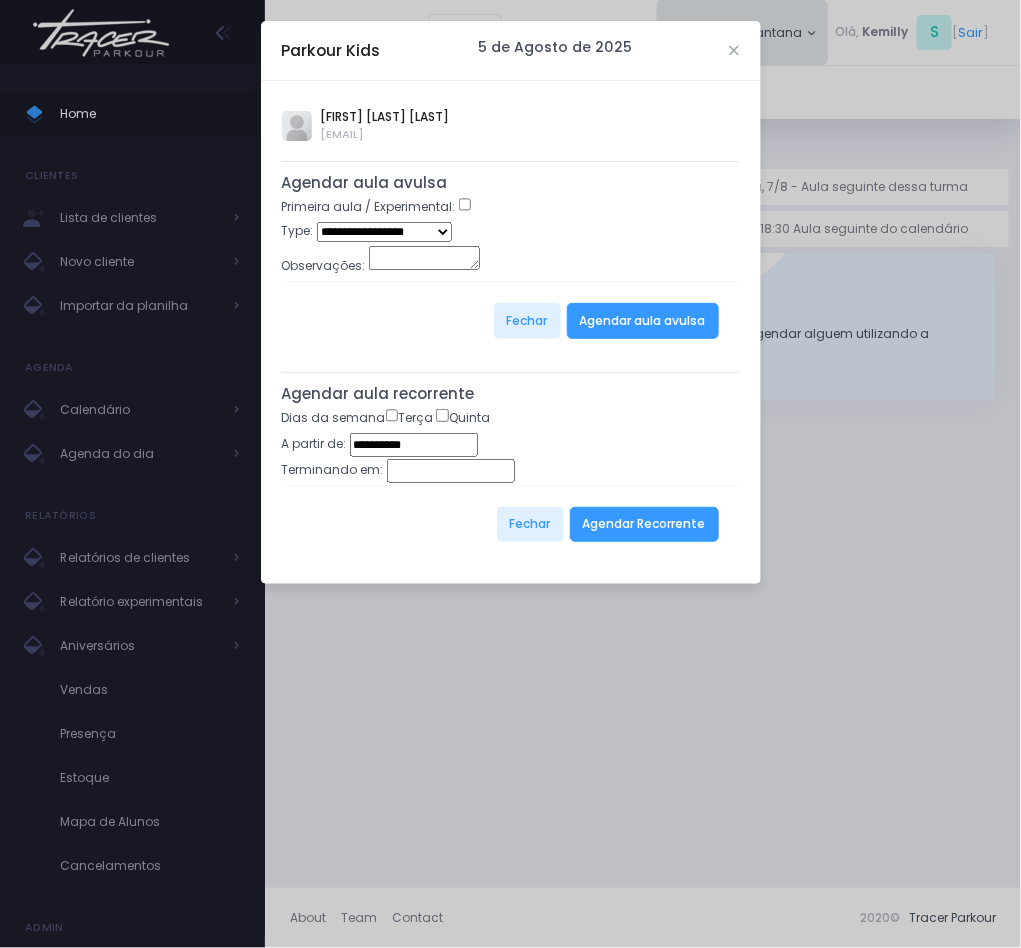 type on "**********" 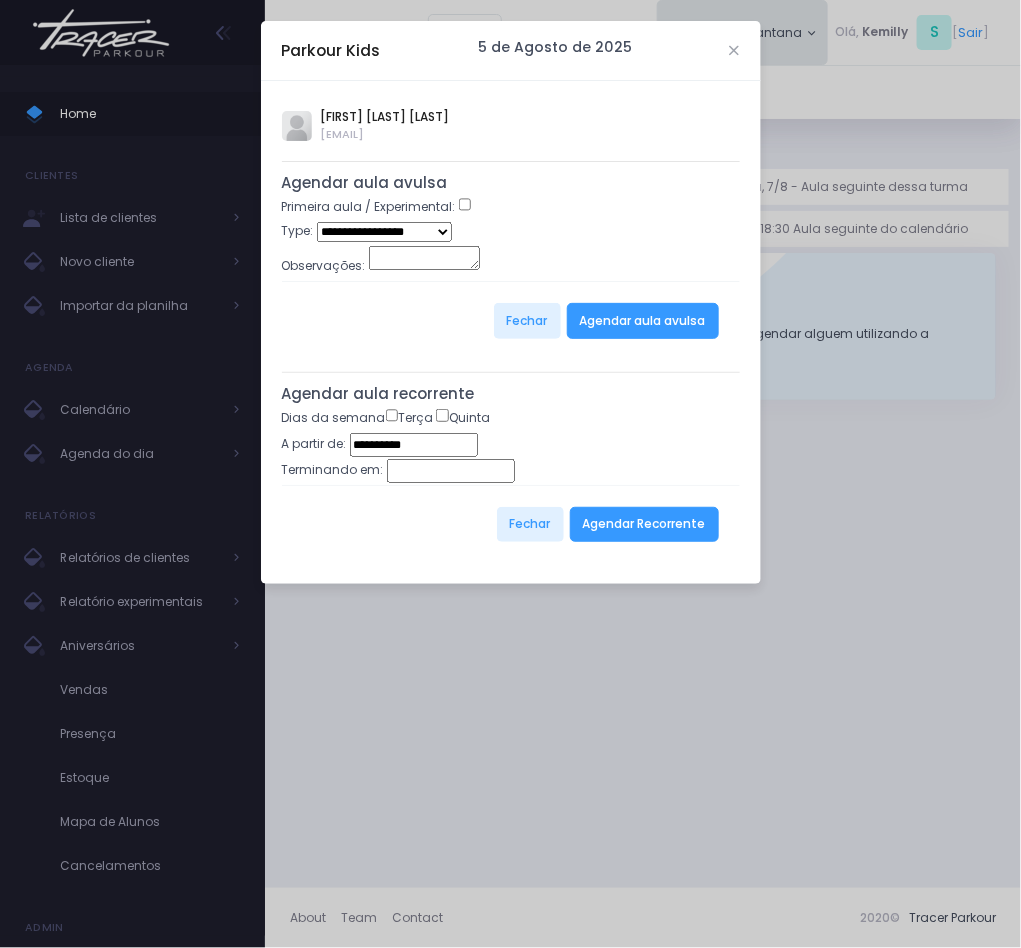 select on "*" 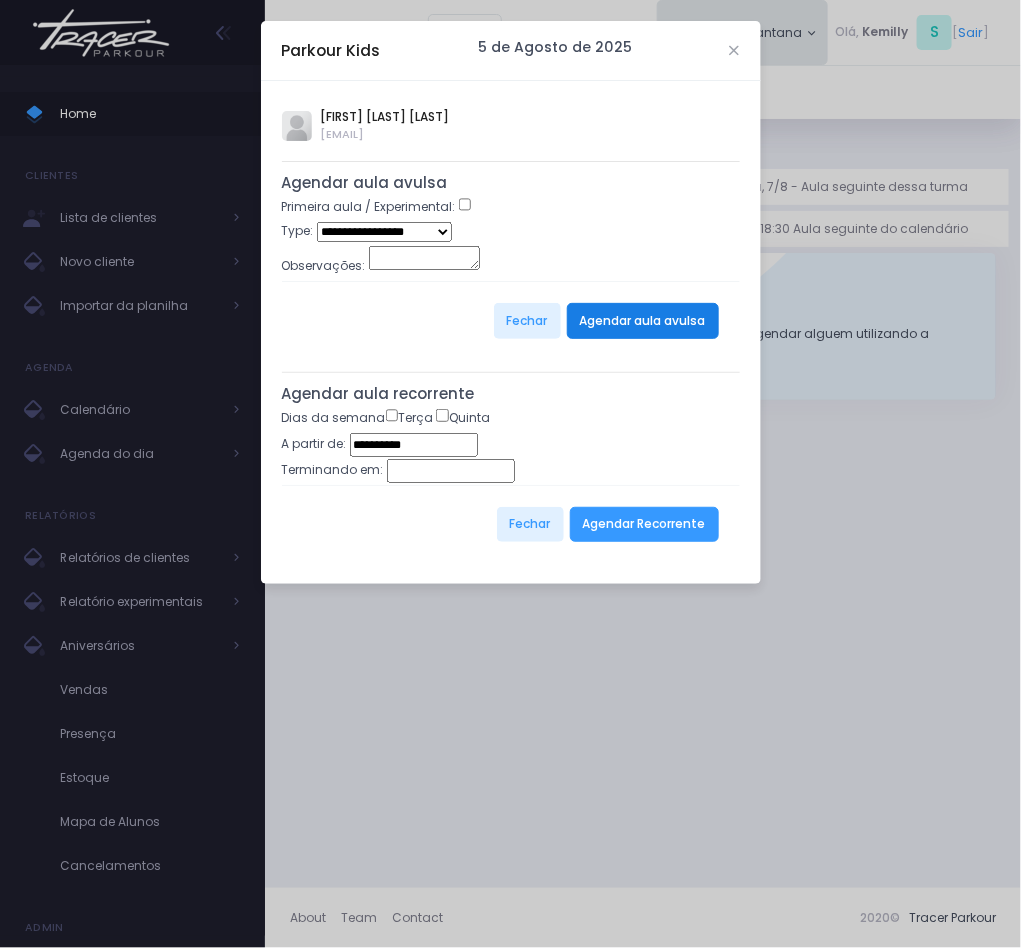 click on "Agendar aula avulsa" at bounding box center [643, 321] 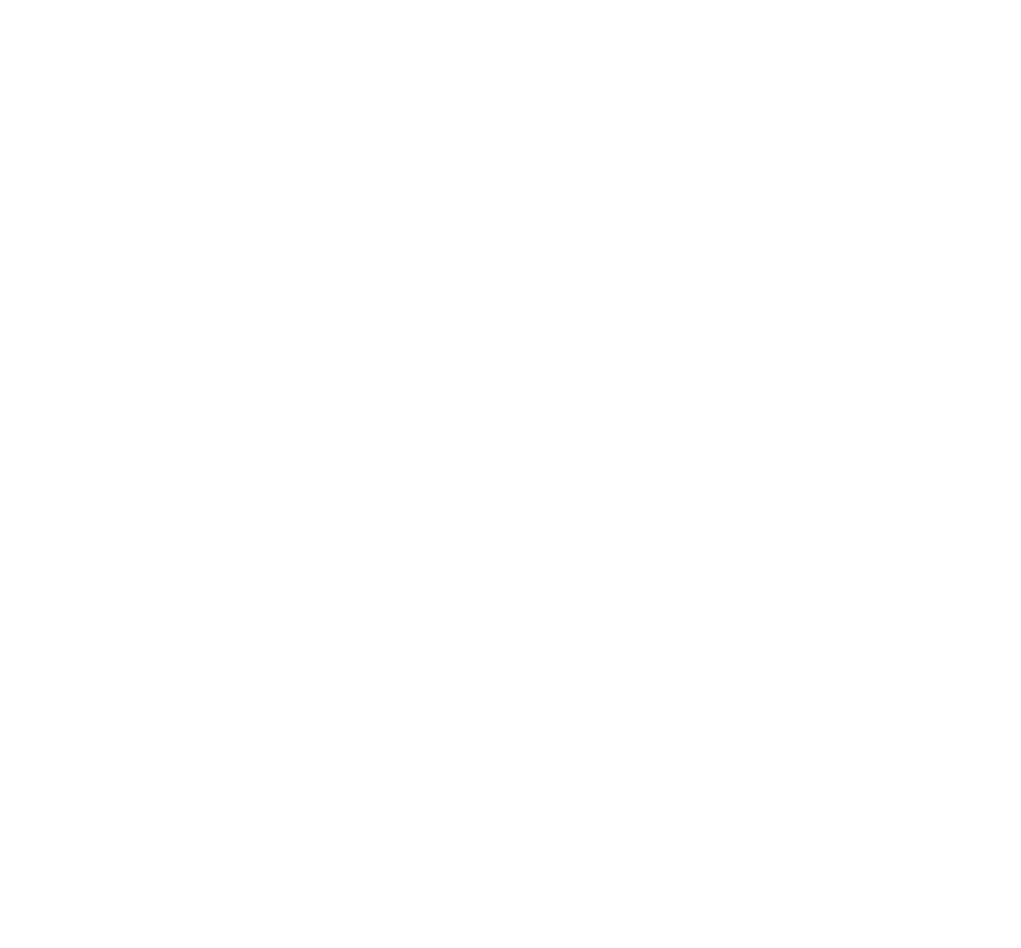 scroll, scrollTop: 0, scrollLeft: 0, axis: both 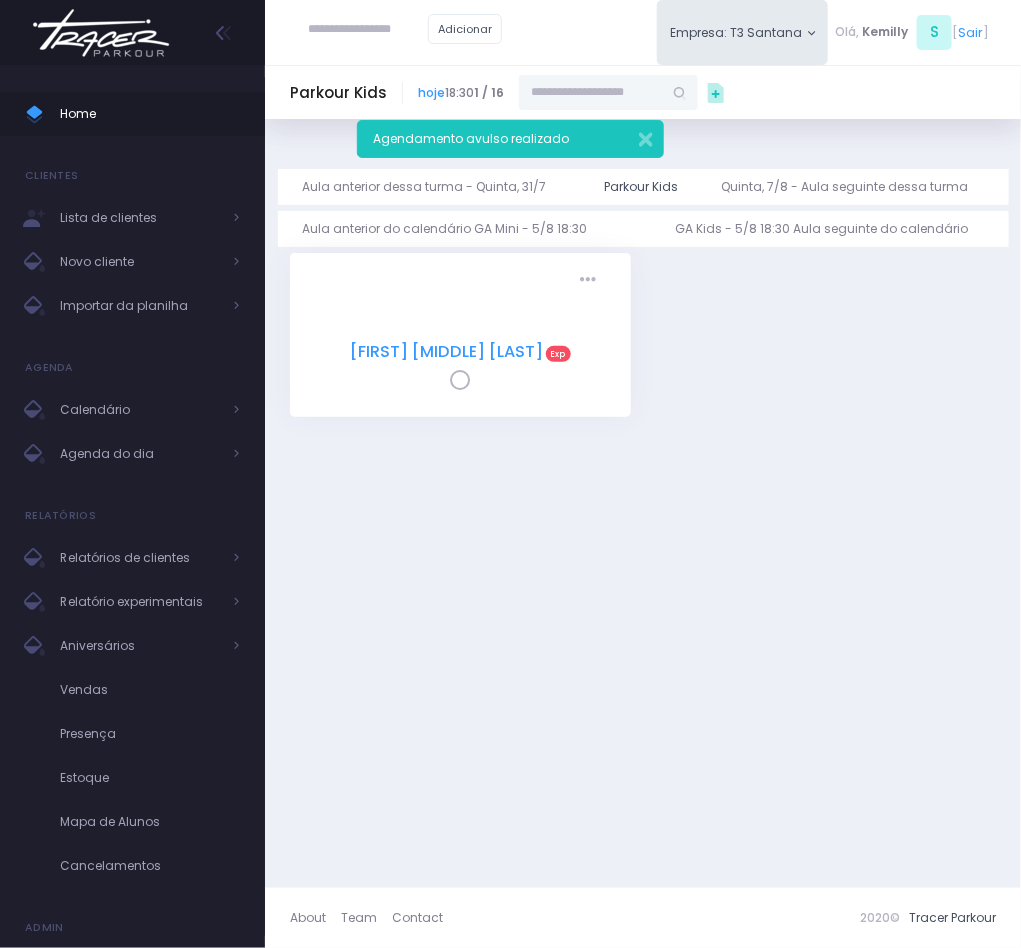 click on "[FIRST] [MIDDLE] [LAST]" at bounding box center (446, 351) 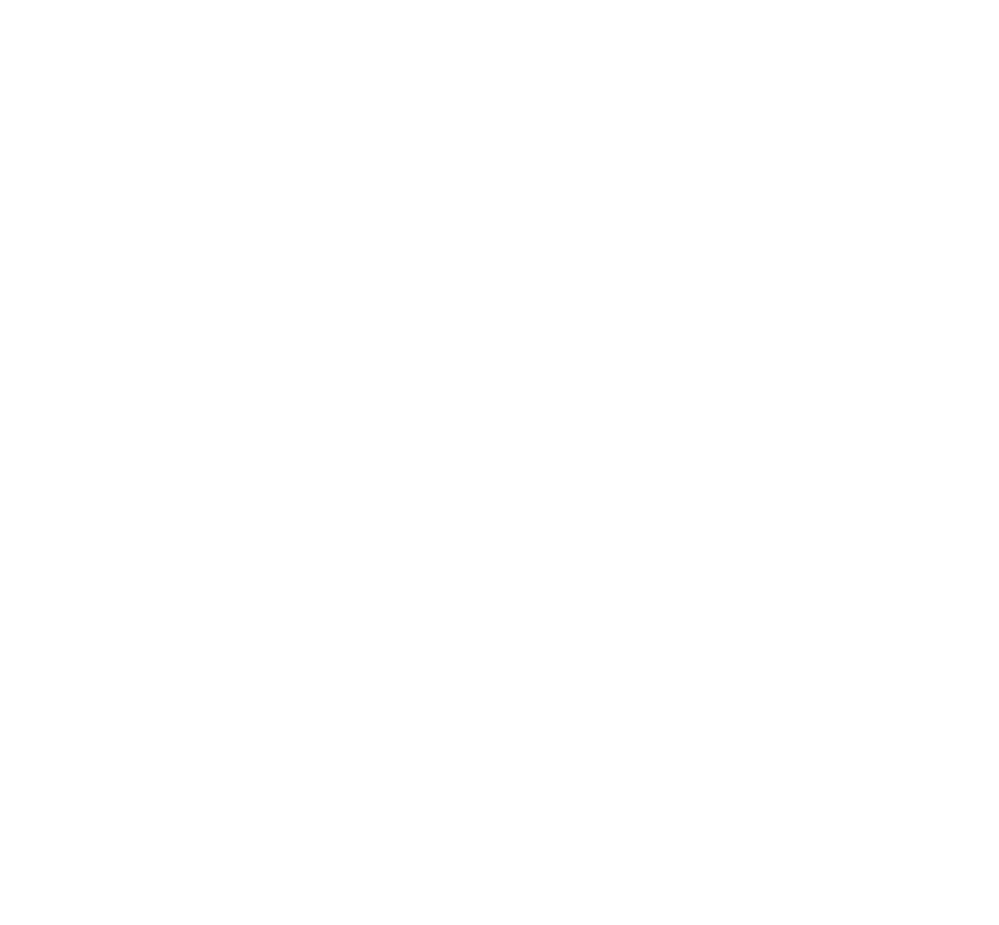 scroll, scrollTop: 0, scrollLeft: 0, axis: both 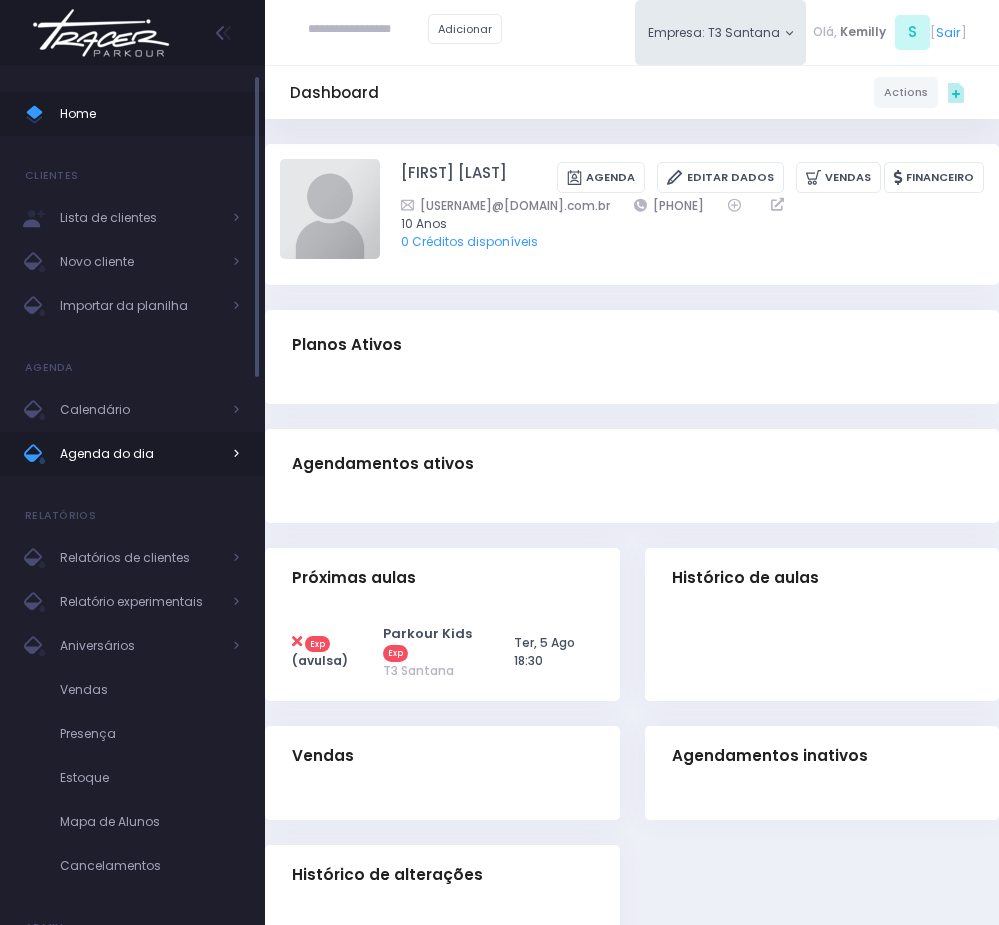 click on "Agenda do dia" at bounding box center (140, 454) 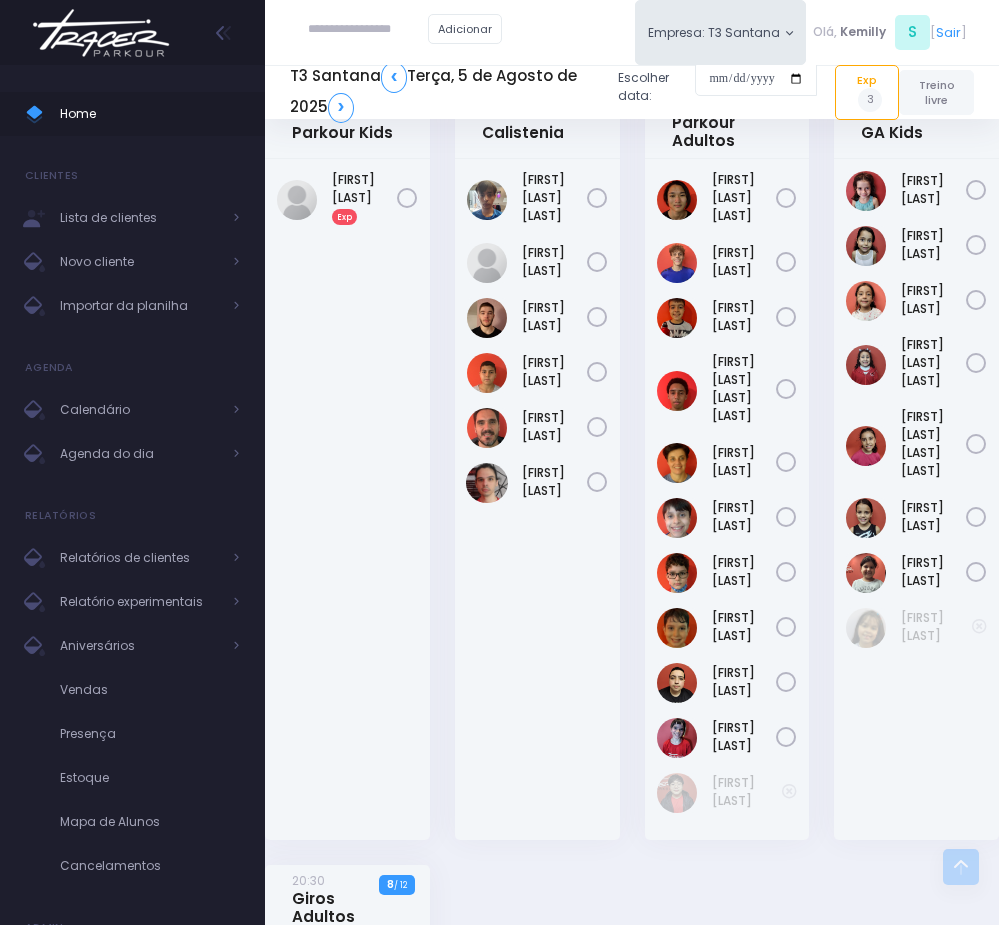 scroll, scrollTop: 1327, scrollLeft: 0, axis: vertical 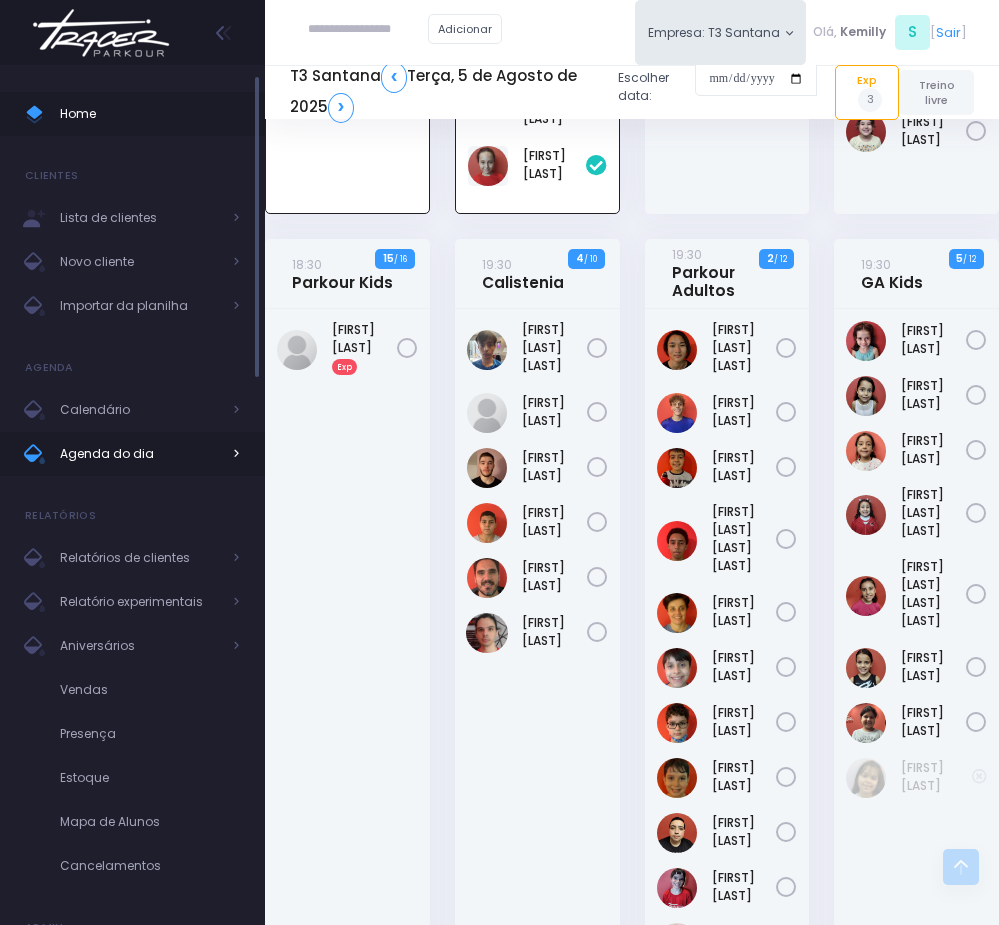 click on "Agenda do dia" at bounding box center [140, 454] 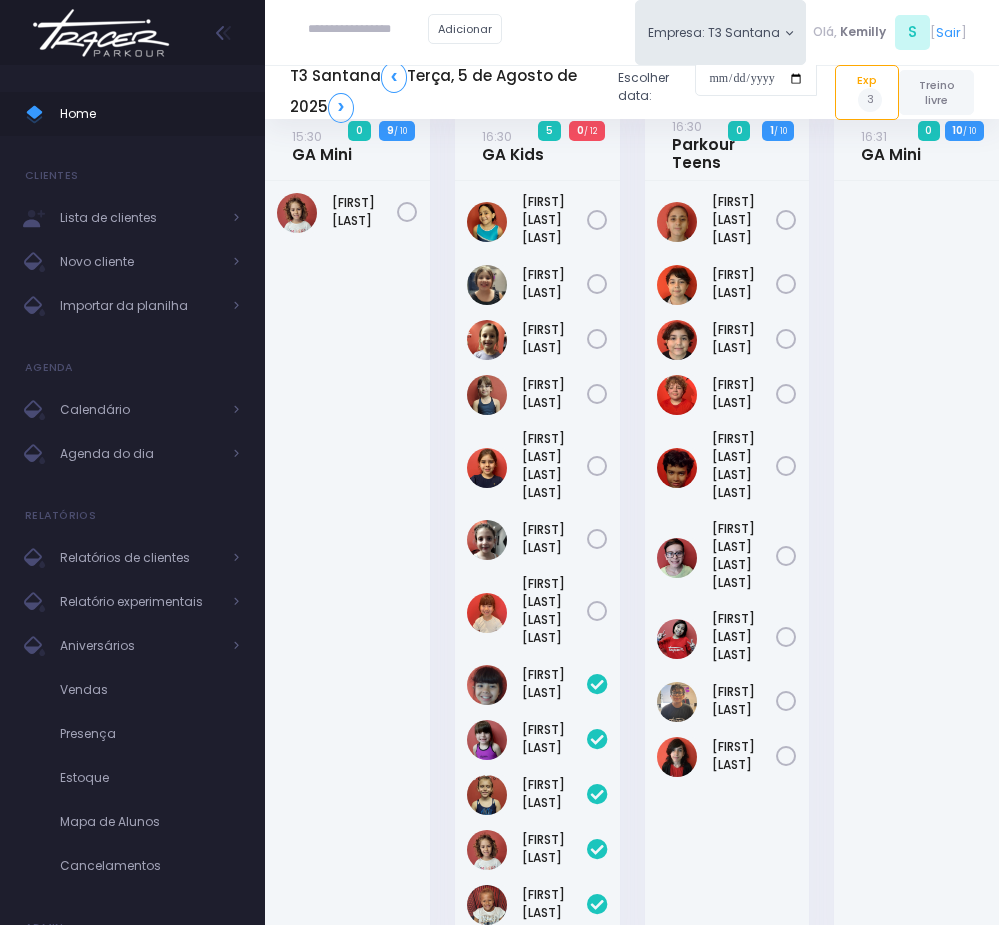 scroll, scrollTop: 0, scrollLeft: 0, axis: both 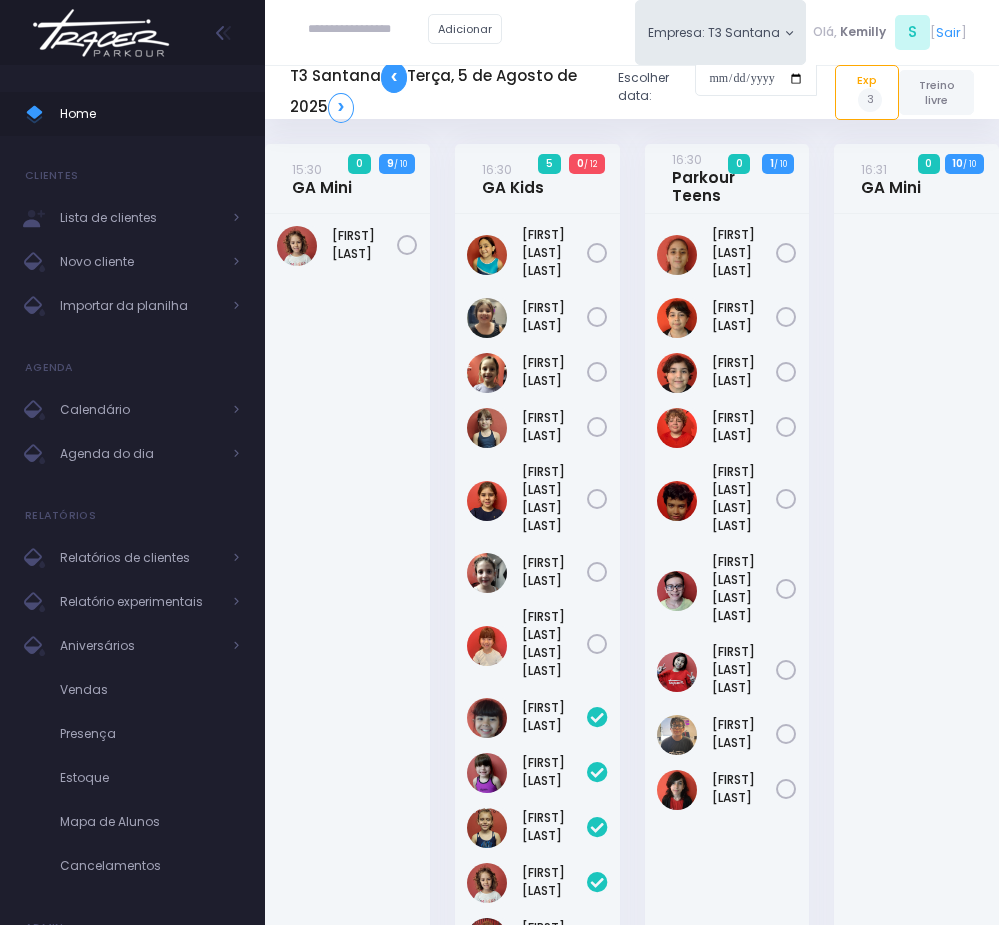 click on "❮" at bounding box center (394, 77) 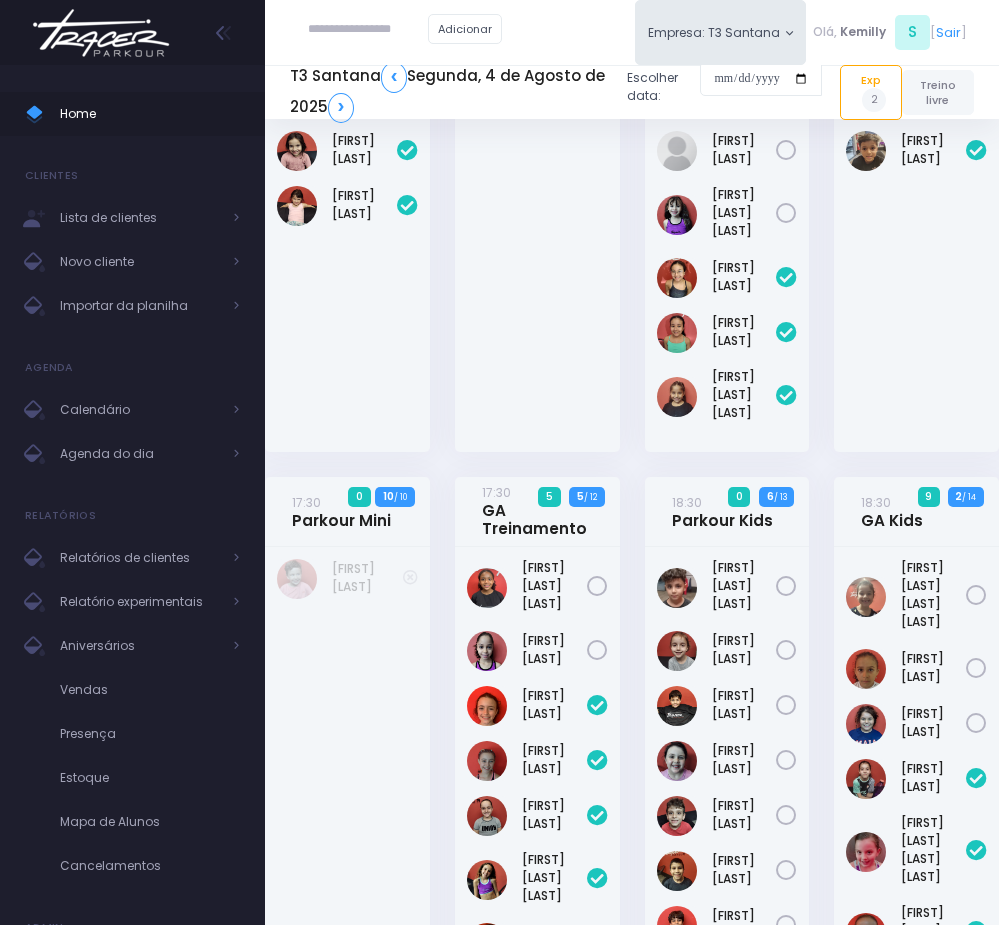 scroll, scrollTop: 0, scrollLeft: 0, axis: both 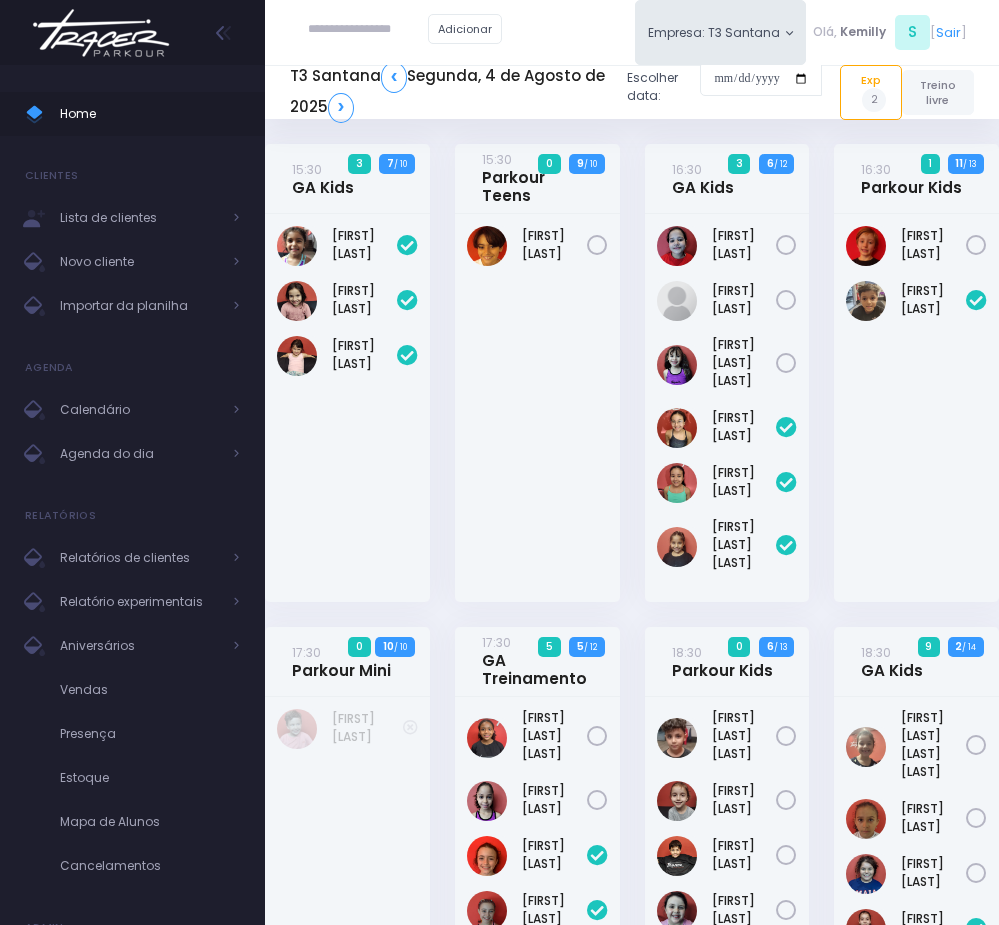 click on "Dante Custodio" at bounding box center (347, 1117) 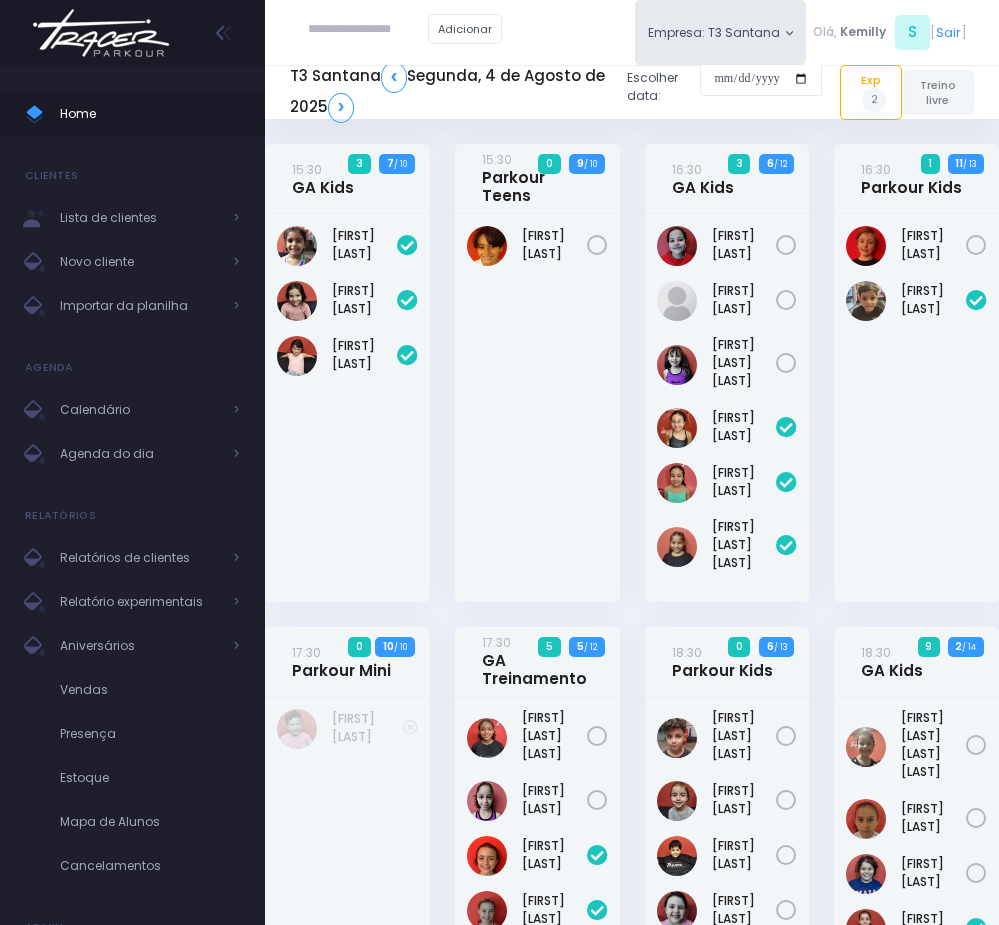 click at bounding box center (368, 30) 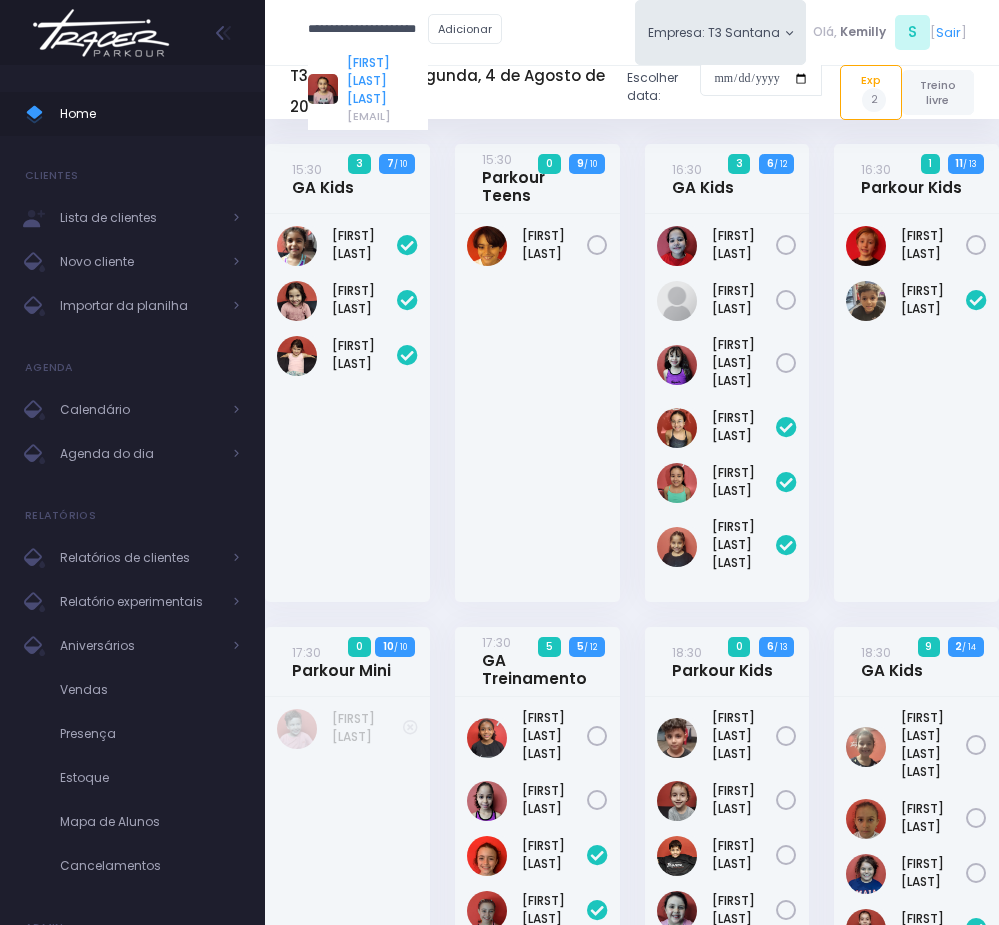 click on "Niara Belisário Cruz" at bounding box center [387, 81] 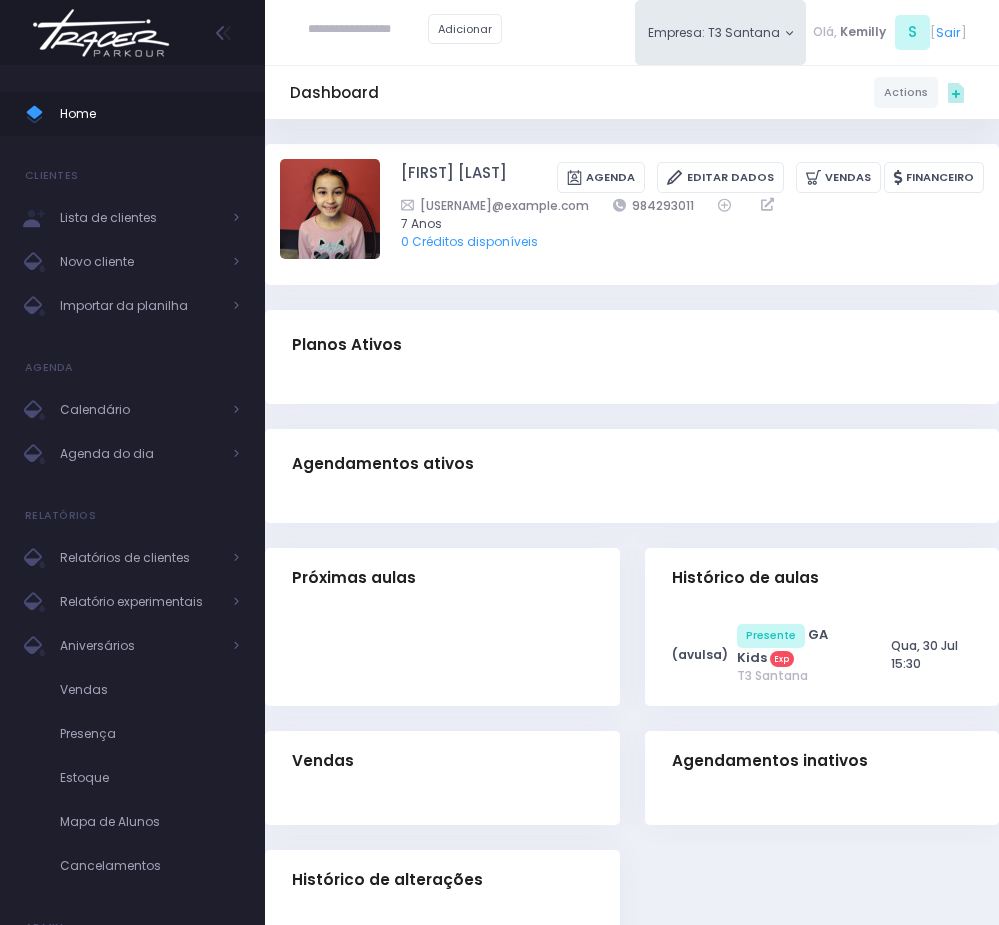 scroll, scrollTop: 0, scrollLeft: 0, axis: both 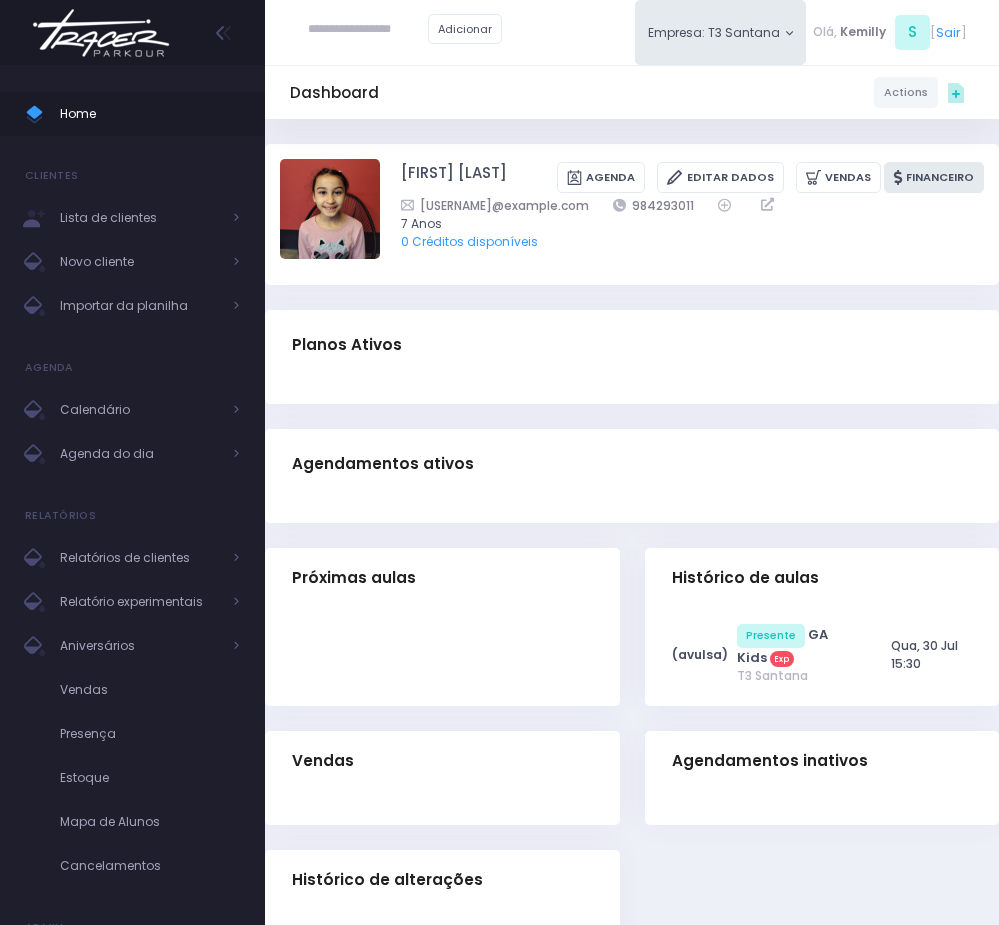 click on "Financeiro" at bounding box center (934, 177) 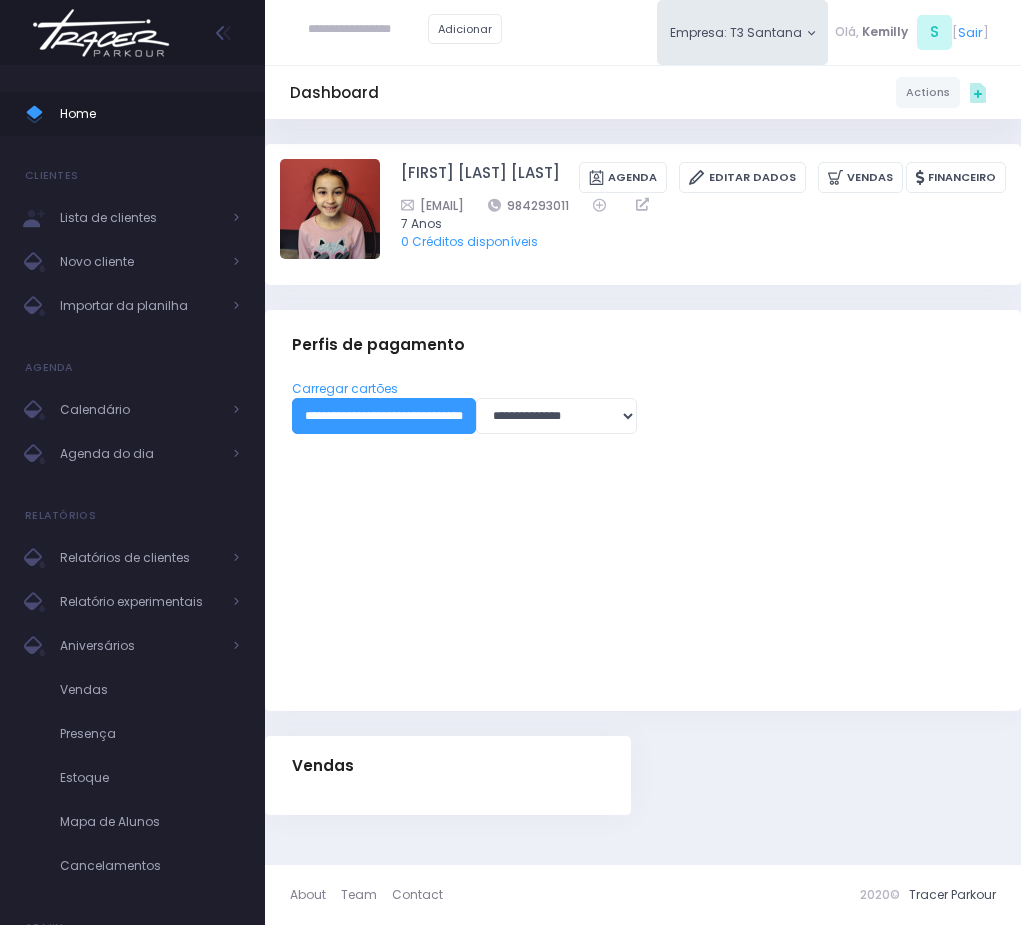scroll, scrollTop: 0, scrollLeft: 0, axis: both 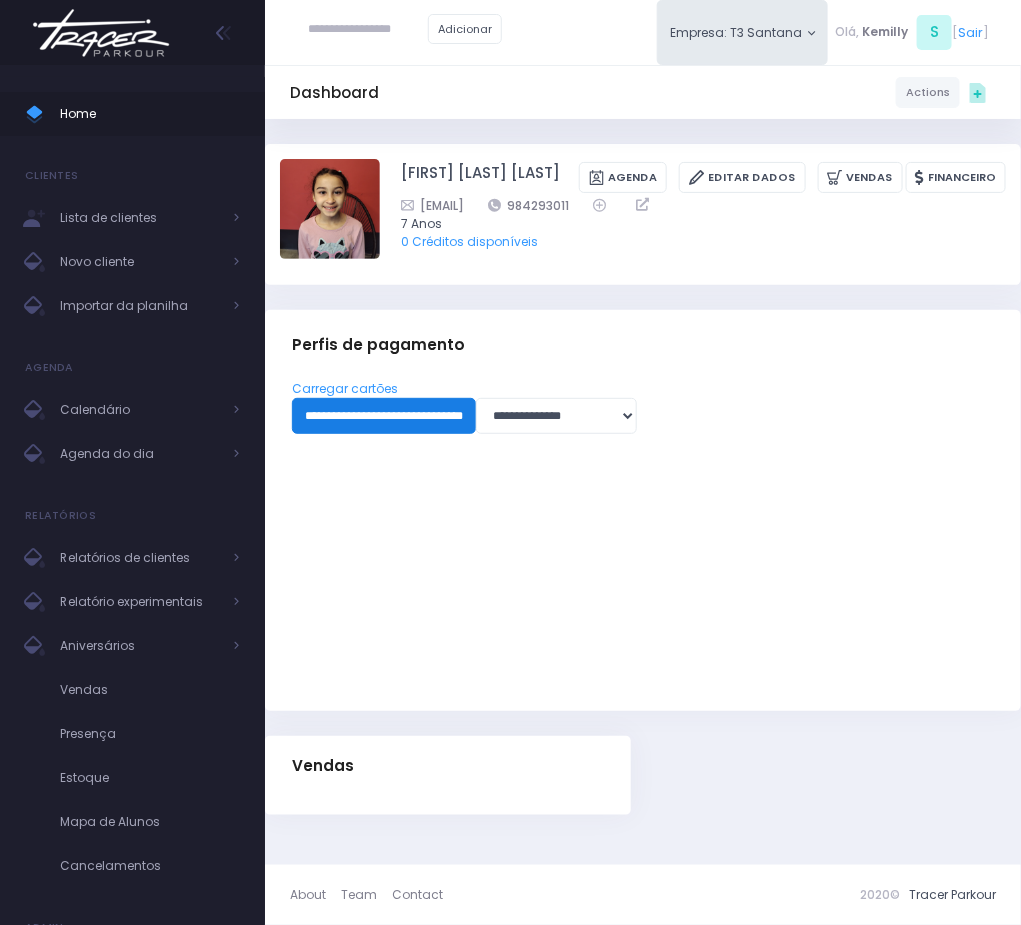 click on "**********" at bounding box center [384, 416] 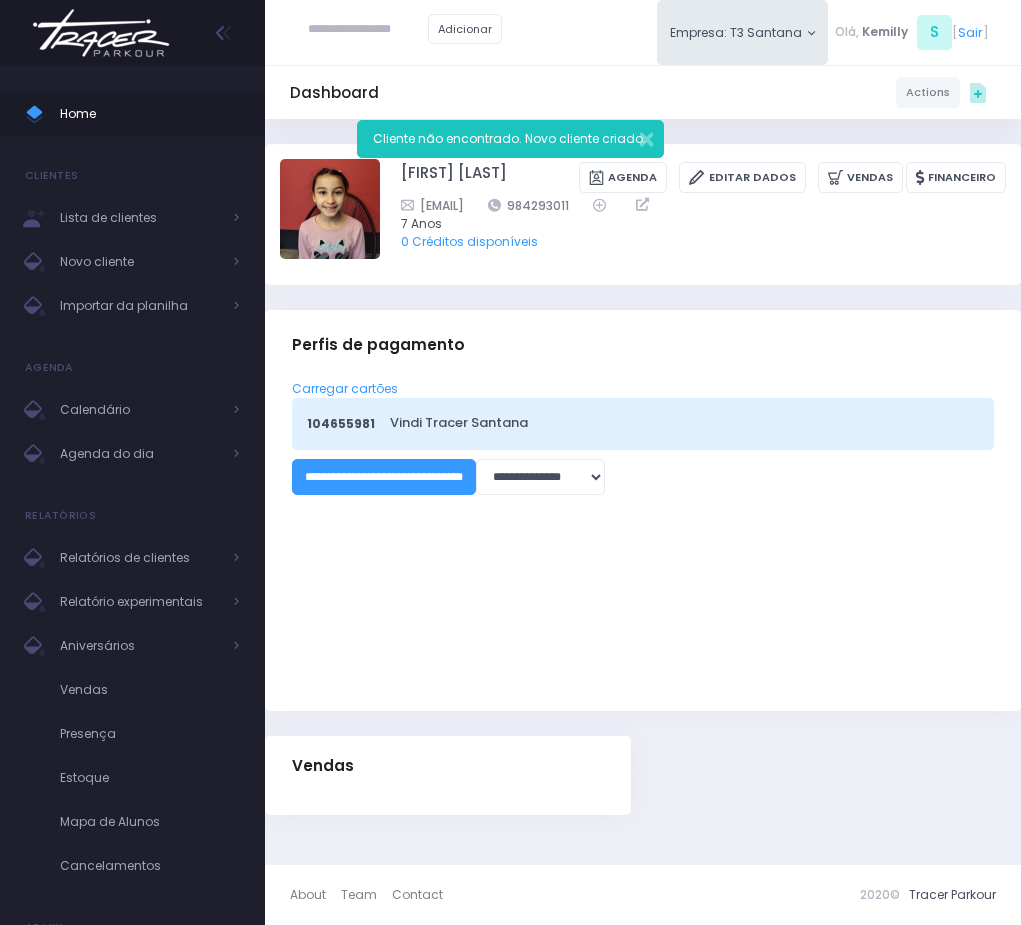 scroll, scrollTop: 0, scrollLeft: 0, axis: both 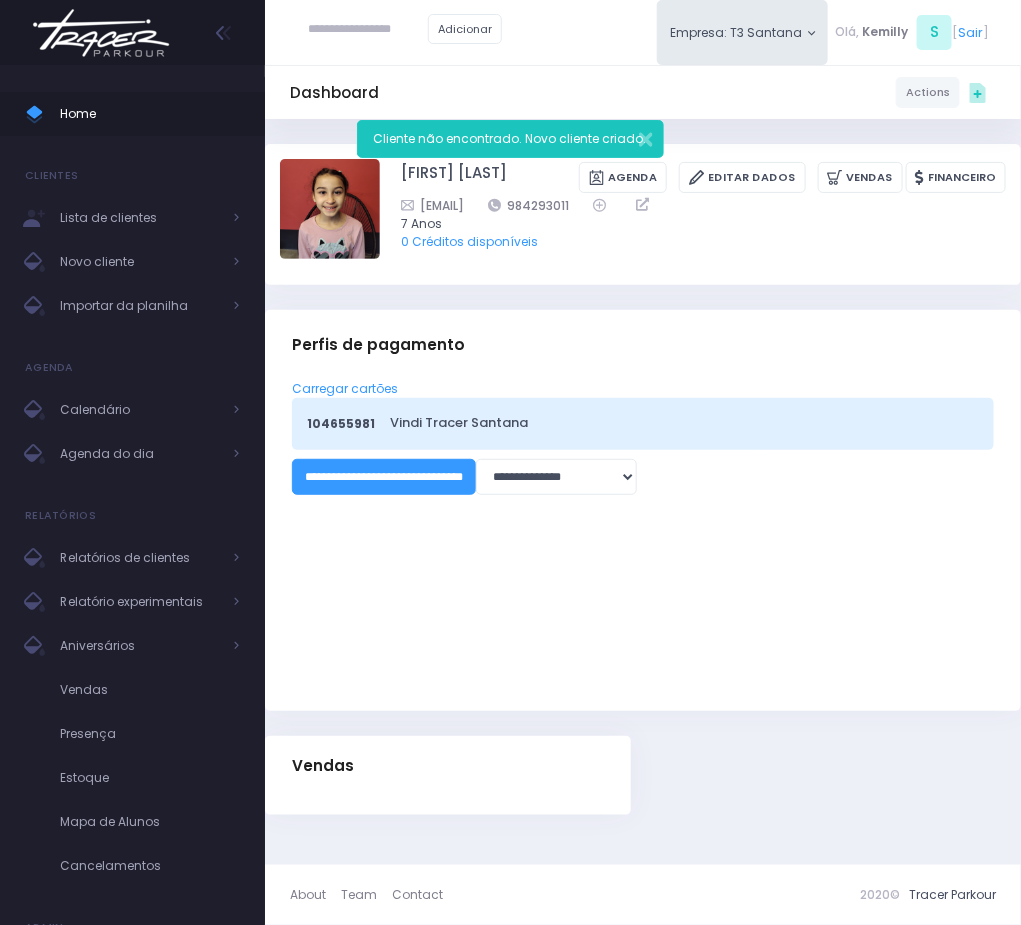 click on "104655981
Vindi Tracer Santana" at bounding box center [643, 424] 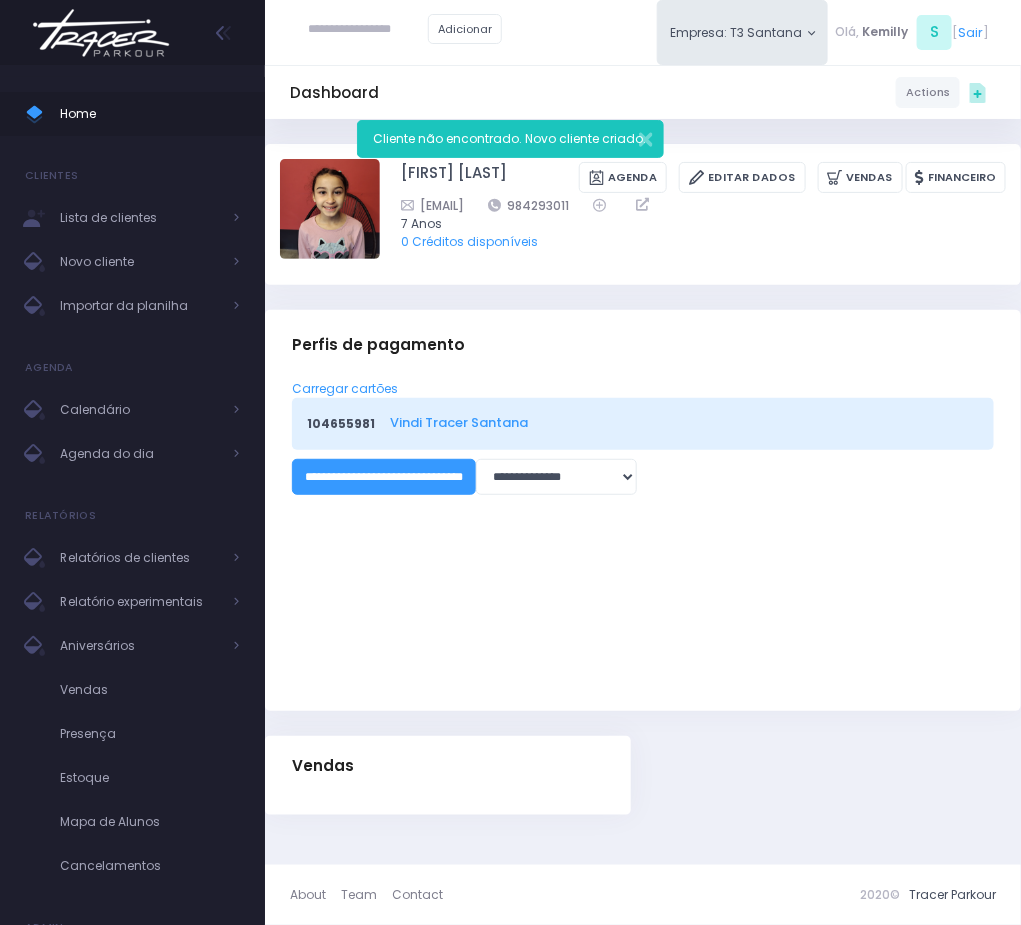 click on "Vindi Tracer Santana" at bounding box center (681, 422) 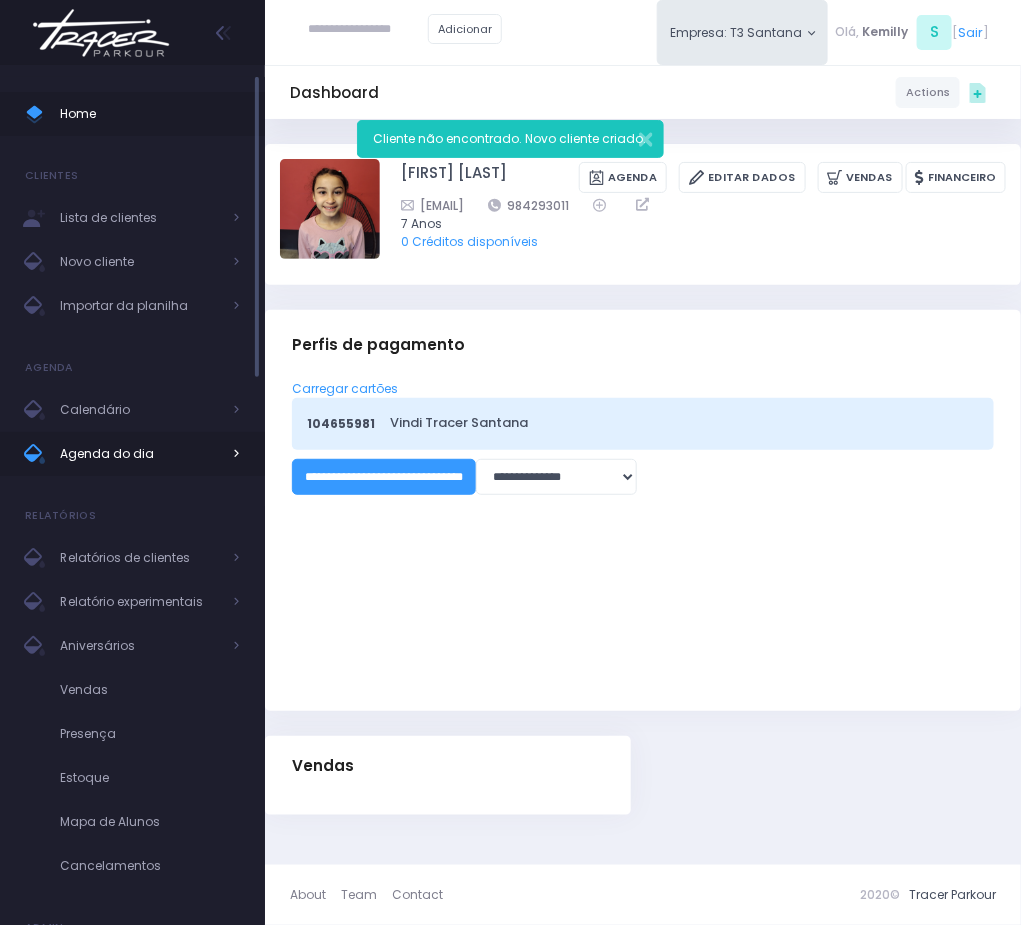 click on "Agenda do dia" at bounding box center (140, 454) 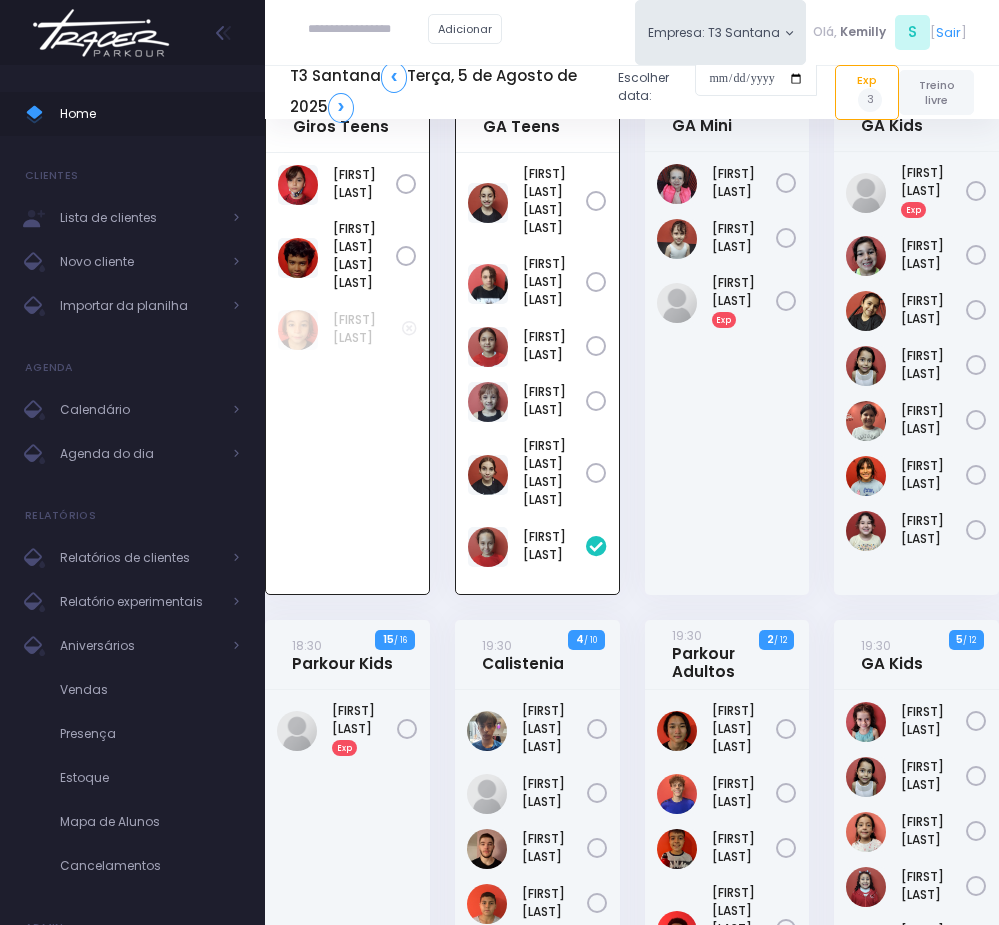 scroll, scrollTop: 877, scrollLeft: 0, axis: vertical 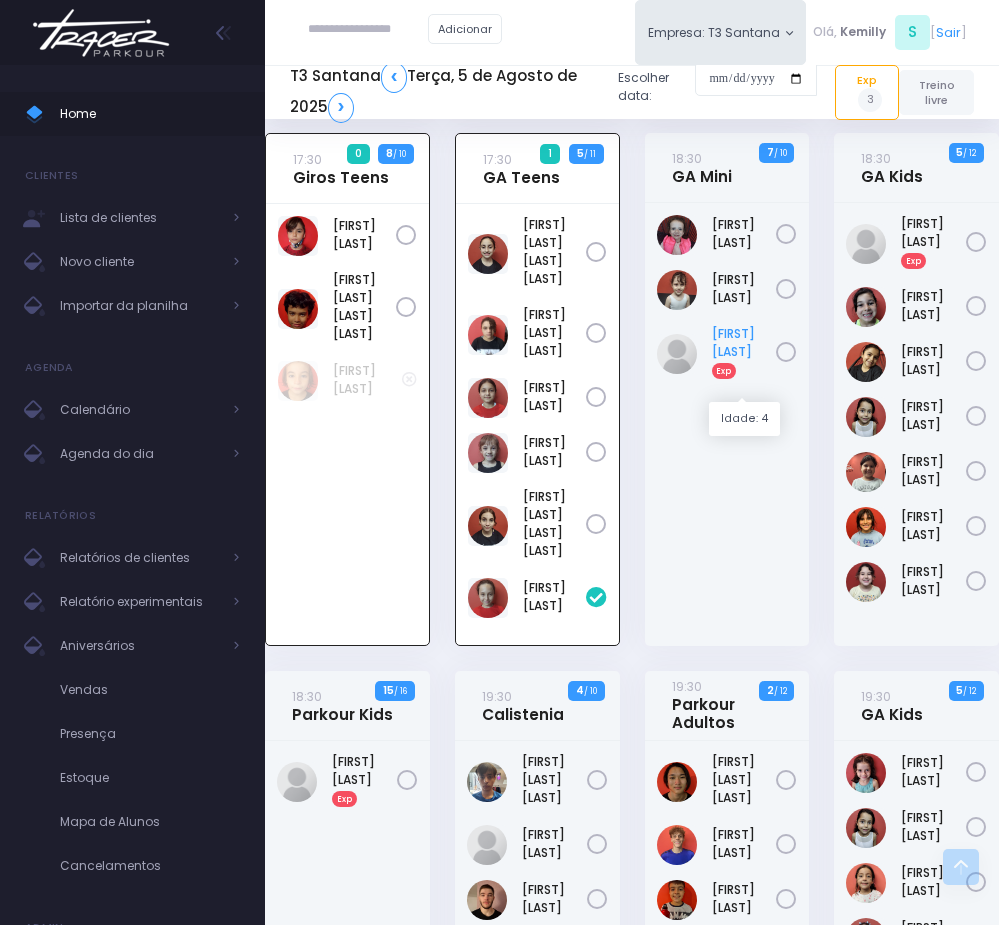 click on "[FIRST] [LAST]
Exp" at bounding box center (744, 352) 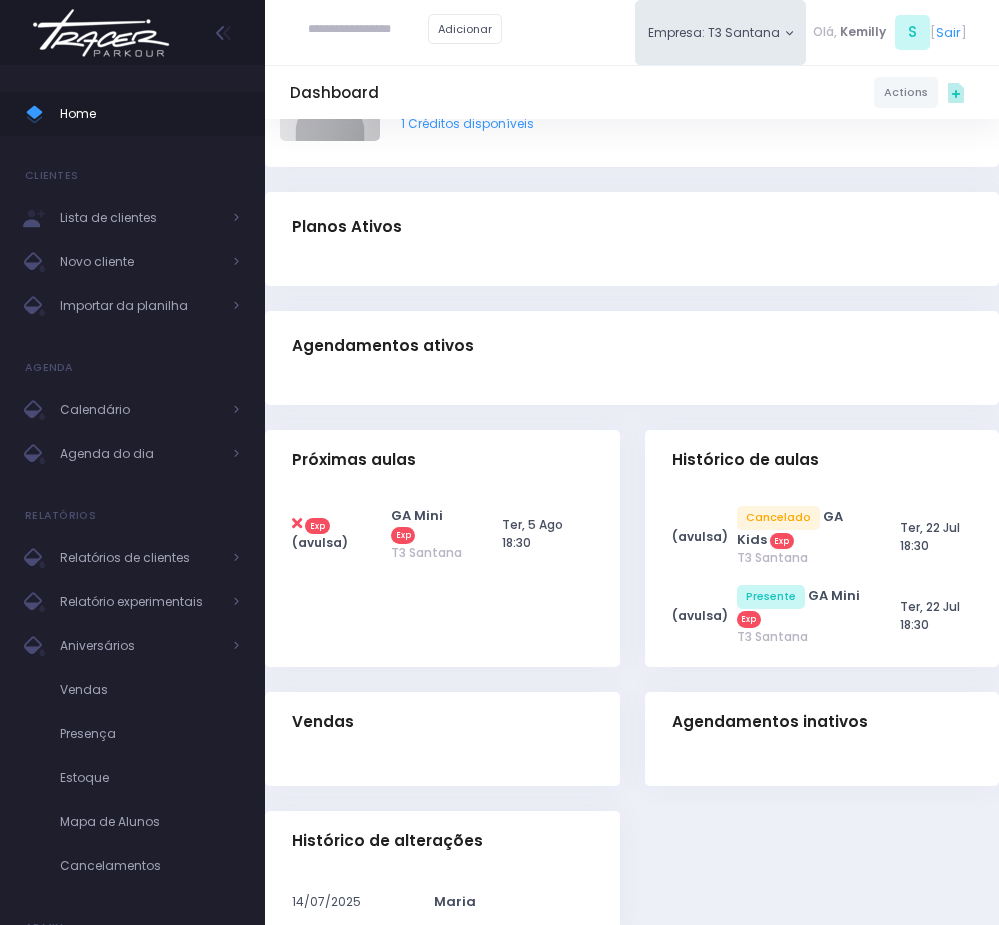 scroll, scrollTop: 0, scrollLeft: 0, axis: both 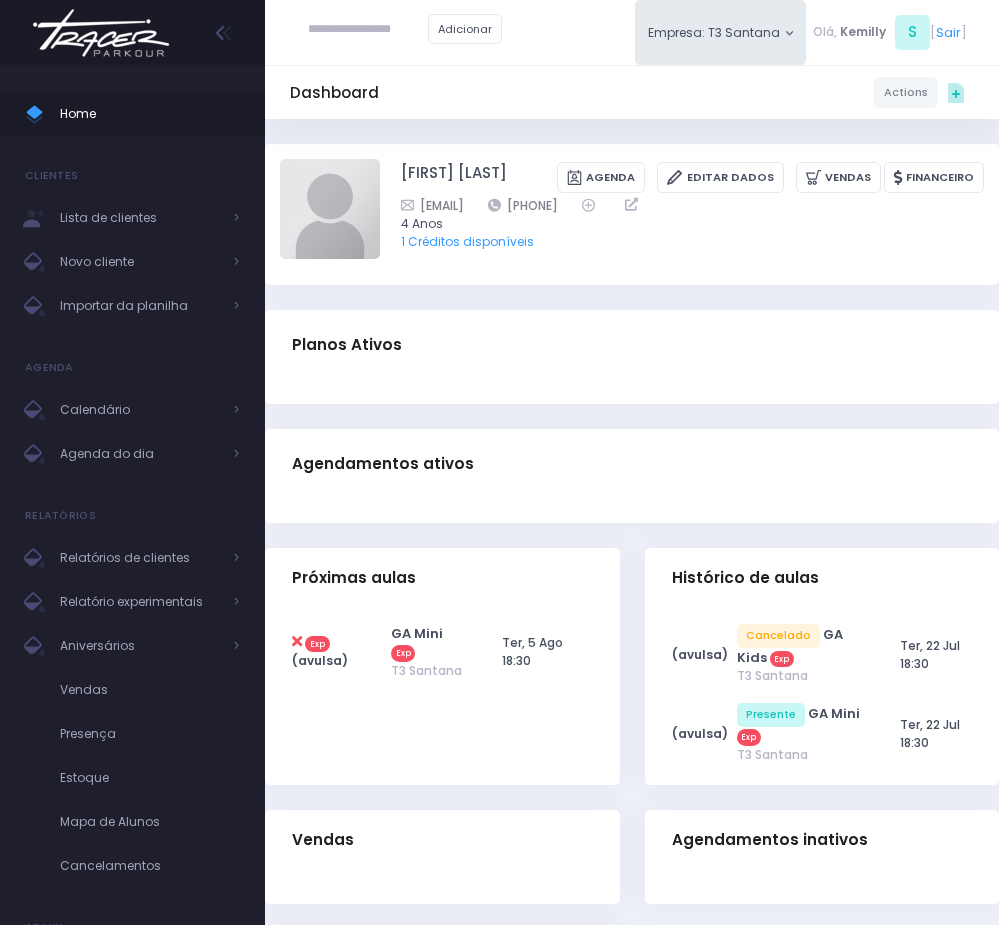drag, startPoint x: 585, startPoint y: 199, endPoint x: 700, endPoint y: 211, distance: 115.62439 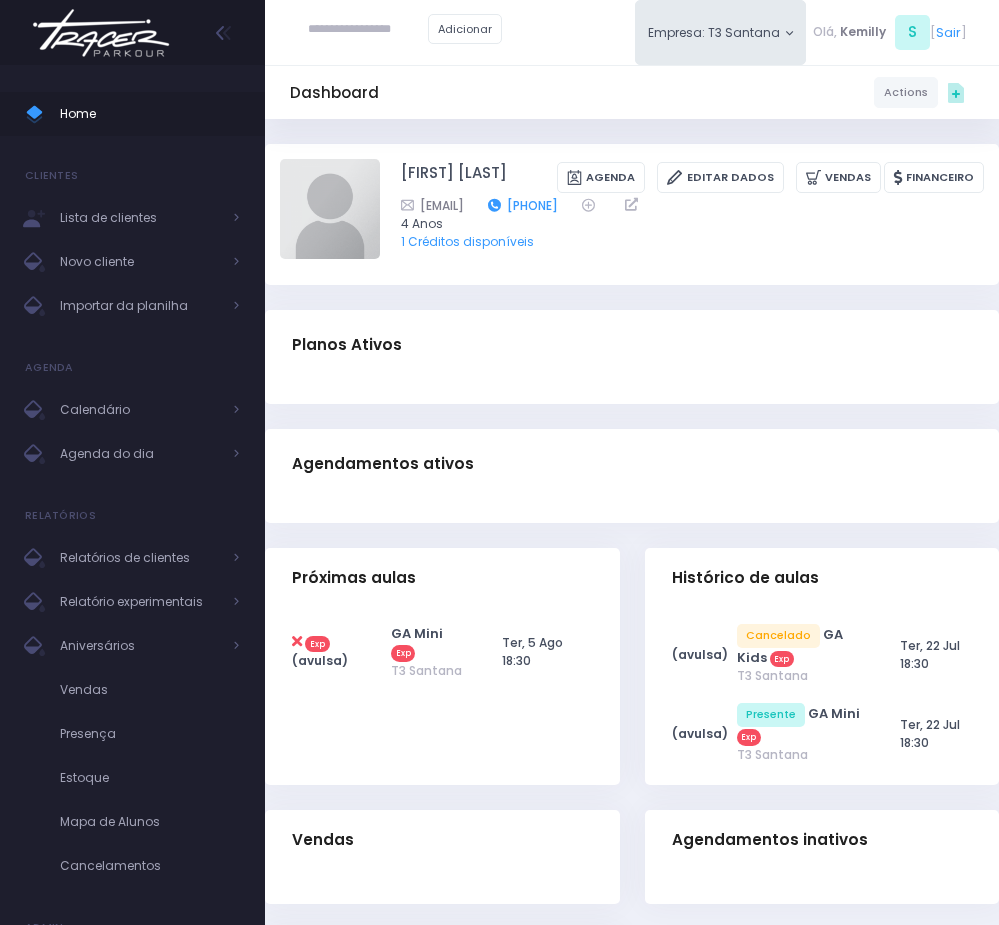 copy on "11971797370" 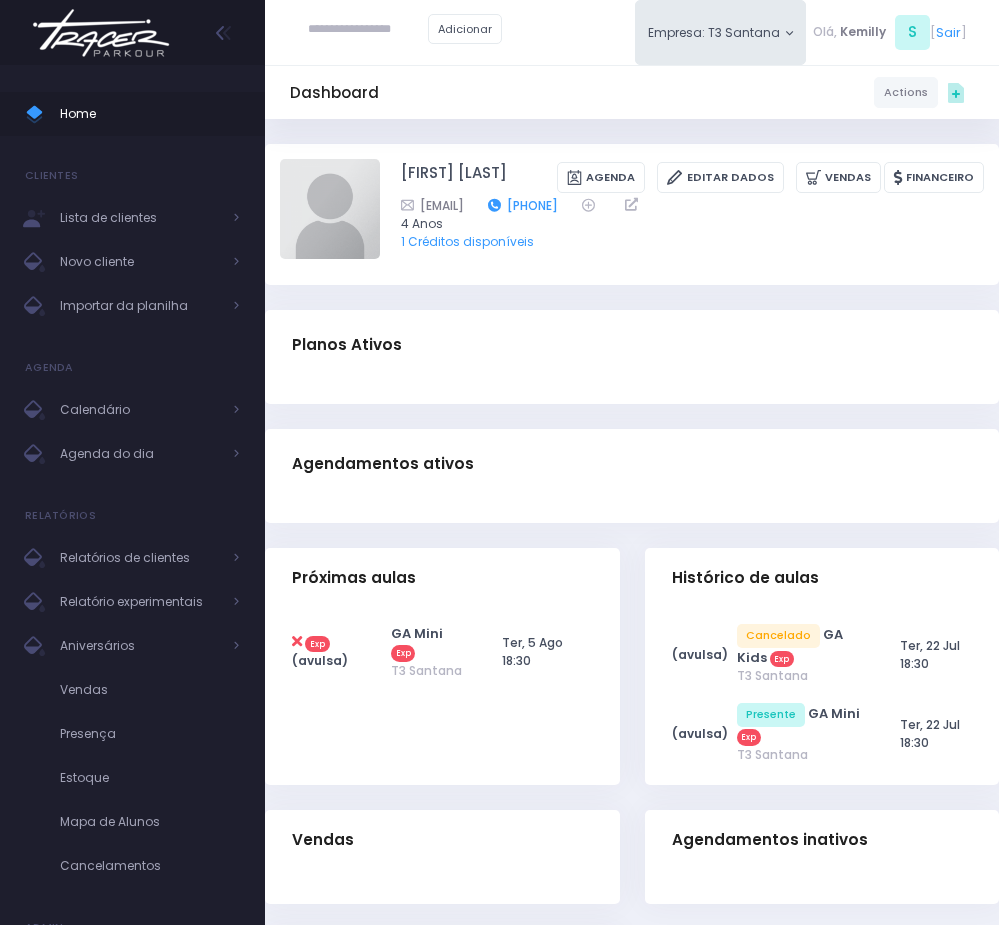 copy on "11971797370" 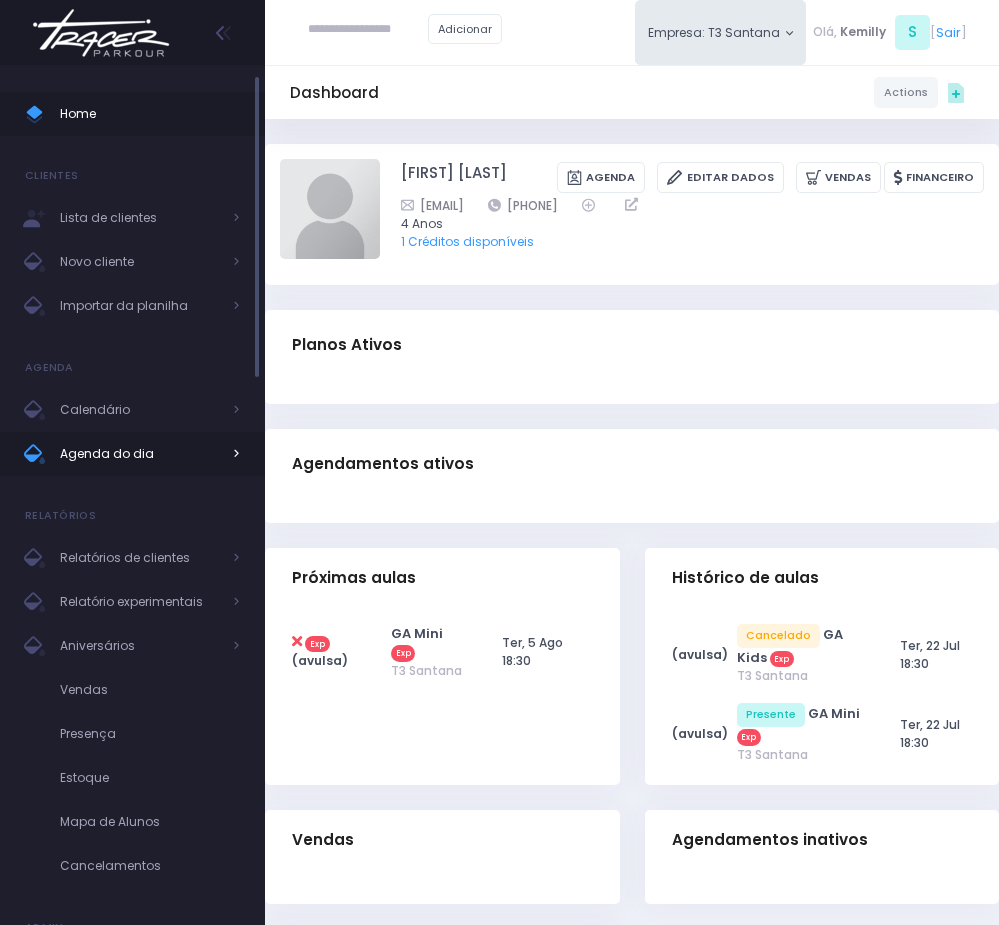 click on "Agenda do dia" at bounding box center (140, 454) 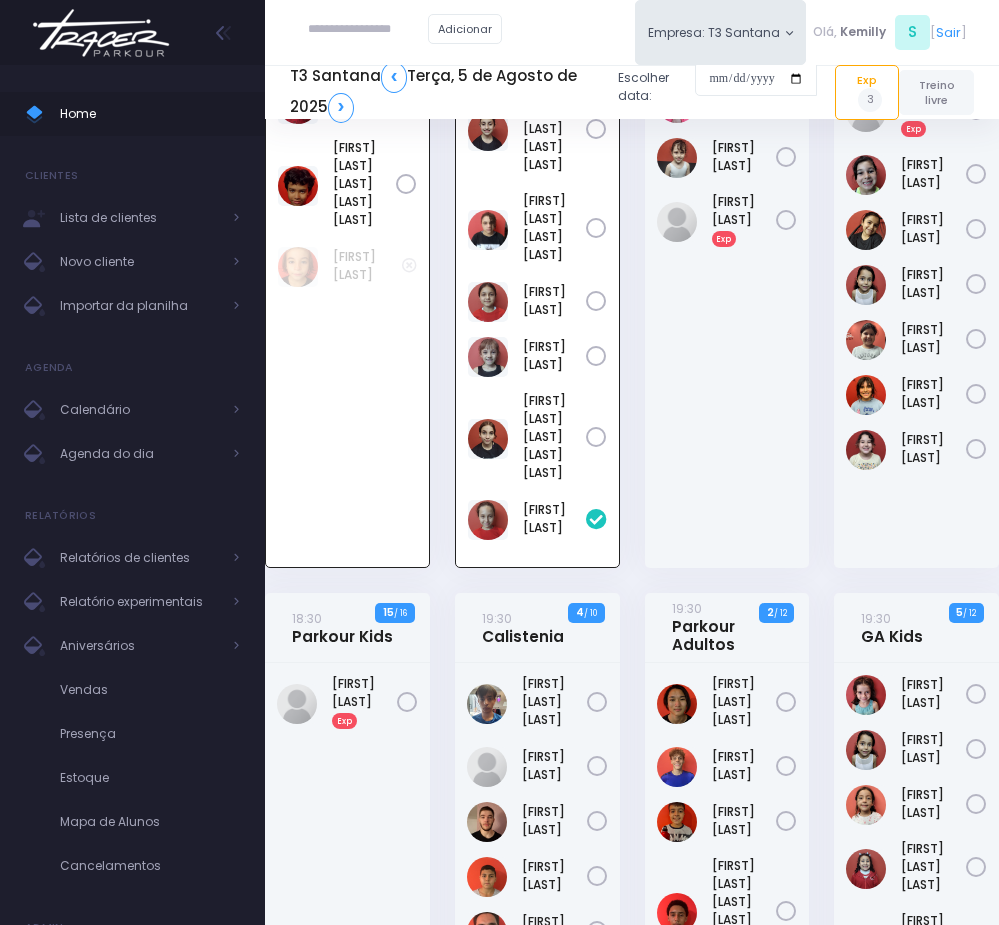 scroll, scrollTop: 1027, scrollLeft: 0, axis: vertical 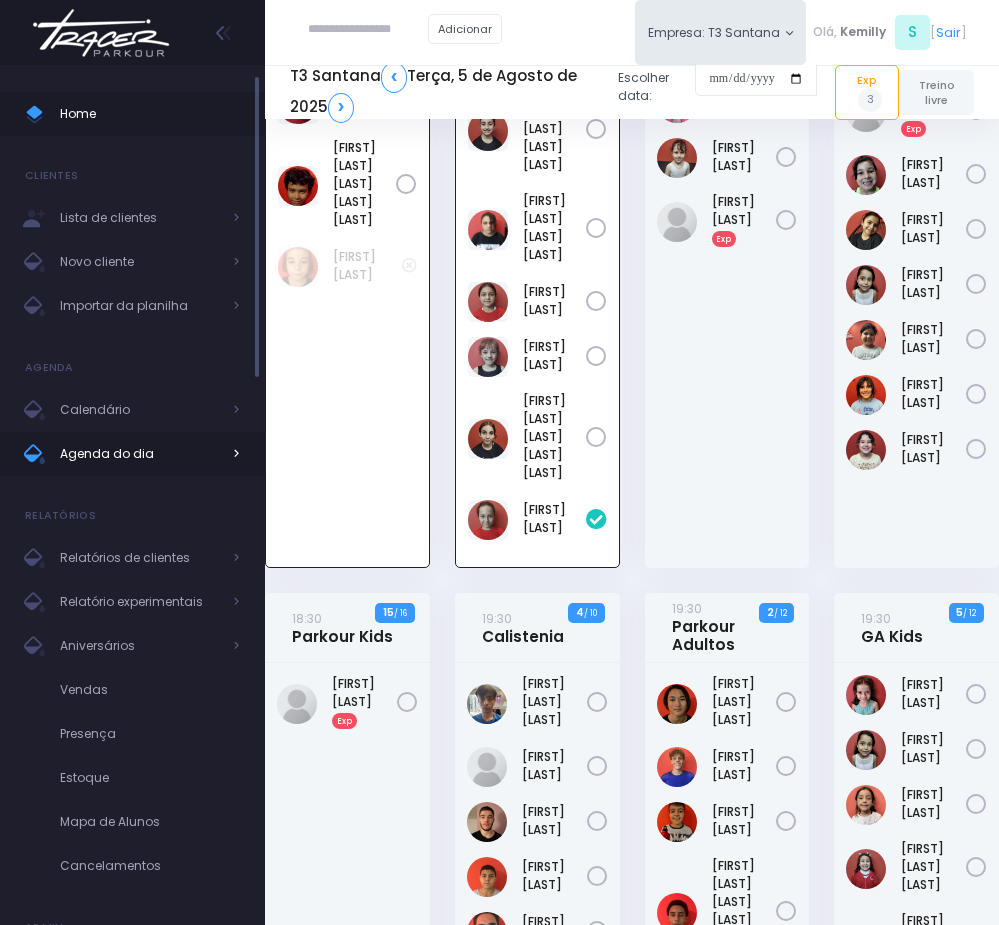 click on "Agenda do dia" at bounding box center (140, 454) 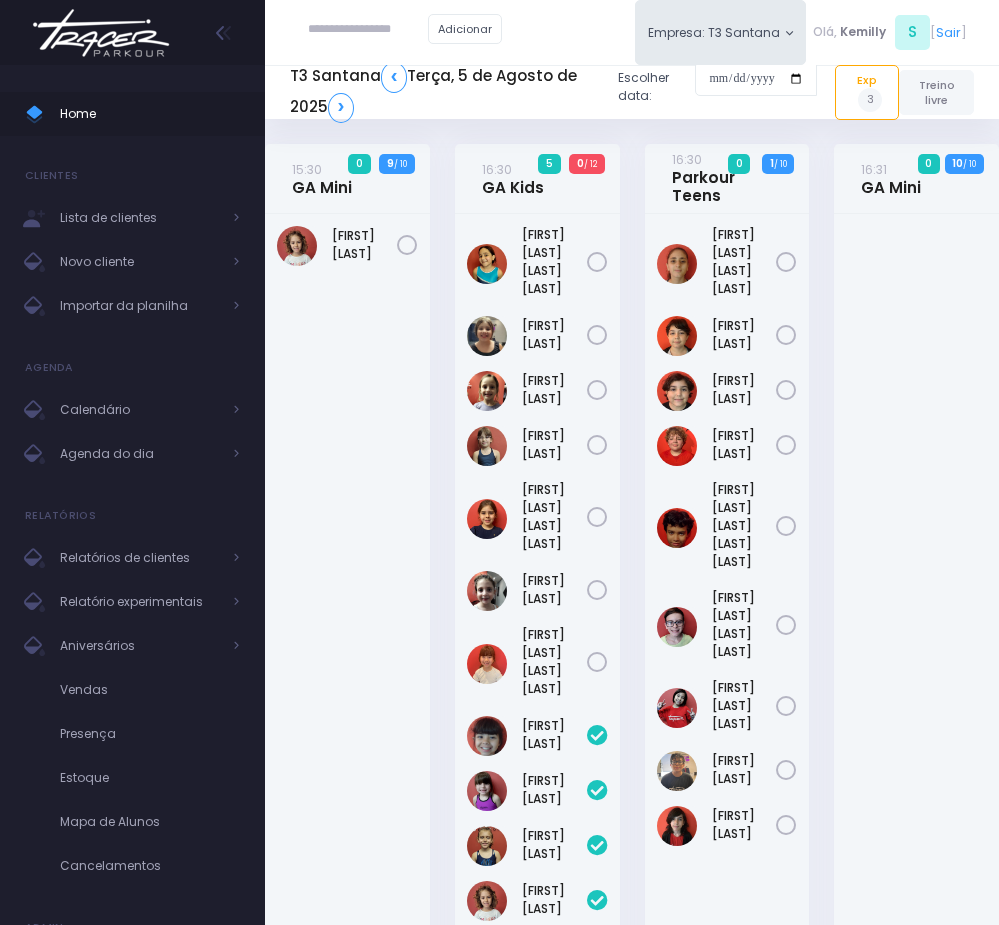 scroll, scrollTop: 0, scrollLeft: 0, axis: both 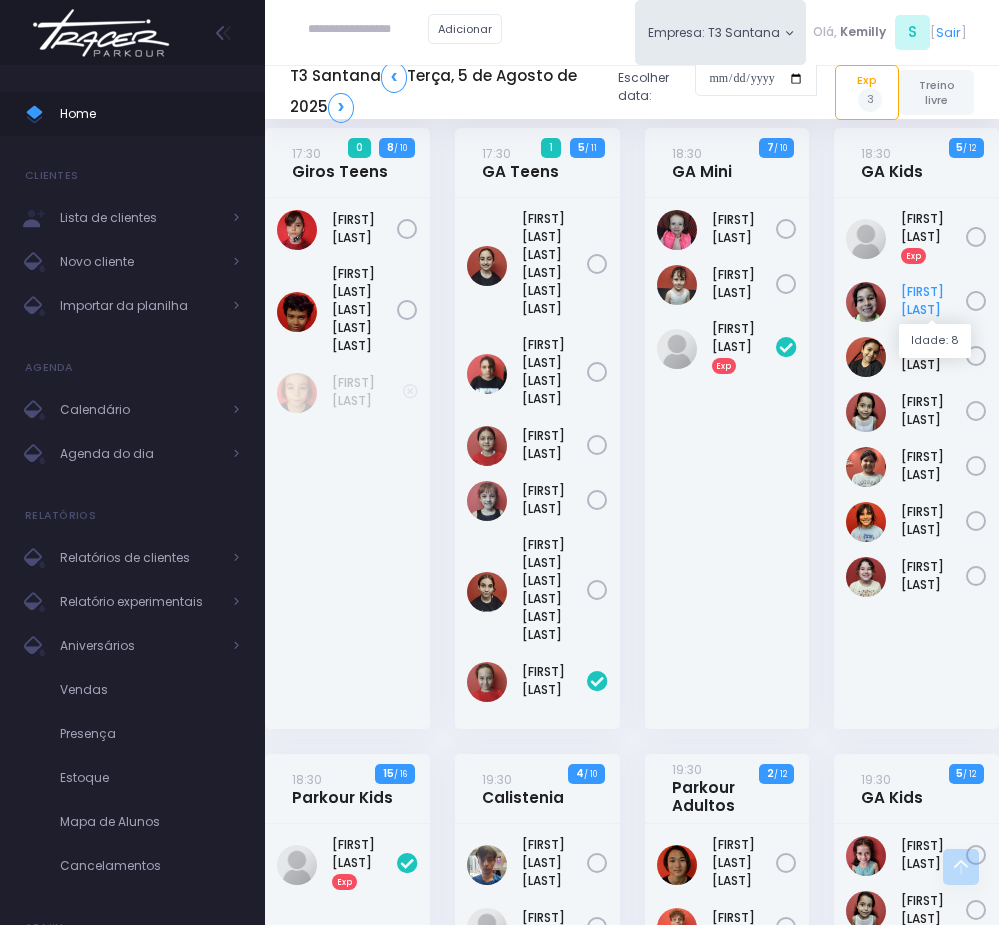 click on "[FIRST] [LAST]" at bounding box center (933, 301) 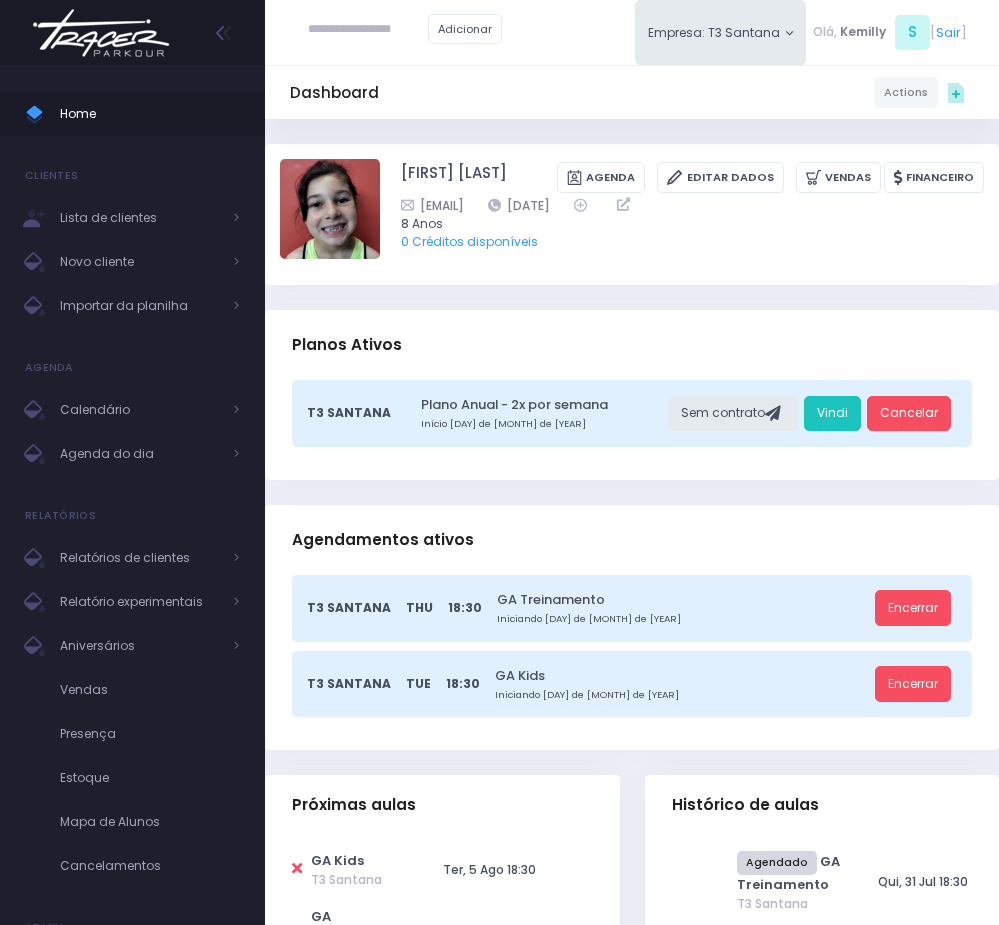 scroll, scrollTop: 0, scrollLeft: 0, axis: both 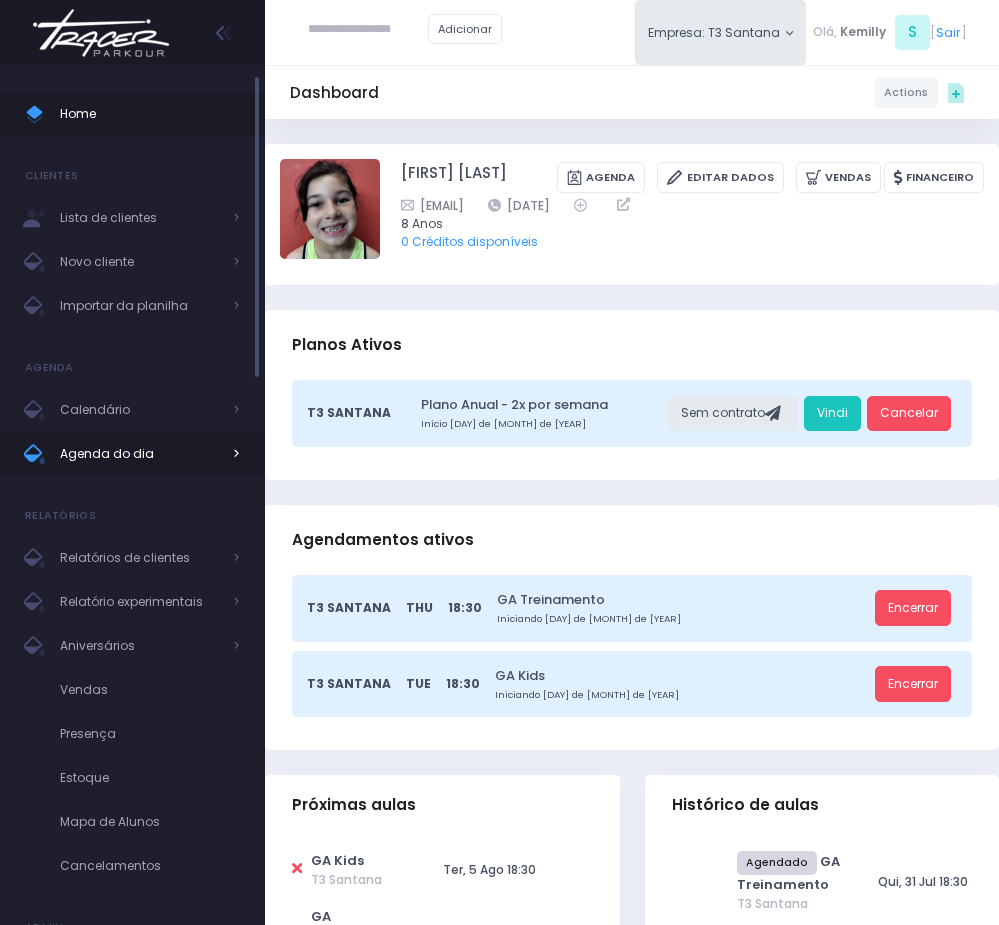 click on "Agenda do dia" at bounding box center [140, 454] 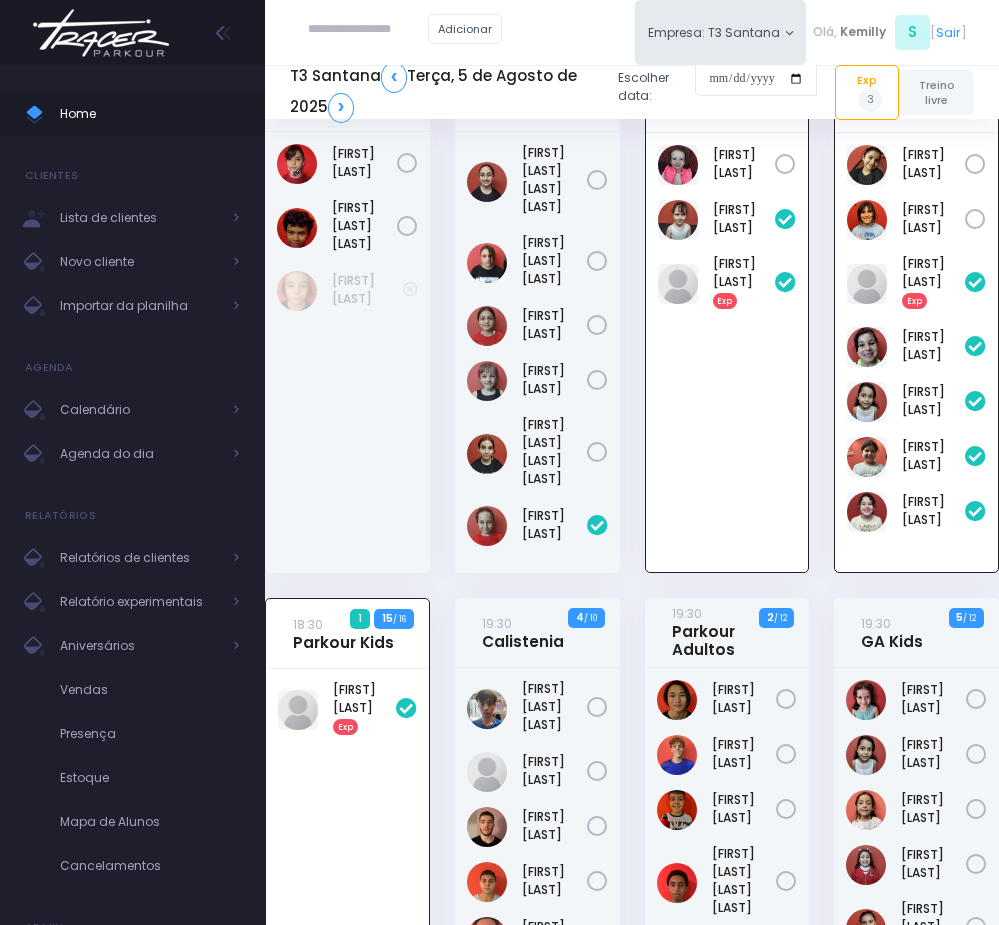 scroll, scrollTop: 877, scrollLeft: 0, axis: vertical 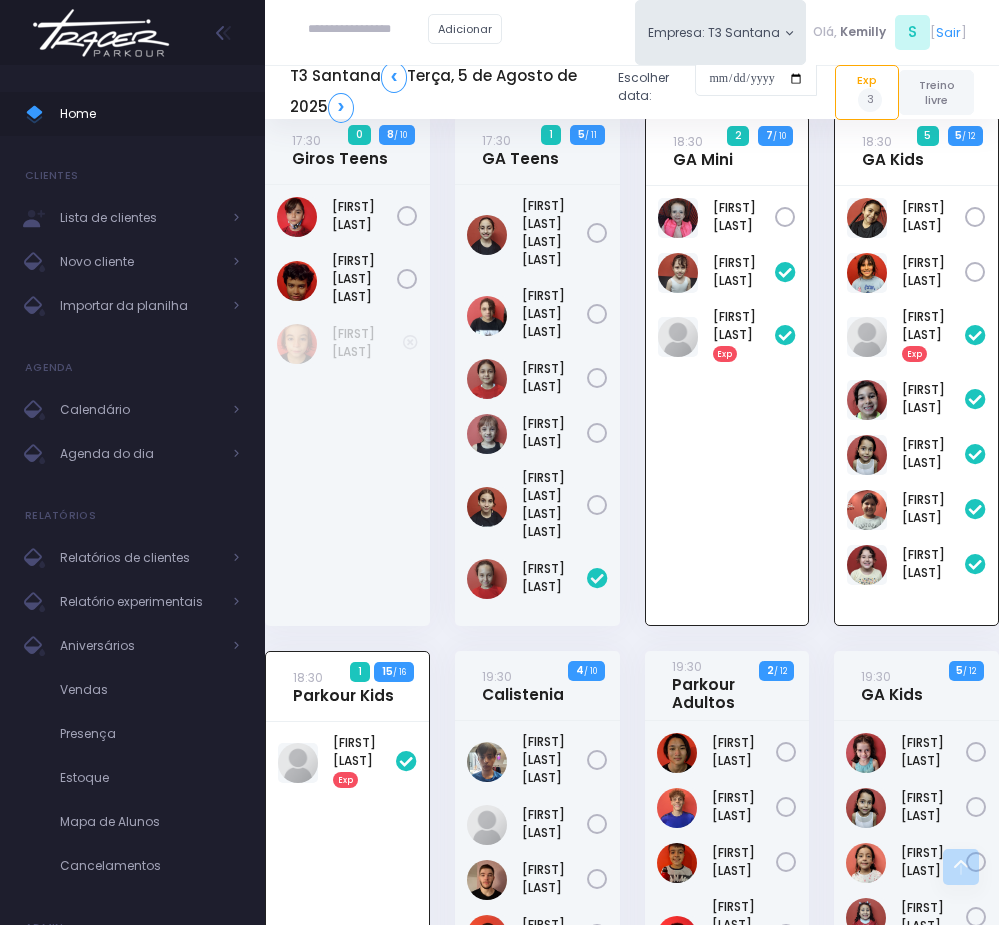 paste on "**********" 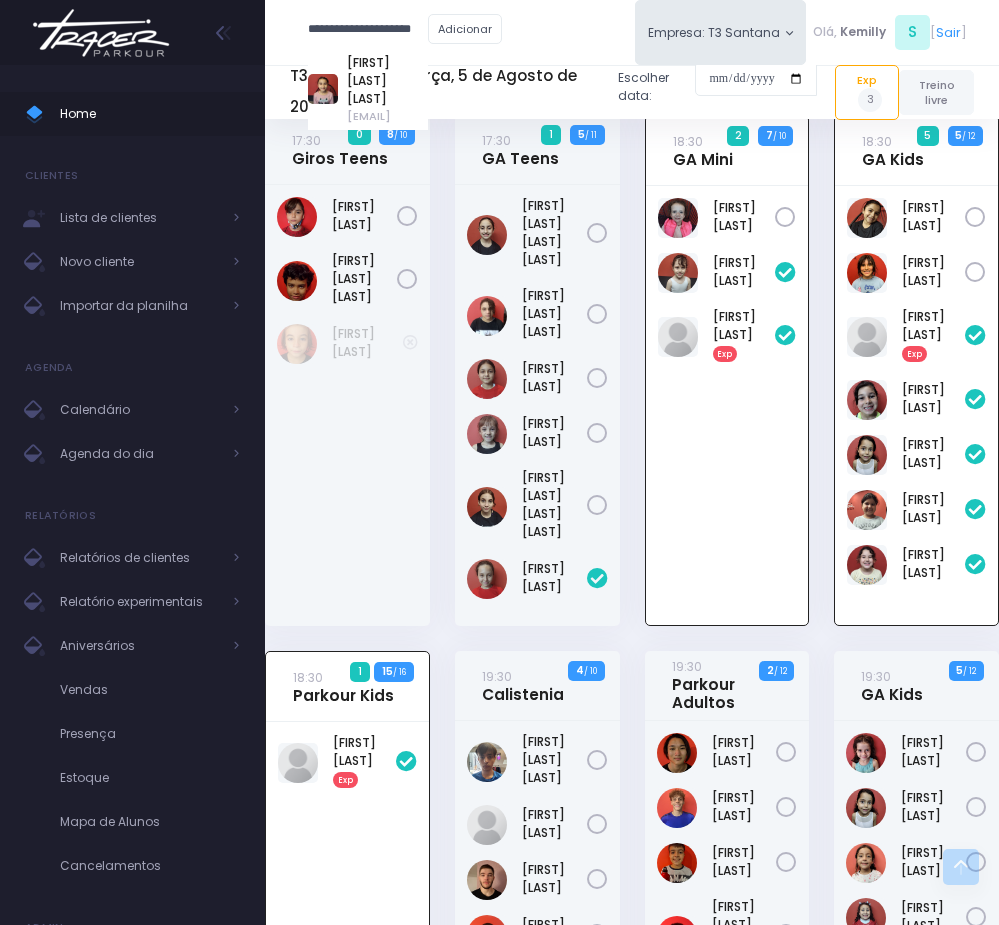 click on "le_cruzz@hotmail.com" at bounding box center (387, 116) 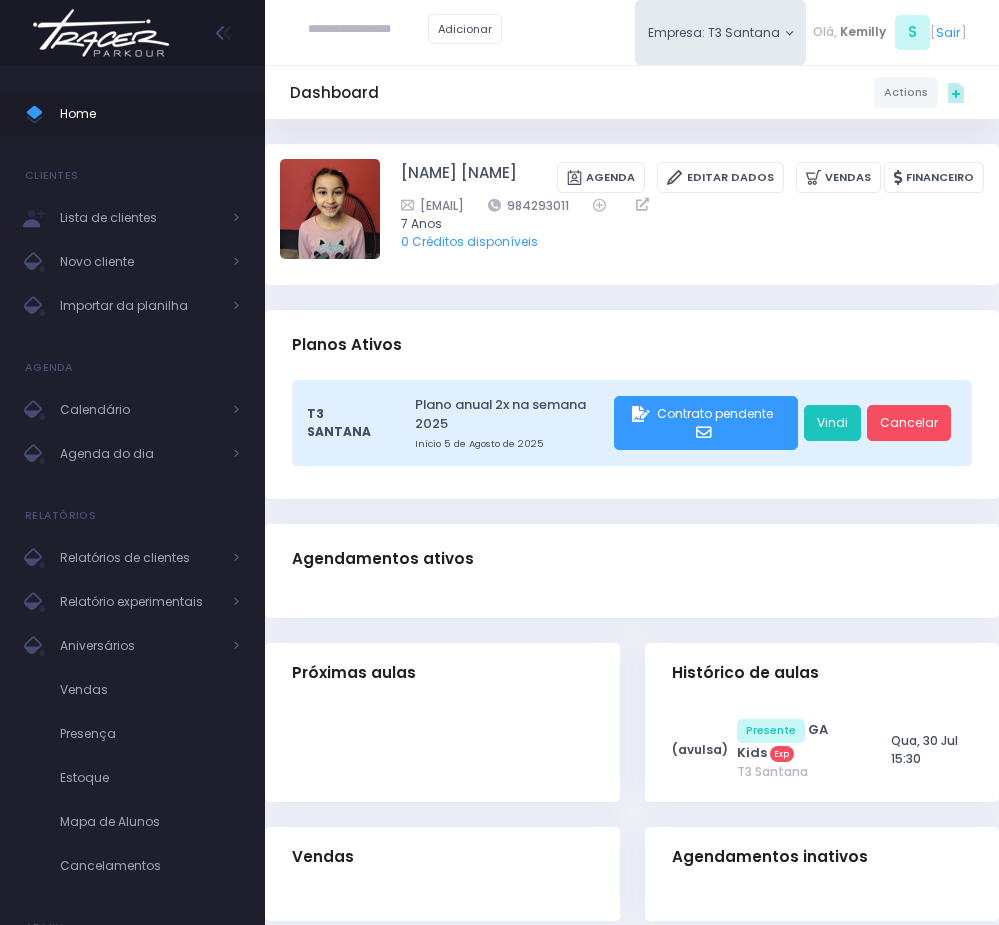 scroll, scrollTop: 0, scrollLeft: 0, axis: both 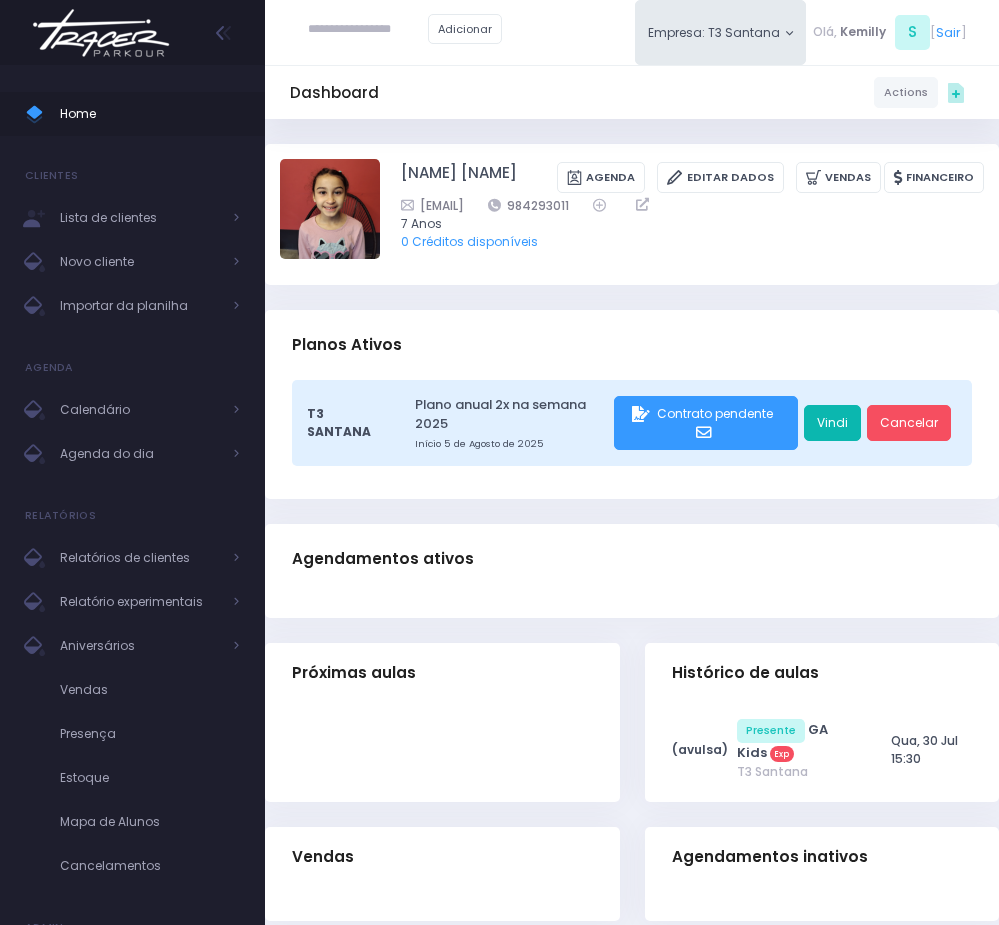 click on "Vindi" at bounding box center (832, 423) 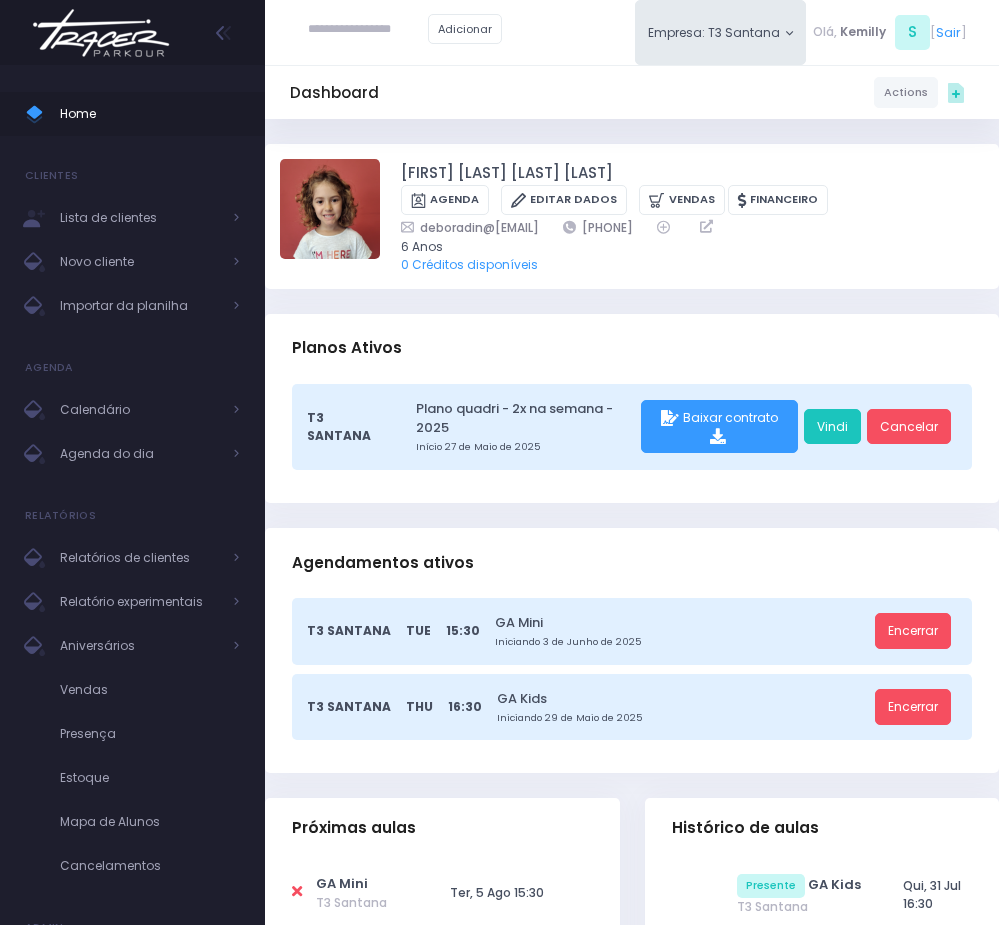 scroll, scrollTop: 0, scrollLeft: 0, axis: both 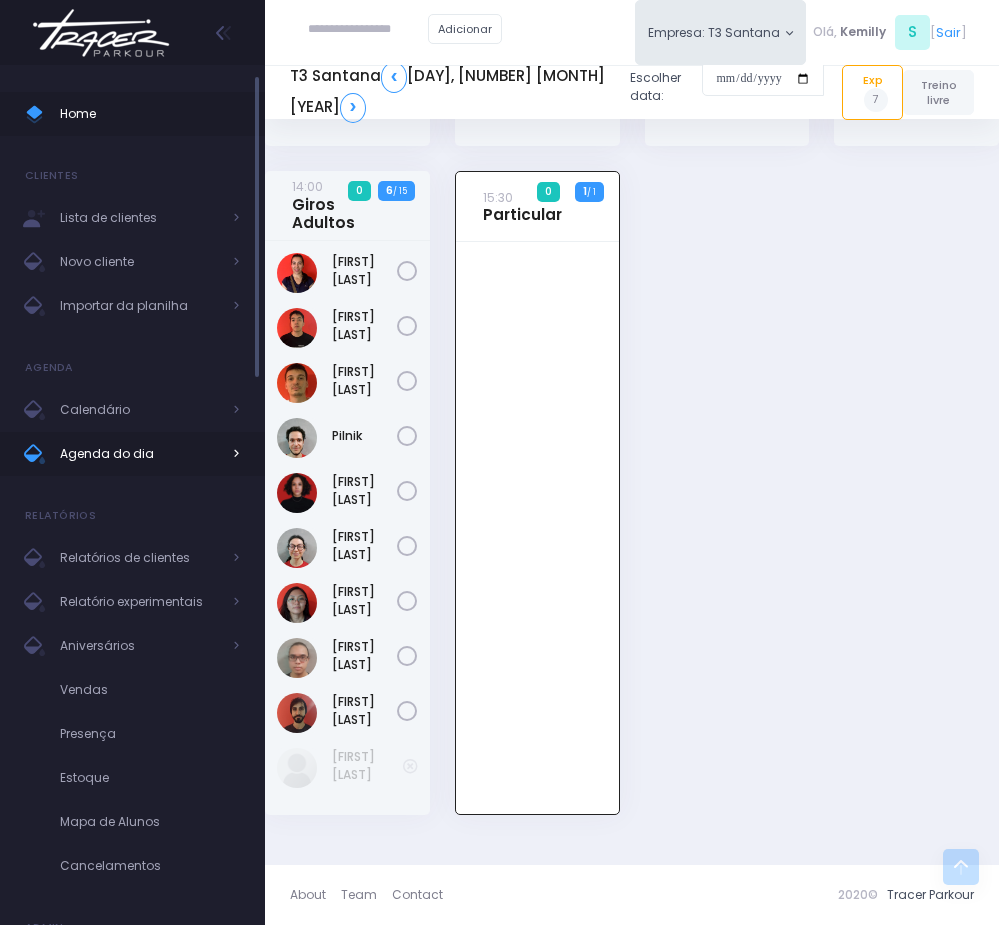 click on "Agenda do dia" at bounding box center [140, 454] 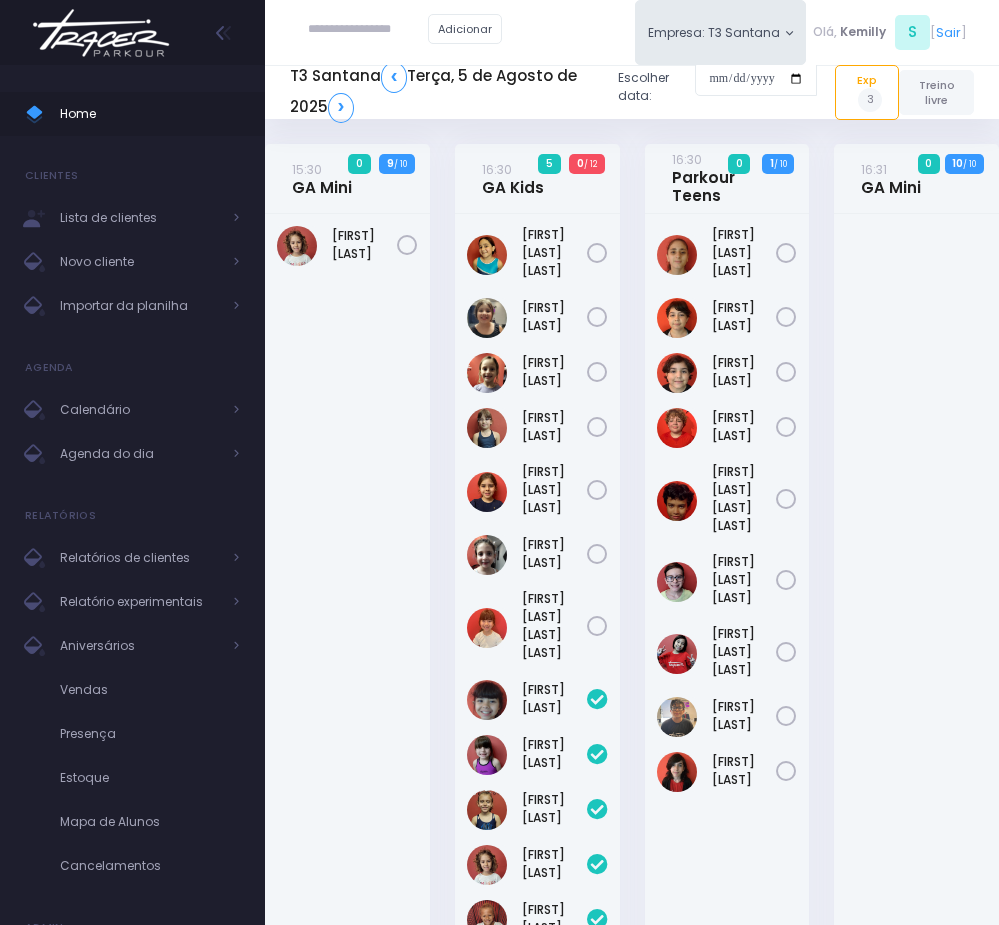 scroll, scrollTop: 1027, scrollLeft: 0, axis: vertical 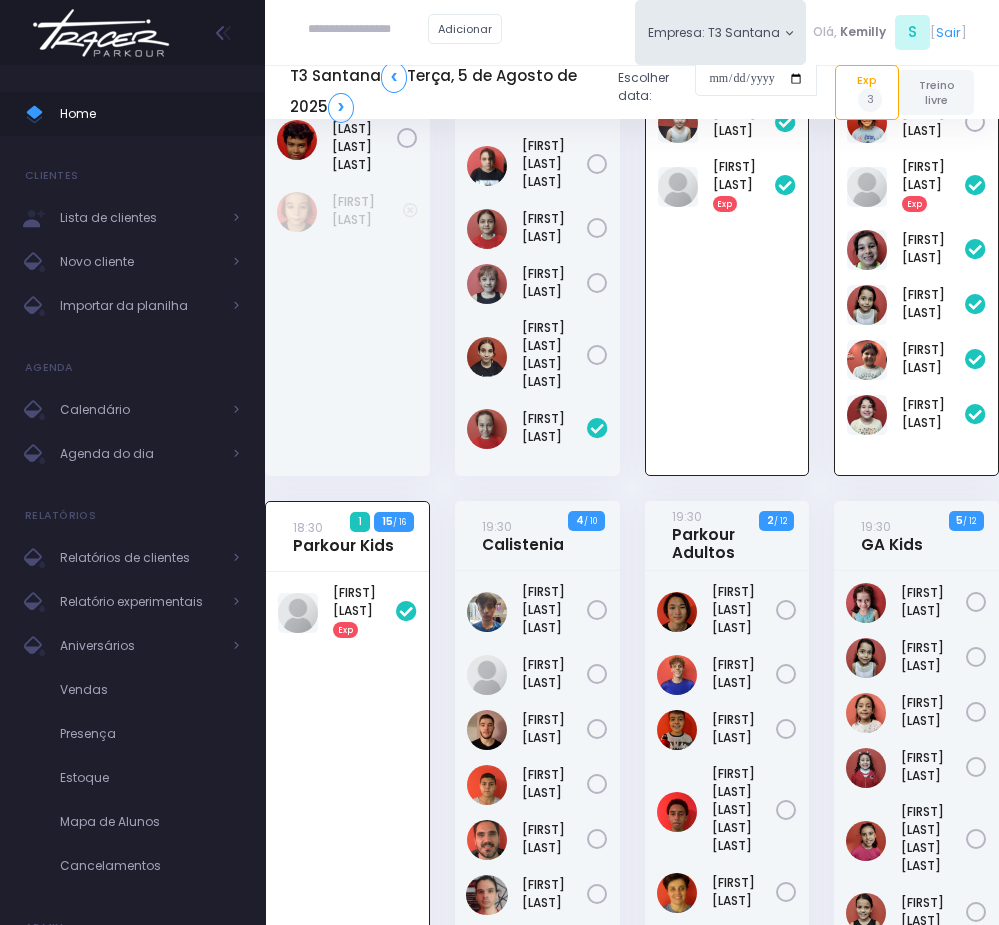 click on "T3 Santana  ❮
Terça, 5 de Agosto de 2025  ❯" at bounding box center (446, 92) 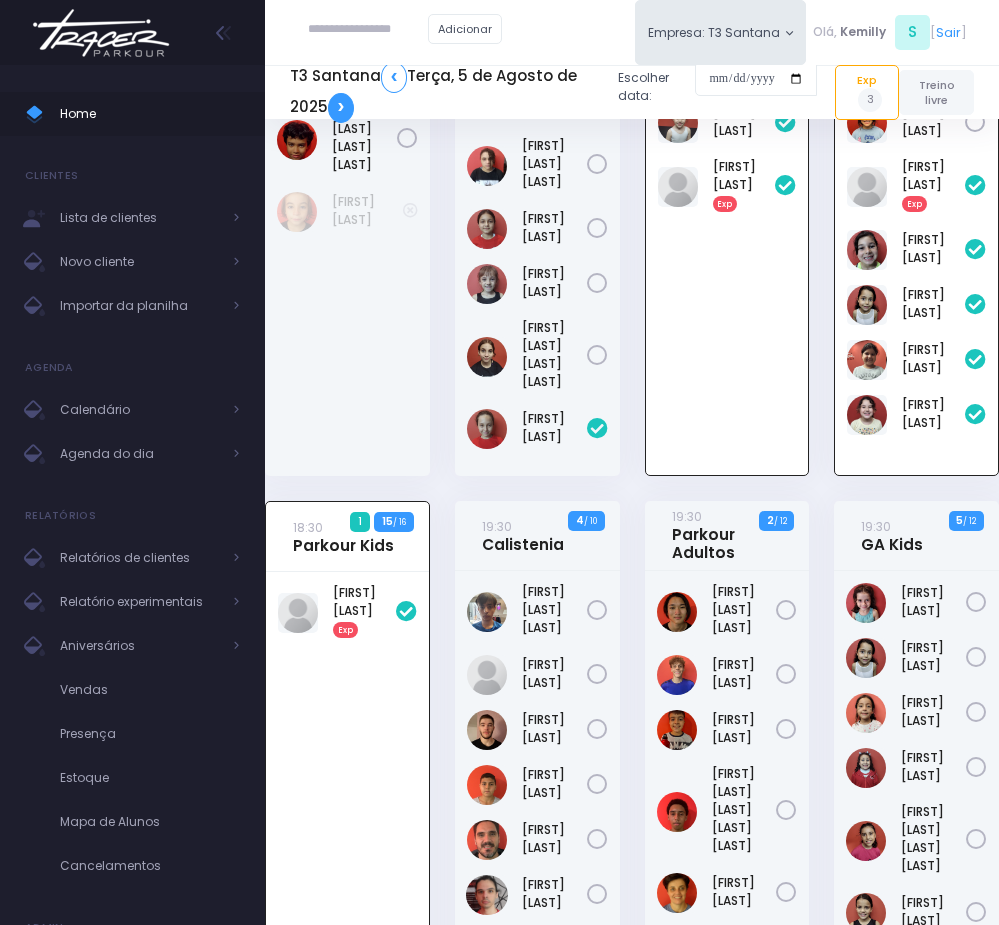 click on "❯" at bounding box center [341, 108] 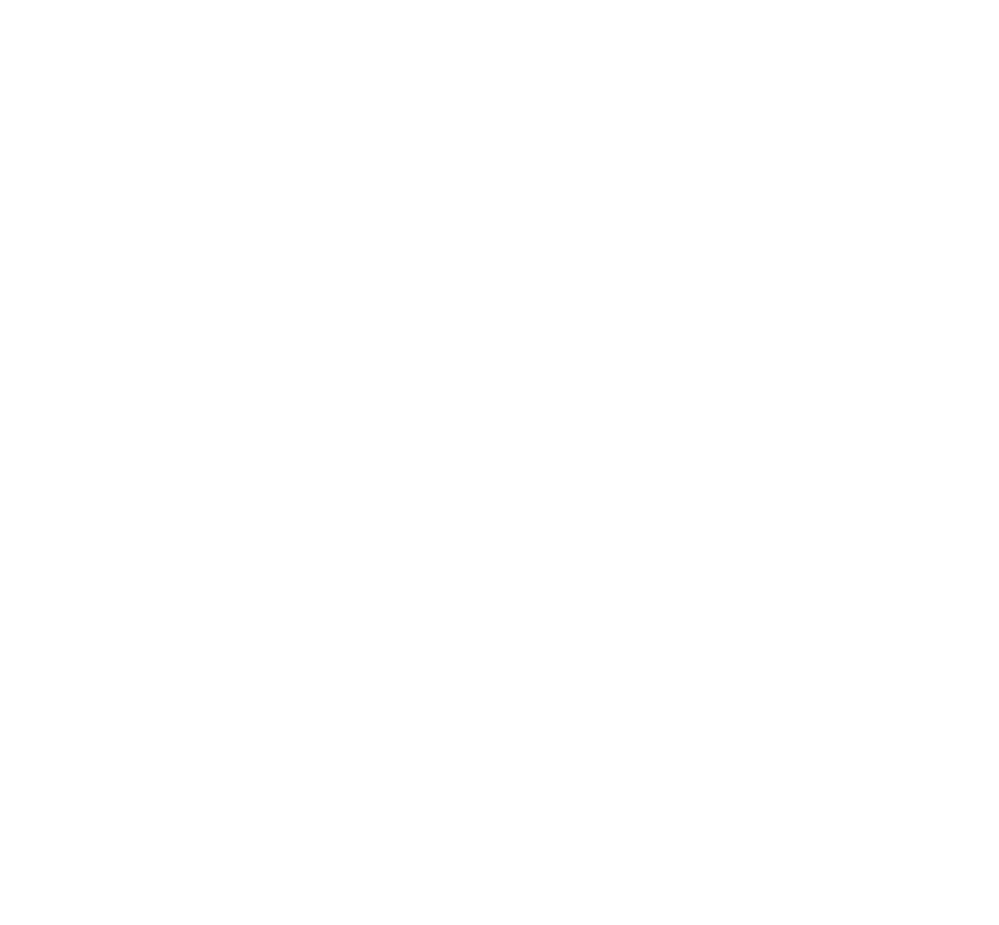 scroll, scrollTop: 0, scrollLeft: 0, axis: both 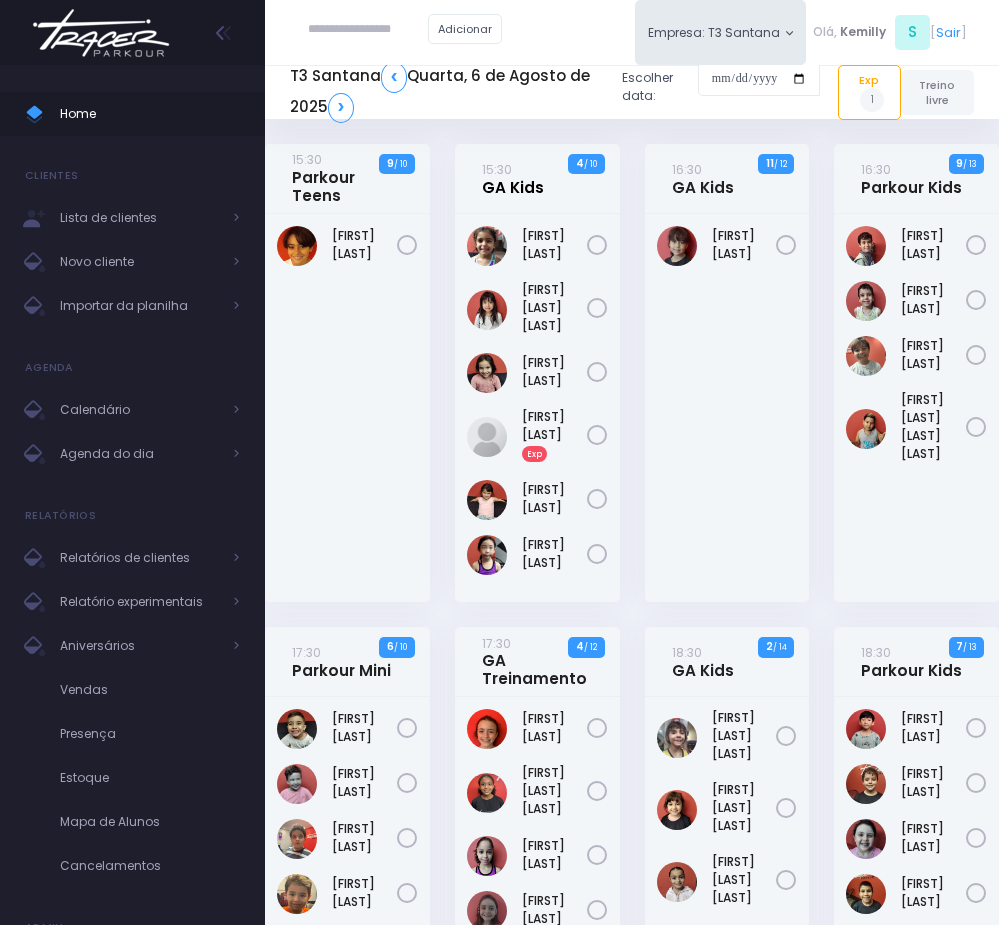 click on "15:30 GA Kids" at bounding box center [513, 178] 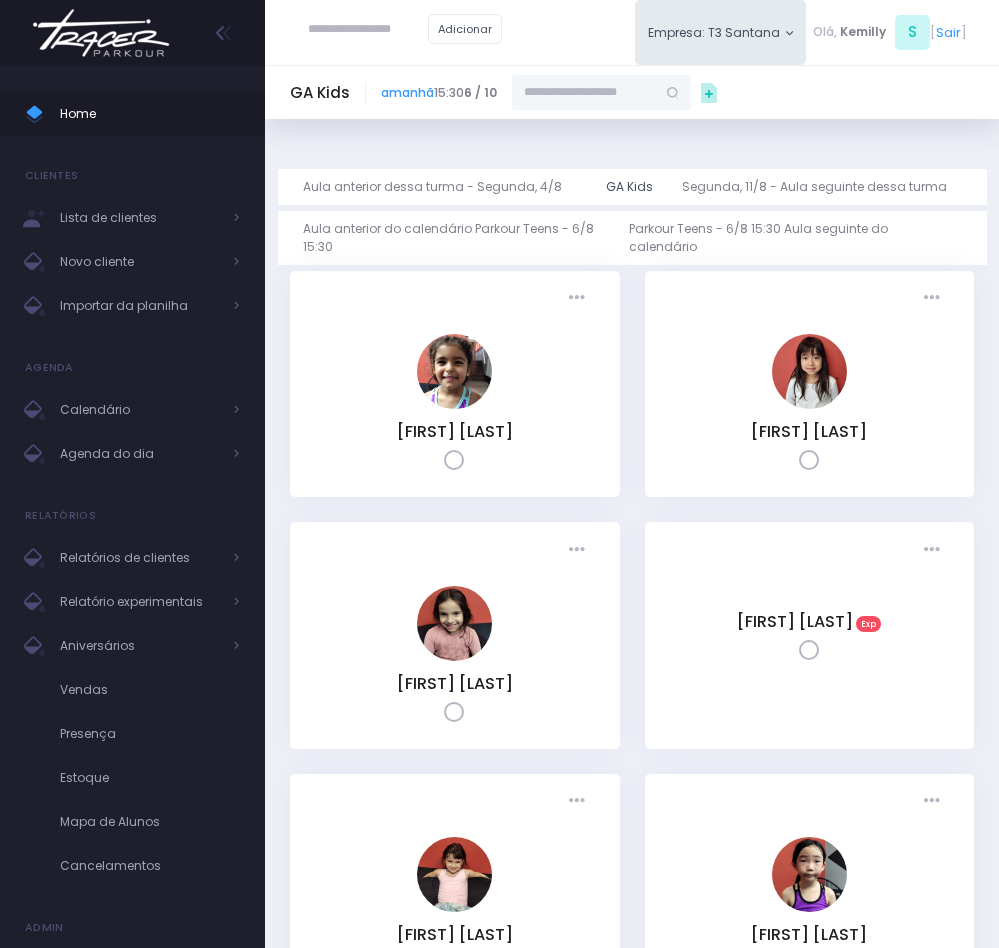 scroll, scrollTop: 0, scrollLeft: 0, axis: both 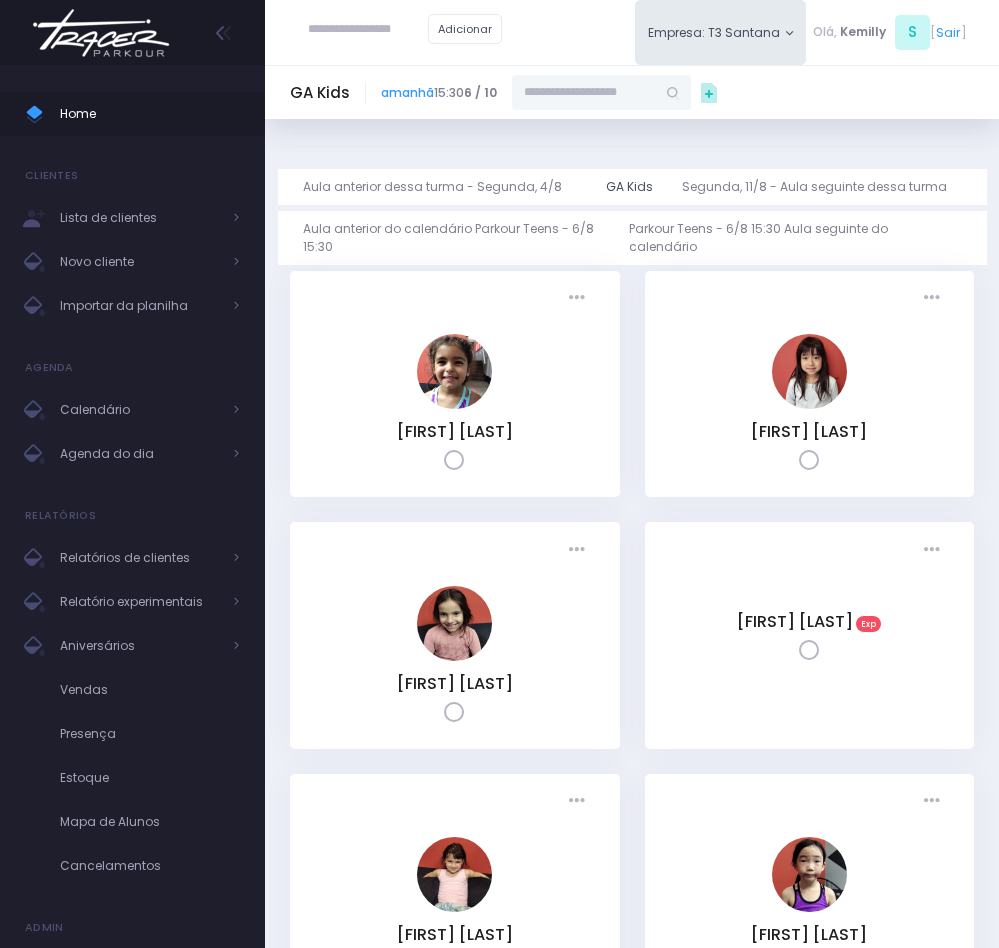 click at bounding box center (584, 93) 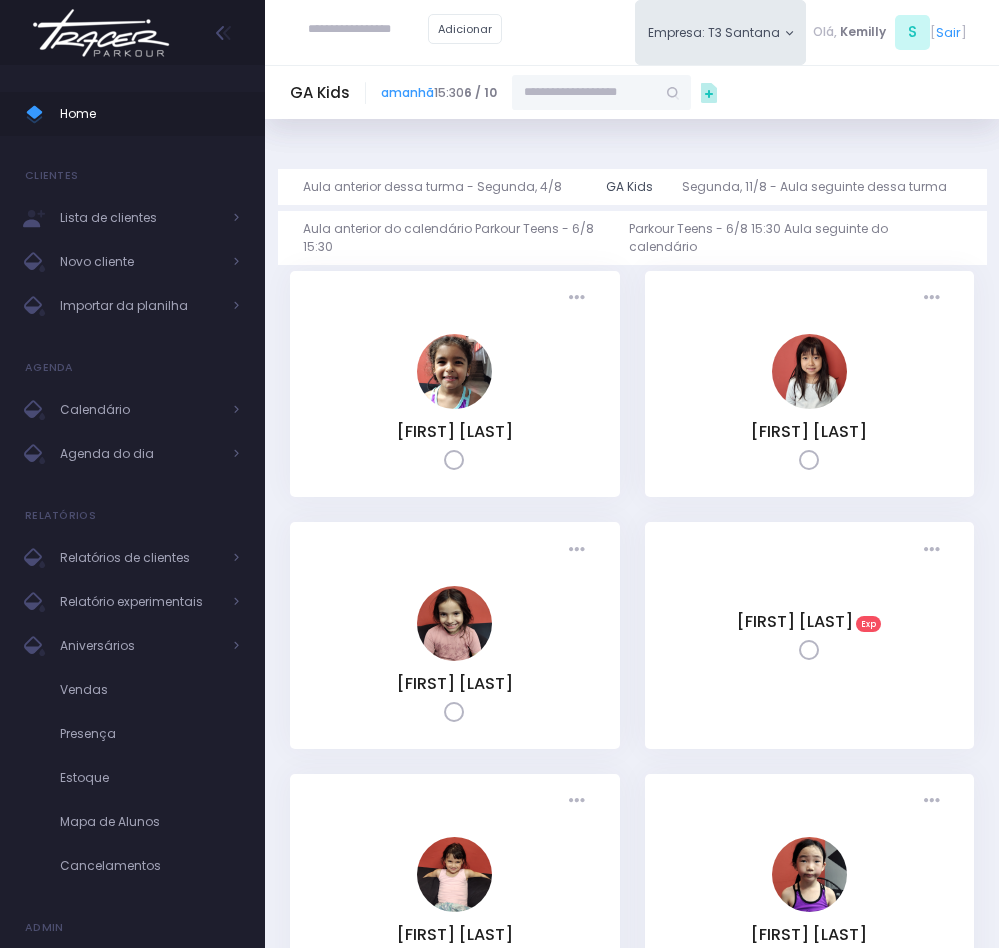 paste on "**********" 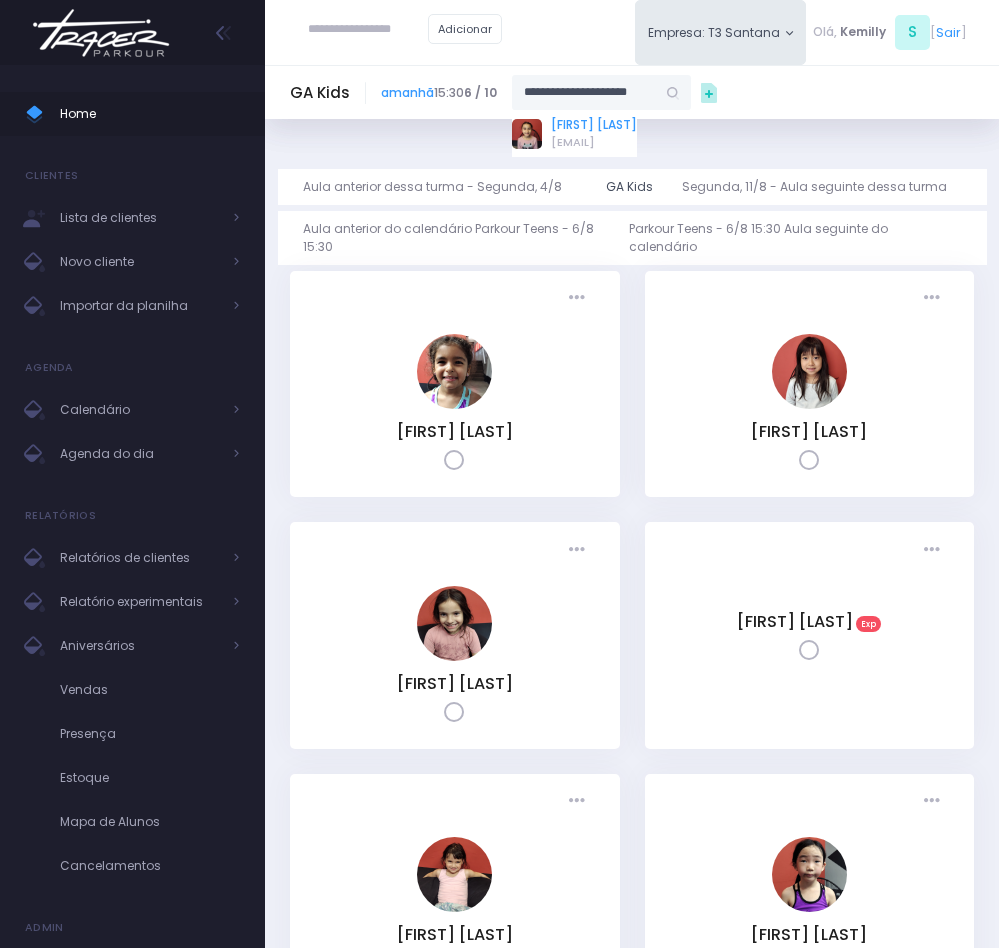 click on "Niara Belisário Cruz" at bounding box center (594, 125) 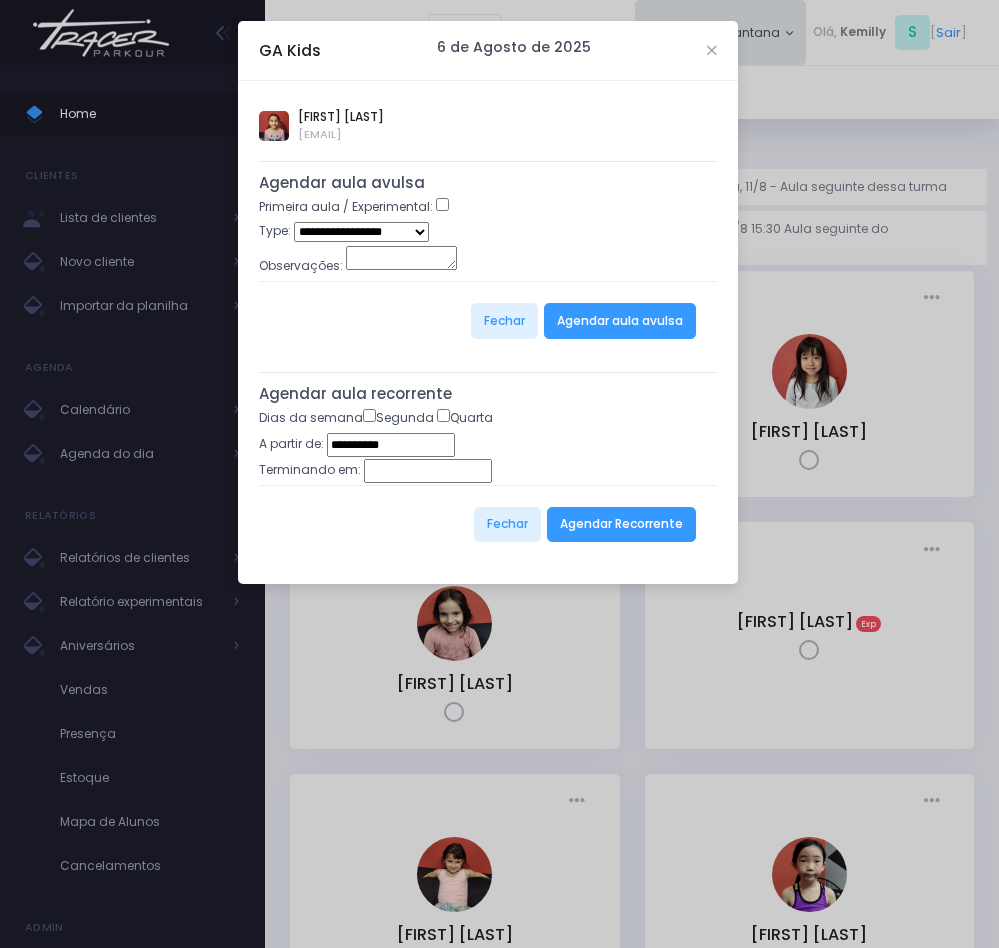 type on "**********" 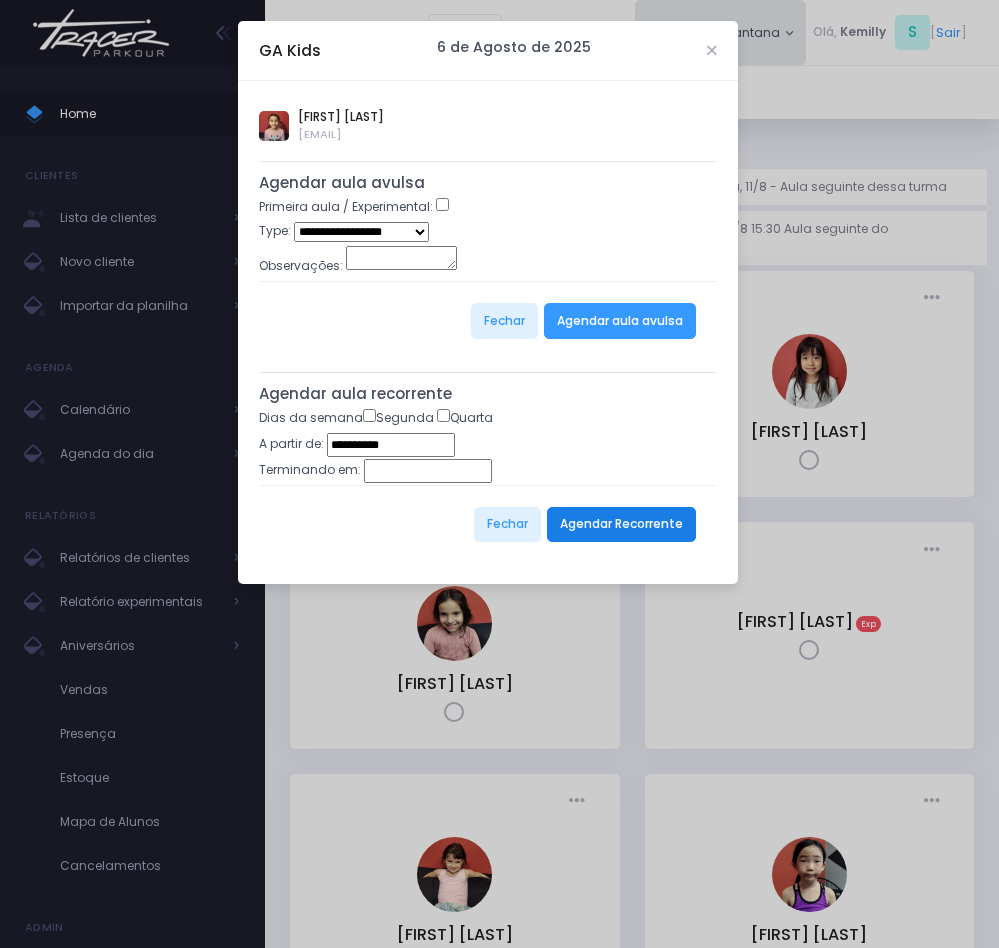click on "Agendar Recorrente" at bounding box center [621, 525] 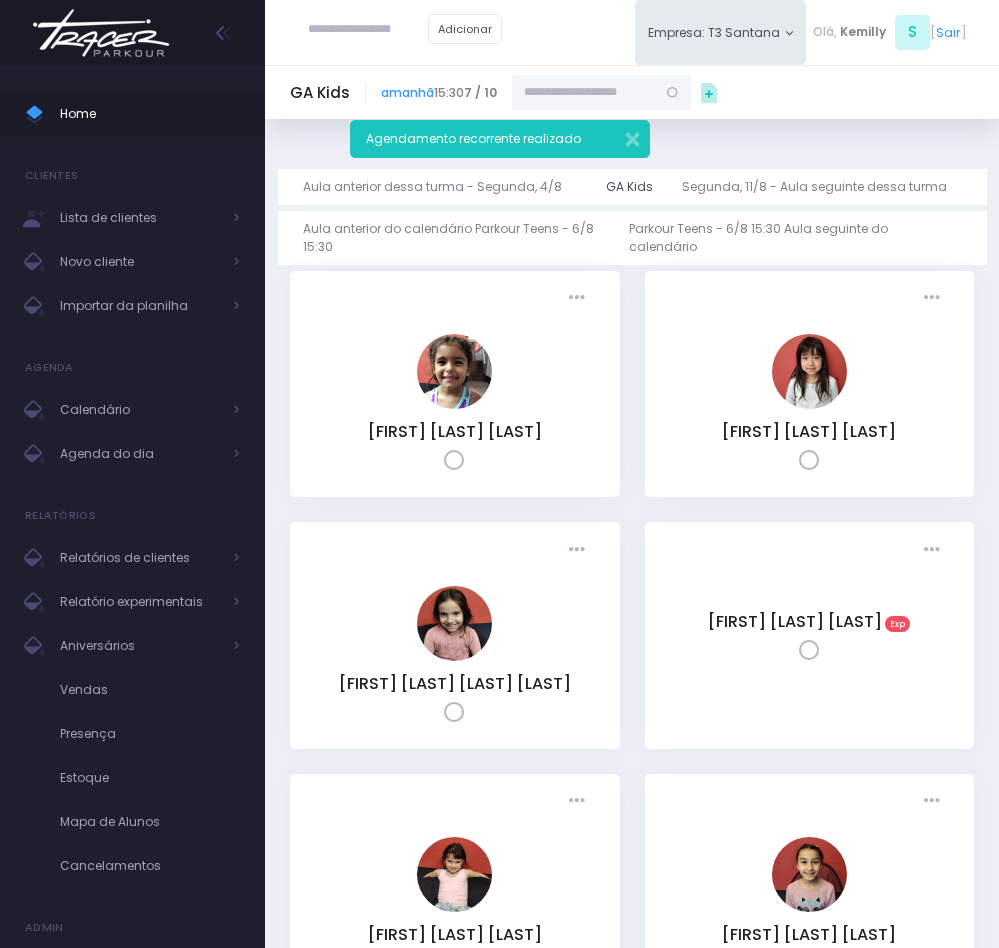 scroll, scrollTop: 0, scrollLeft: 0, axis: both 